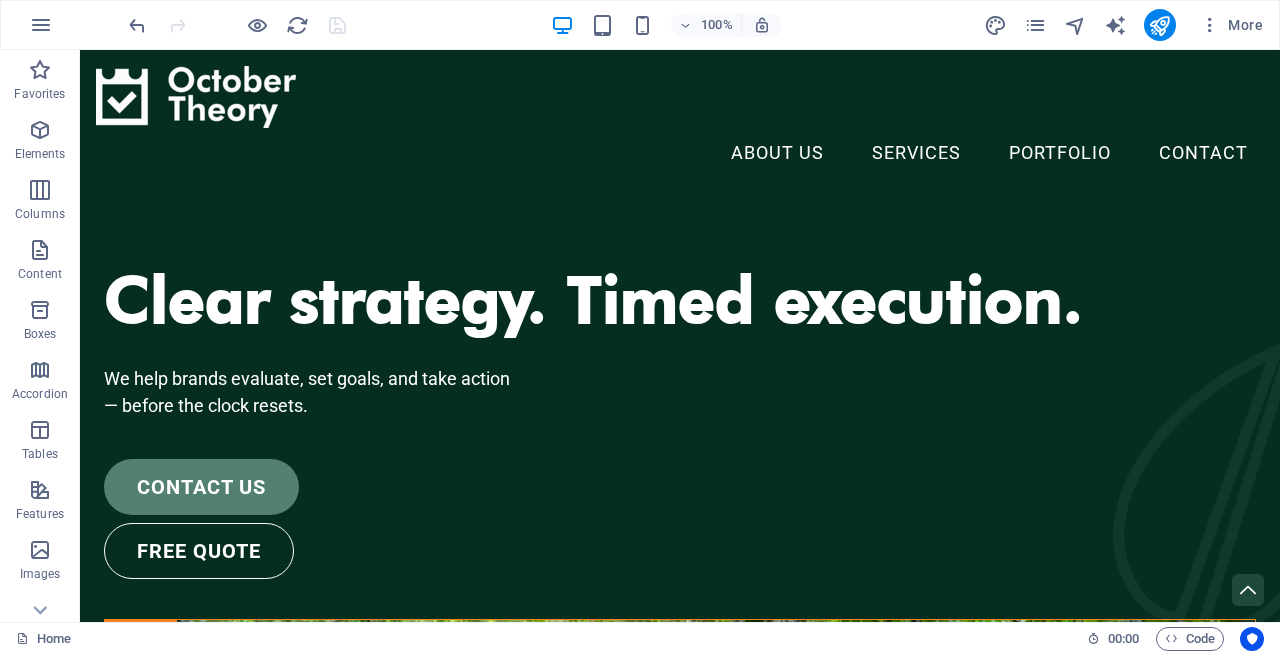 scroll, scrollTop: 43, scrollLeft: 0, axis: vertical 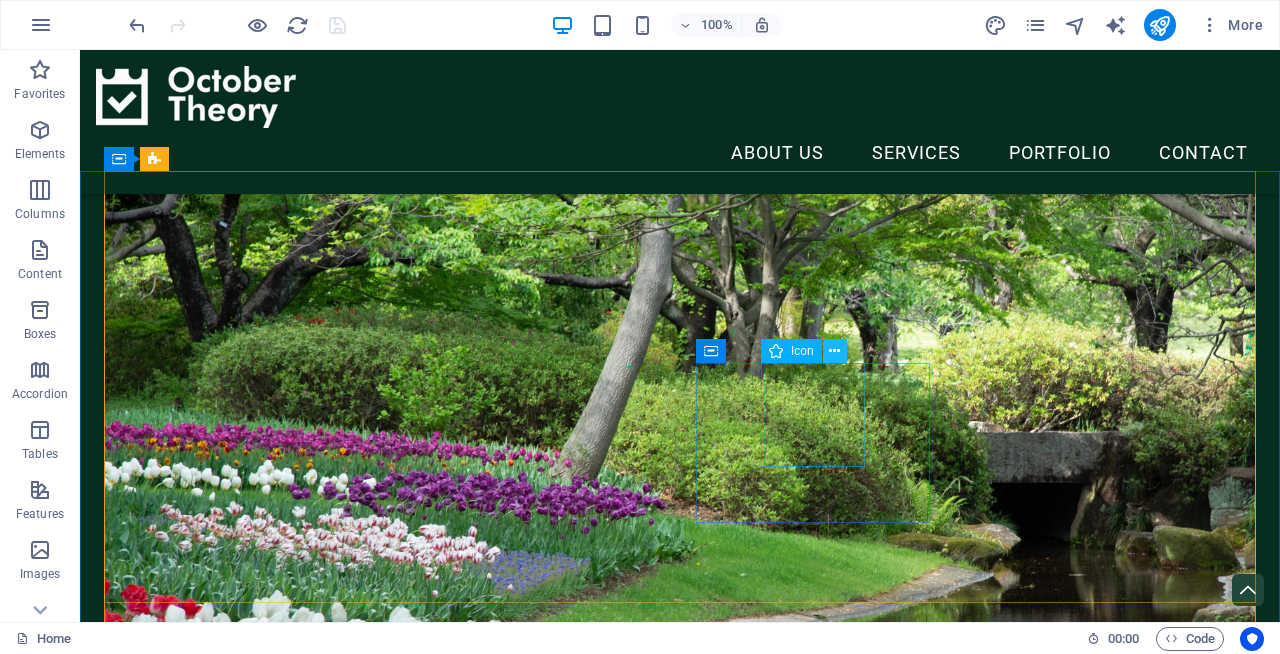 click at bounding box center [834, 351] 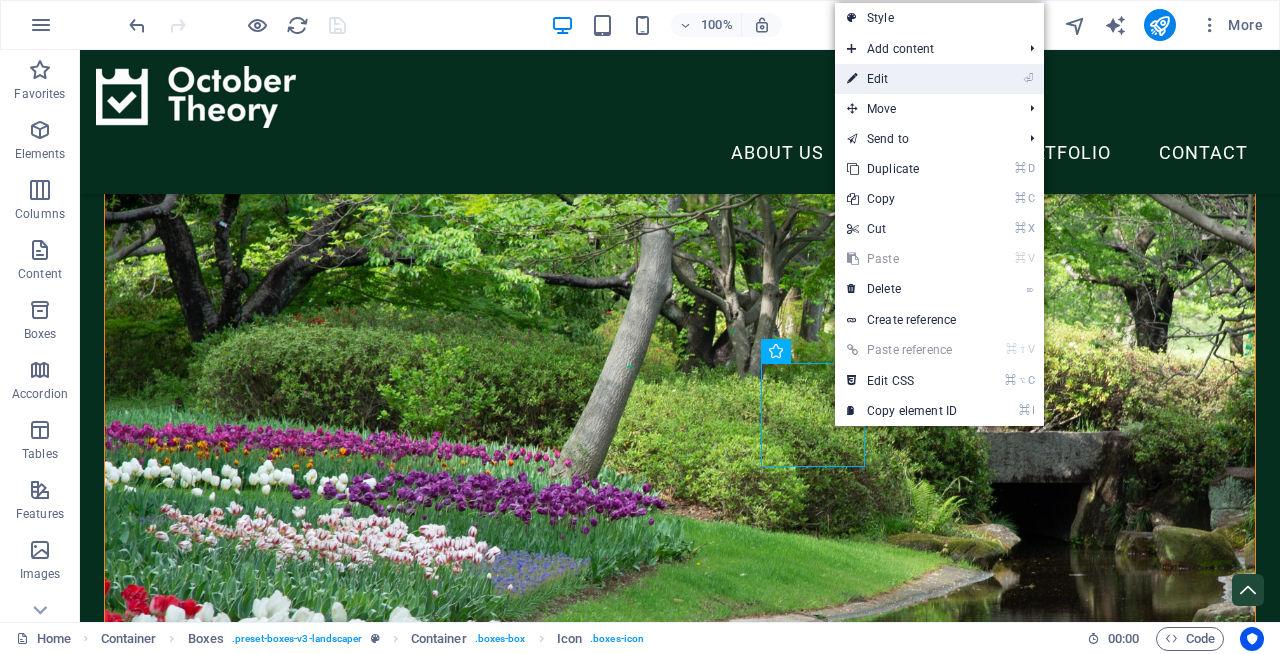 click on "⏎  Edit" at bounding box center [902, 79] 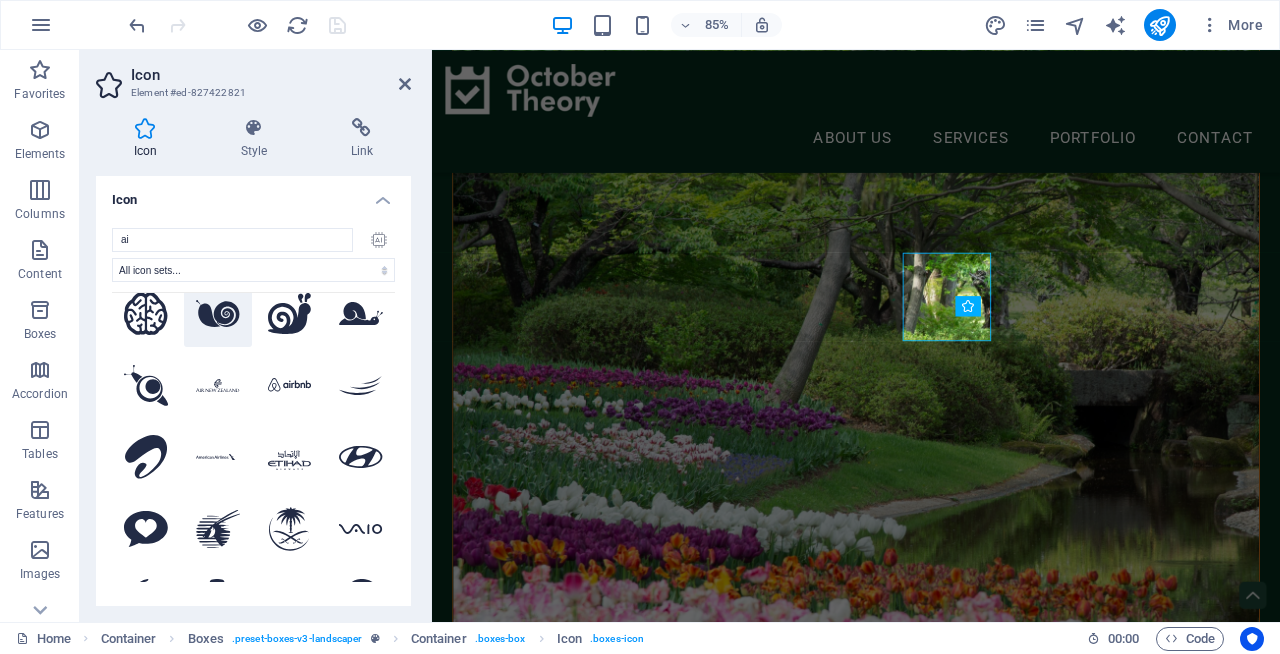 scroll, scrollTop: 0, scrollLeft: 0, axis: both 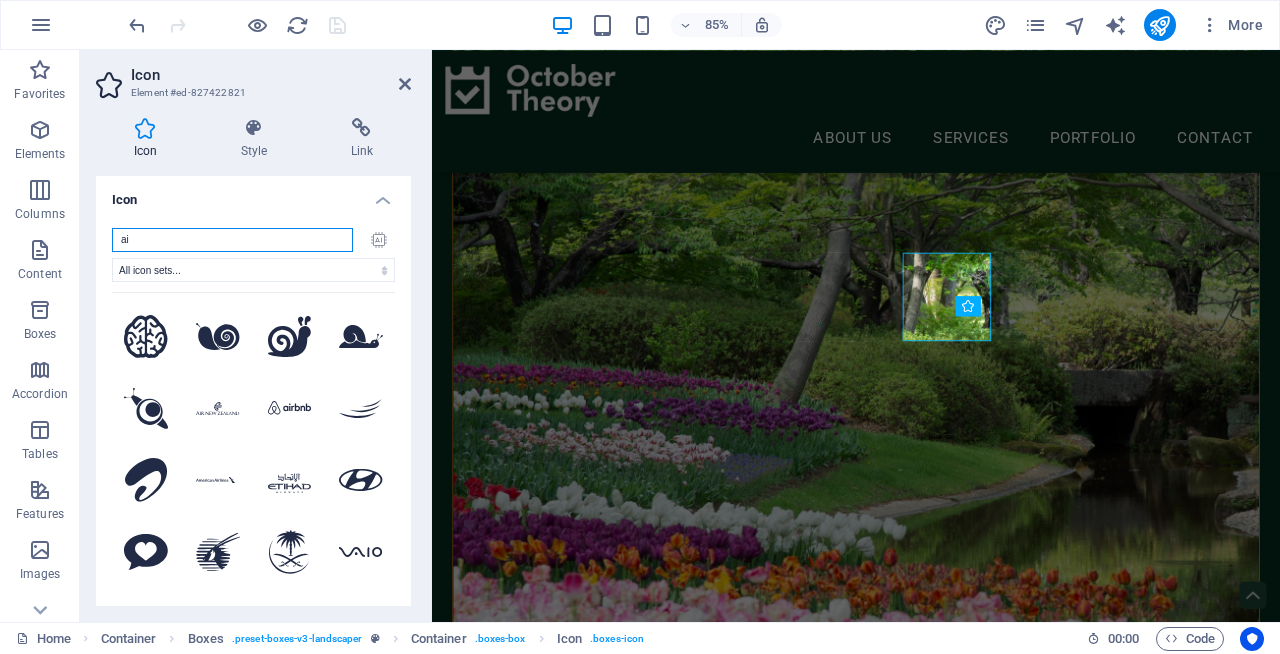 click on "ai" at bounding box center (232, 240) 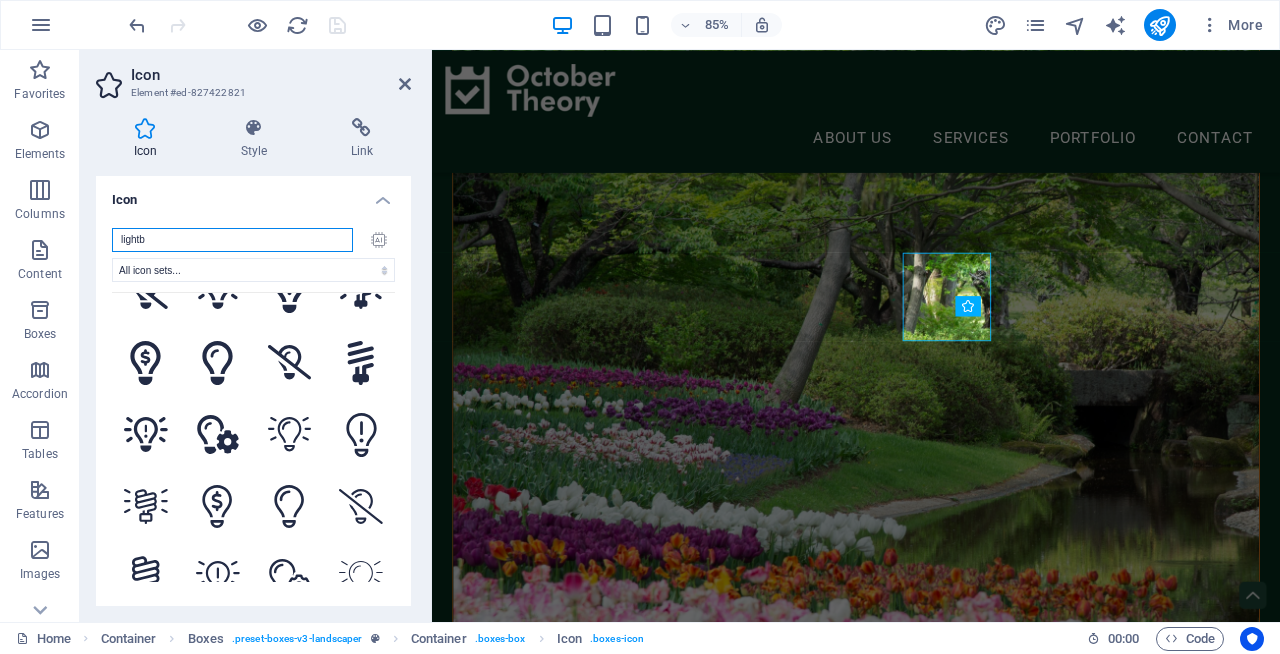 scroll, scrollTop: 399, scrollLeft: 0, axis: vertical 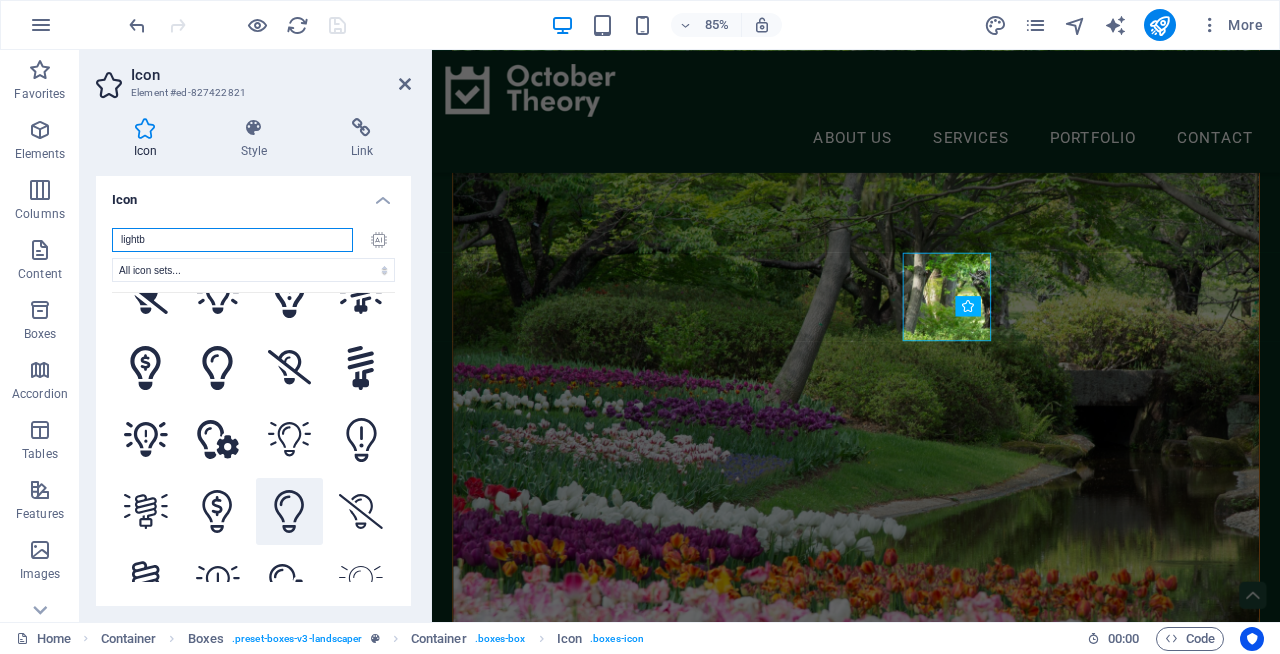 type on "lightb" 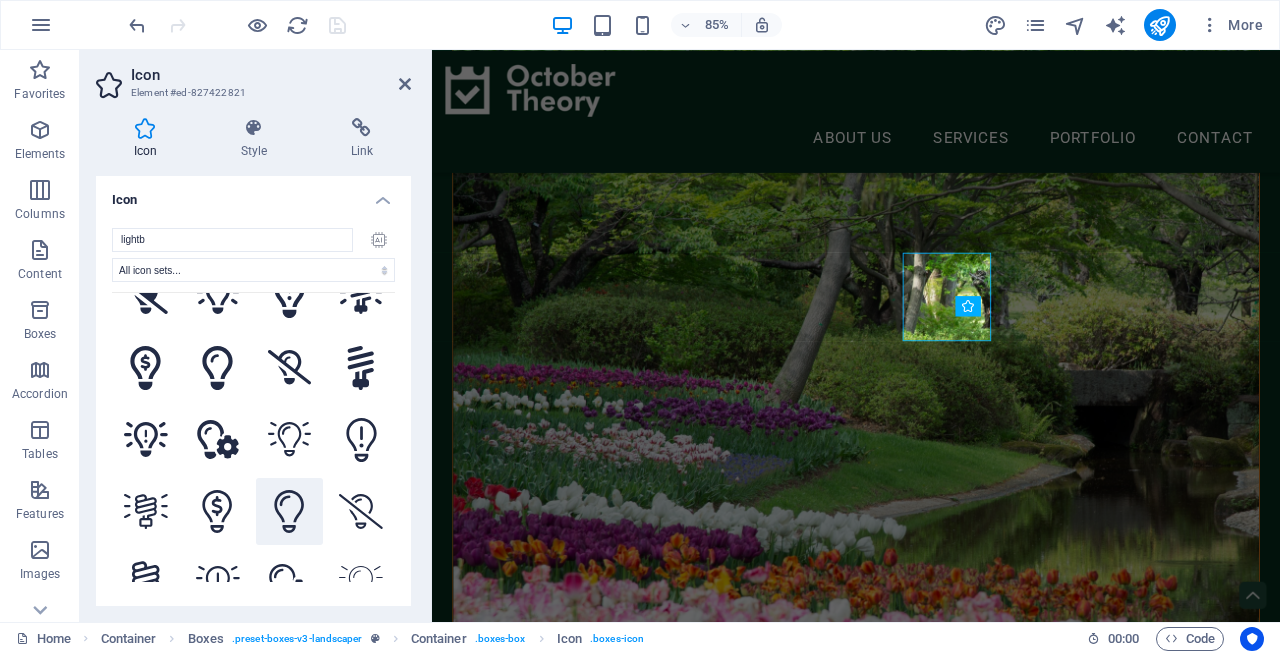 click 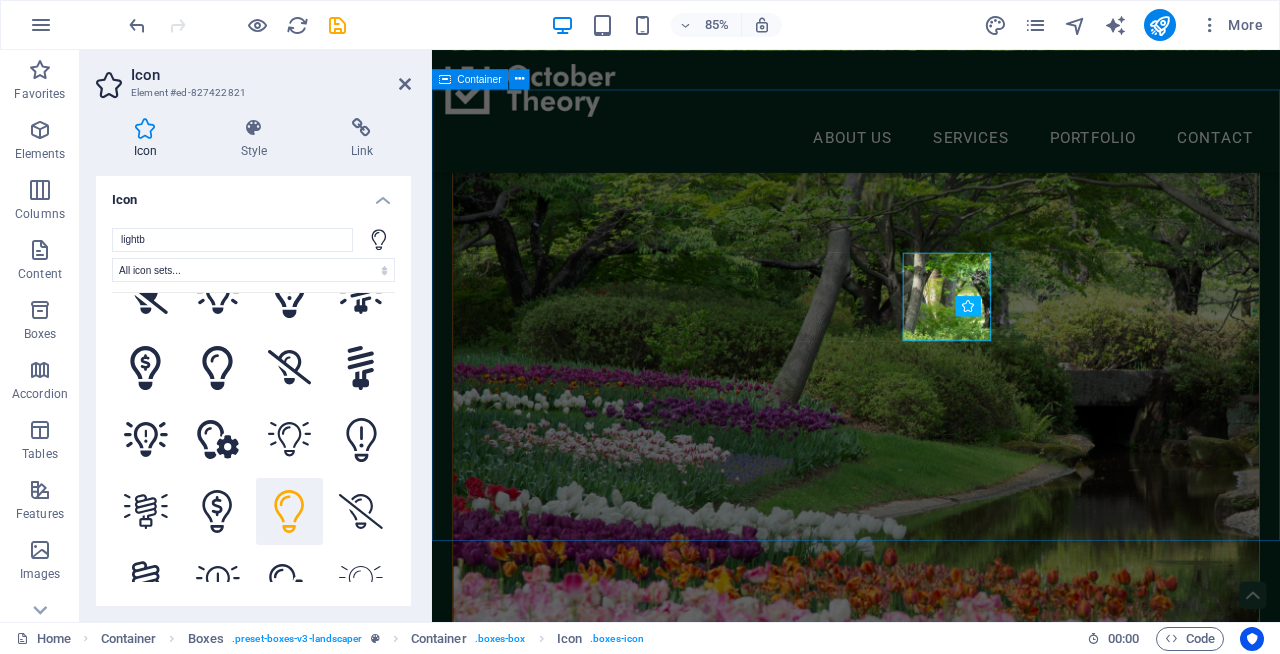 click on "What we do Strategy SEO GEO Social Media" at bounding box center [931, 1595] 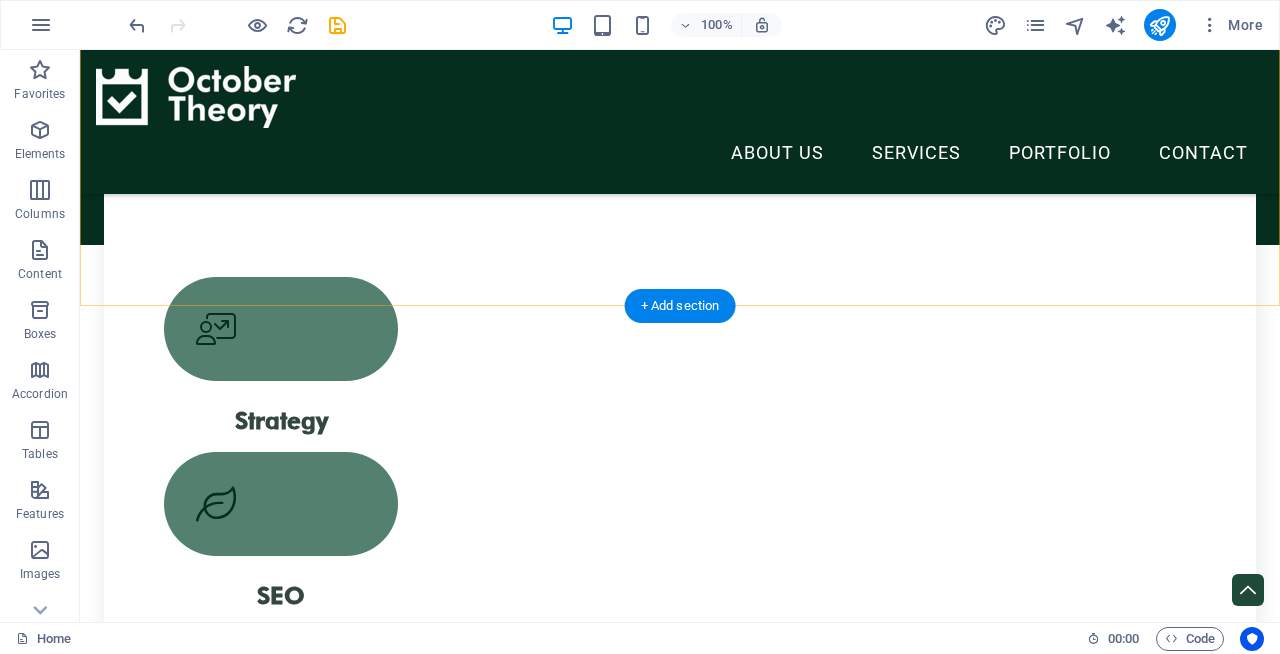 scroll, scrollTop: 1749, scrollLeft: 0, axis: vertical 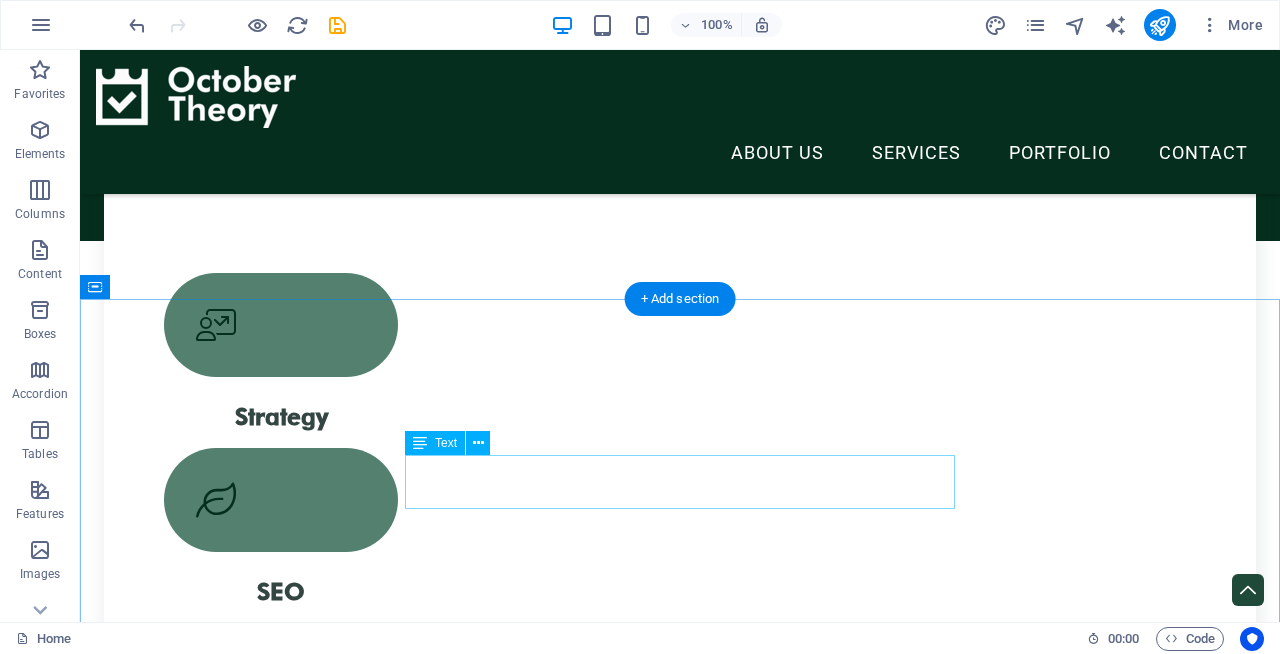 click on "Sed ut perspiciatis unde omnis iste natus error sit voluptatem accusantium doloremque laudantium, totam rem aperiam." at bounding box center [680, 3025] 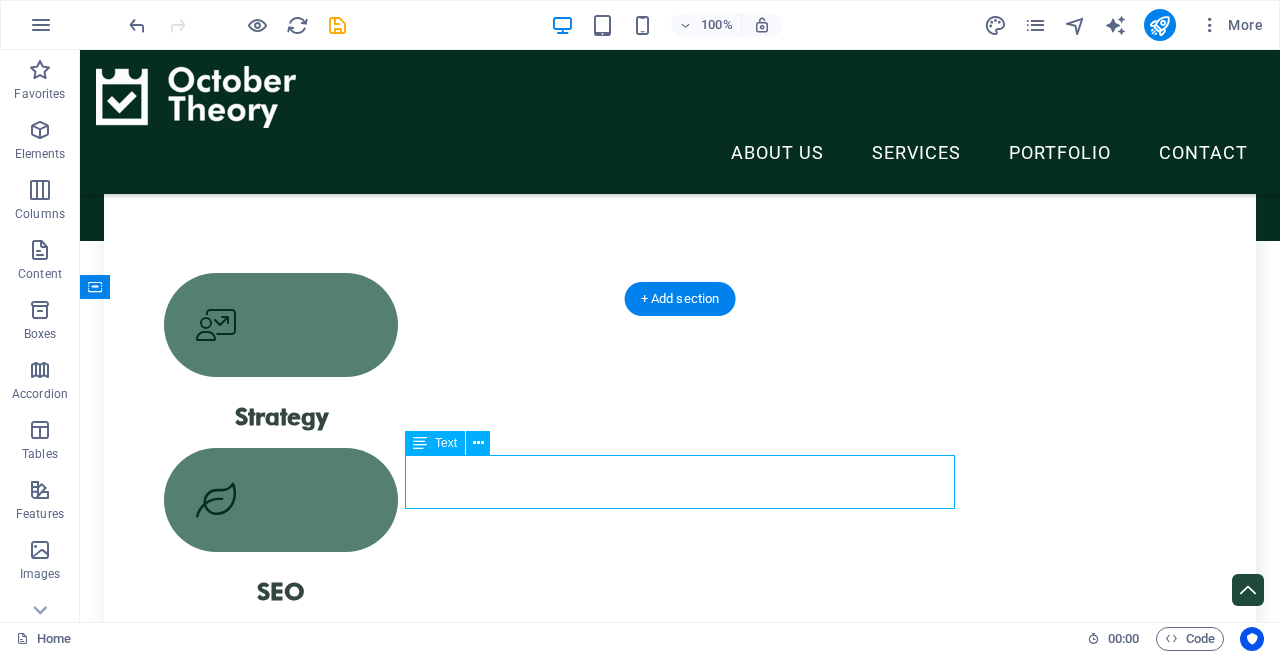 click on "Sed ut perspiciatis unde omnis iste natus error sit voluptatem accusantium doloremque laudantium, totam rem aperiam." at bounding box center [680, 3025] 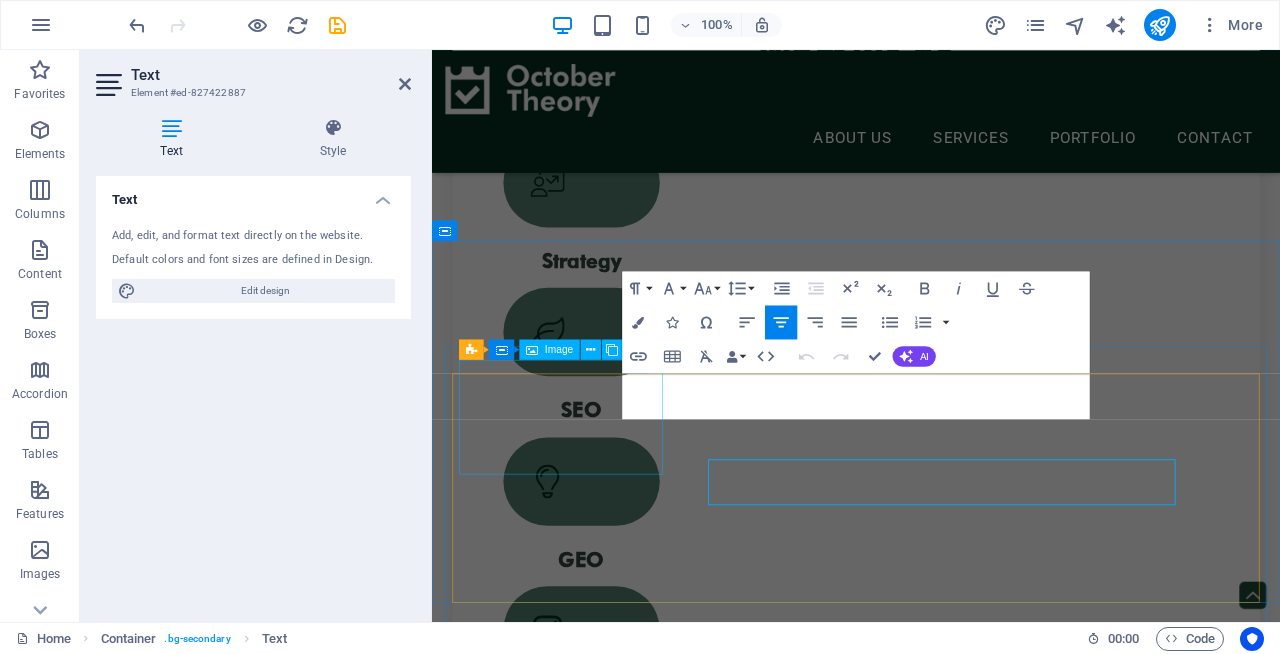 scroll, scrollTop: 1673, scrollLeft: 0, axis: vertical 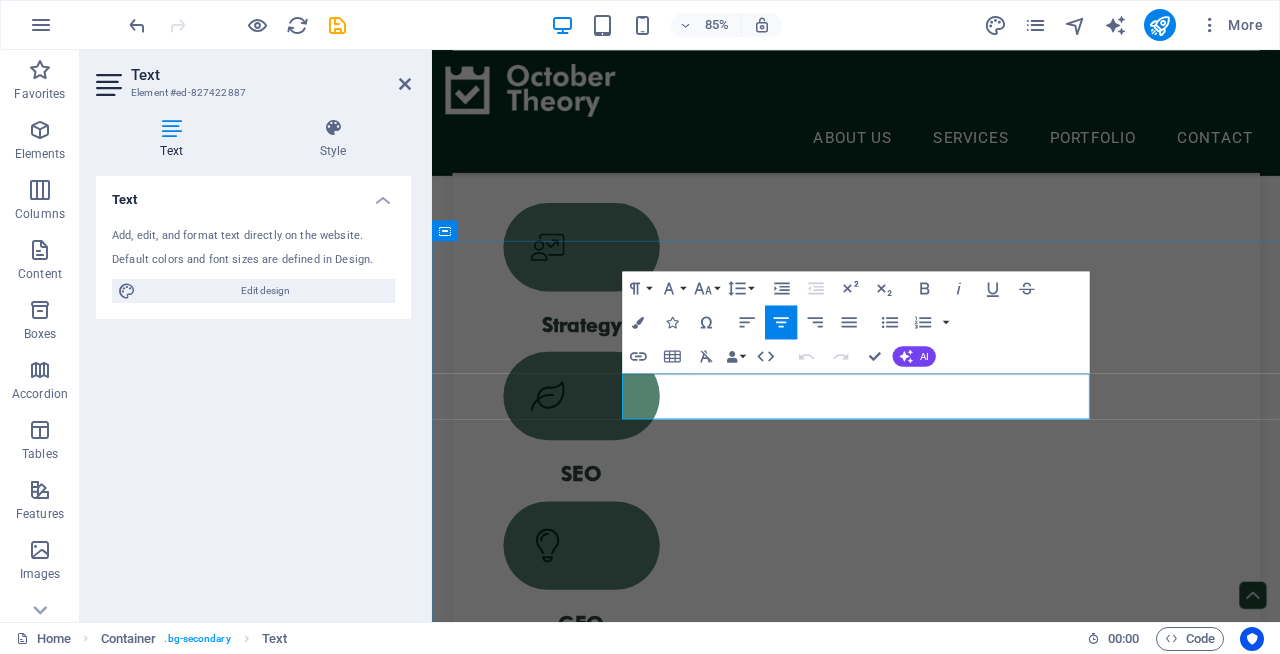 click on "Sed ut perspiciatis unde omnis iste natus error sit voluptatem accusantium doloremque laudantium, totam rem aperiam." at bounding box center (931, 2821) 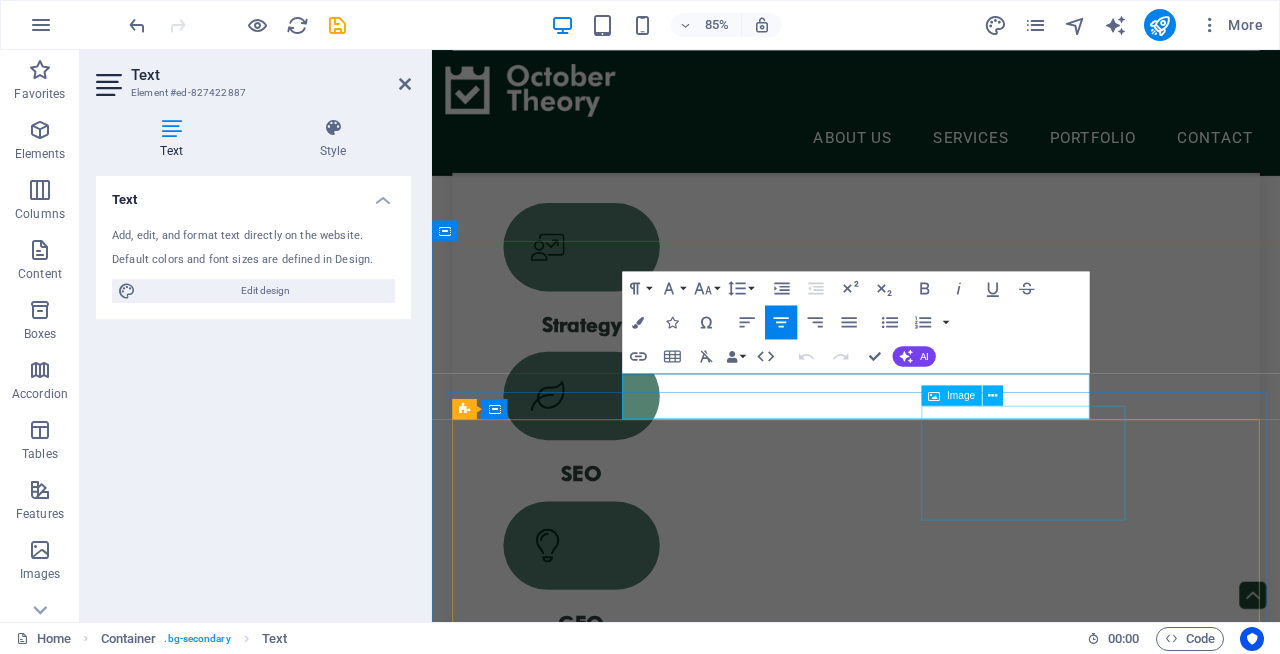 drag, startPoint x: 699, startPoint y: 440, endPoint x: 1208, endPoint y: 501, distance: 512.64215 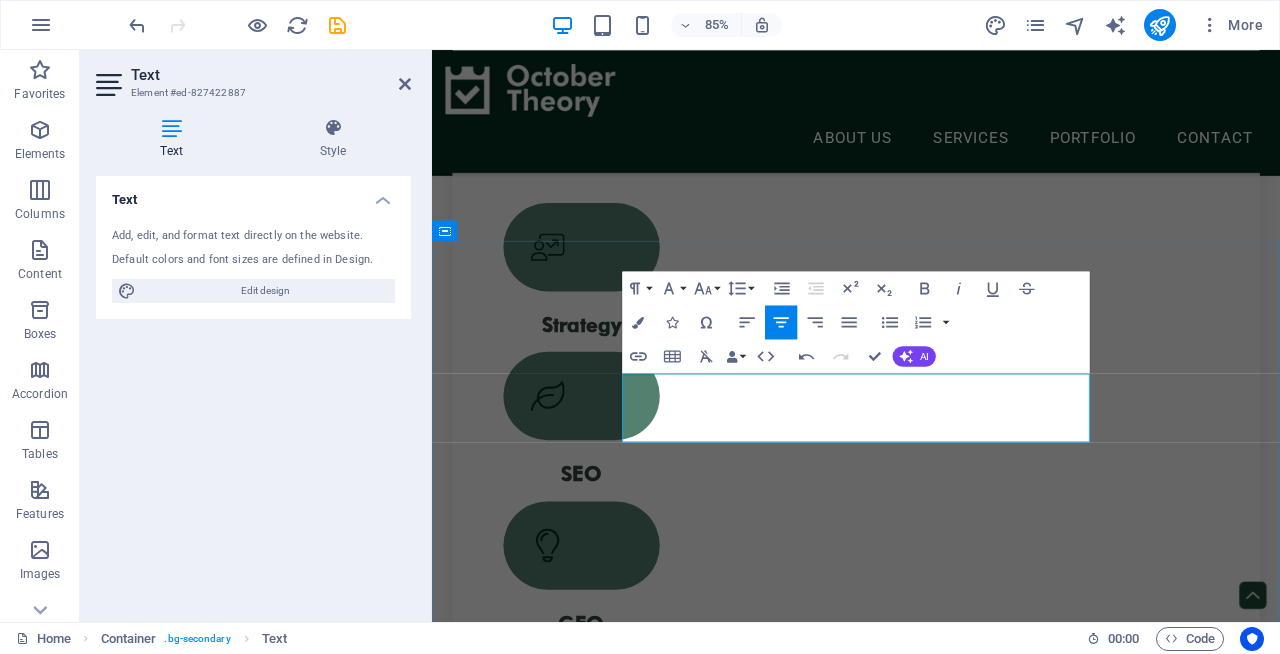 click on "SWe’ve had the chance to work with forward-thinking brands across industries — helping them grow, refine, and reach new audiences with purpose." at bounding box center [931, 2821] 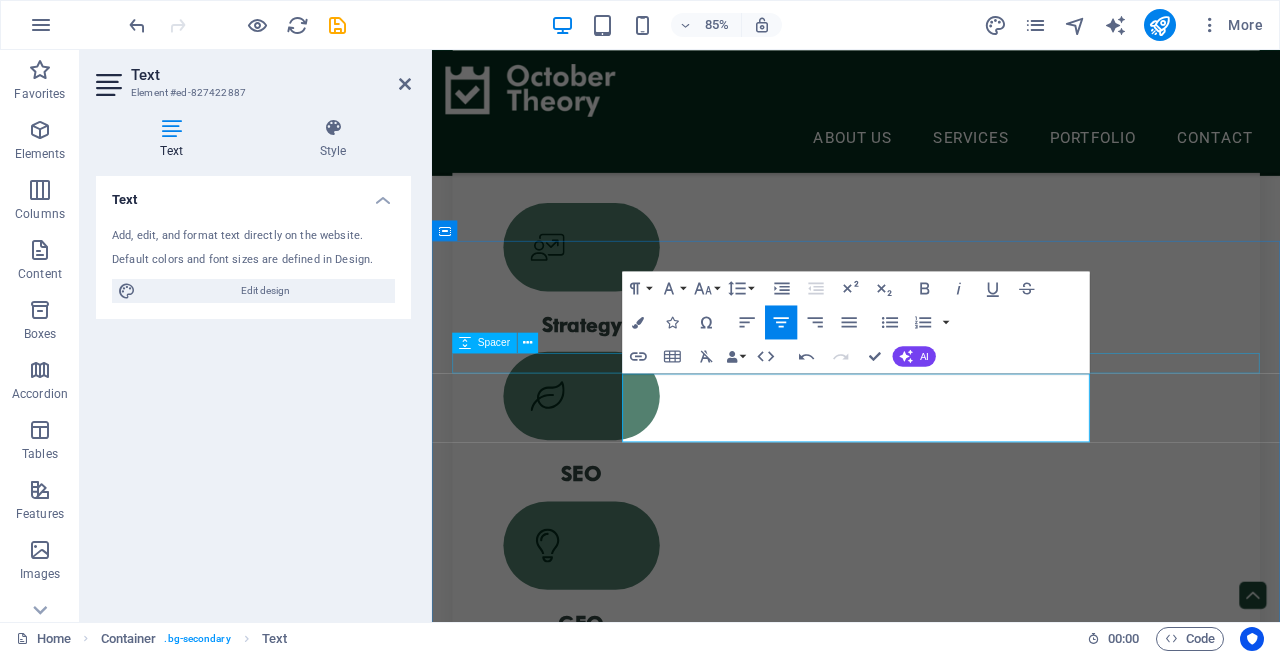 click at bounding box center (931, 2782) 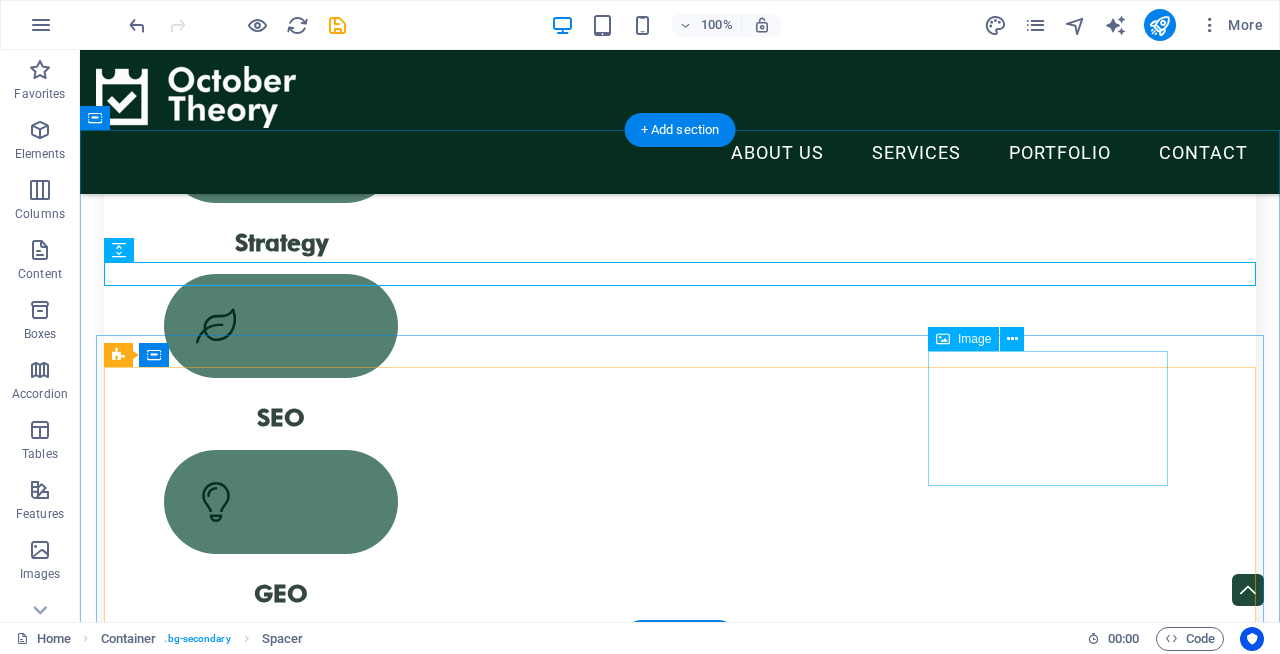 scroll, scrollTop: 1916, scrollLeft: 0, axis: vertical 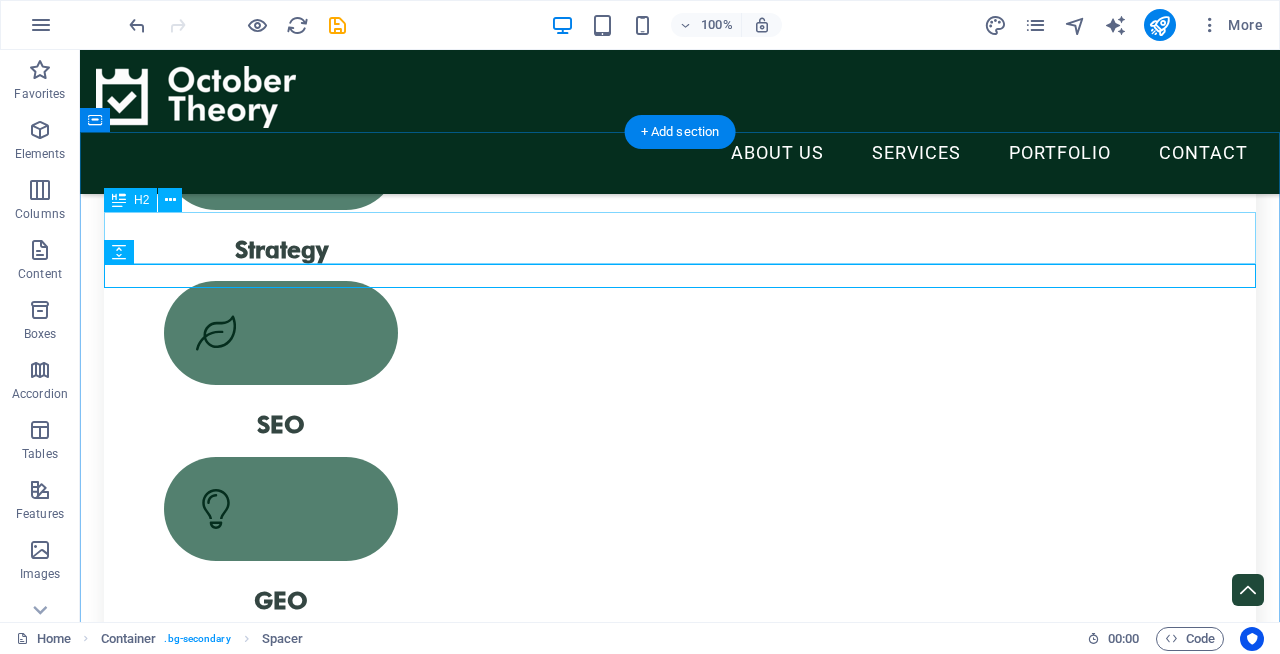 click on "They trusted us" at bounding box center (680, 2795) 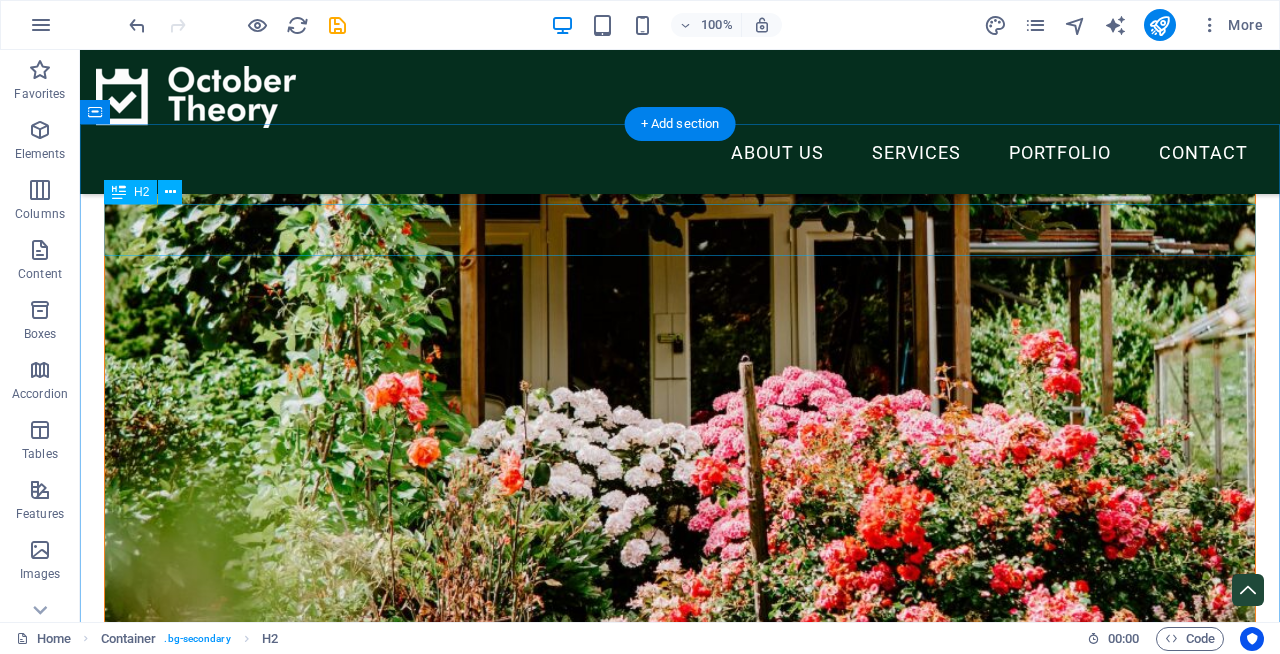 scroll, scrollTop: 3273, scrollLeft: 0, axis: vertical 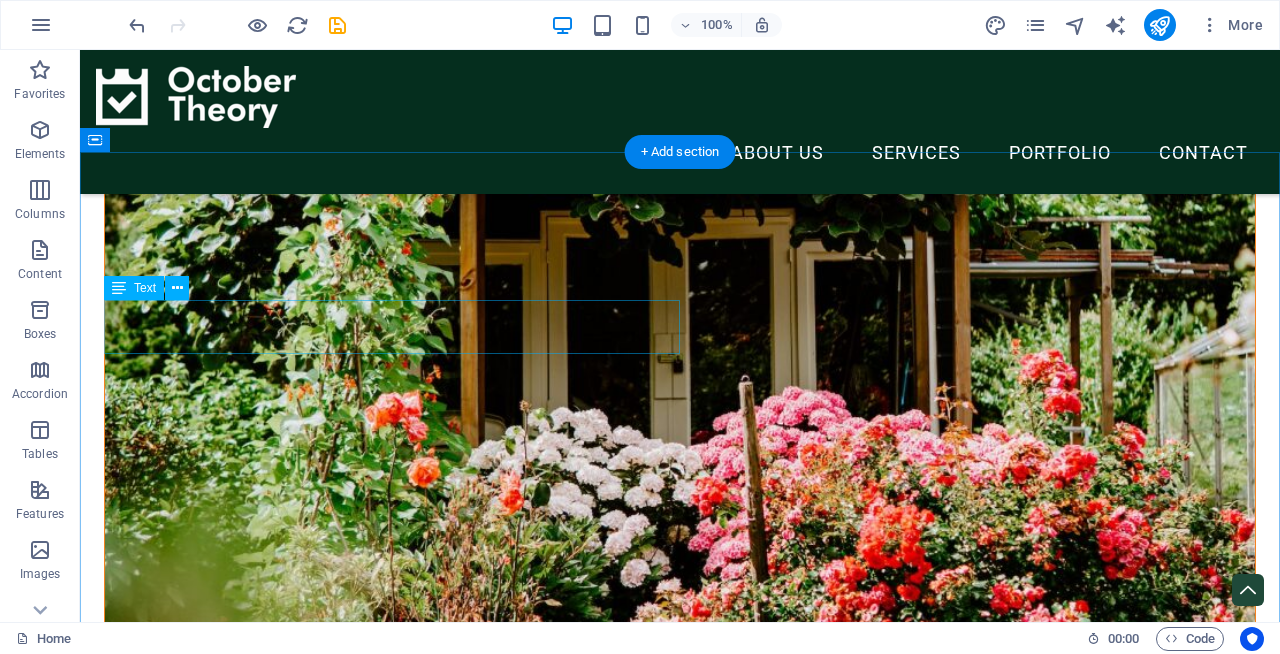 click on "Sed ut perspiciatis unde omnis iste natus error sit voluptatem accusantium doloremque laudantium, totam rem aperiam," at bounding box center (680, 9426) 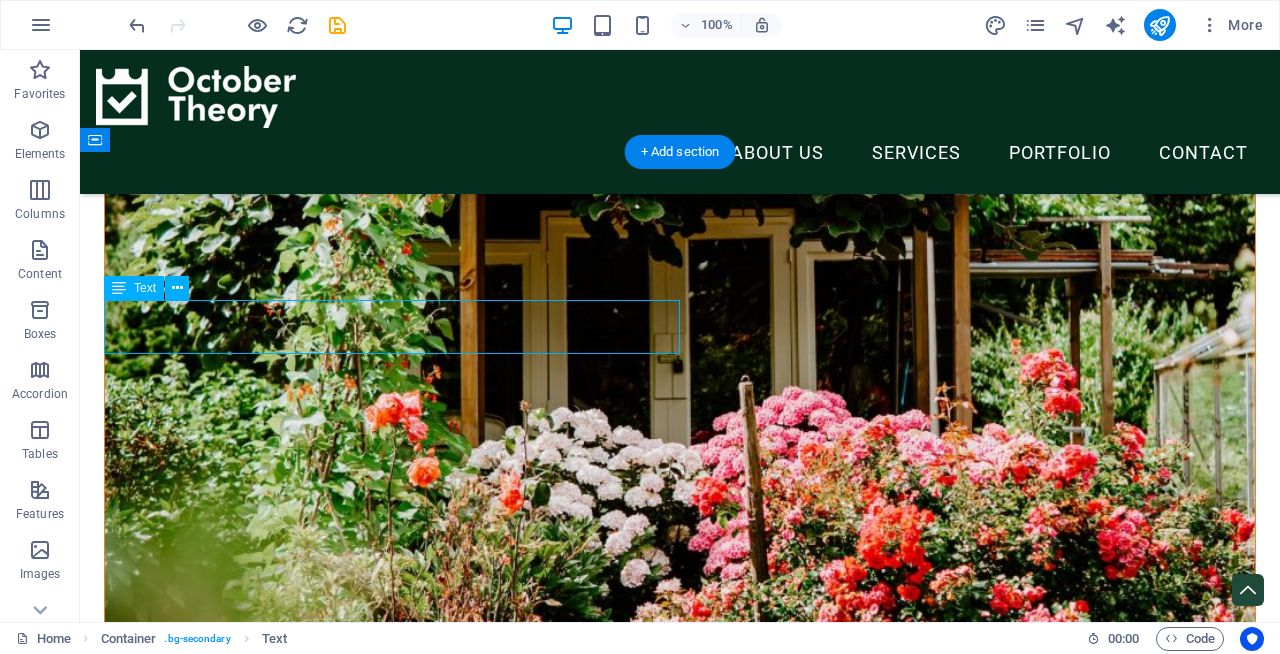 click on "Sed ut perspiciatis unde omnis iste natus error sit voluptatem accusantium doloremque laudantium, totam rem aperiam," at bounding box center [680, 9426] 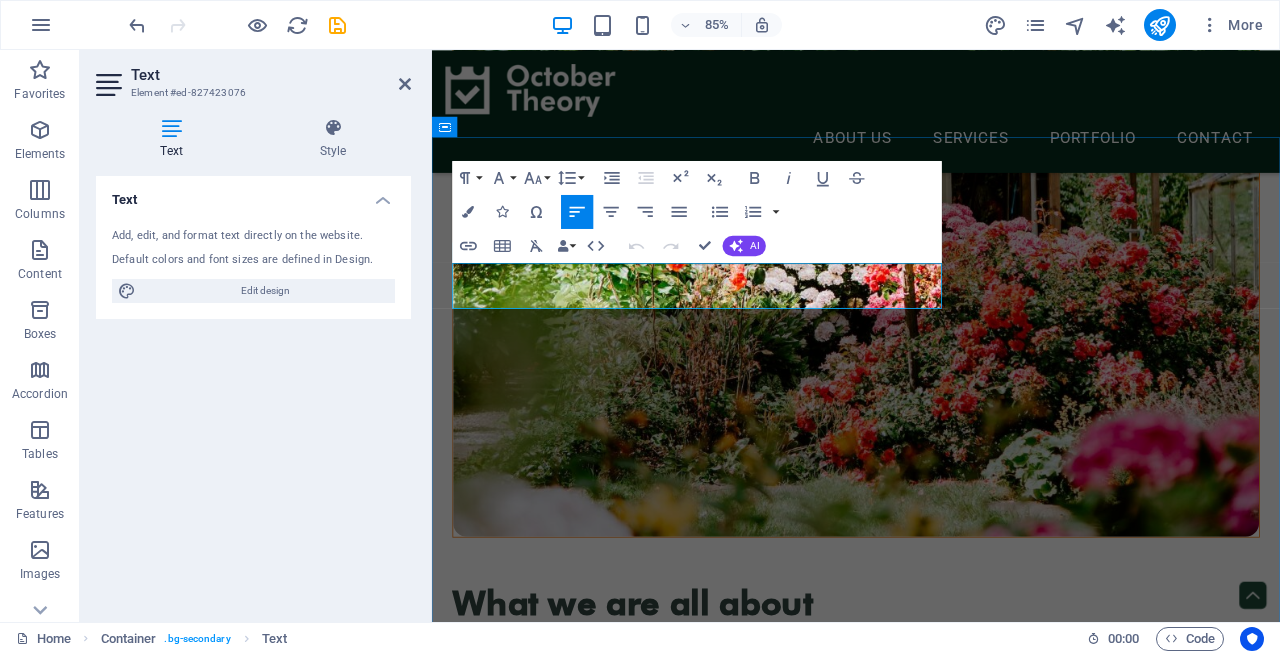 click on "Sed ut perspiciatis unde omnis iste natus error sit voluptatem accusantium doloremque laudantium, totam rem aperiam," at bounding box center (931, 9063) 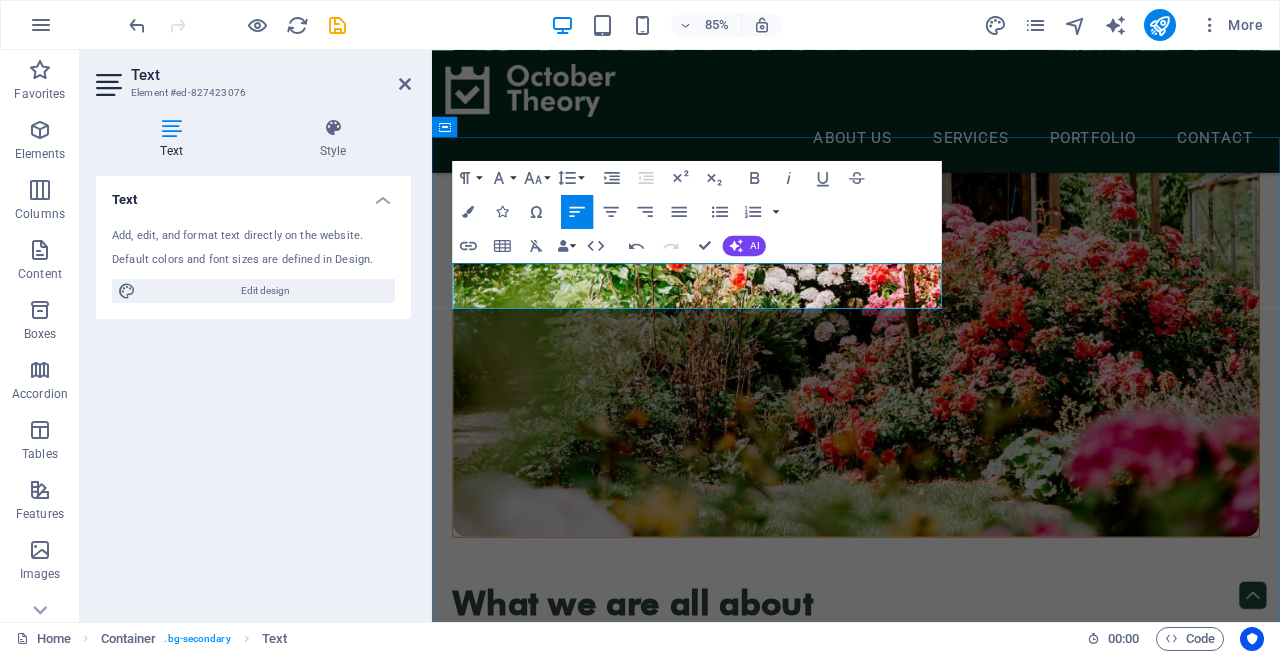 click on "SFrom strategy to execution, here’s a look at the work we’ve delivered — built around clear goals, creative thinking, and measurable impact." at bounding box center (931, 9063) 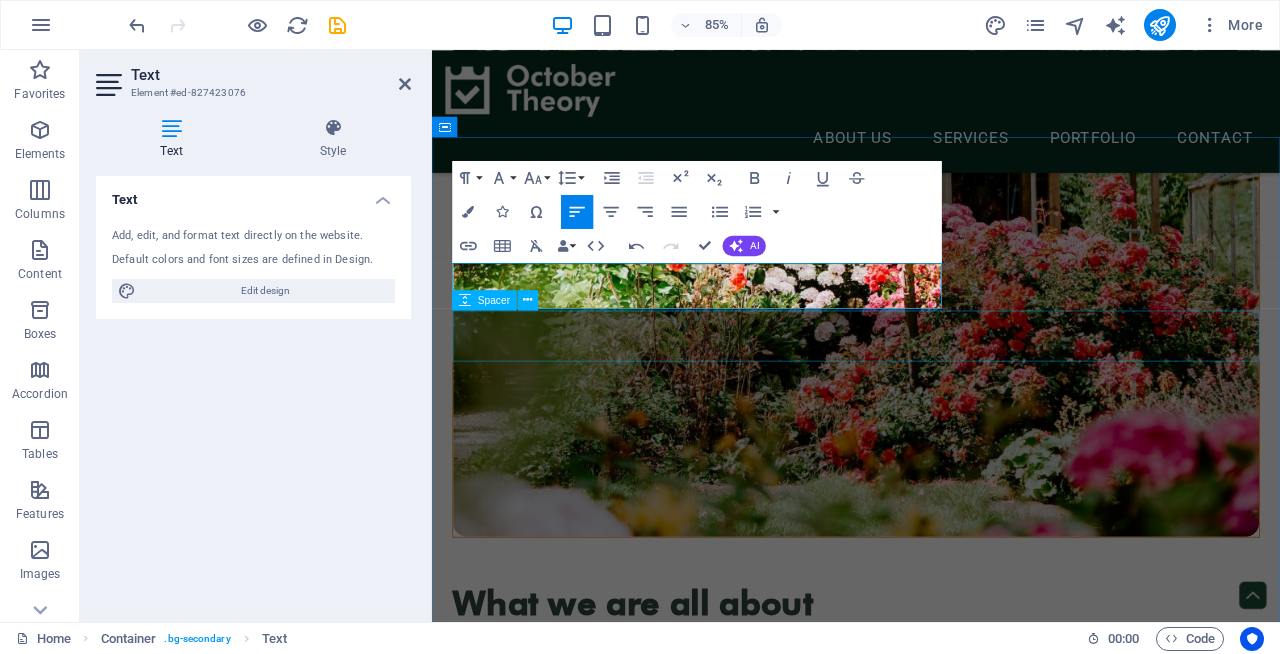 type 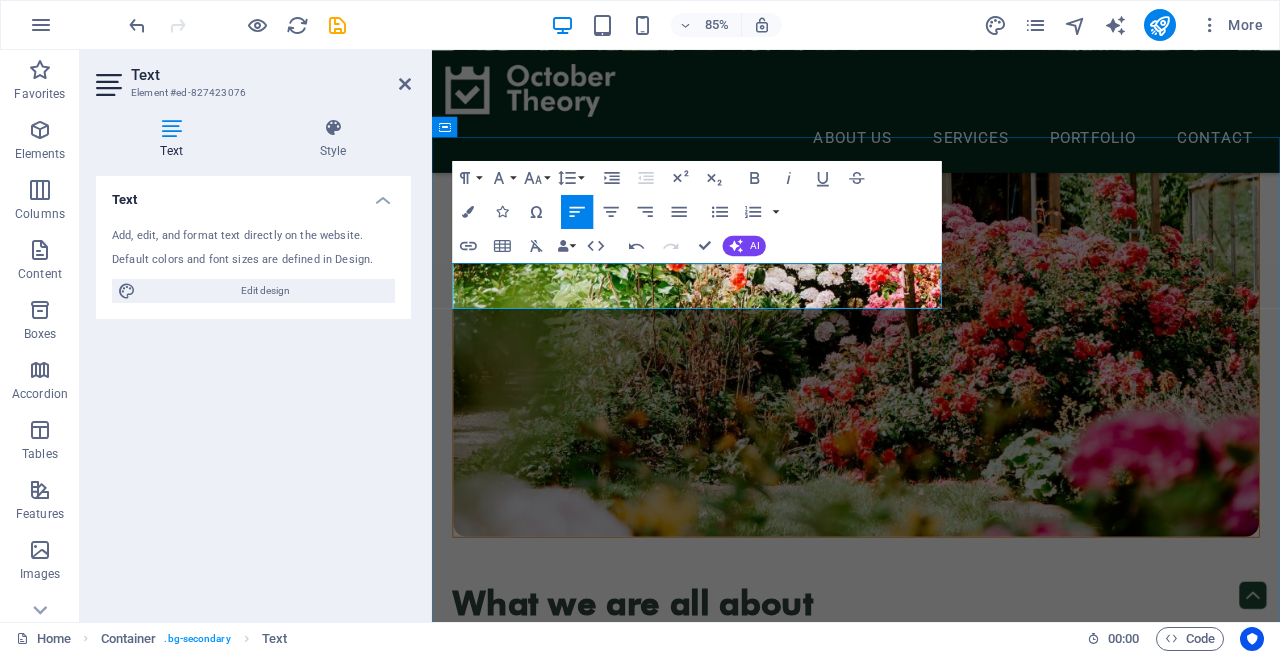 click on "From strategy to execution, here’s a look at the work we’ve delivered. built around clear goals, creative thinking, and measurable impact." at bounding box center [931, 9063] 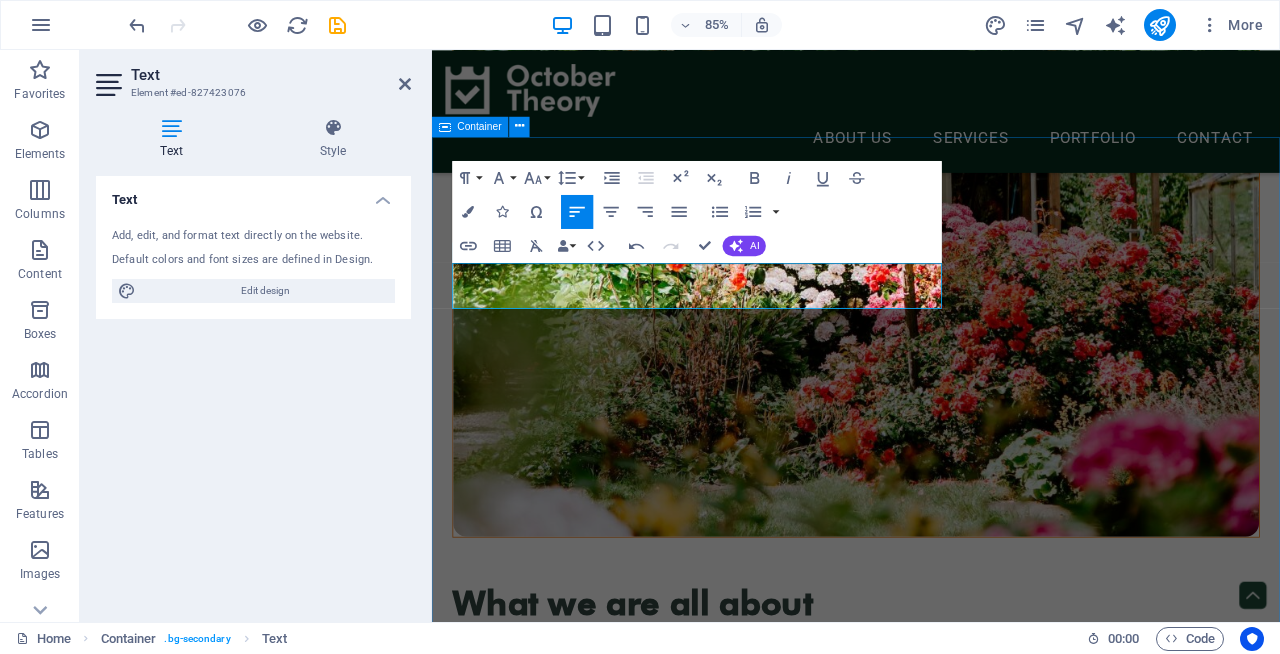 click on "Our Portfolio From strategy to execution, here’s a look at the work we’ve delivered. Built around clear goals, creative thinking, and measurable impact. view all" at bounding box center (931, 9234) 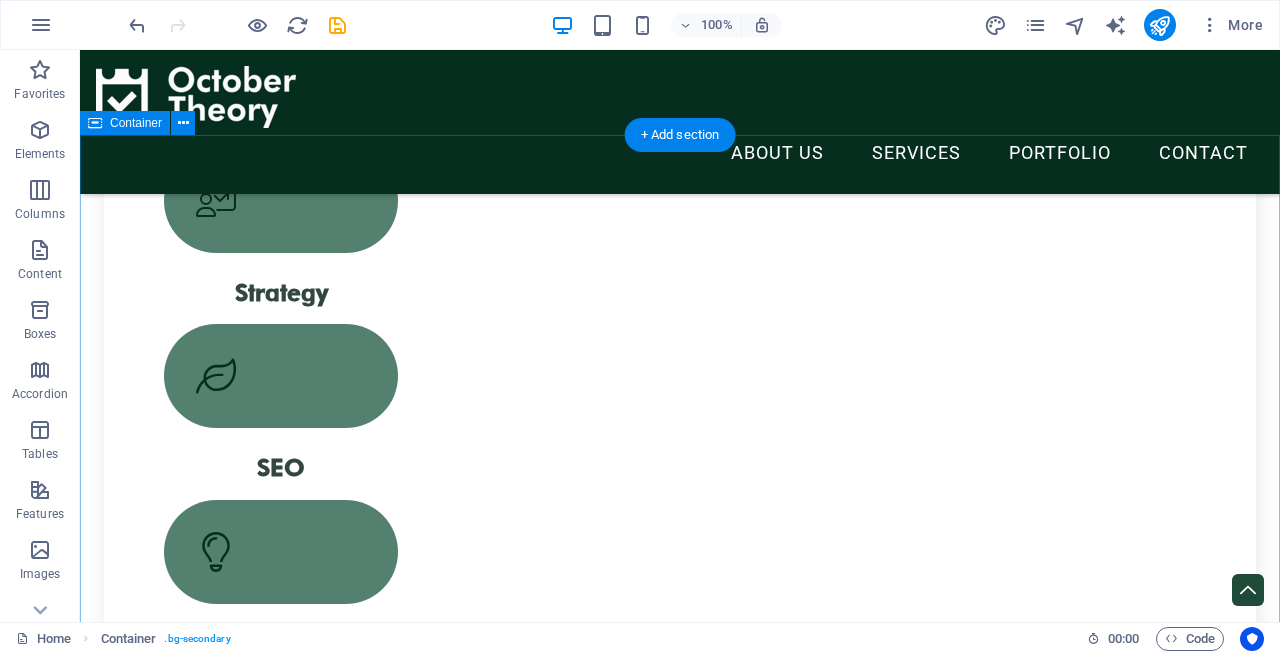 scroll, scrollTop: 1870, scrollLeft: 0, axis: vertical 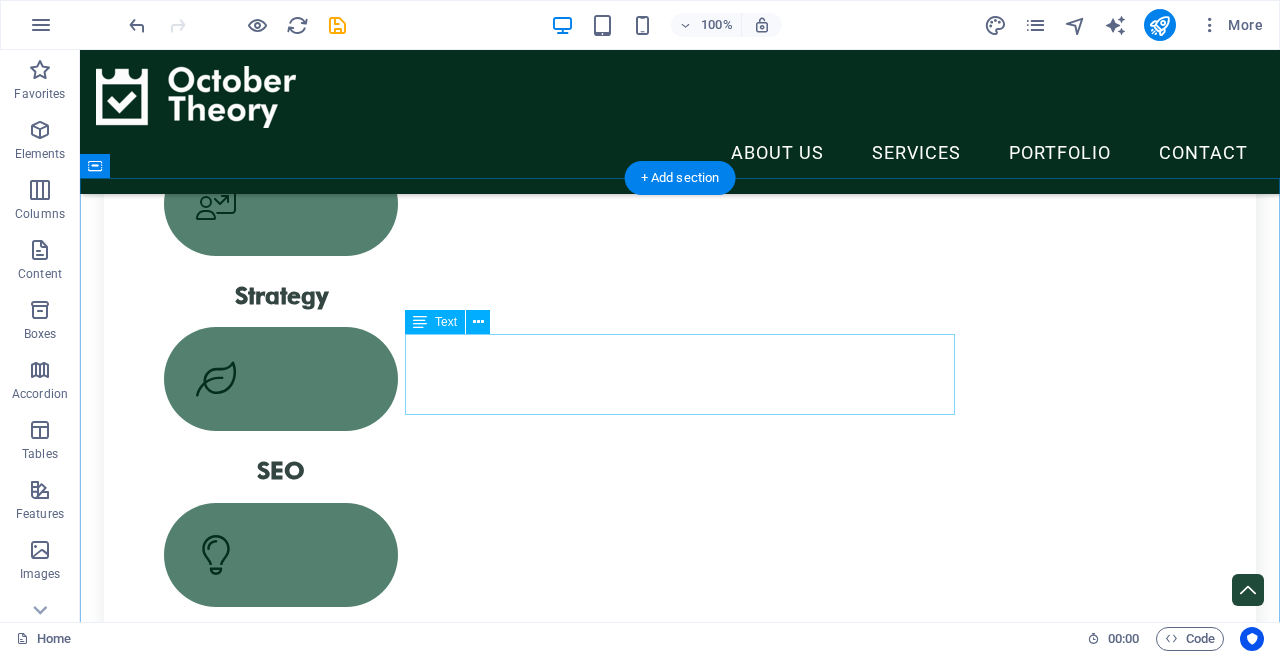 click on "We’ve had the chance to work with forward-thinking brands across industries — helping them grow, refine, and reach new audiences with purpose." at bounding box center (680, 2918) 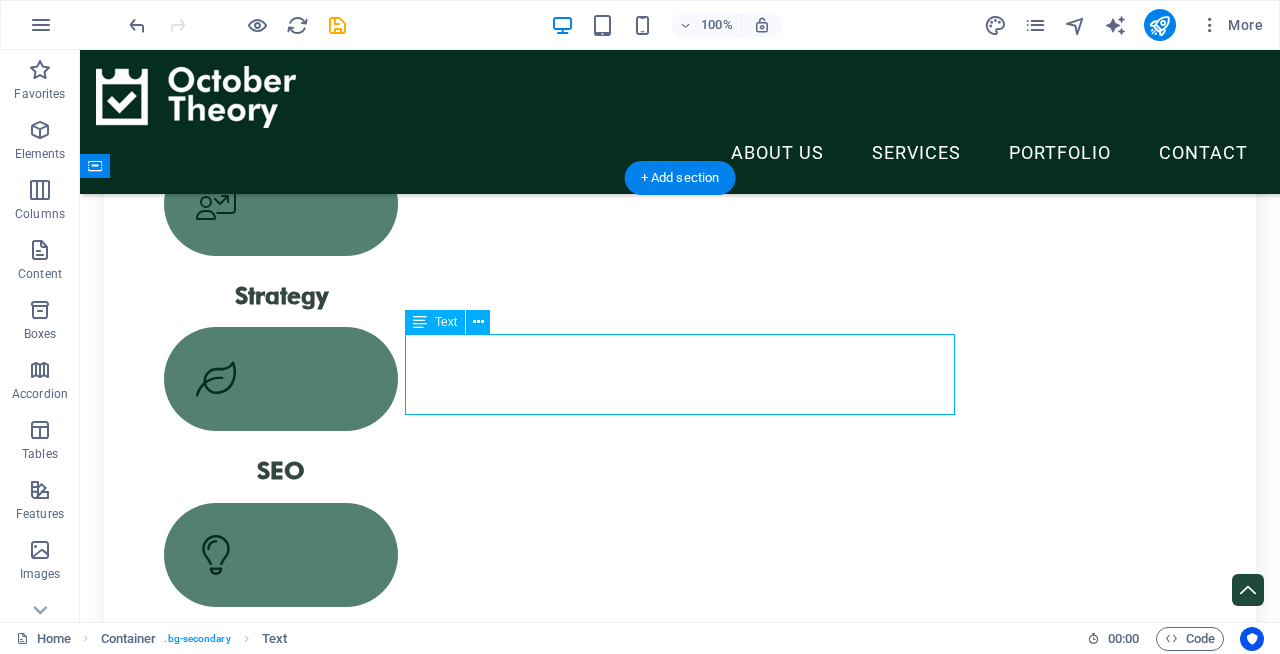 click on "We’ve had the chance to work with forward-thinking brands across industries — helping them grow, refine, and reach new audiences with purpose." at bounding box center (680, 2918) 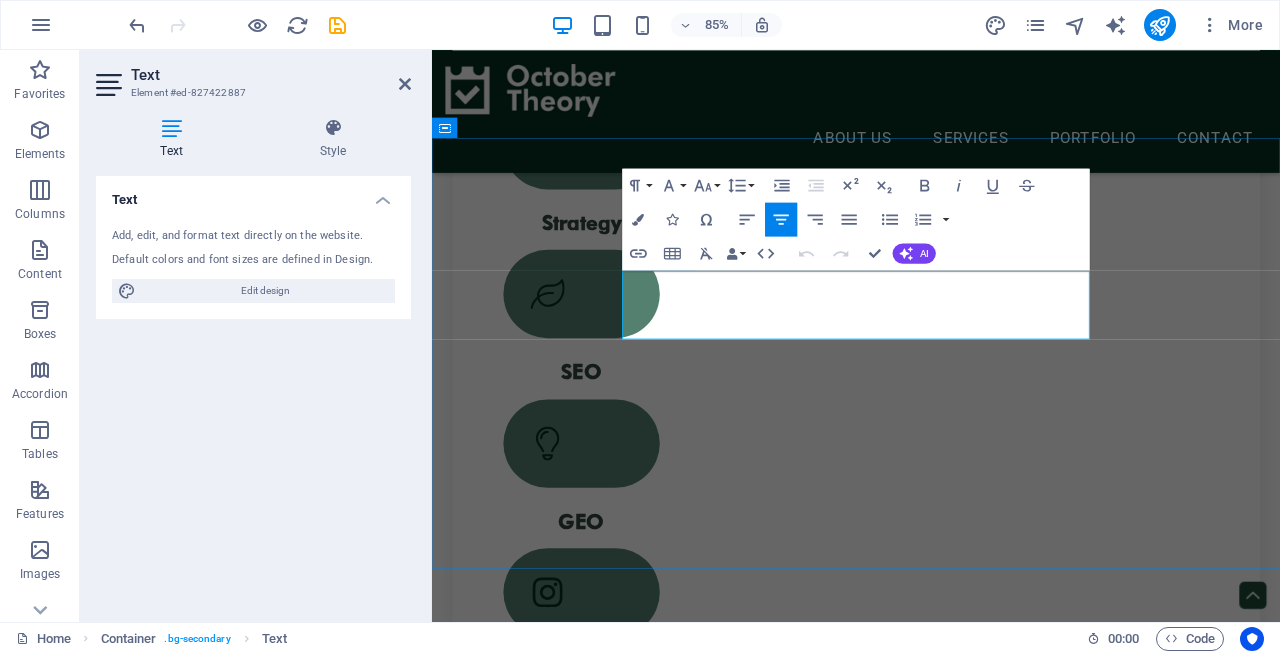 click on "We’ve had the chance to work with forward-thinking brands across industries — helping them grow, refine, and reach new audiences with purpose." at bounding box center (931, 2700) 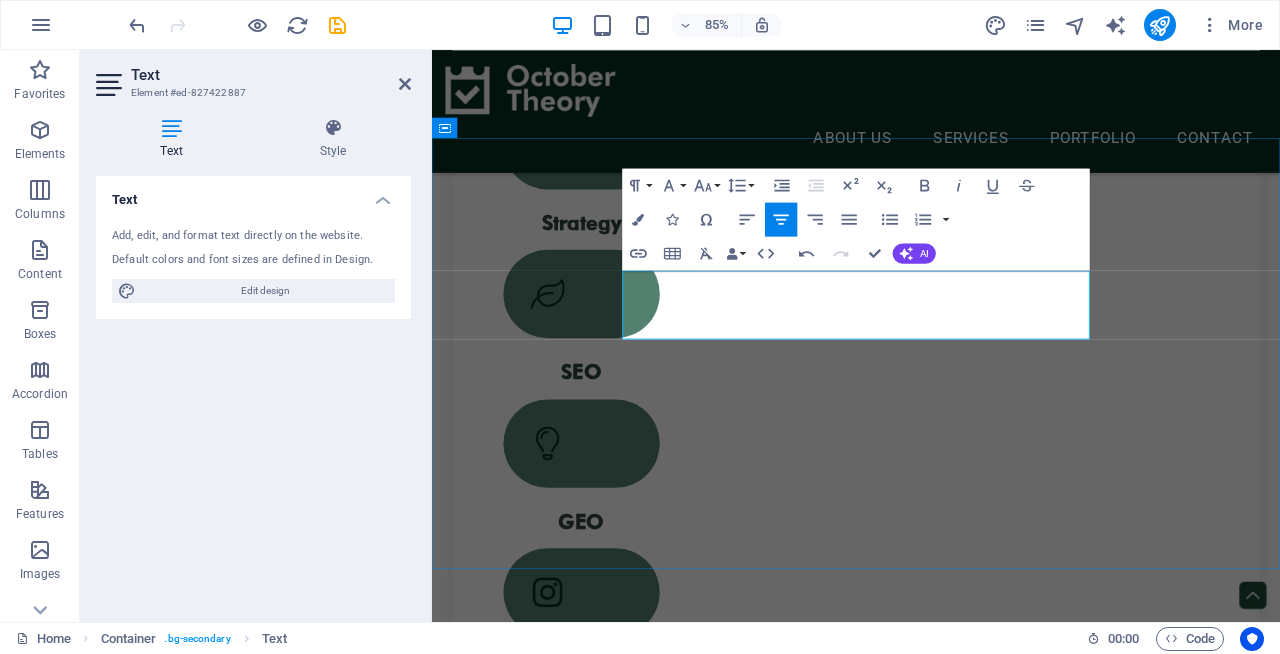 type 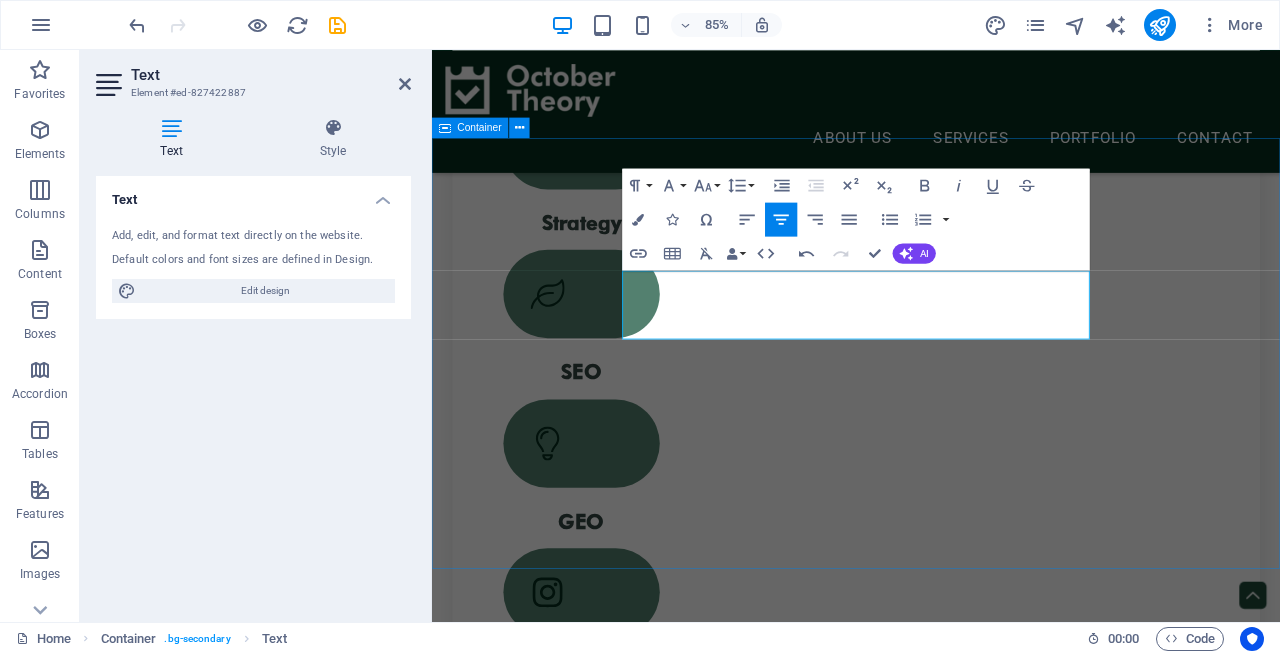 click on "They trusted us We’ve had the chance to work with forward-thinking brands across industries, helping them grow, refine, and reach new audiences with purpose." at bounding box center [931, 2991] 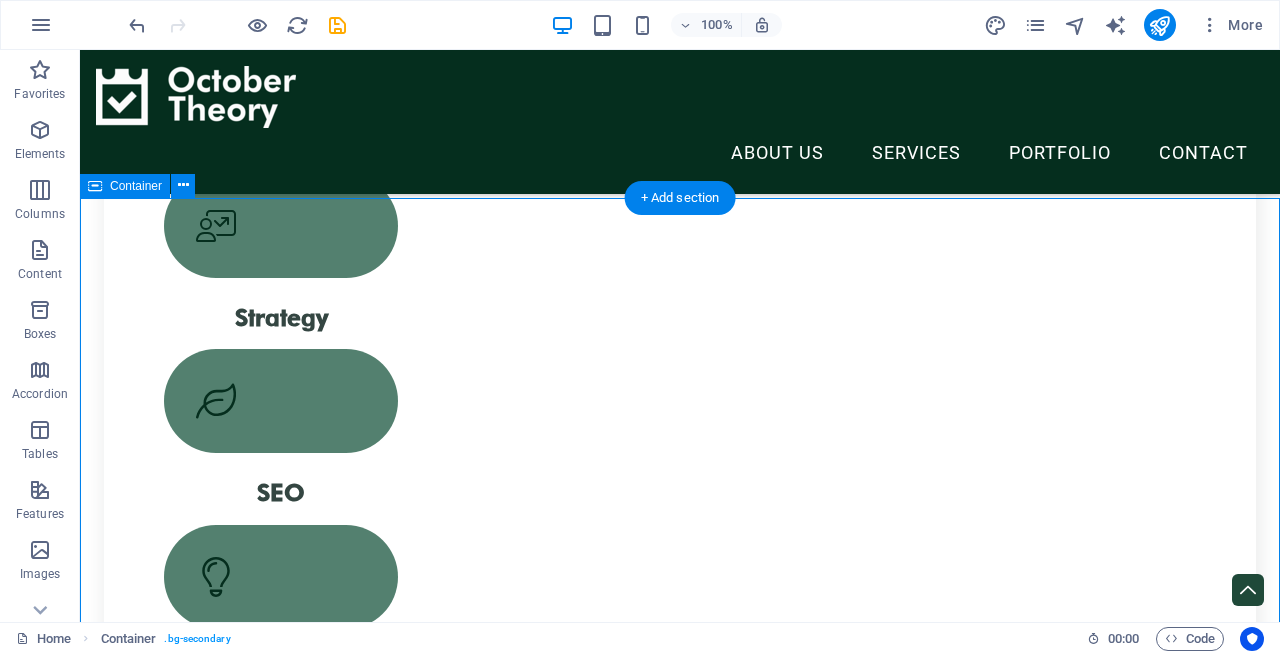 scroll, scrollTop: 1850, scrollLeft: 0, axis: vertical 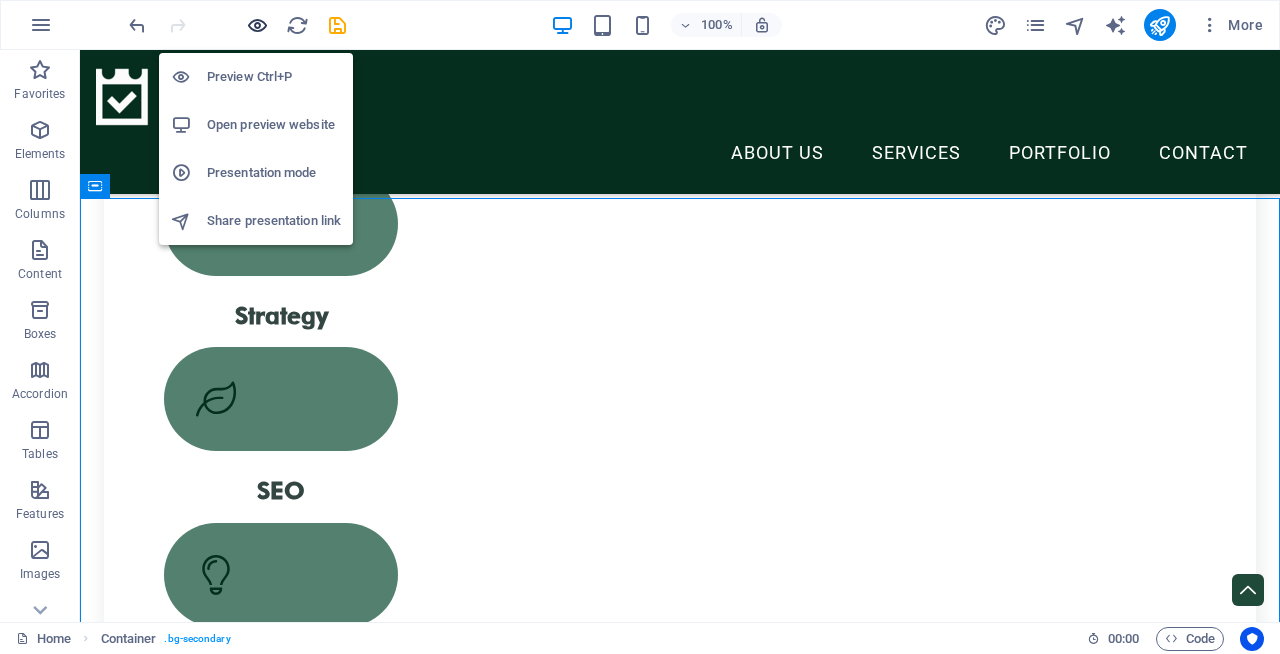click at bounding box center [257, 25] 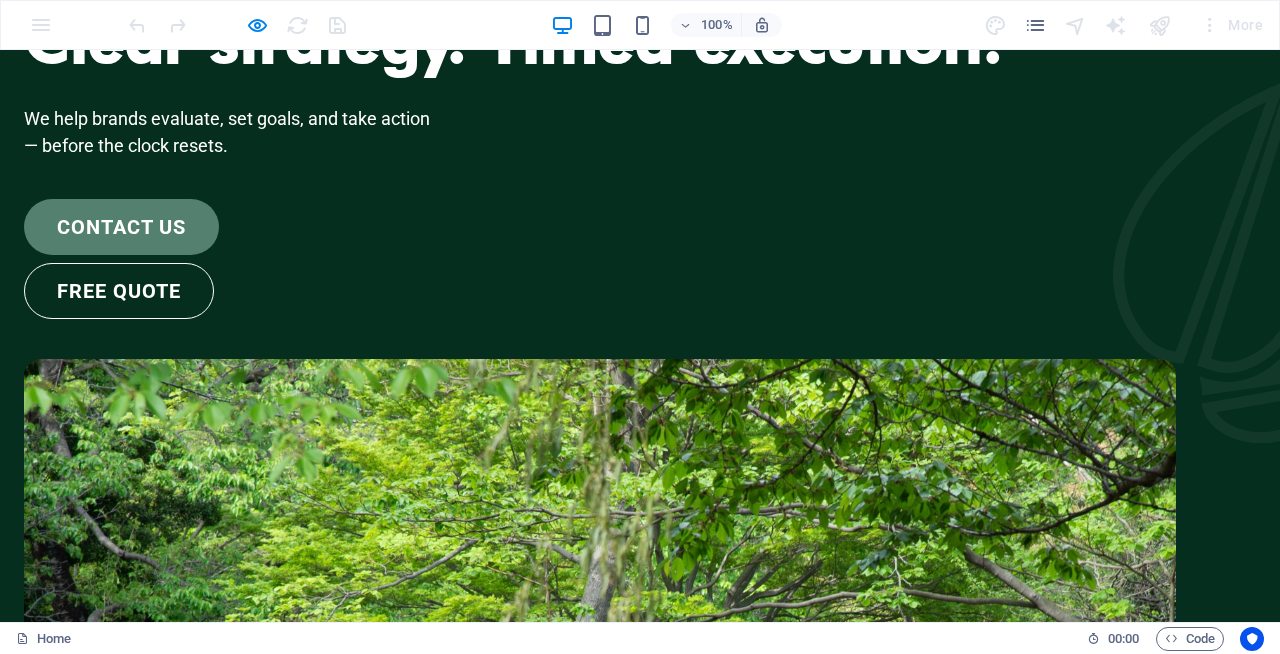 scroll, scrollTop: 0, scrollLeft: 0, axis: both 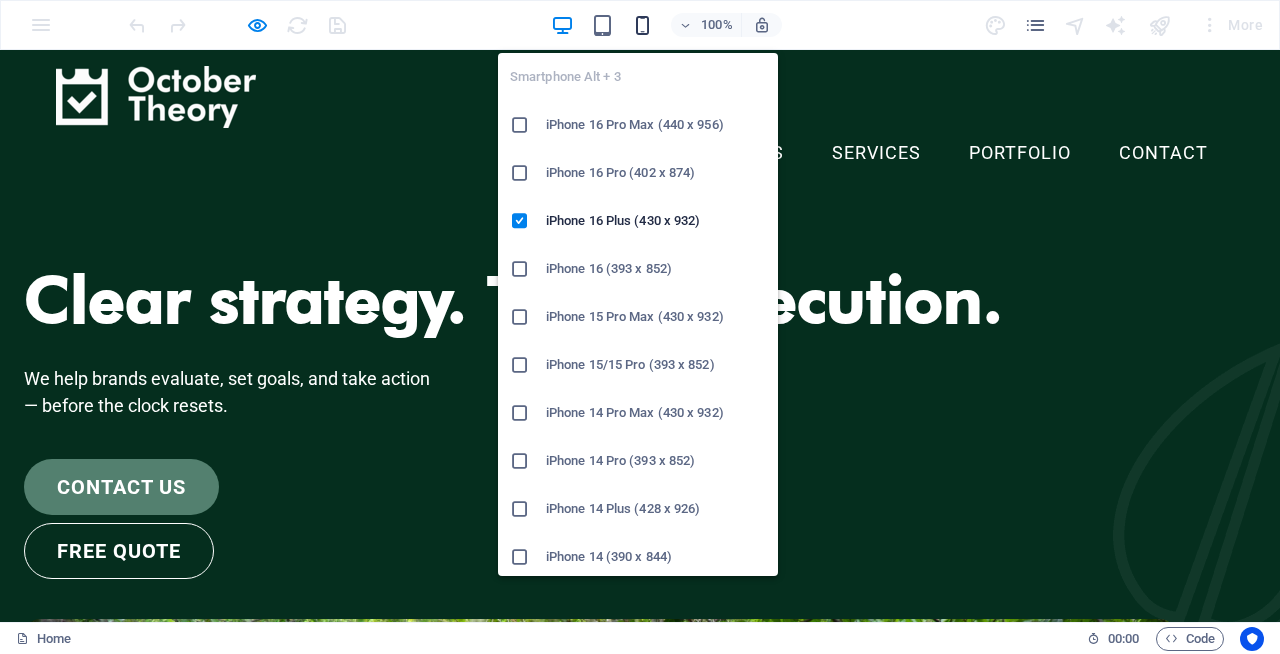 click at bounding box center (642, 25) 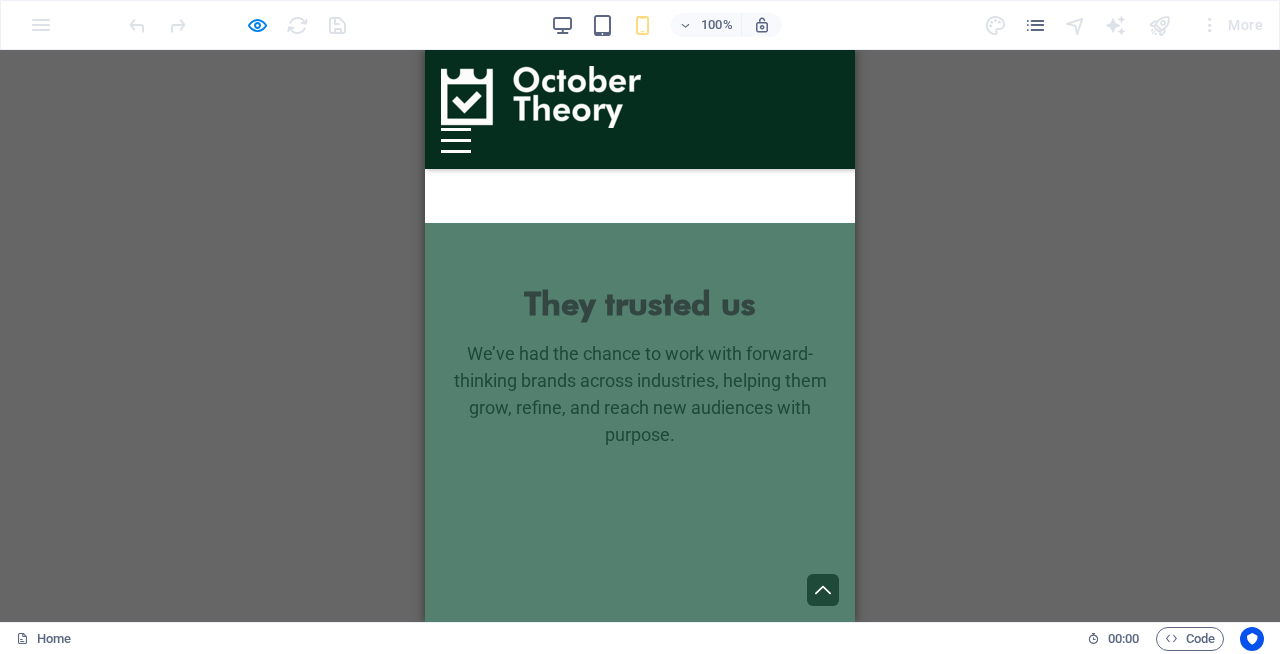 scroll, scrollTop: 2281, scrollLeft: 0, axis: vertical 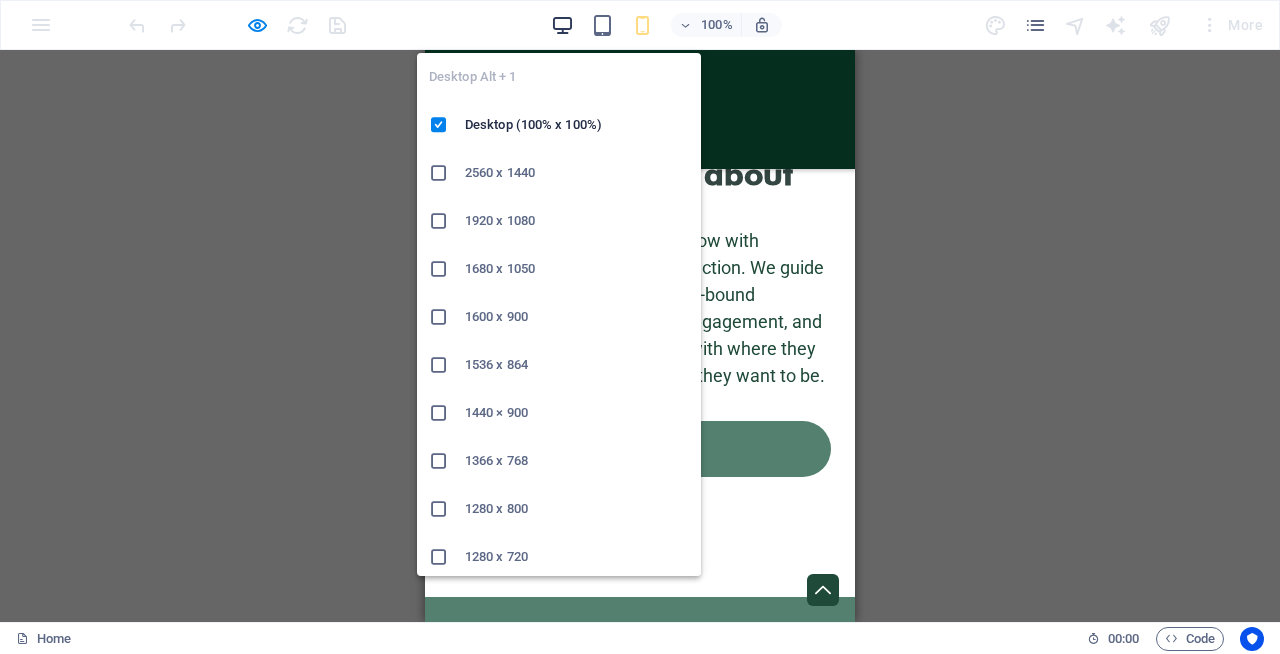 click at bounding box center [562, 25] 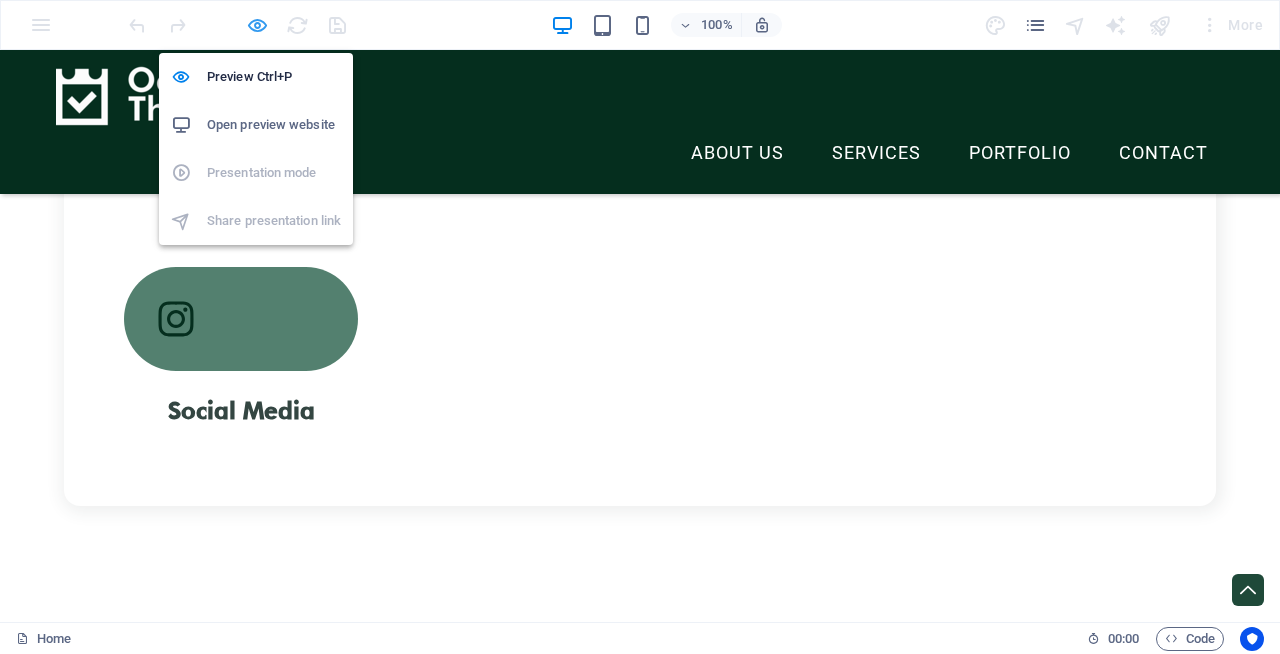 click at bounding box center (257, 25) 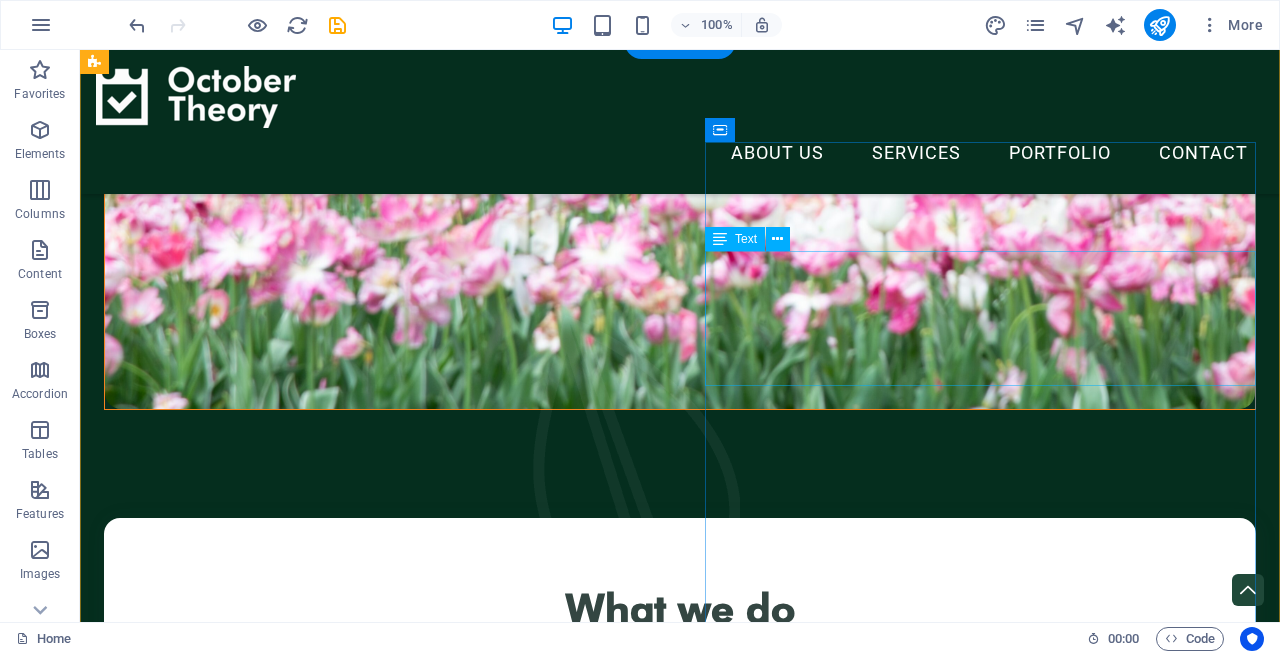 scroll, scrollTop: 1304, scrollLeft: 0, axis: vertical 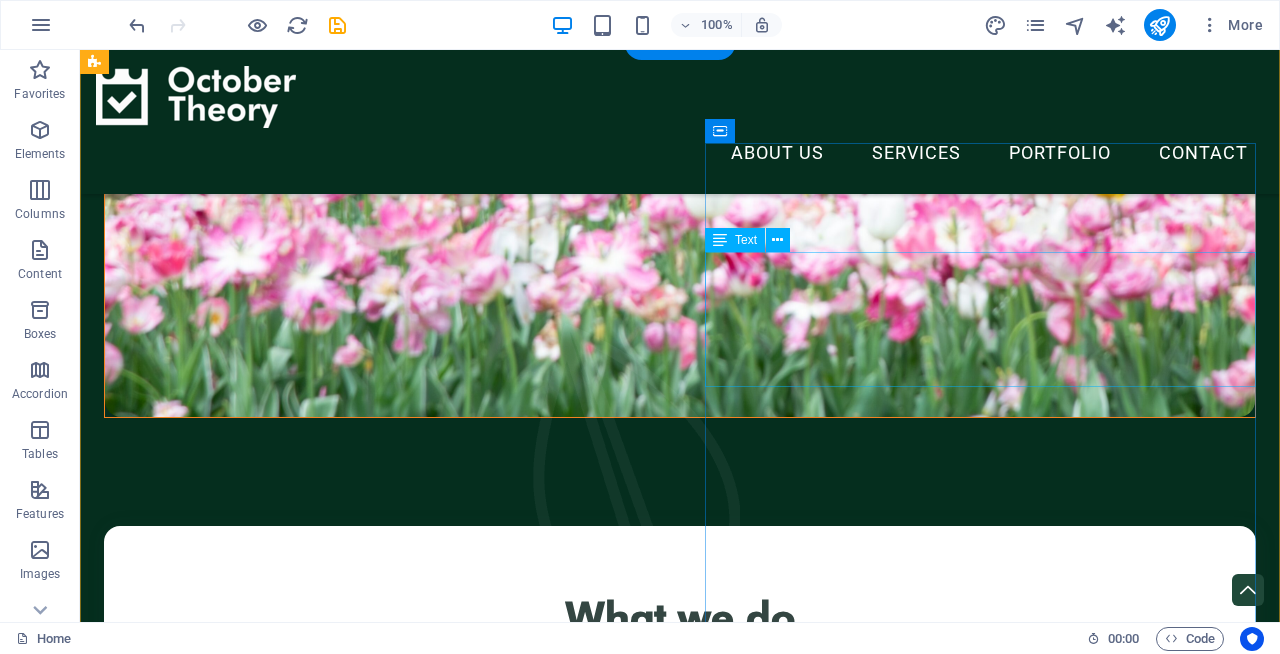 click on "Our Mission is to help brands grow with intention by turning clarity into action. We guide businesses through smart, time-bound strategies that drive visibility, engagement, and measurable results — starting with where they are, and building toward where they want to be." at bounding box center [680, 2997] 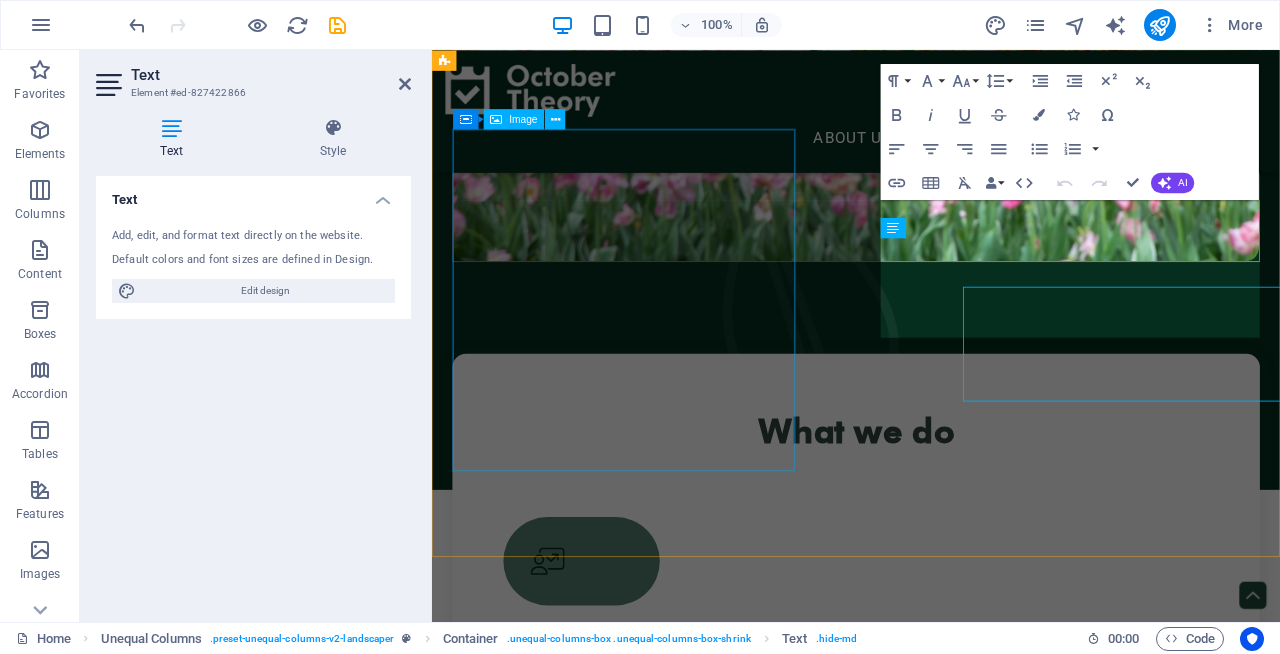 scroll, scrollTop: 1228, scrollLeft: 0, axis: vertical 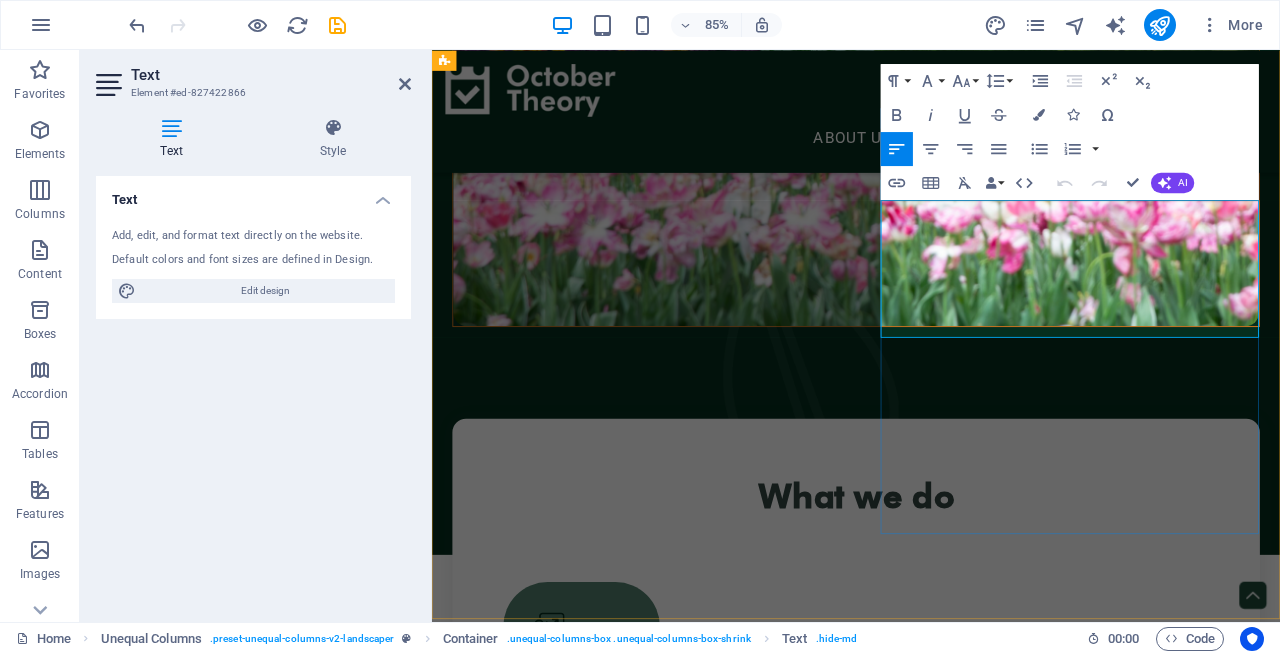 click on "Our Mission is to help brands grow with intention by turning clarity into action. We guide businesses through smart, time-bound strategies that drive visibility, engagement, and measurable results — starting with where they are, and building toward where they want to be." at bounding box center (931, 2765) 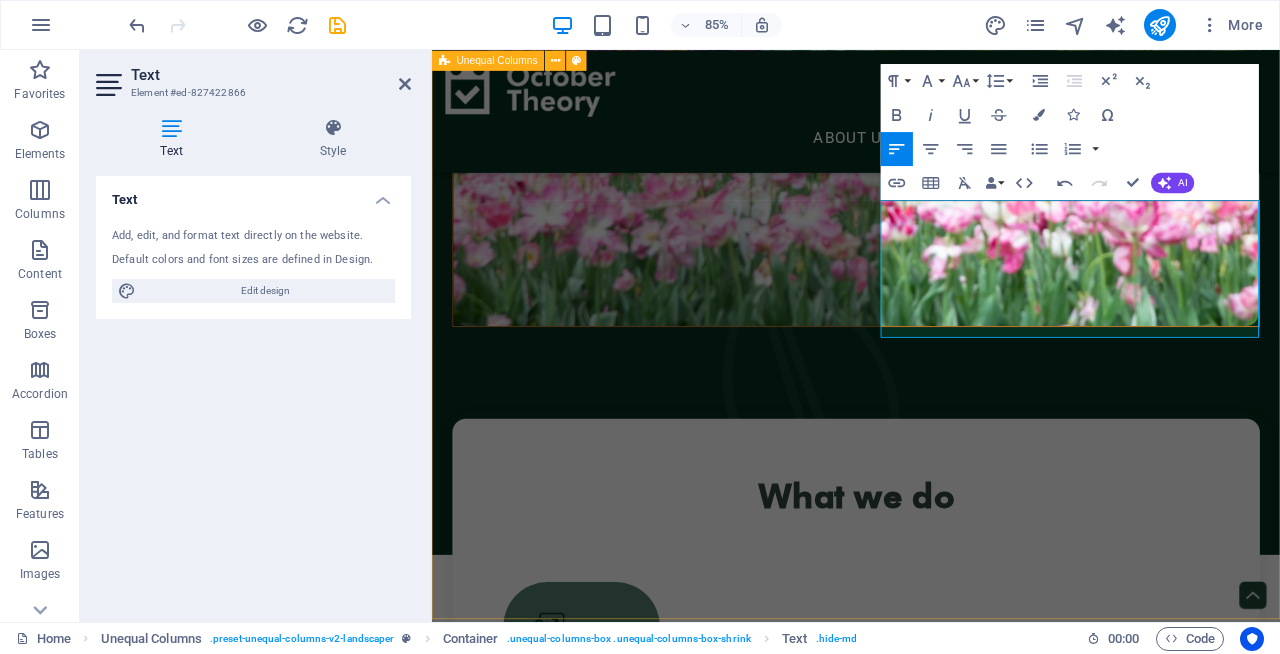 click on "What we are all about Our mission is to help brands grow with intention by turning clarity into action. We guide businesses through smart, time-bound strategies that drive visibility, engagement, and measurable results — starting with where they are, and building toward where they want to be. We see a world where marketing isn't rushed or reactive — but timely, thoughtful, and aligned with real business goals. At October Theory, we aim to be the agency that helps brands move forward with purpose, not pressure. about us" at bounding box center (931, 2311) 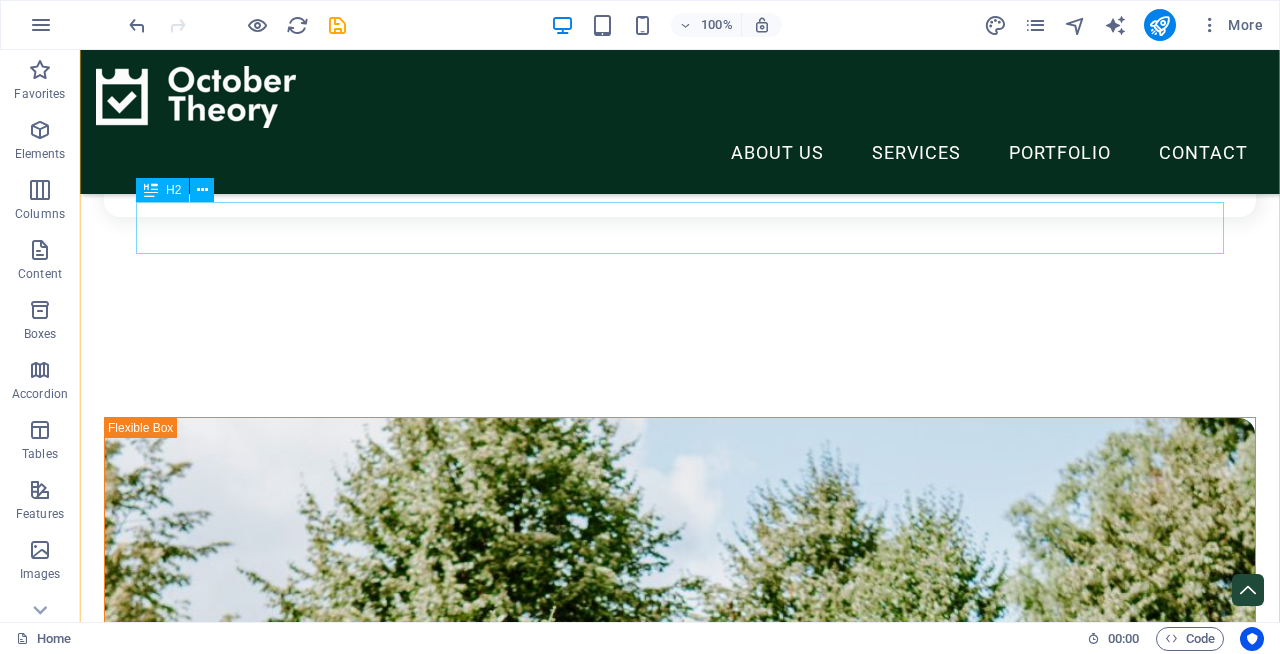 scroll, scrollTop: 2600, scrollLeft: 0, axis: vertical 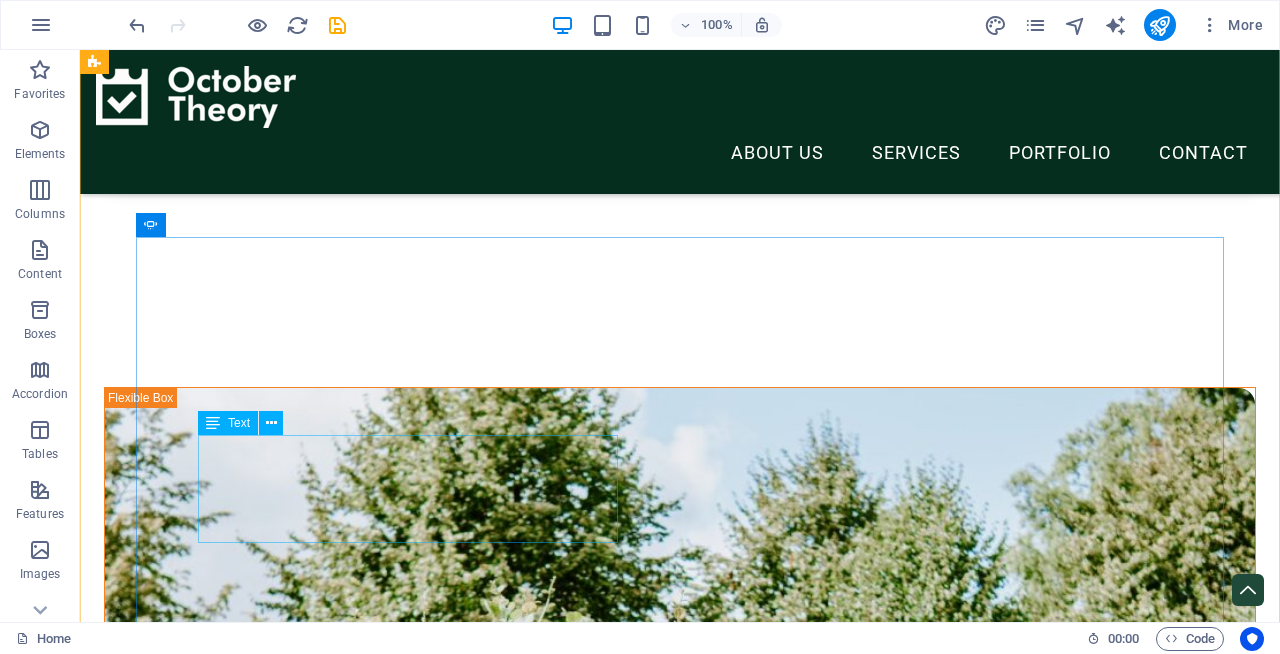 click on "“Lorem ipsum dolor sit amet, consectetur adipiscing elit. Nunc vulputate s libero et velit interdum, ac per aliquet odio mattis. Class aptent taciti sociosqu ad litora torquent per conubia nostra, per ad inceptos.”" at bounding box center (-712, 5512) 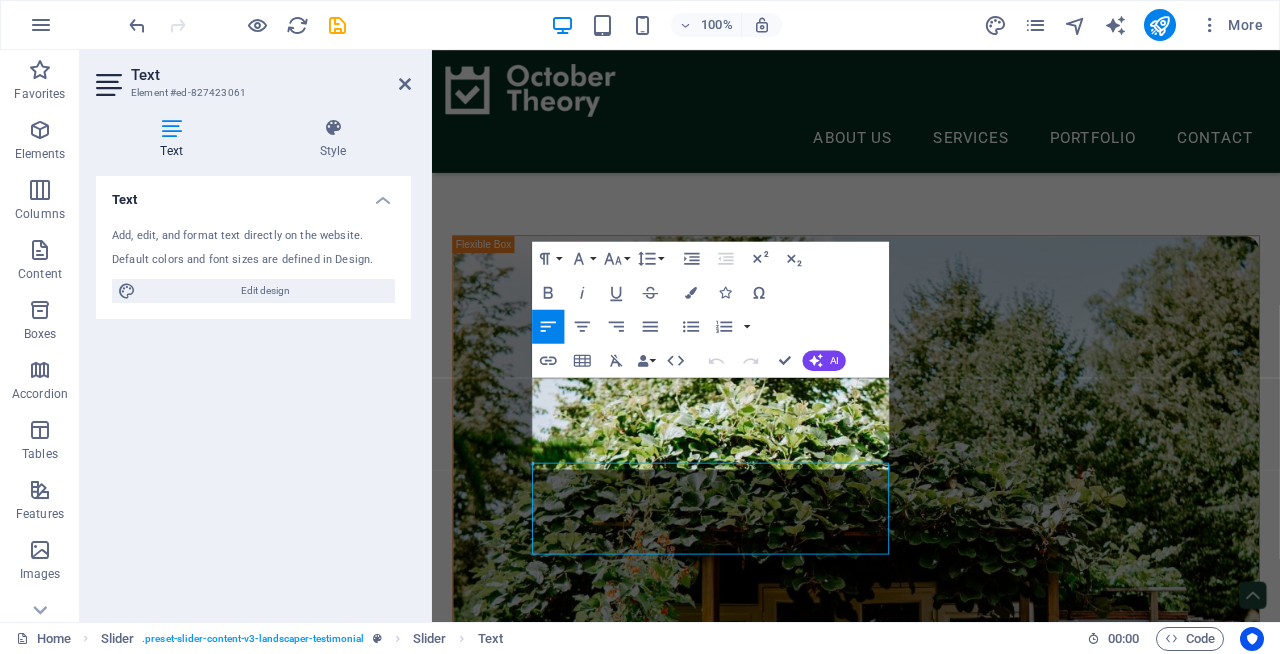 scroll, scrollTop: 2500, scrollLeft: 0, axis: vertical 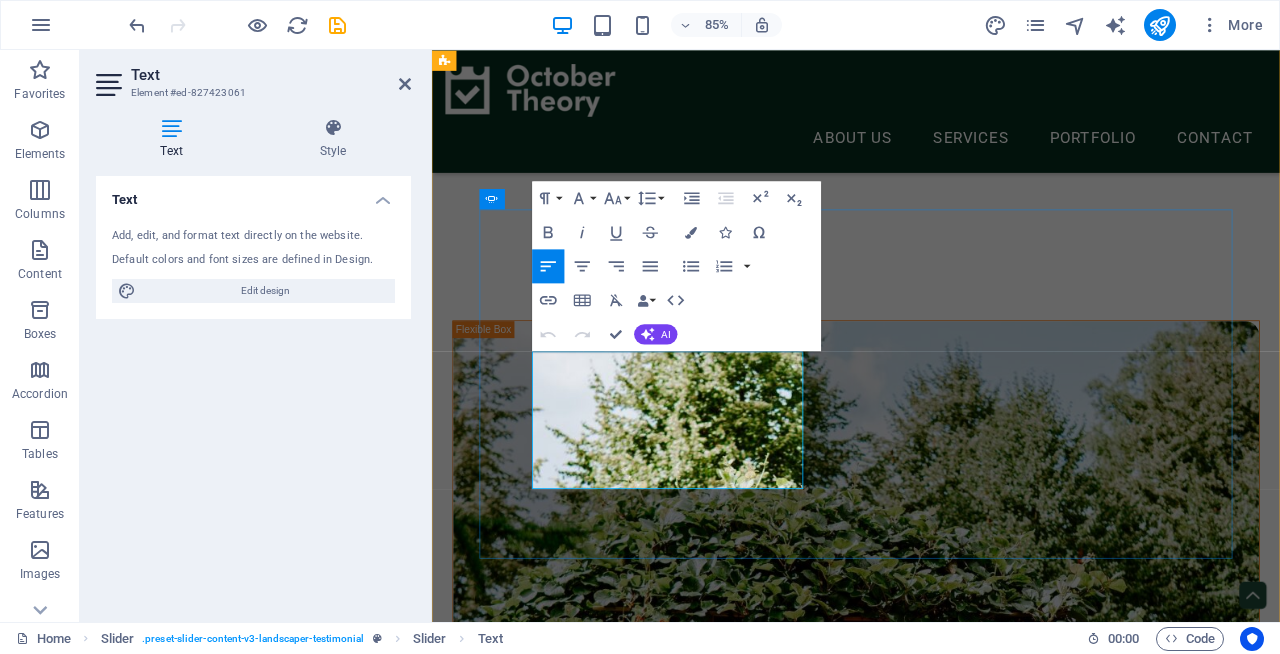 drag, startPoint x: 560, startPoint y: 424, endPoint x: 806, endPoint y: 546, distance: 274.5906 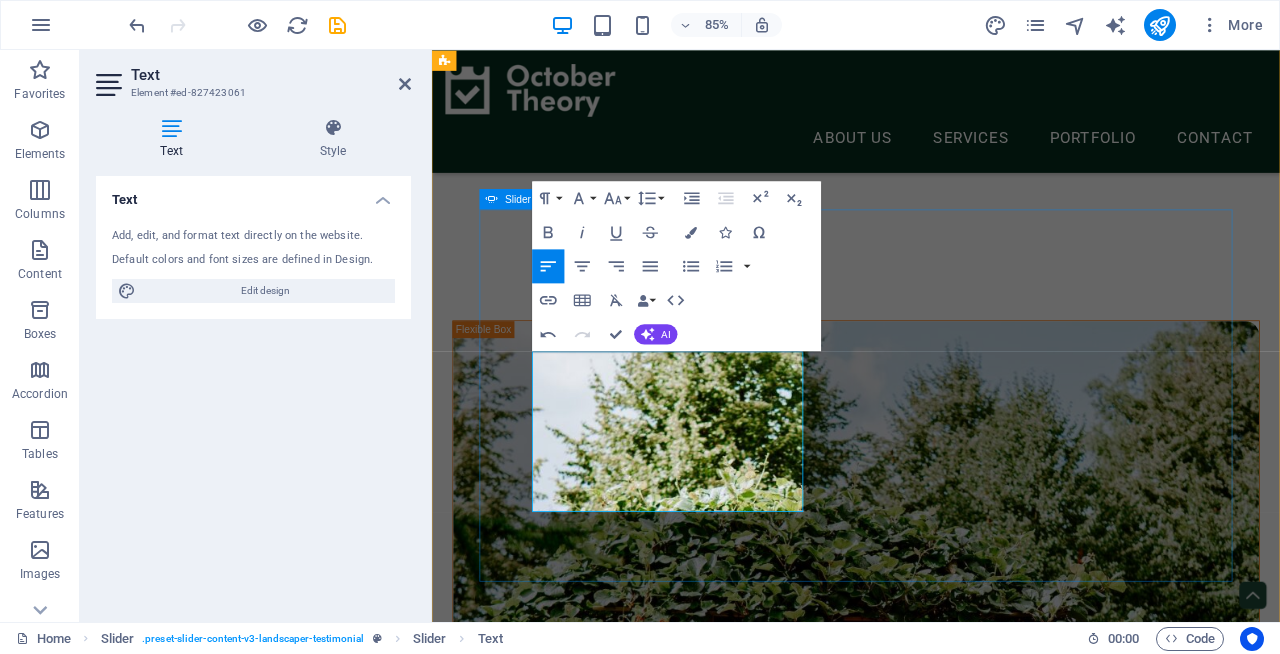 click on "Hanna Black “Lorem ipsum dolor sit amet, consectetur adipiscing elit. Nunc vulputate s libero et velit interdum, ac per aliquet odio mattis. Class aptent taciti sociosqu ad litora torquent per conubia nostra, per ad inceptos.” Tara White “Lorem ipsum dolor sit amet, consectetur adipiscing elit. Nunc vulputate s libero et velit interdum, ac per aliquet odio mattis. Class aptent taciti sociosqu ad litora torquent per conubia nostra, per ad inceptos.” Antonia Johns “Working with October Theory felt like gaining an in-house marketing team overnight. They brought structure to our ideas, nailed the messaging, and delivered results we could actually measure. It’s rare to find an agency this sharp and this easy to work with.” Rebeca Brown “Lorem ipsum dolor sit amet, consectetur adipiscing elit. Nunc vulputate s libero et velit interdum, ac per aliquet odio mattis. Class aptent taciti sociosqu ad litora torquent per conubia nostra, per ad inceptos.” Hanna Black Tara White Antonia Johns Rebeca Brown" at bounding box center [931, 6210] 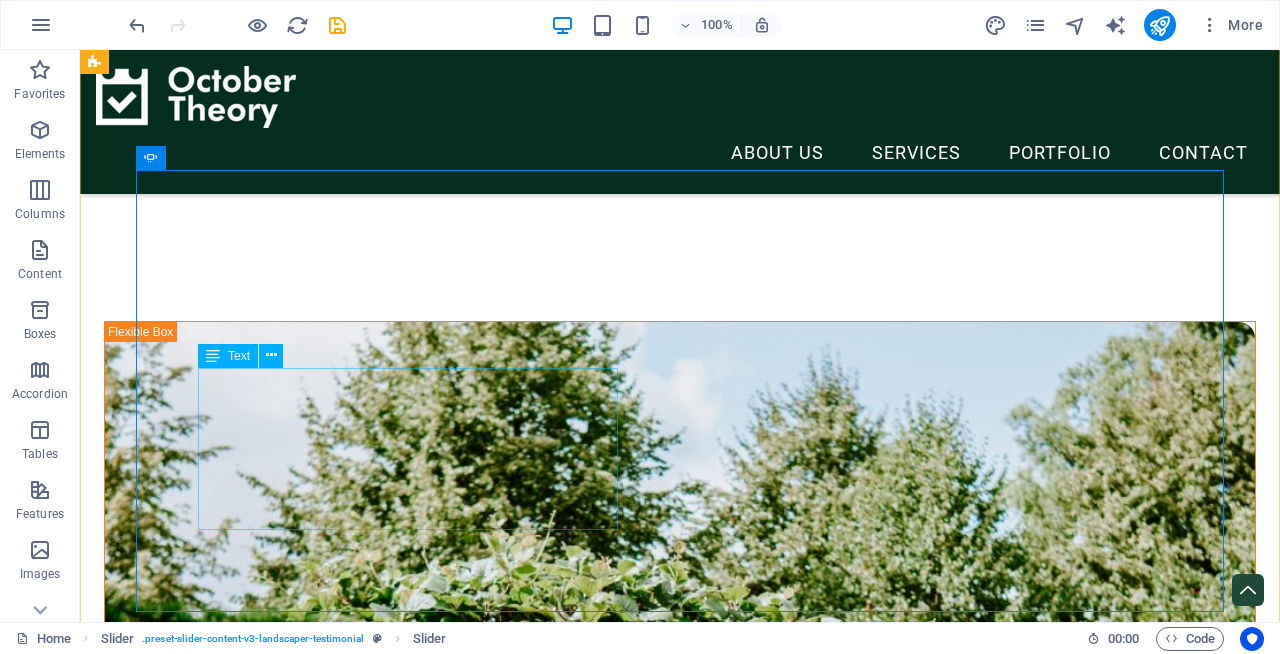scroll, scrollTop: 2664, scrollLeft: 0, axis: vertical 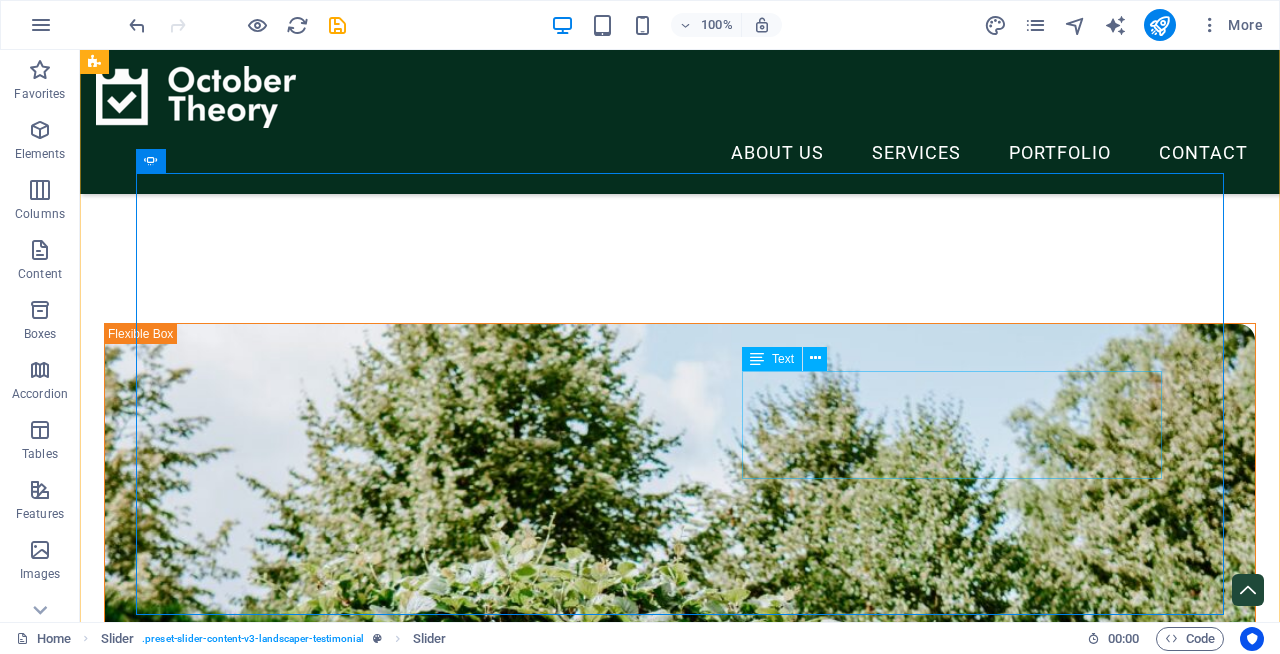 click on "“Lorem ipsum dolor sit amet, consectetur adipiscing elit. Nunc vulputate s libero et velit interdum, ac per aliquet odio mattis. Class aptent taciti sociosqu ad litora torquent per conubia nostra, per ad inceptos.”" at bounding box center [-712, 6304] 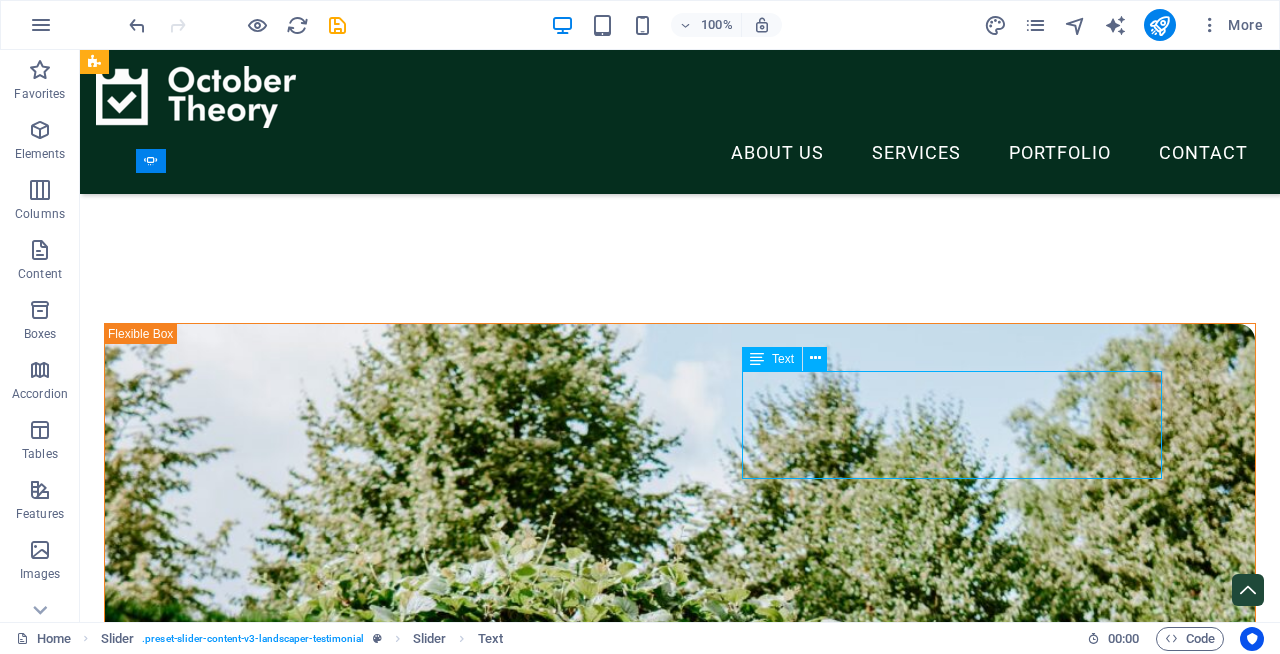 drag, startPoint x: 749, startPoint y: 385, endPoint x: 763, endPoint y: 398, distance: 19.104973 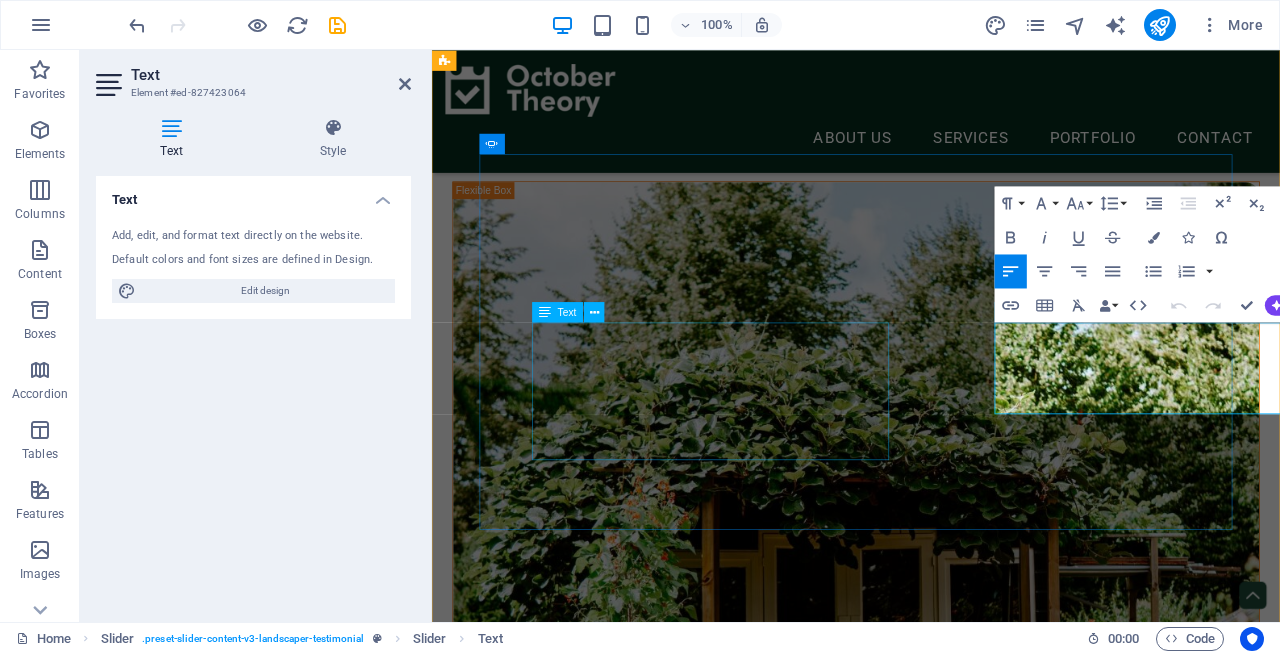 scroll, scrollTop: 2564, scrollLeft: 0, axis: vertical 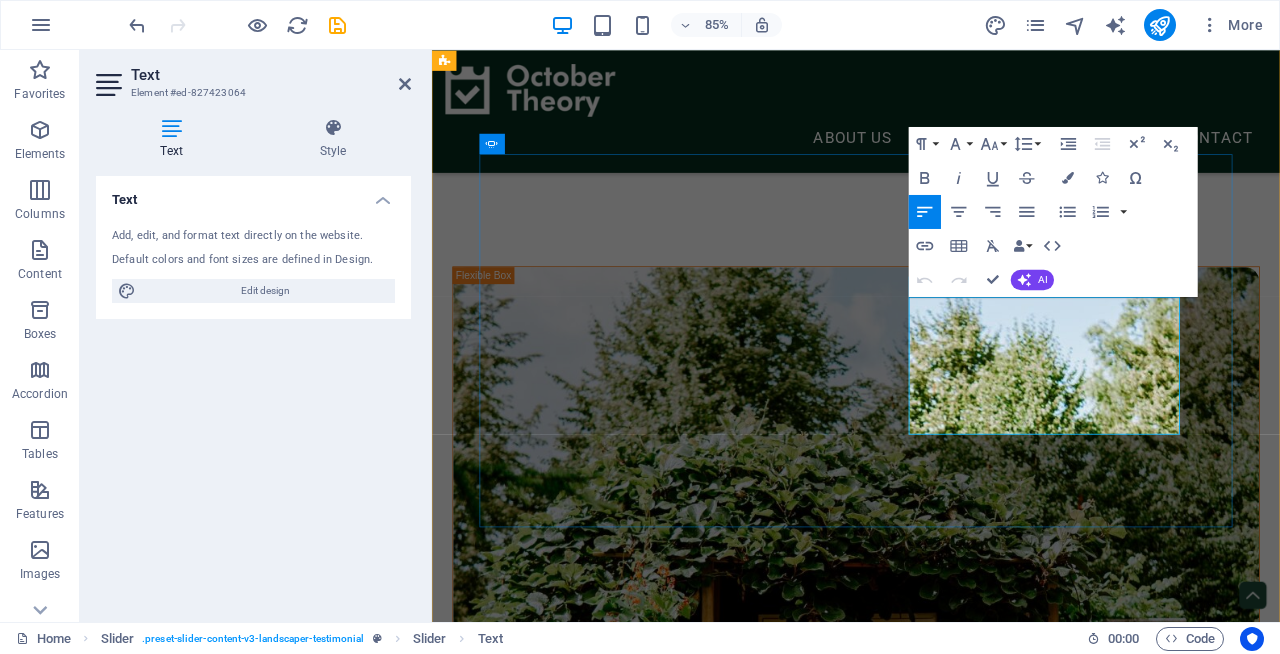 click on "“Lorem ipsum dolor sit amet, consectetur adipiscing elit. Nunc vulputate s libero et velit interdum, ac per aliquet odio mattis. Class aptent taciti sociosqu ad litora torquent per conubia nostra, per ad inceptos.”" at bounding box center (-209, 5990) 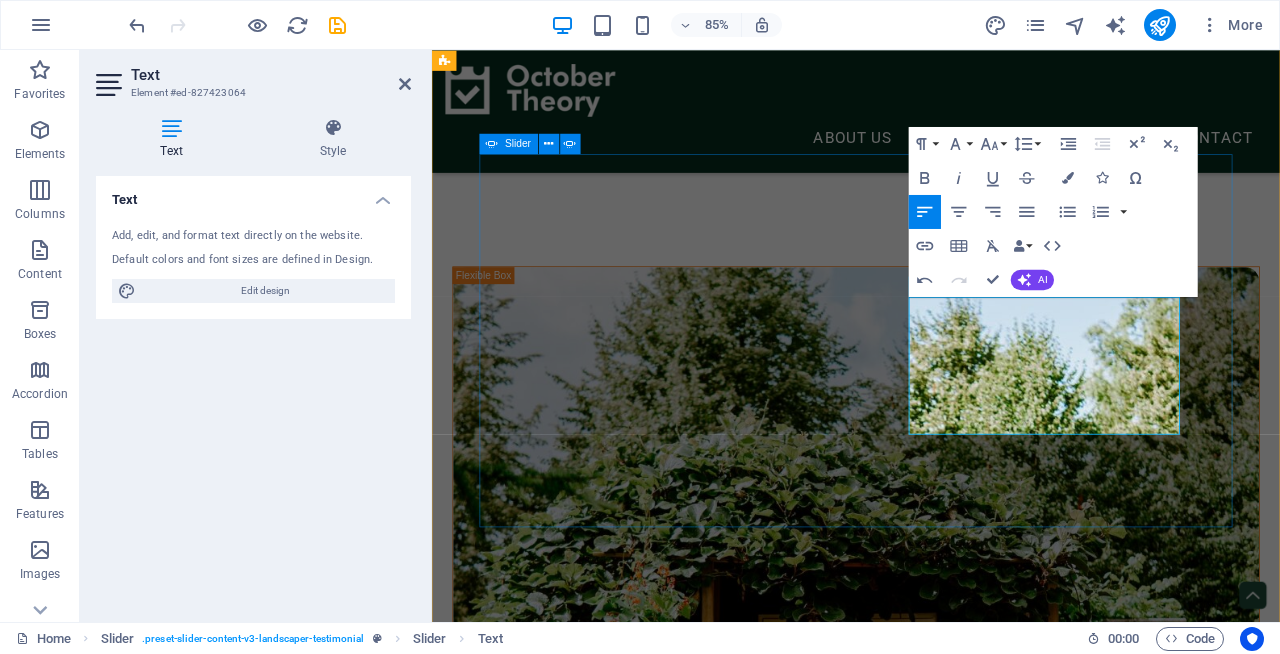 click on "Hanna Black “Lorem ipsum dolor sit amet, consectetur adipiscing elit. Nunc vulputate s libero et velit interdum, ac per aliquet odio mattis. Class aptent taciti sociosqu ad litora torquent per conubia nostra, per ad inceptos.” Tara White “Lorem ipsum dolor sit amet, consectetur adipiscing elit. Nunc vulputate s libero et velit interdum, ac per aliquet odio mattis. Class aptent taciti sociosqu ad litora torquent per conubia nostra, per ad inceptos.” Antonia Johns “Working with October Theory felt like gaining an in-house marketing team overnight. They brought structure to our ideas, nailed the messaging, and delivered results we could actually measure. It’s rare to find an agency this sharp and this easy to work with.” Rebeca Brown “The team at October Theory helped us clarify our digital strategy and reach the right audience at the right time. From SEO to content to overall direction, their work was thoughtful, fast, and effective.” Hanna Black Tara White Antonia Johns Rebeca Brown 1 2 3 4" at bounding box center (931, 6146) 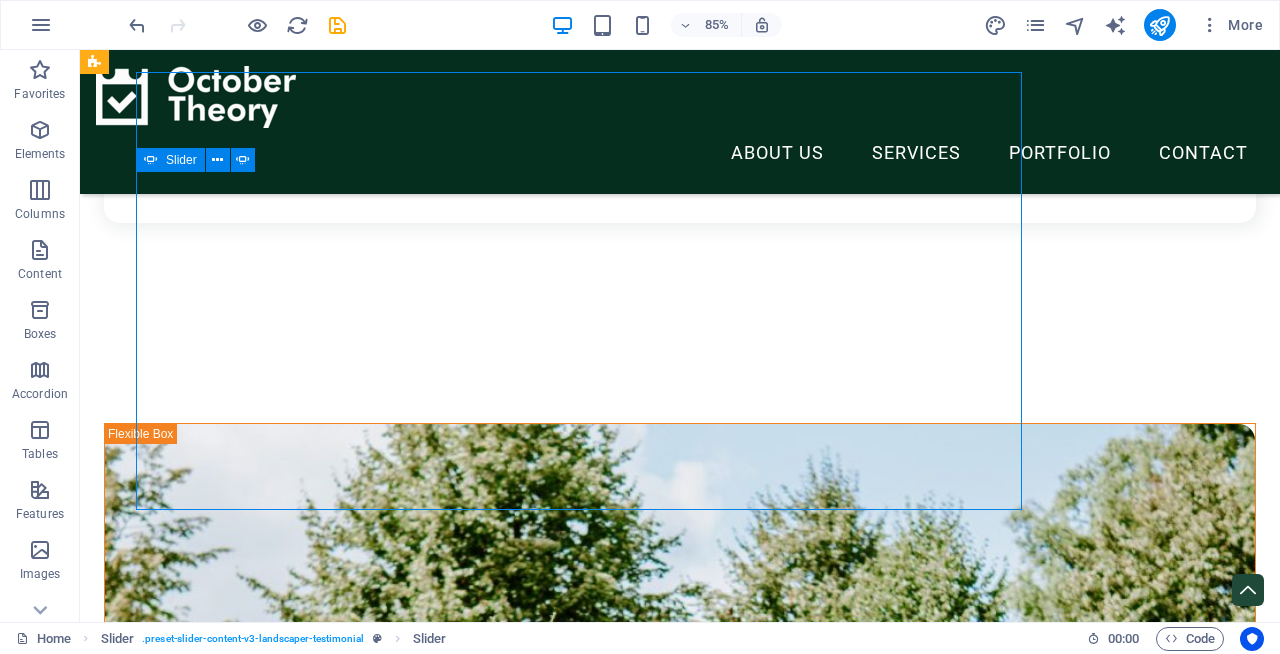scroll, scrollTop: 2665, scrollLeft: 0, axis: vertical 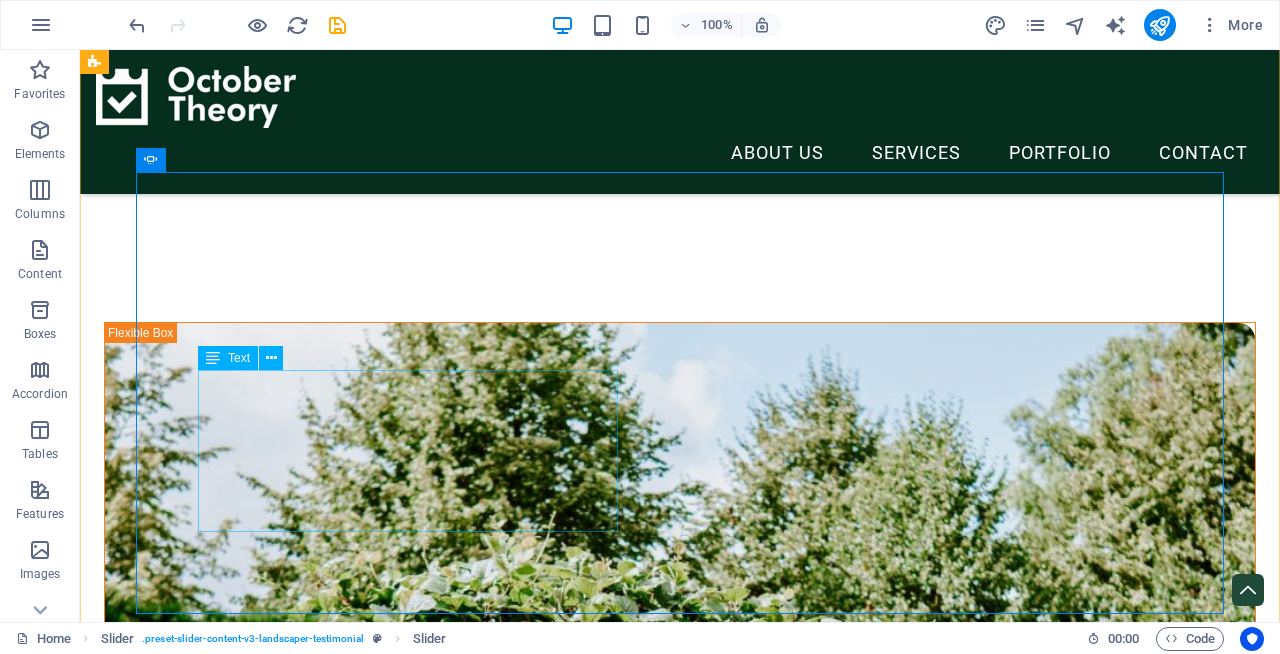 click on "“Working with October Theory felt like gaining an in-house marketing team overnight. They brought structure to our ideas, nailed the messaging, and delivered results we could actually measure. It’s rare to find an agency this sharp and this easy to work with.”" at bounding box center [-712, 5474] 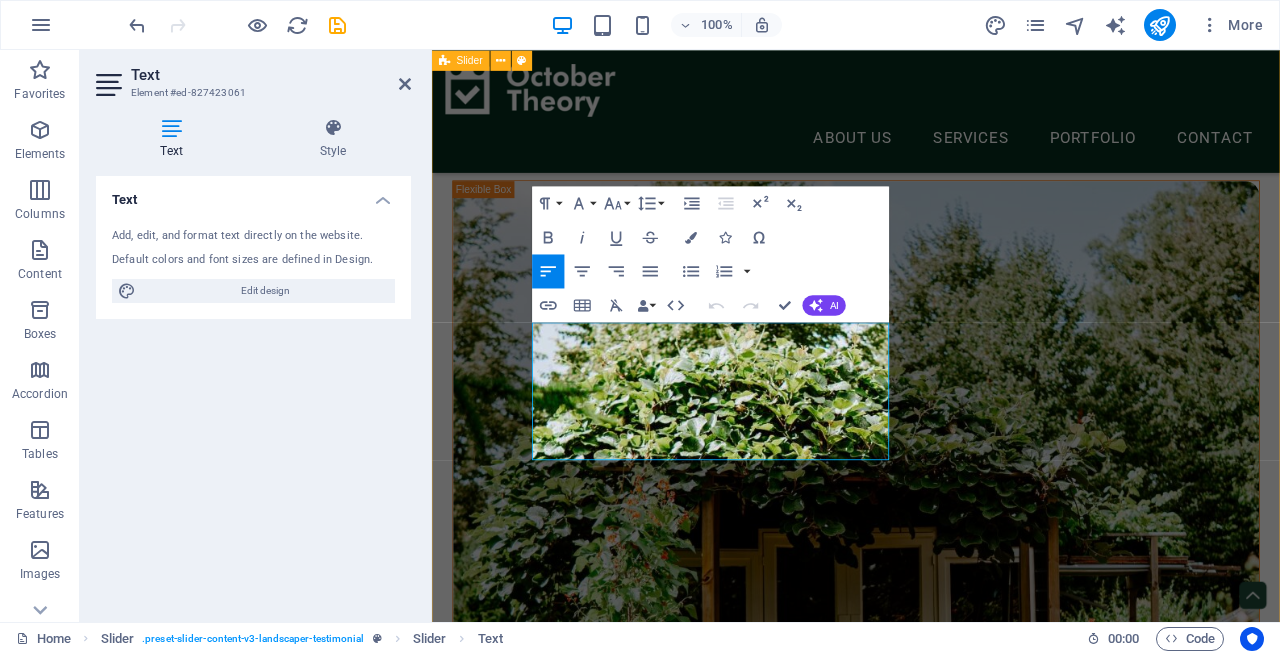 scroll, scrollTop: 2565, scrollLeft: 0, axis: vertical 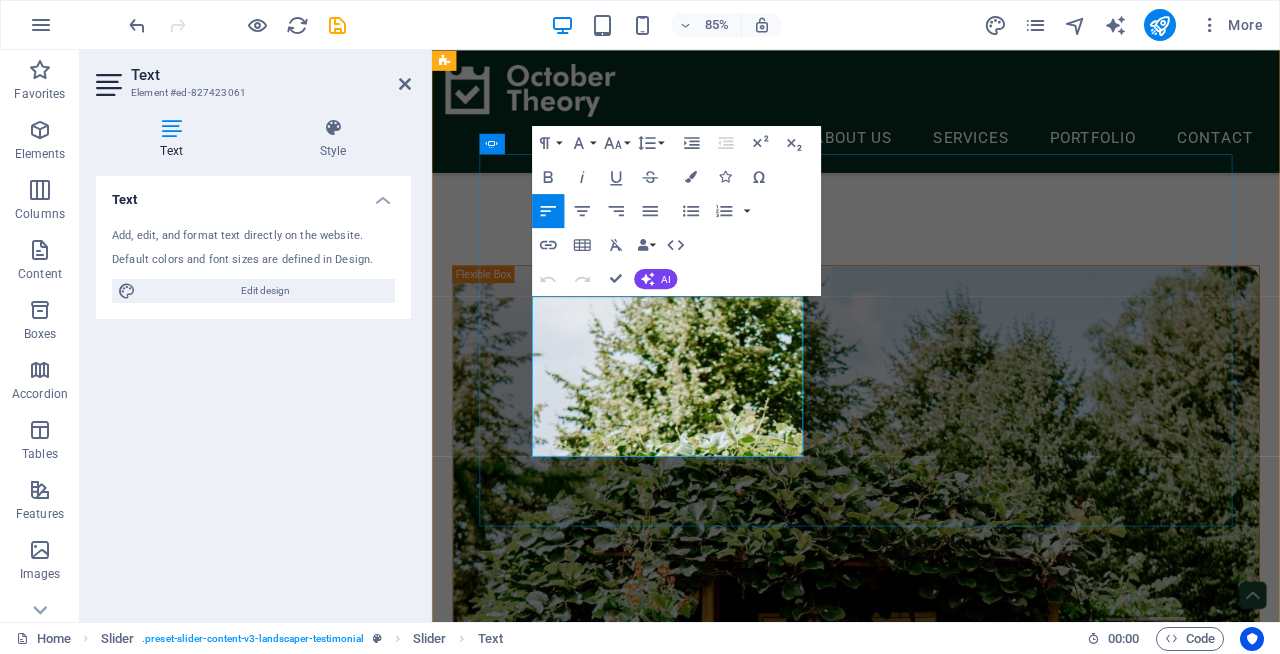 click on "“Working with October Theory felt like gaining an in-house marketing team overnight. They brought structure to our ideas, nailed the messaging, and delivered results we could actually measure. It’s rare to find an agency this sharp and this easy to work with.”" at bounding box center (-209, 5193) 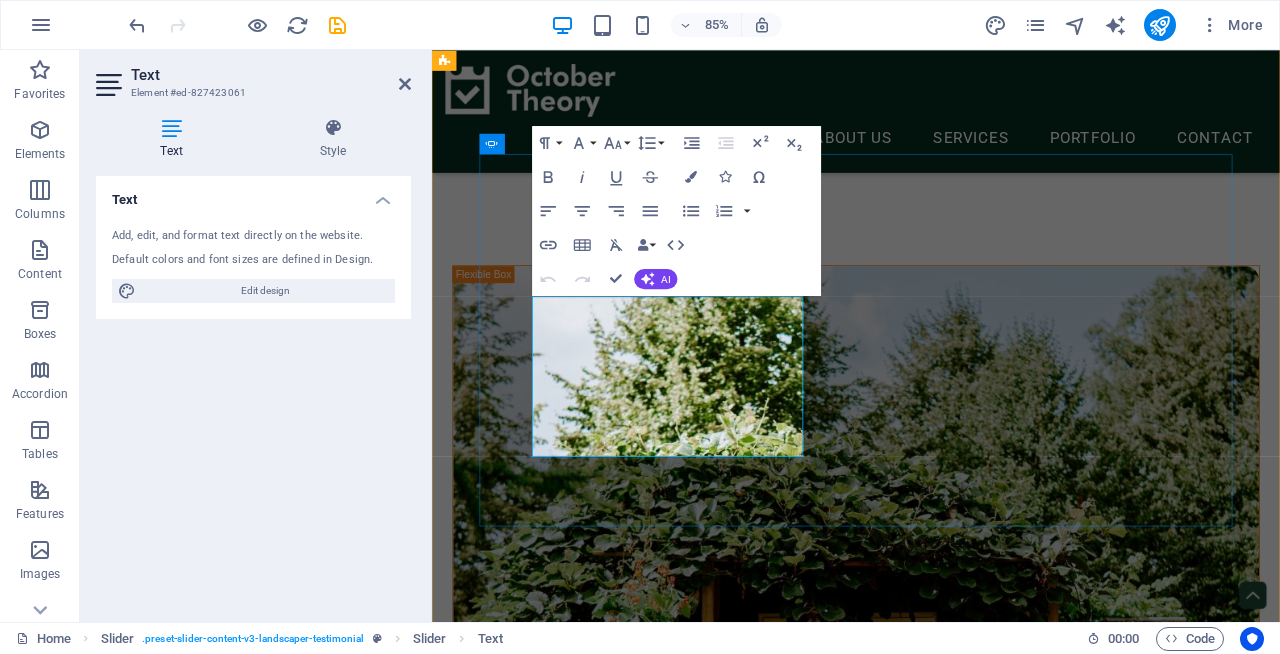 click on "“Working with October Theory felt like gaining an in-house marketing team overnight. They brought structure to our ideas, nailed the messaging, and delivered results we could actually measure. It’s rare to find an agency this sharp and this easy to work with.”" at bounding box center [-209, 5193] 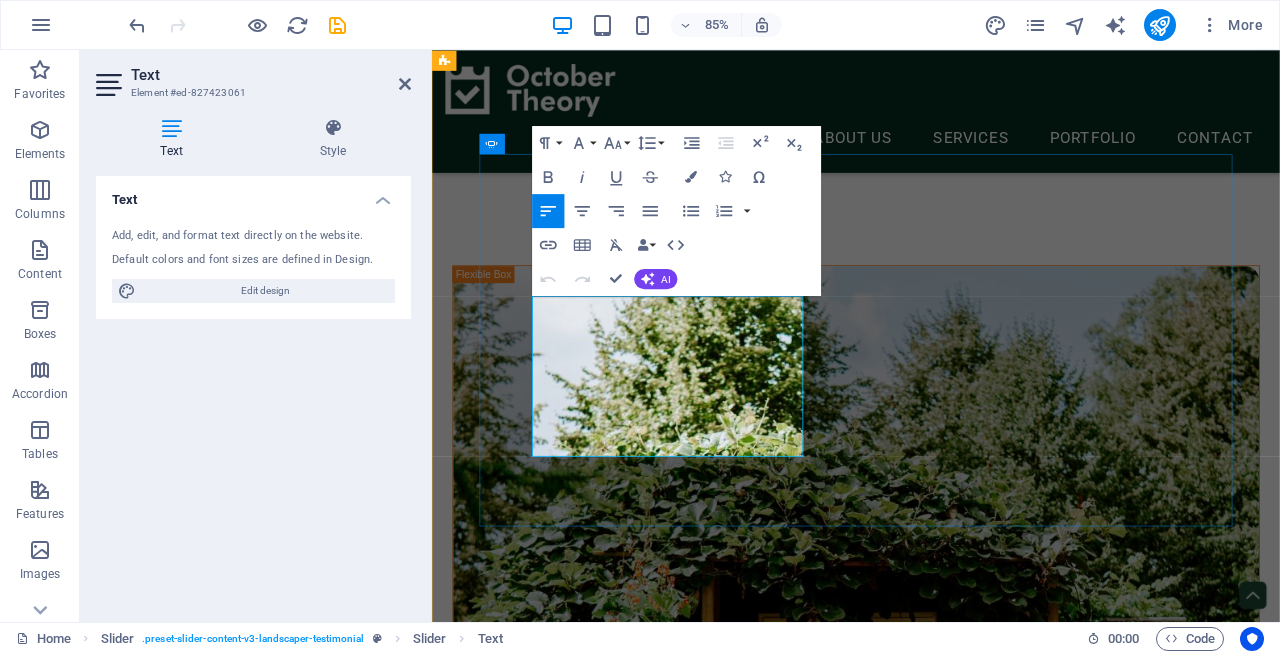type 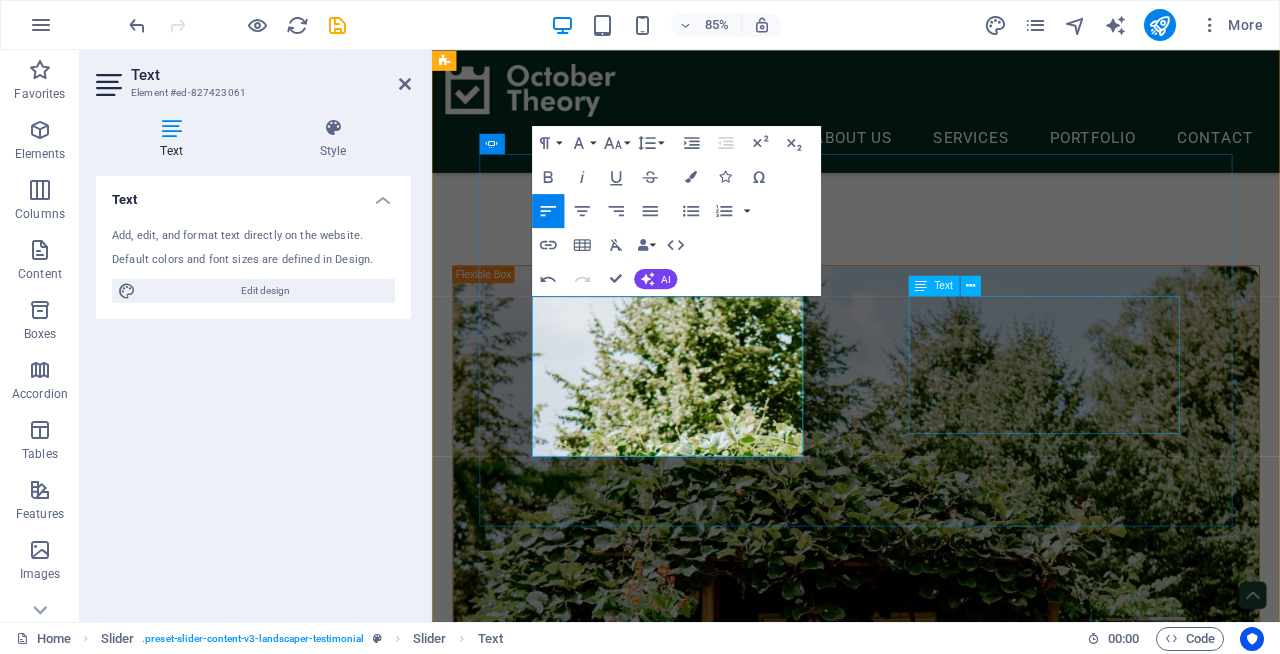 click on "“The team at October Theory helped us clarify our digital strategy and reach the right audience at the right time. From SEO to content to overall direction, their work was thoughtful, fast, and effective.”" at bounding box center [-209, 5948] 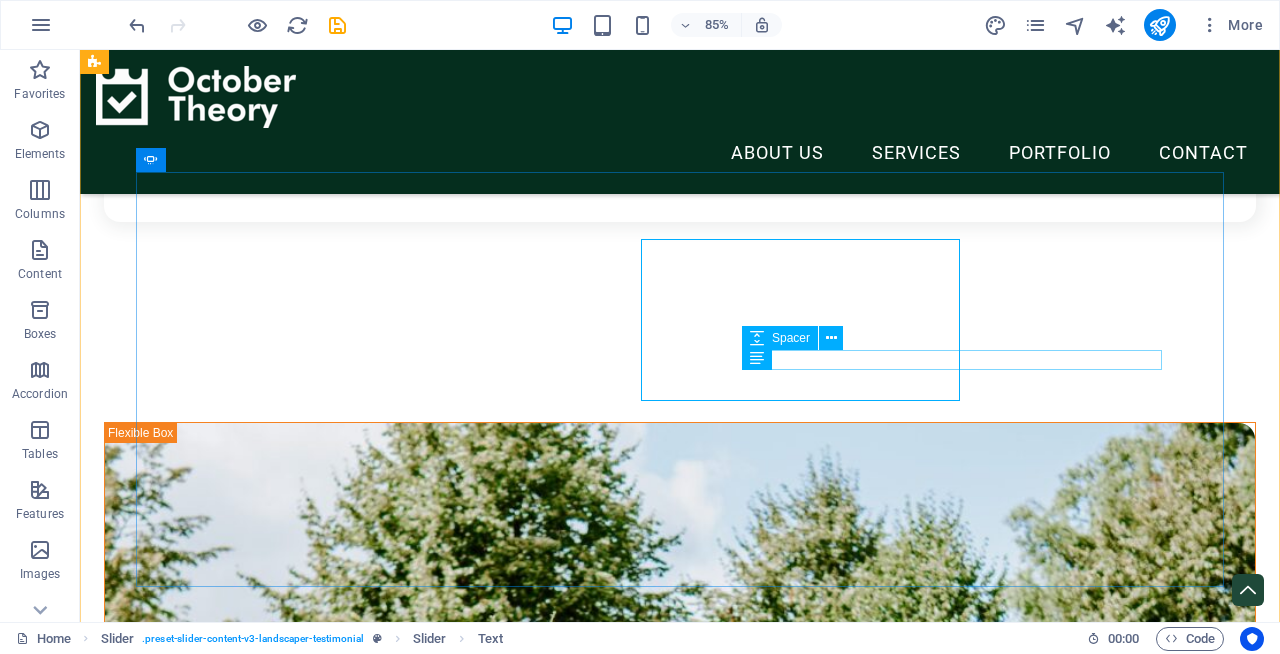 scroll, scrollTop: 2665, scrollLeft: 0, axis: vertical 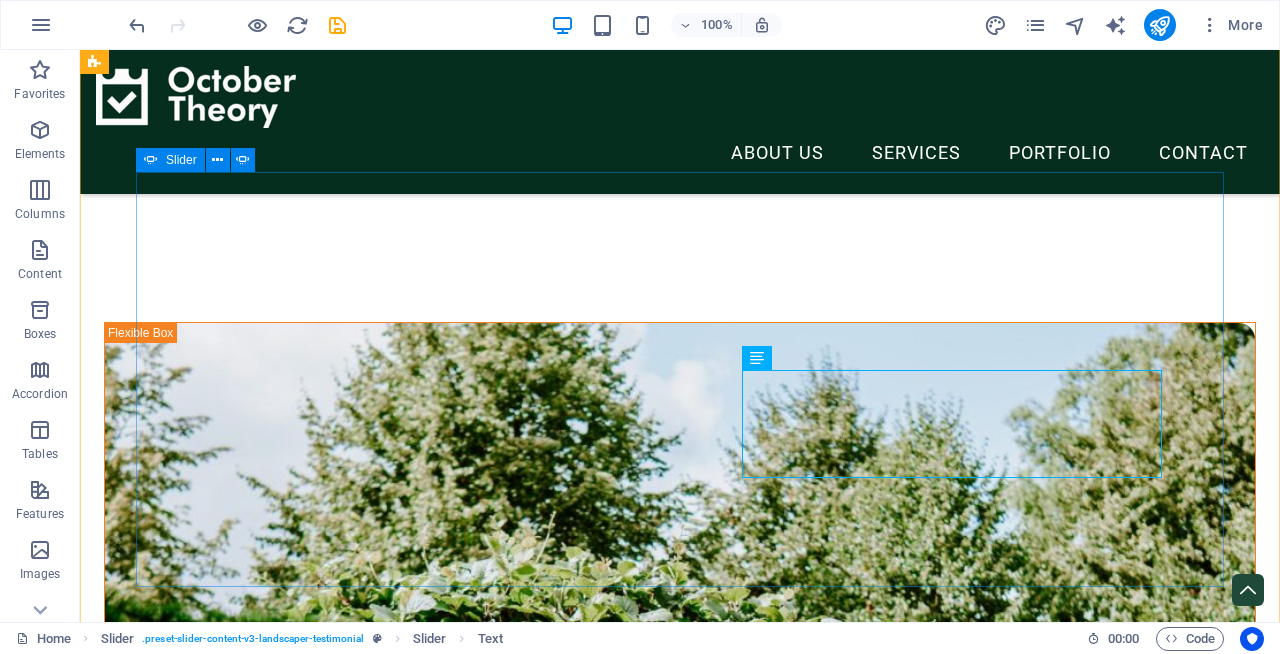 click on "Hanna Black “Lorem ipsum dolor sit amet, consectetur adipiscing elit. Nunc vulputate s libero et velit interdum, ac per aliquet odio mattis. Class aptent taciti sociosqu ad litora torquent per conubia nostra, per ad inceptos.” Tara White “Lorem ipsum dolor sit amet, consectetur adipiscing elit. Nunc vulputate s libero et velit interdum, ac per aliquet odio mattis. Class aptent taciti sociosqu ad litora torquent per conubia nostra, per ad inceptos.” Antonia Johns “Working with October Theory felt like gaining an in-house marketing team overnight. They brought structure to our ideas, nailed the messaging, and delivered actual results. It’s rare to find an agency this sharp and this easy to work with.” Rebeca Brown “The team at October Theory helped us clarify our digital strategy and reach the right audience at the right time. From SEO to content to overall direction, their work was thoughtful, fast, and effective.” Hanna Black Tara White Antonia Johns Rebeca Brown 1 2 3 4" at bounding box center (680, 6406) 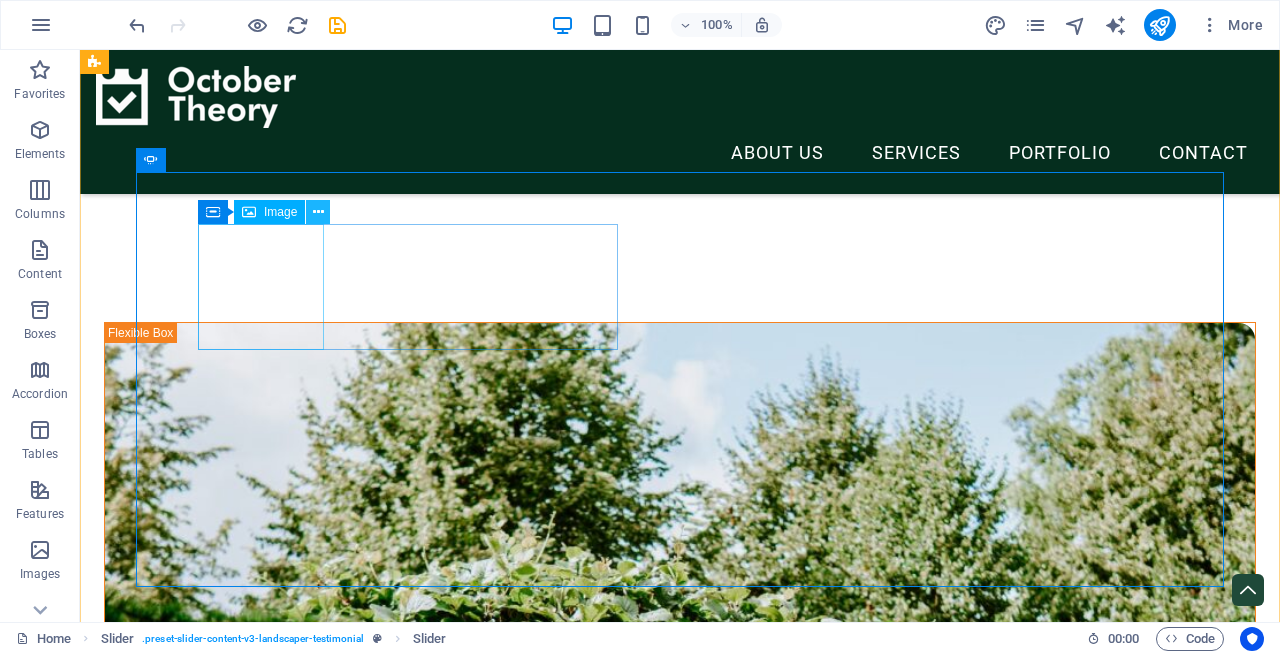 click at bounding box center [318, 212] 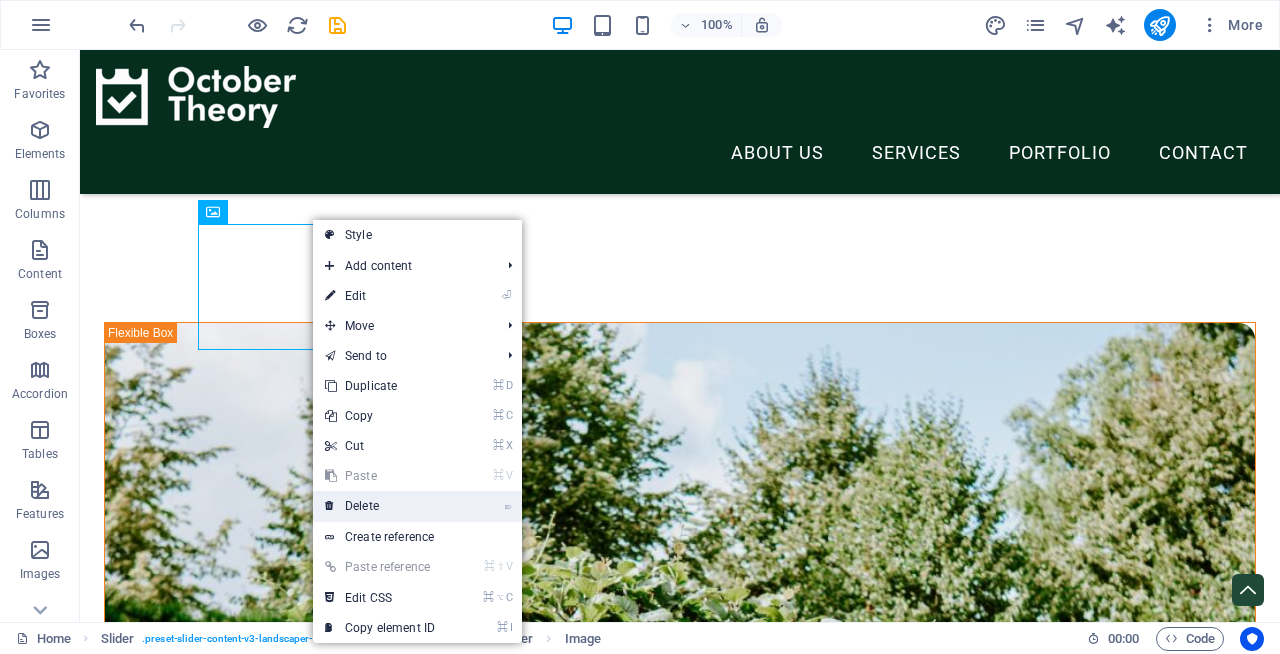 click on "⌦  Delete" at bounding box center (380, 506) 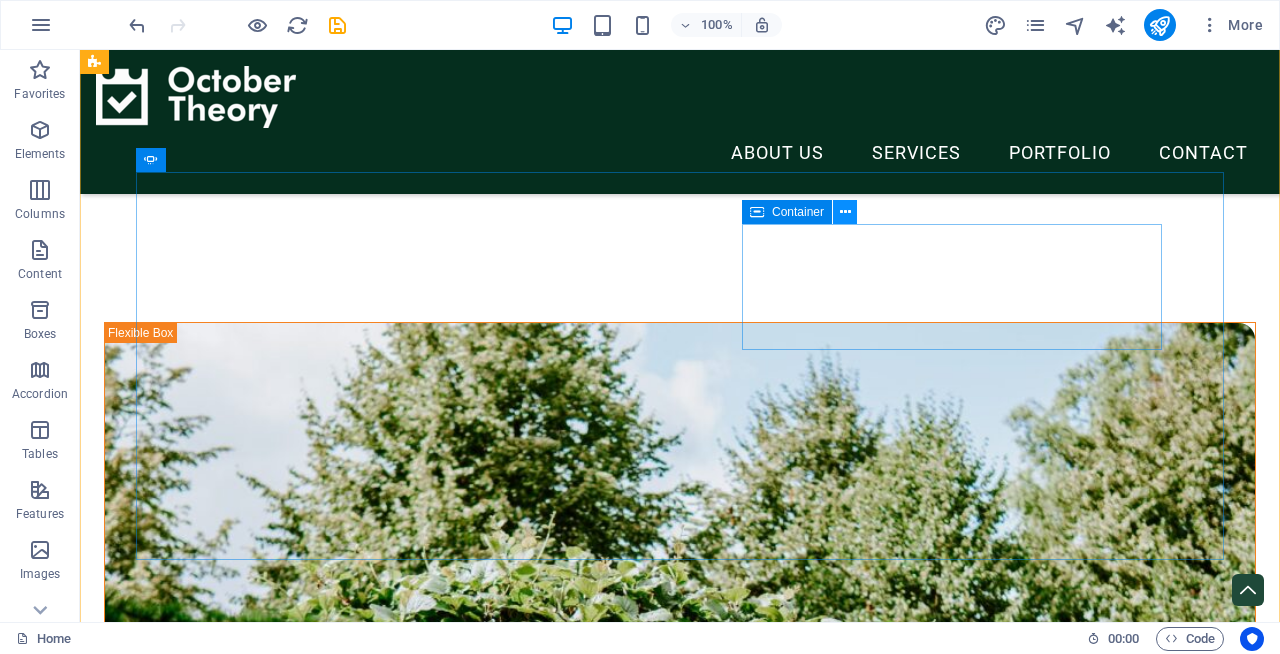 click at bounding box center (845, 212) 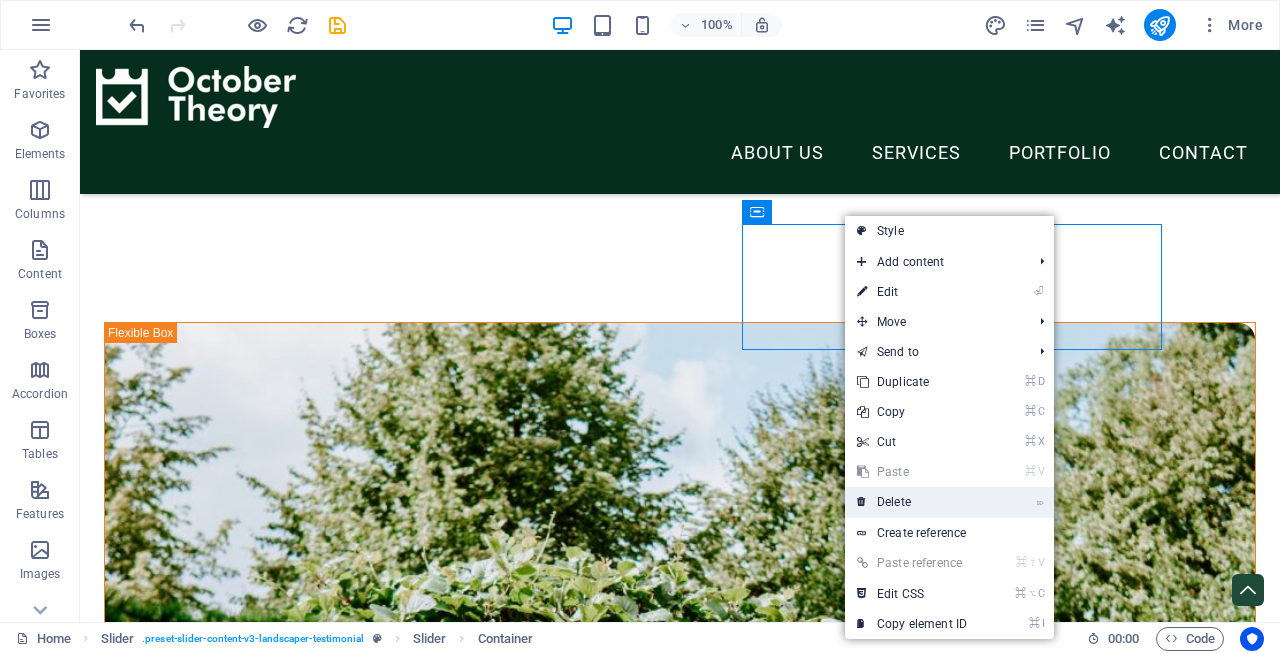 click on "⌦  Delete" at bounding box center (912, 502) 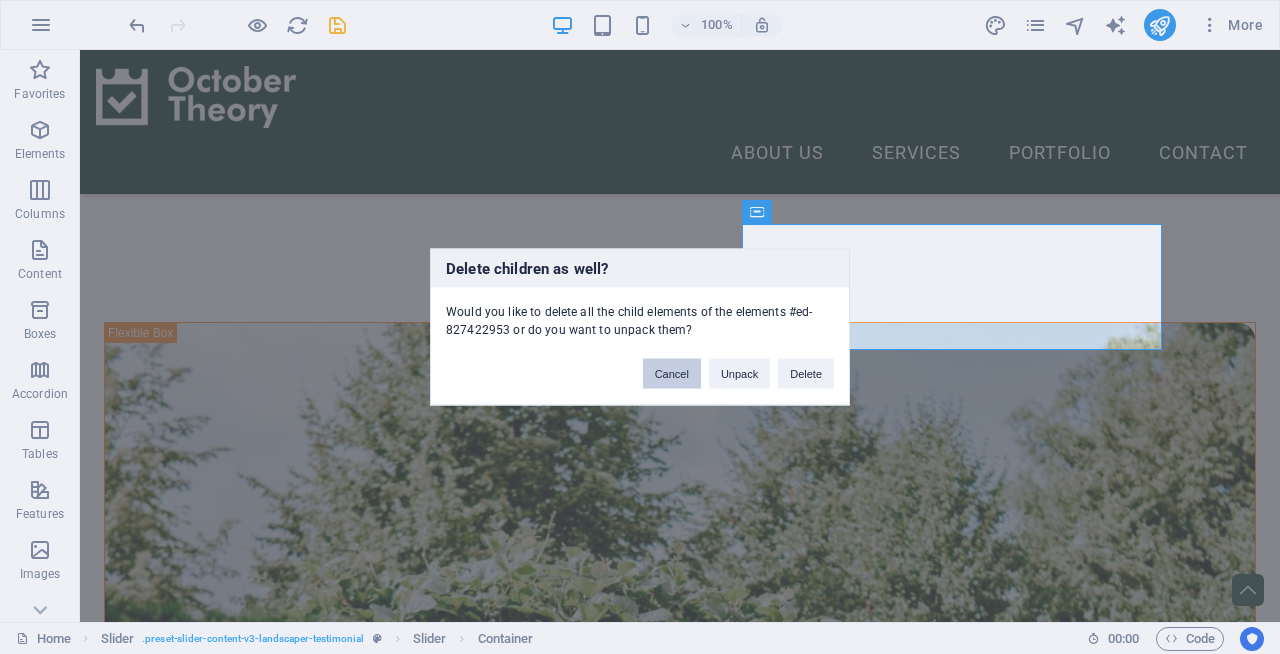 click on "Cancel" at bounding box center (672, 374) 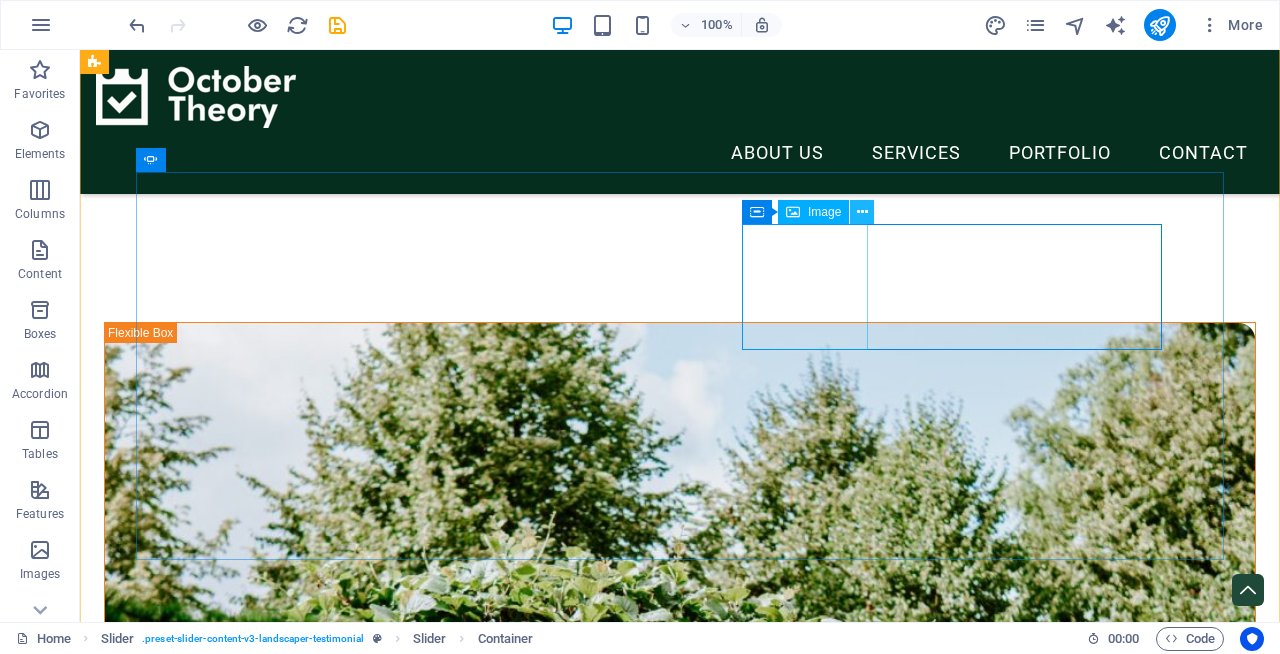 click at bounding box center (862, 212) 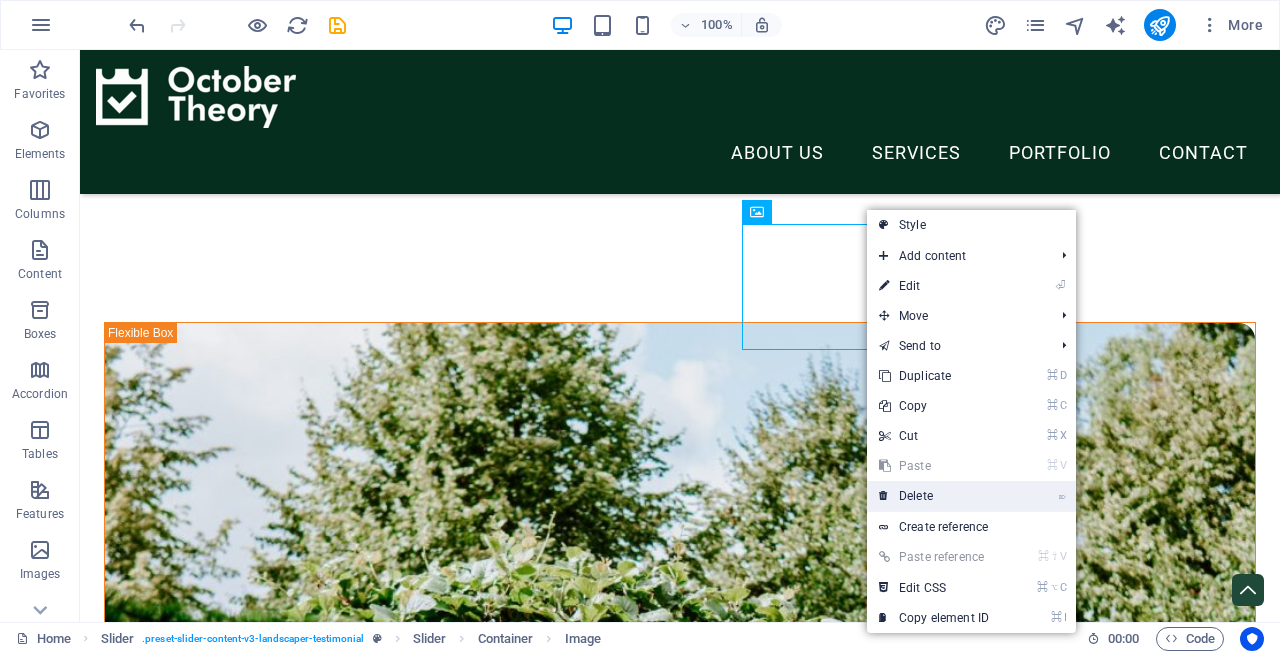 click on "⌦  Delete" at bounding box center (934, 496) 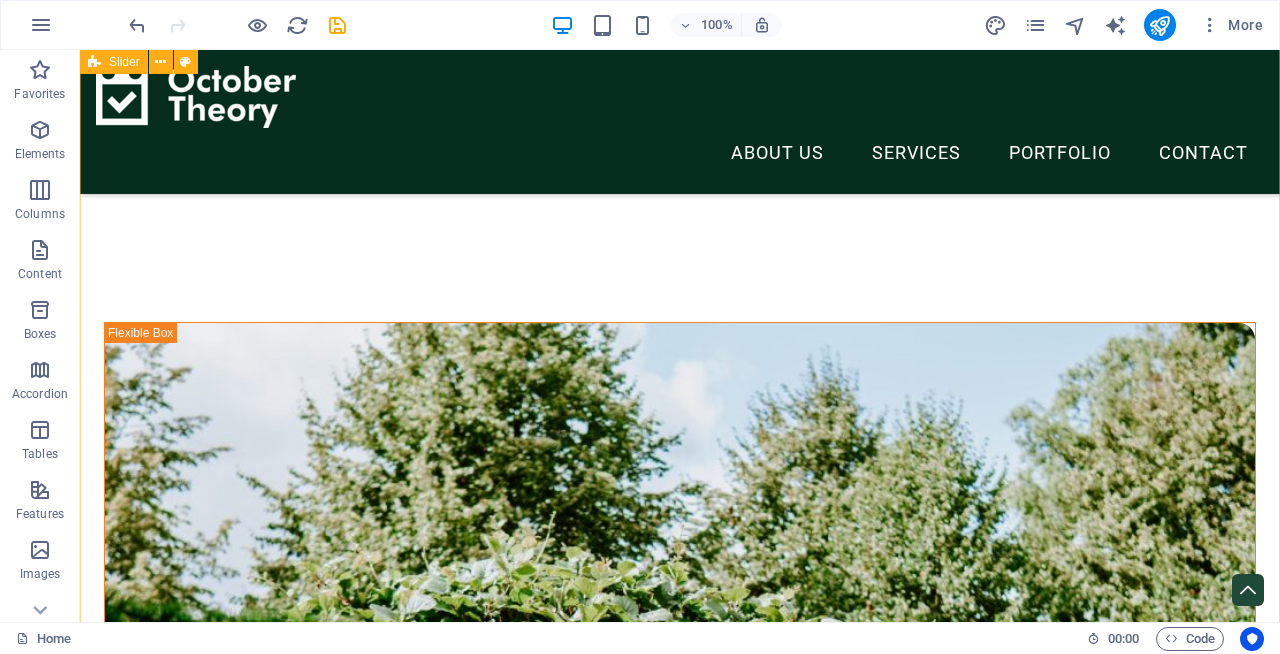 click on "What our customers are saying about us Hanna Black “Lorem ipsum dolor sit amet, consectetur adipiscing elit. Nunc vulputate s libero et velit interdum, ac per aliquet odio mattis. Class aptent taciti sociosqu ad litora torquent per conubia nostra, per ad inceptos.” Tara White “Lorem ipsum dolor sit amet, consectetur adipiscing elit. Nunc vulputate s libero et velit interdum, ac per aliquet odio mattis. Class aptent taciti sociosqu ad litora torquent per conubia nostra, per ad inceptos.” Antonia Johns “Working with October Theory felt like gaining an in-house marketing team overnight. They brought structure to our ideas, nailed the messaging, and delivered actual results. It’s rare to find an agency this sharp and this easy to work with.” Rebeca Brown “The team at October Theory helped us clarify our digital strategy and reach the right audience at the right time. From SEO to content to overall direction, their work was thoughtful, fast, and effective.” Hanna Black Tara White Antonia Johns 1" at bounding box center (680, 5653) 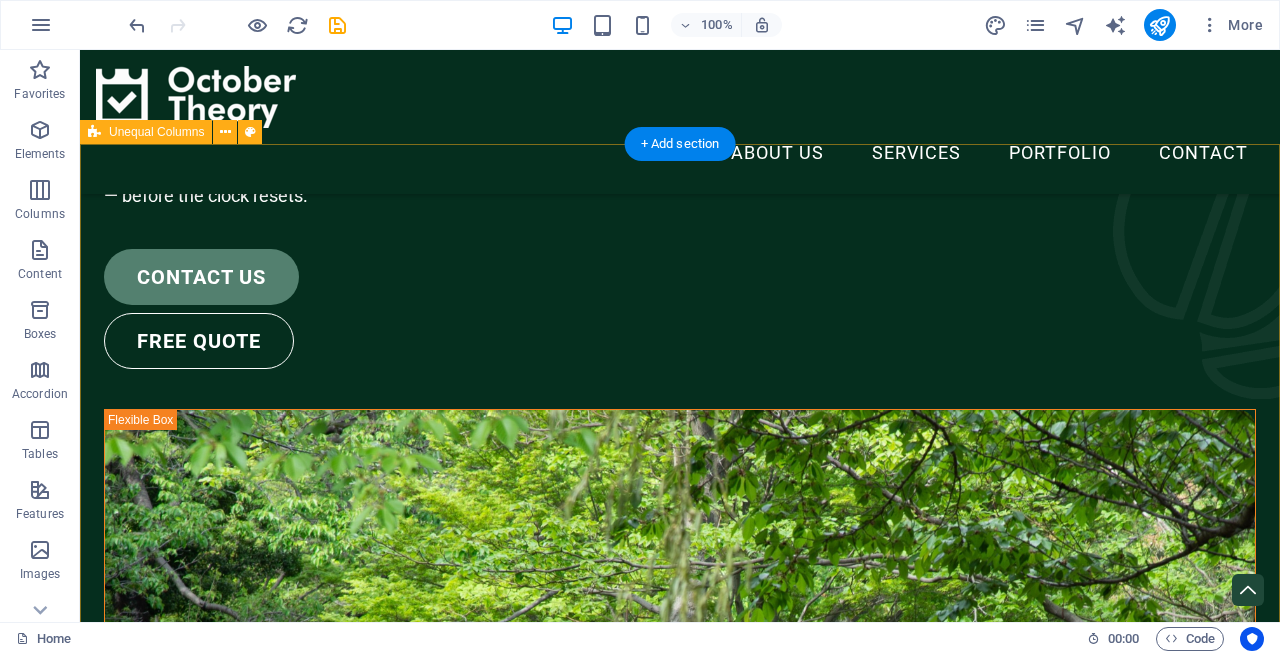 scroll, scrollTop: 0, scrollLeft: 0, axis: both 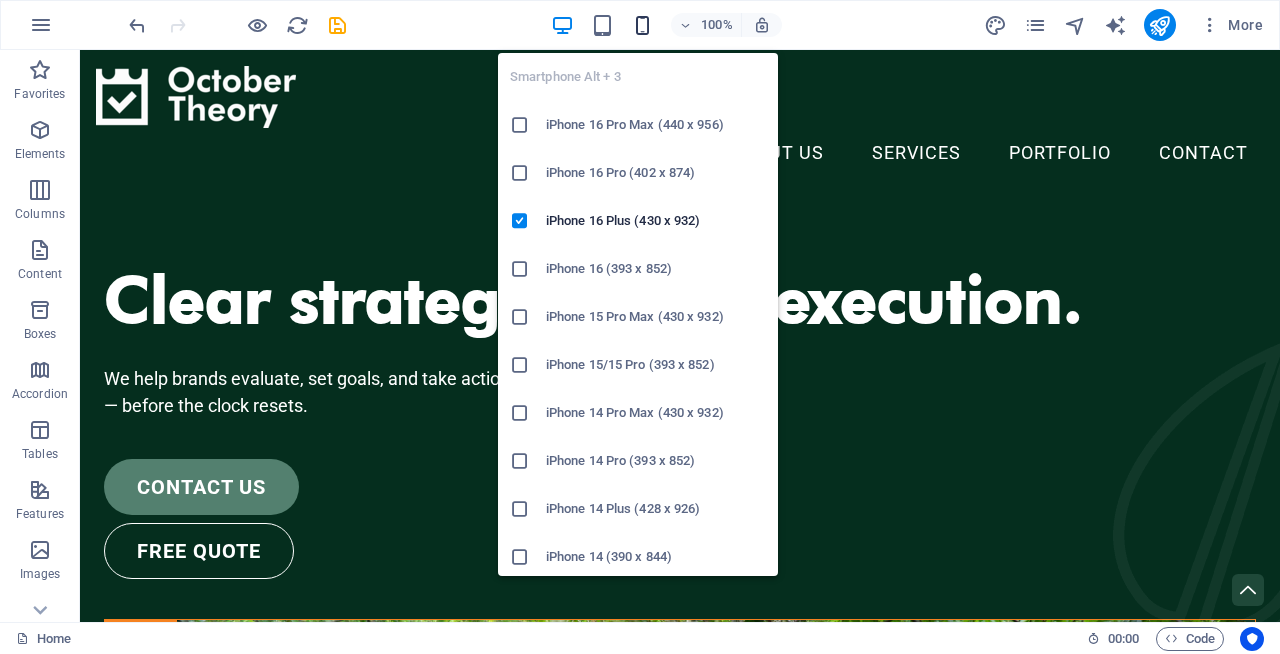 click at bounding box center [642, 25] 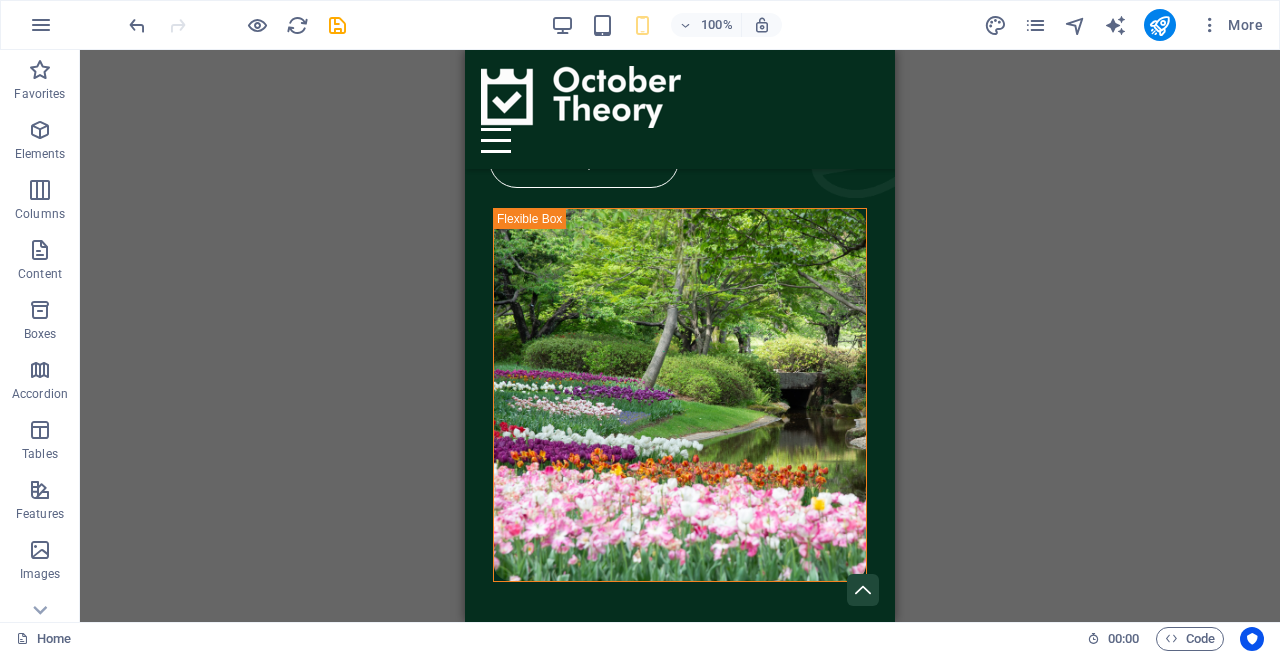 scroll, scrollTop: 374, scrollLeft: 0, axis: vertical 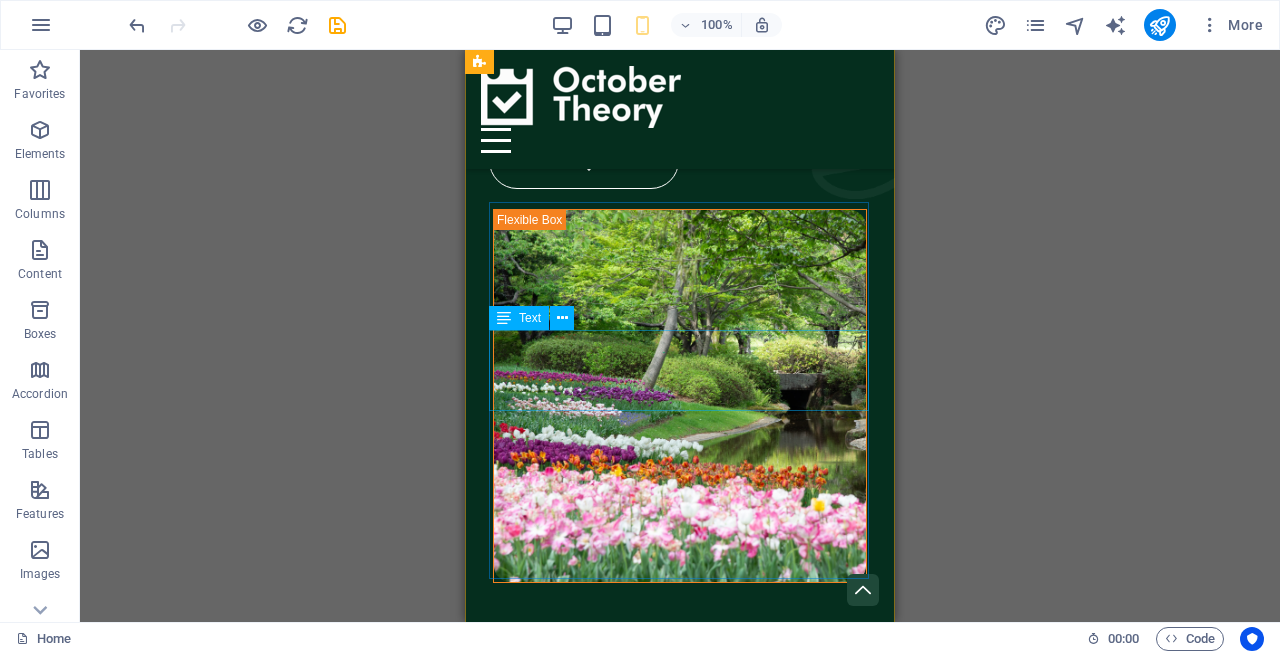 click on "We help brands evaluate, set goals, and take action  — before the clock resets." at bounding box center (680, -12) 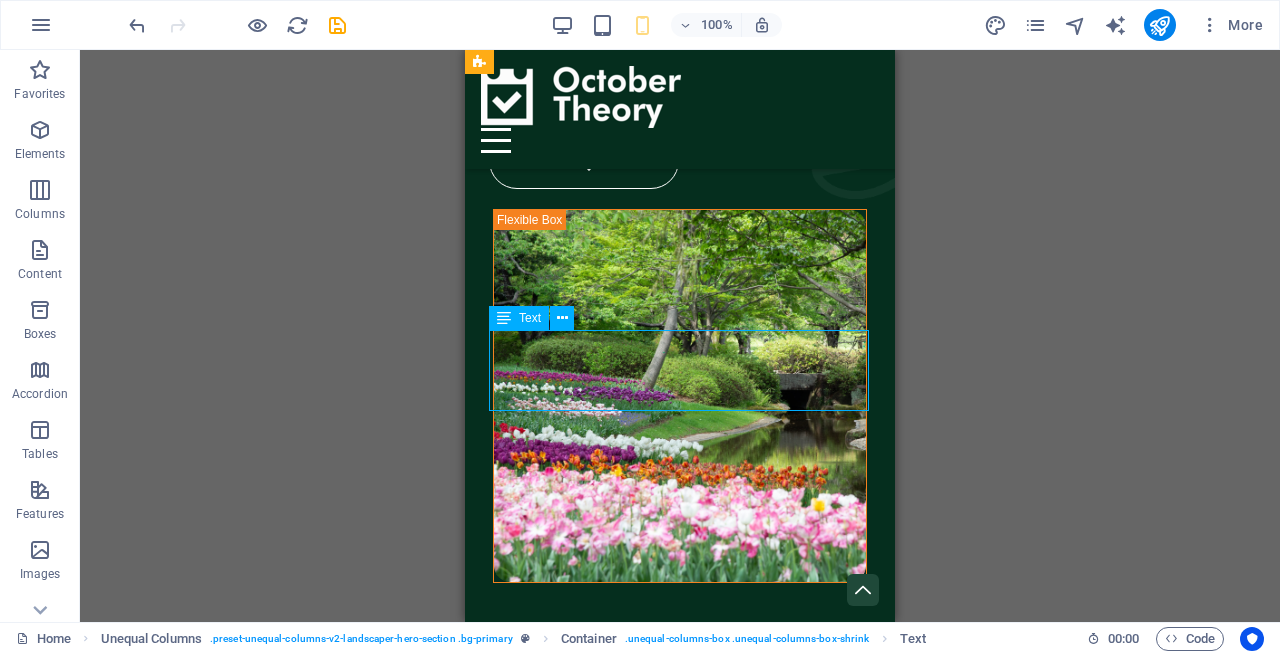 click on "We help brands evaluate, set goals, and take action  — before the clock resets." at bounding box center [680, -12] 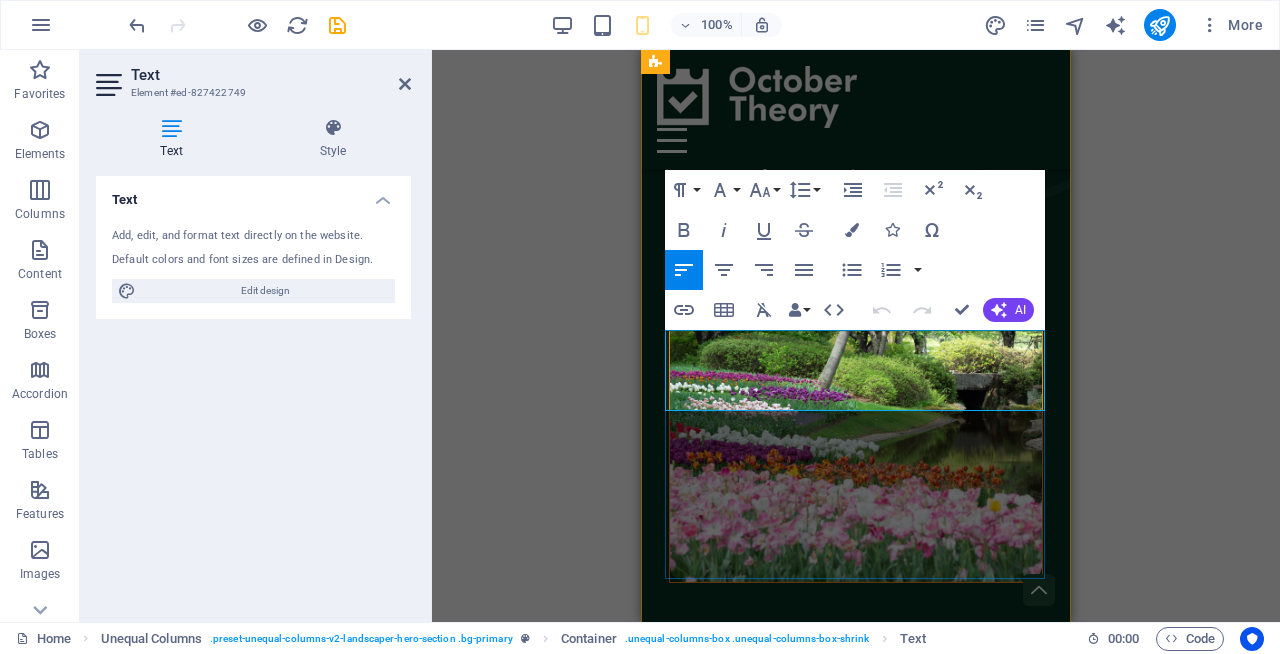 click on "— before the clock resets." at bounding box center (767, 15) 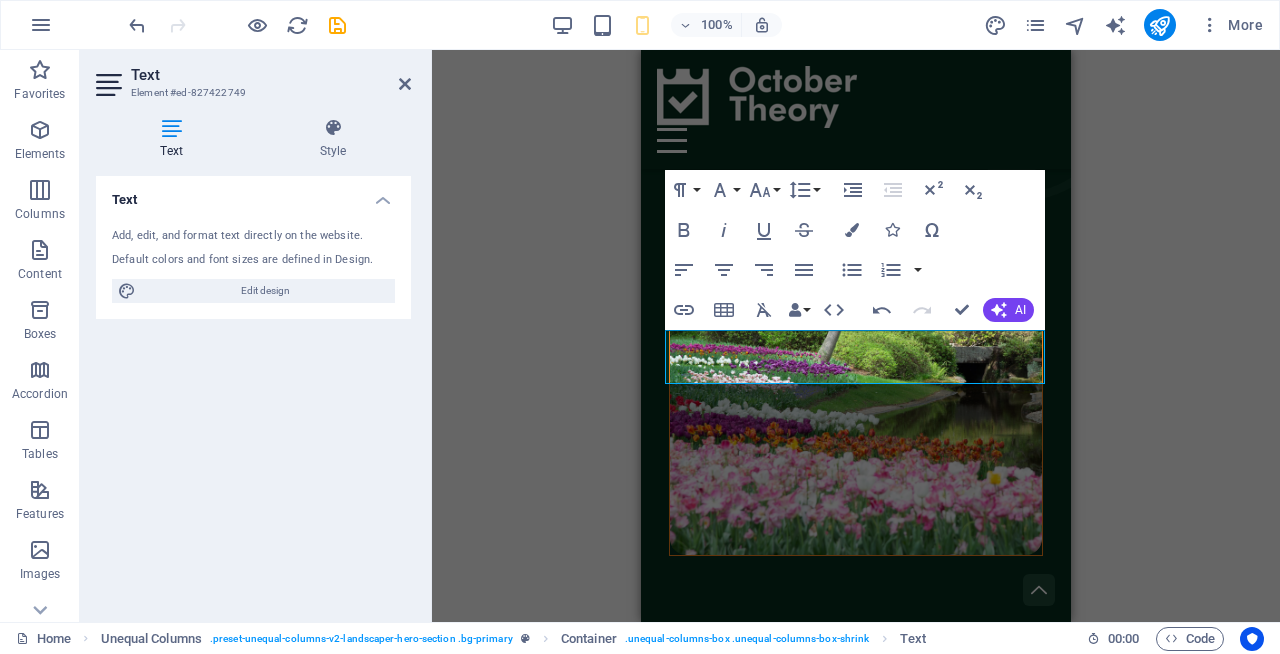 click on "H2   Container   Container   Boxes   Image   Unequal Columns   Container   H3   Container   Container   Container   Spacer   Spacer   Menu   Menu Bar   Container   Image   Container   Button series   Button   Container   Button series   Container   Icon   Container   Container   H3   Container   Unequal Columns   Container   H2   Container   Spacer   Text   Text   Container   Container   H2   Spacer   Text   Marquee   Container   Marquee   Image   Slider   H2   Spacer   Slider   Container   H2   Spacer   Button   Spacer   Gallery   Gallery   Gallery   Unequal Columns   Container   Spacer   Contact Form   Input   Container   Contact Form   Container   Contact Form   Form   Email   Input   Textarea   Checkbox   Captcha   Form button   Footer Heimdall   Container   Footer Heimdall   Container   H3   Text   Spacer   Button   Image   Spacer   Button   Logo   Spacer   Text   Container   Text   Container   Container   Icon   Container   Spacer   Container   Container   H3   Container   Container" at bounding box center (856, 336) 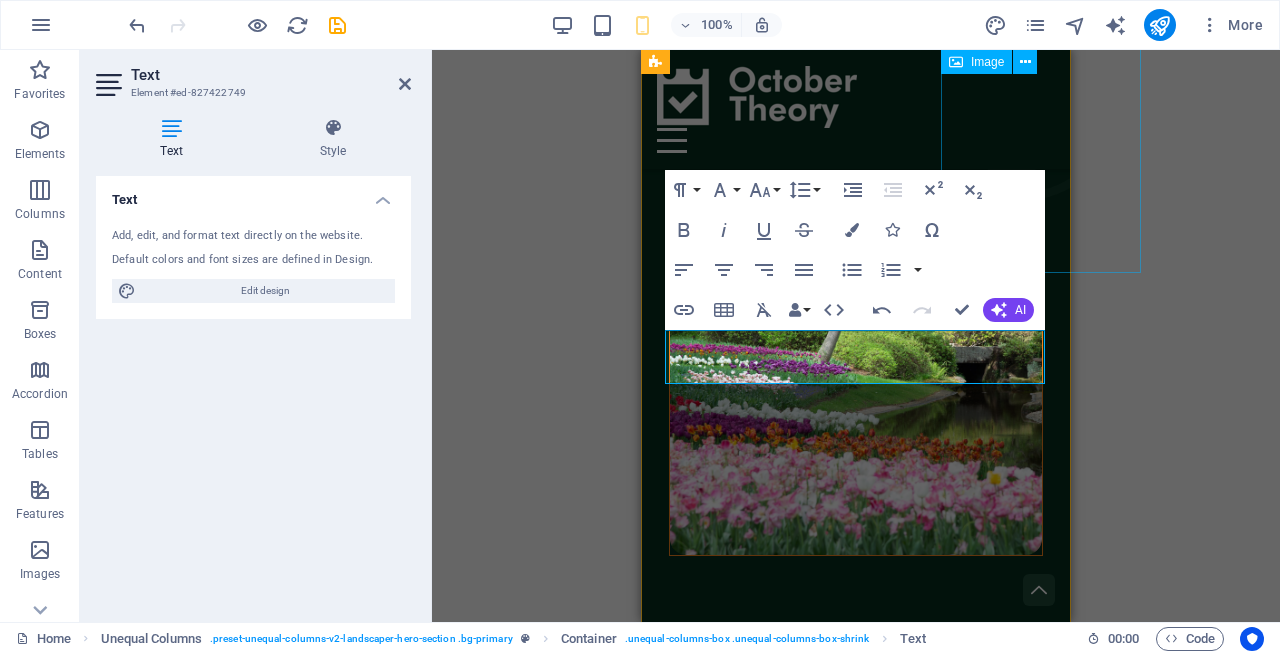 click at bounding box center (1021, 62) 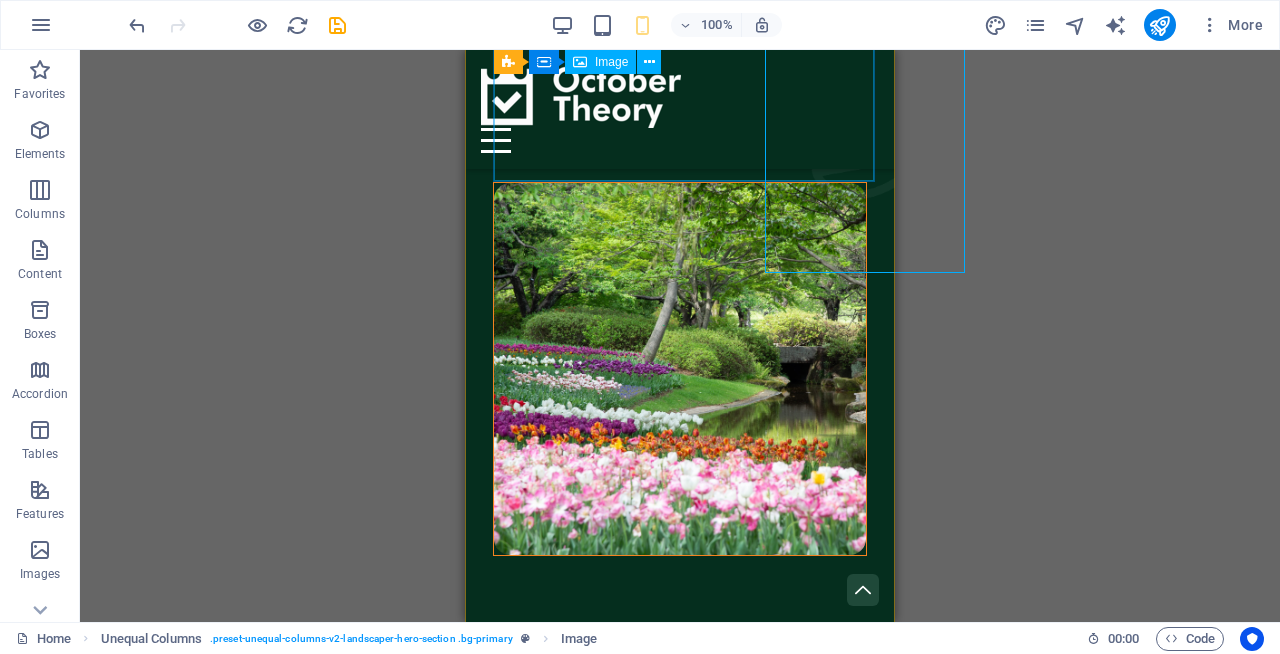 click at bounding box center (680, 369) 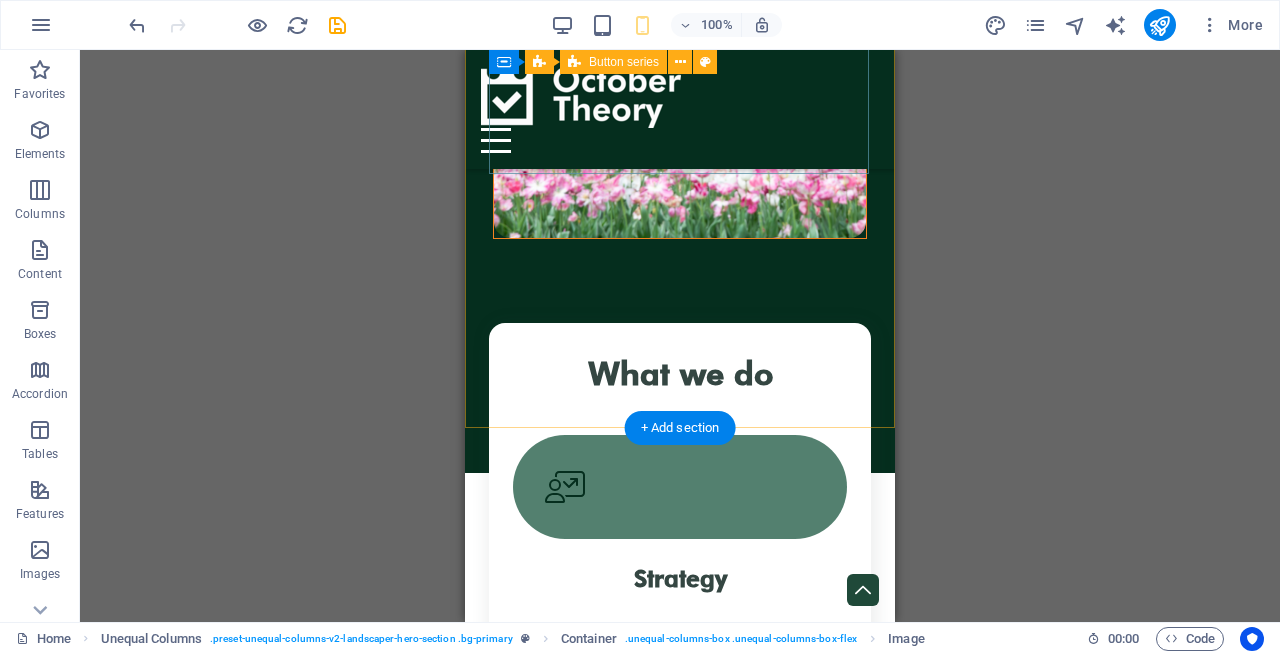 scroll, scrollTop: 117, scrollLeft: 0, axis: vertical 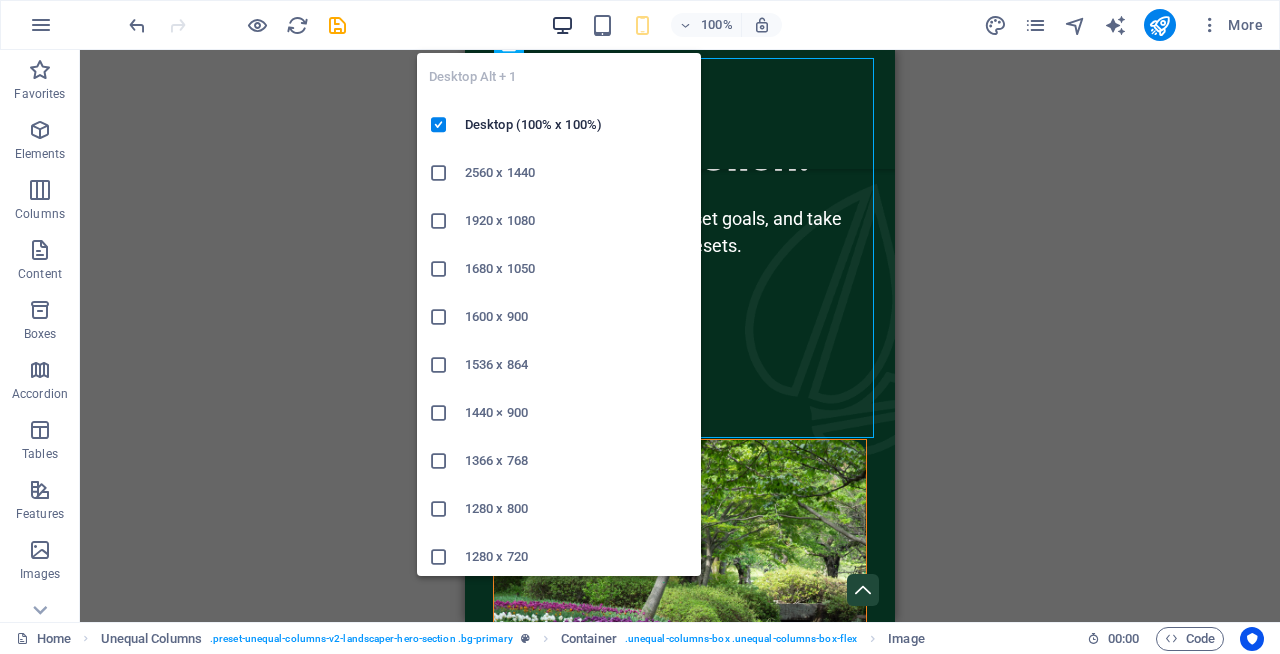 click at bounding box center [562, 25] 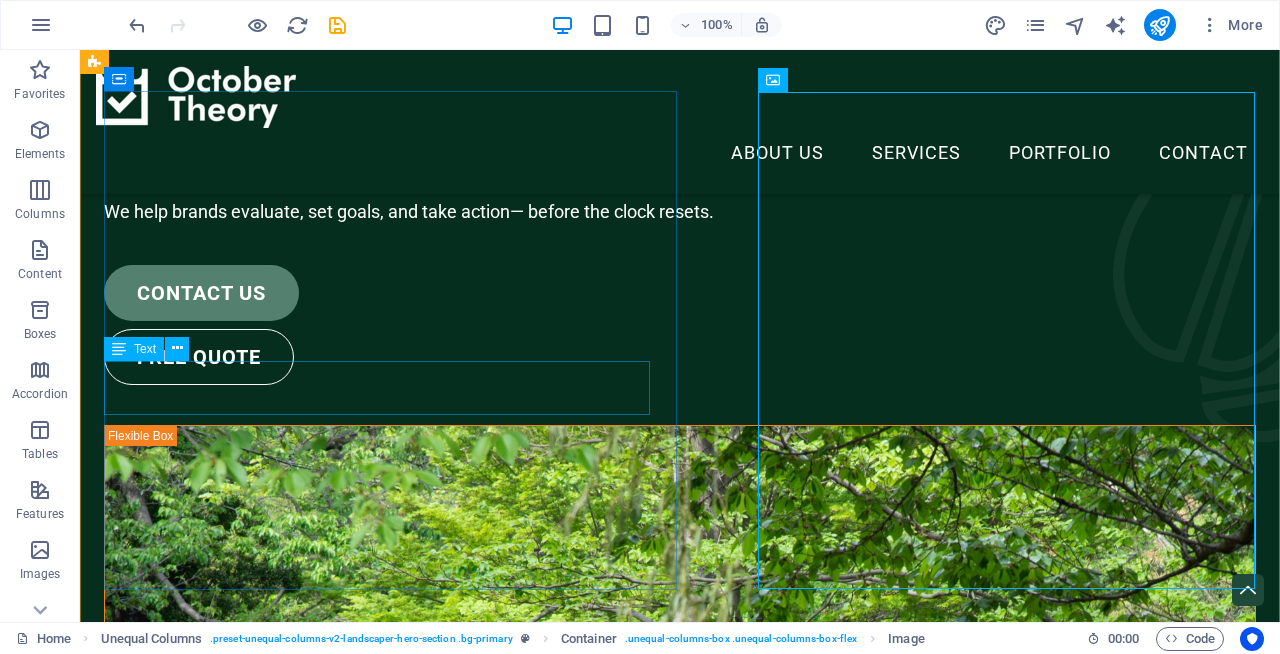 click on "We help brands evaluate, set goals, and take action  — before the clock resets." at bounding box center [680, 211] 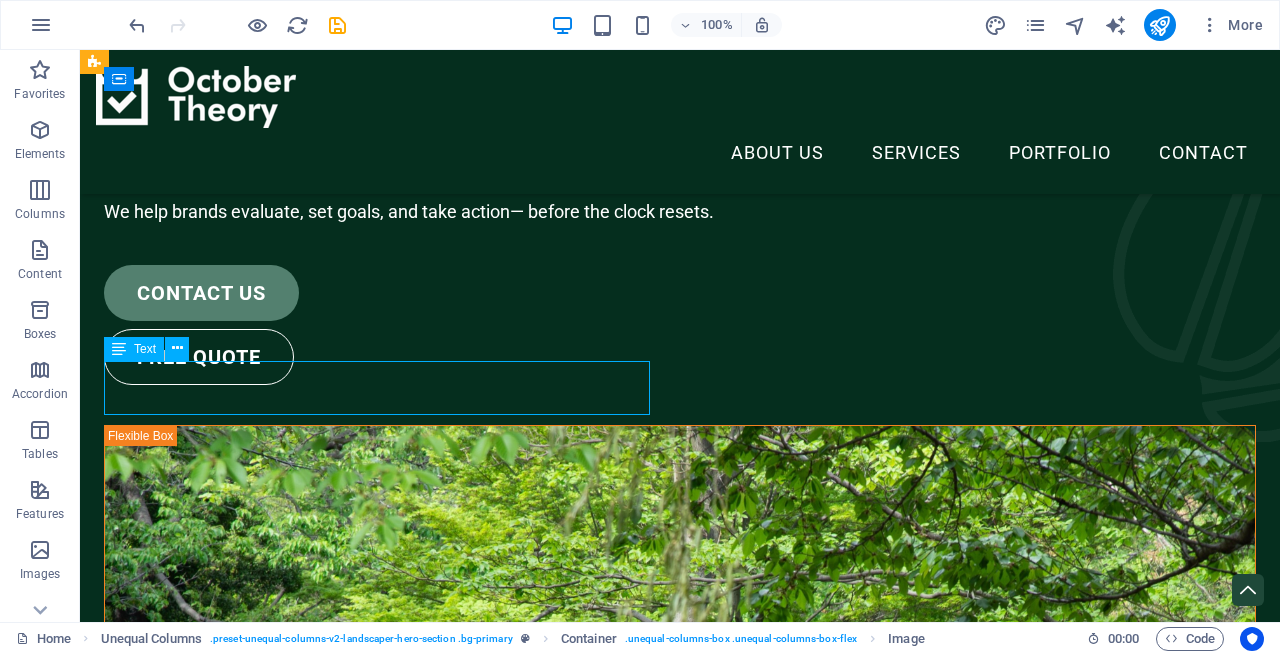 click on "We help brands evaluate, set goals, and take action  — before the clock resets." at bounding box center [680, 211] 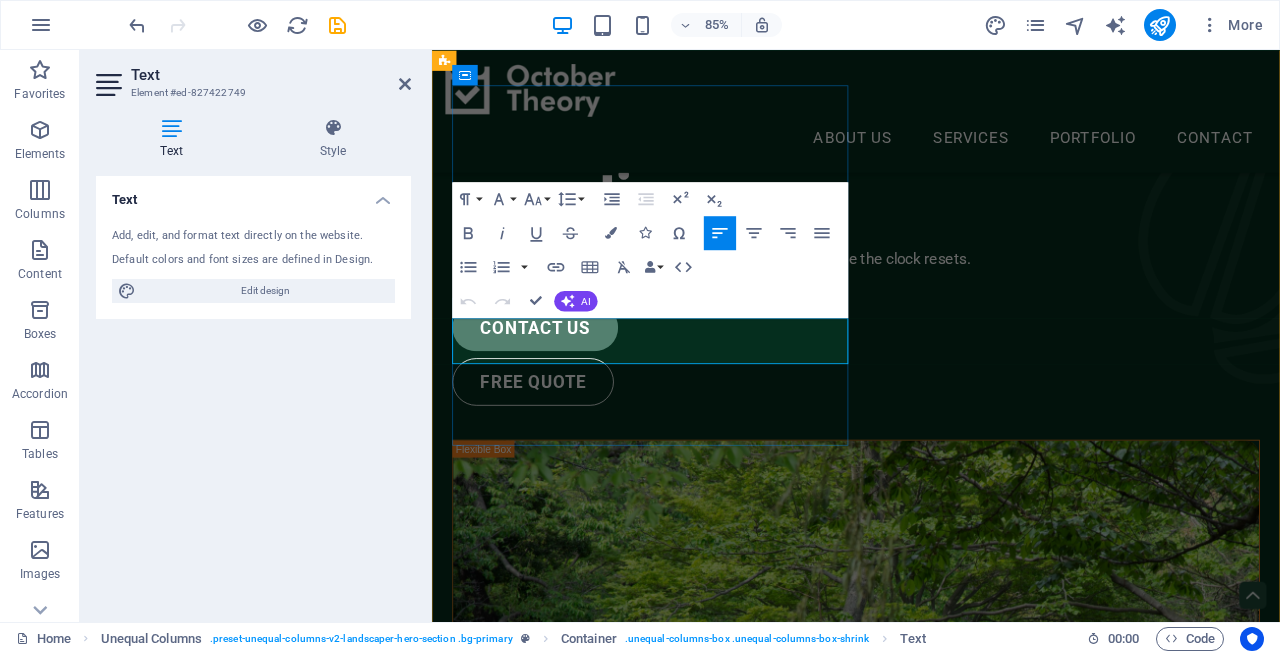 click on "— before the clock resets." at bounding box center [964, 294] 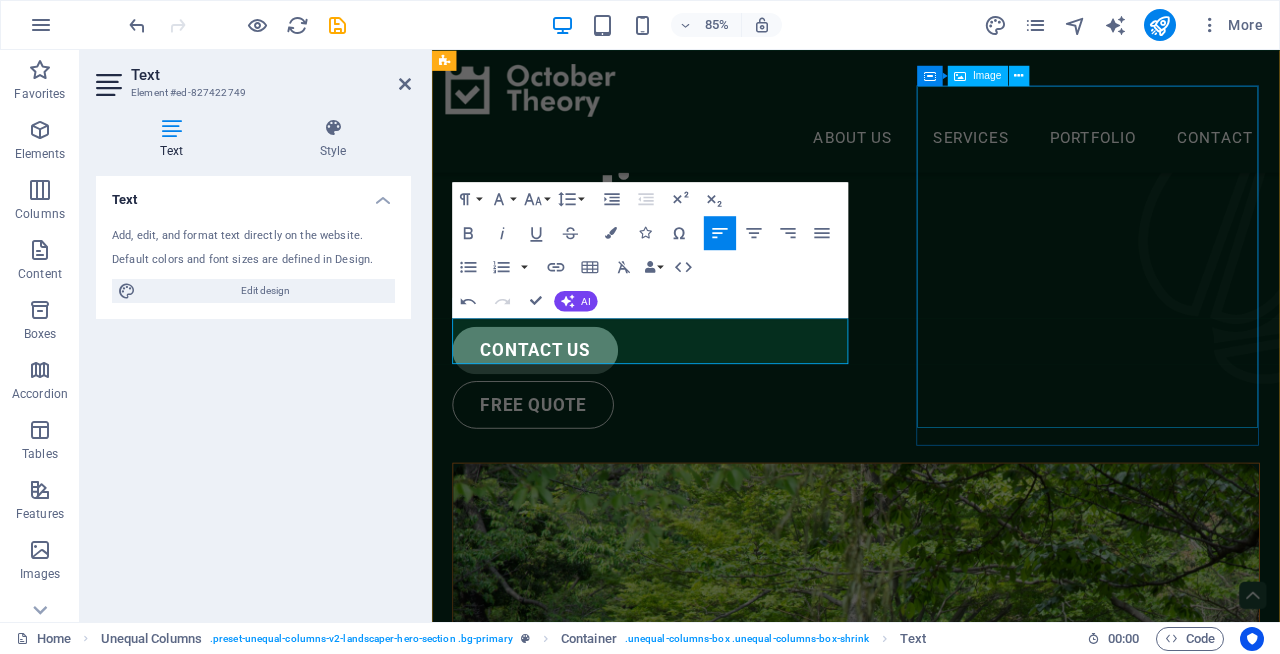 click at bounding box center [931, 1010] 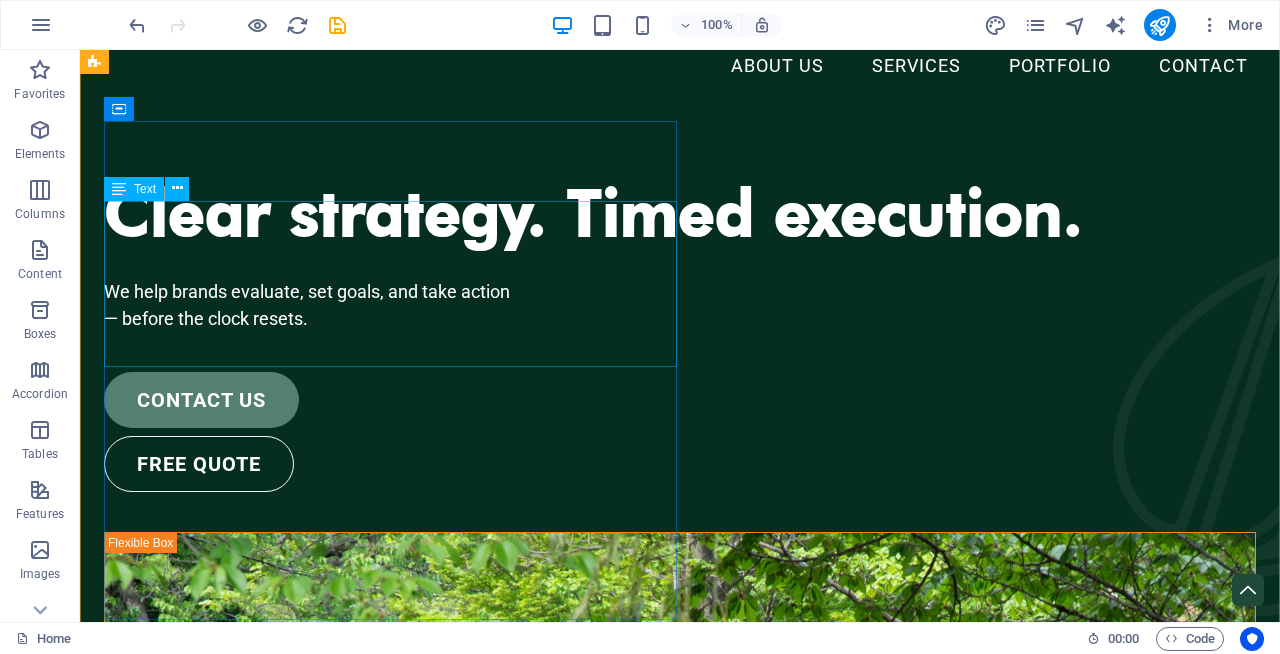 scroll, scrollTop: 87, scrollLeft: 0, axis: vertical 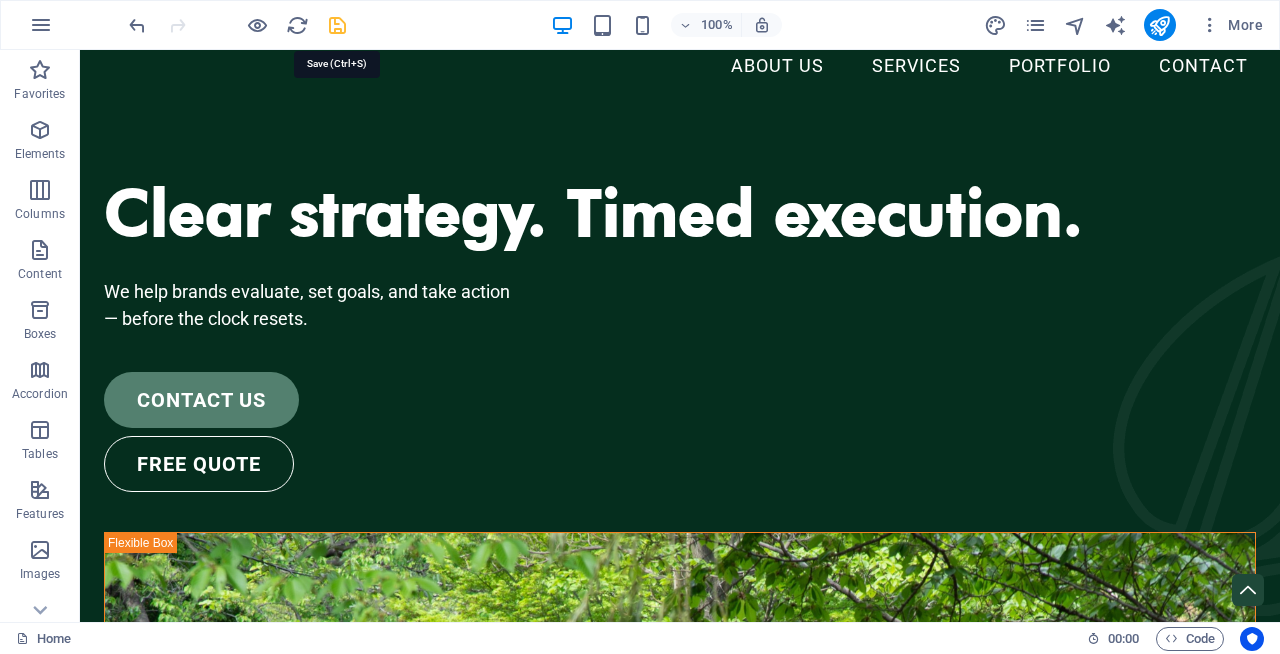 click at bounding box center (337, 25) 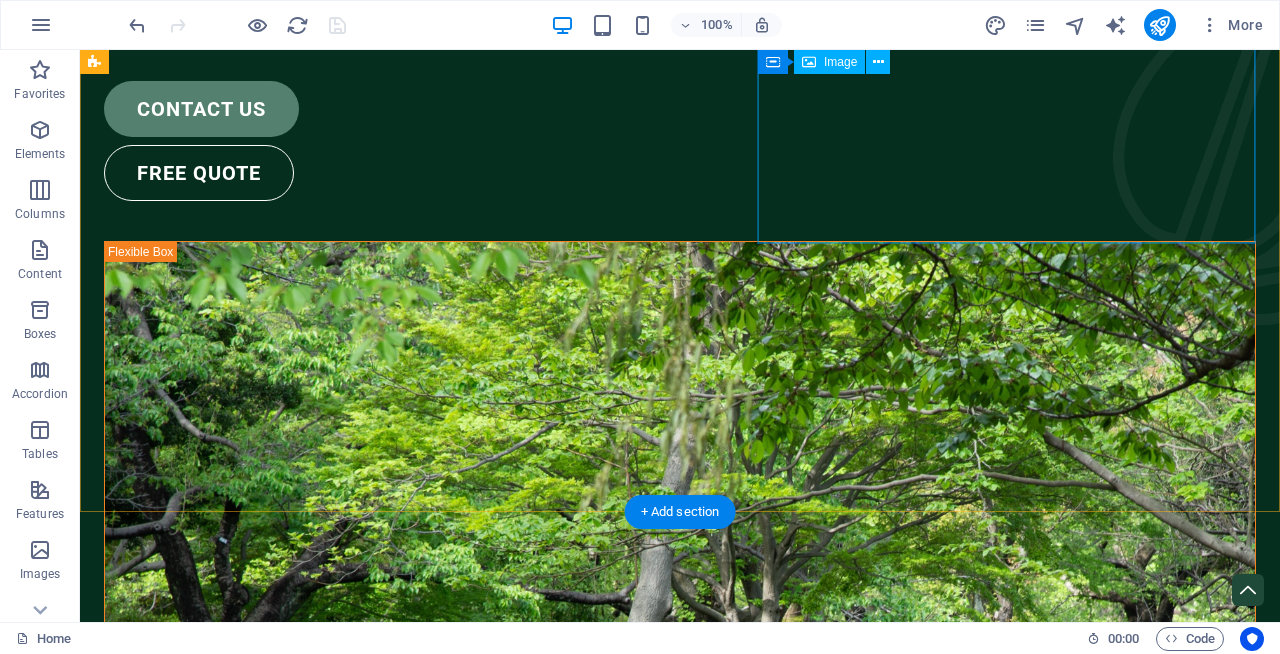 scroll, scrollTop: 0, scrollLeft: 0, axis: both 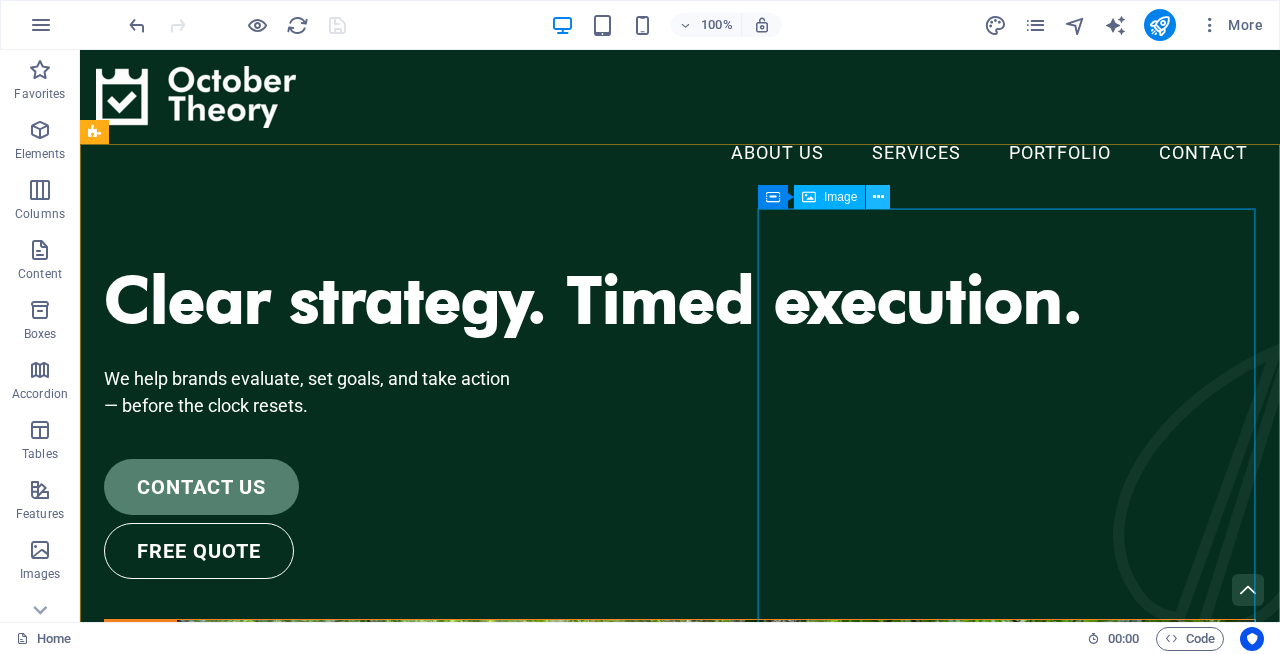 click at bounding box center [878, 197] 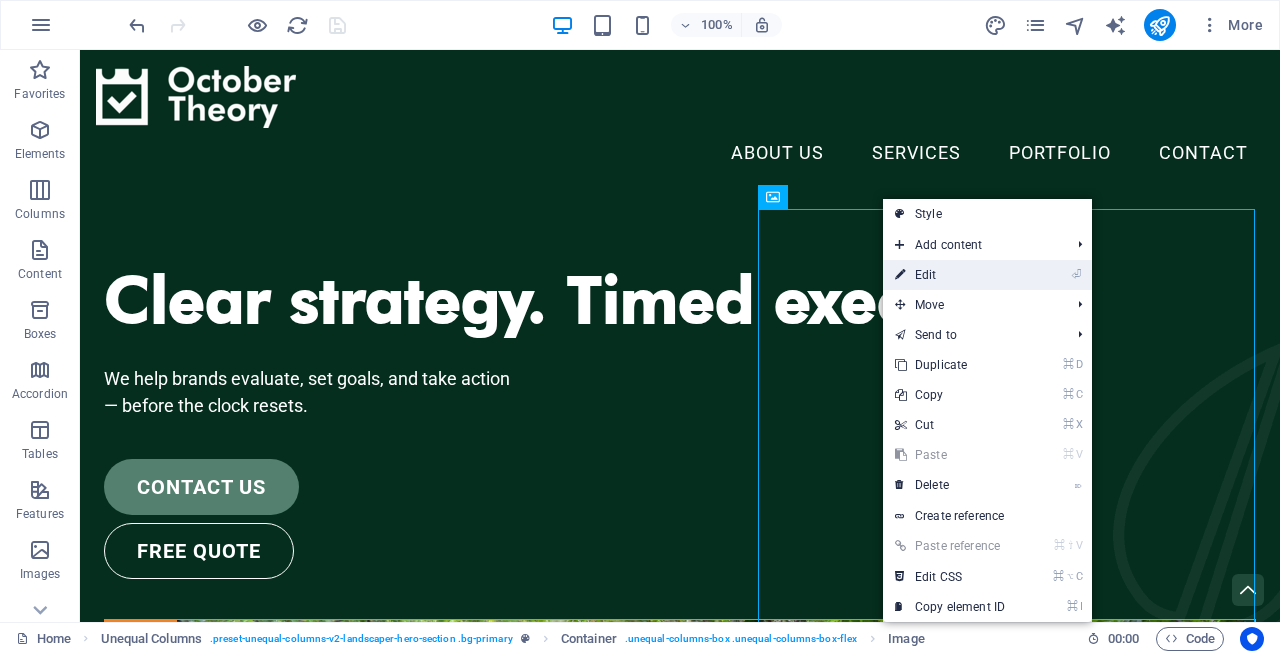 click on "⏎  Edit" at bounding box center [950, 275] 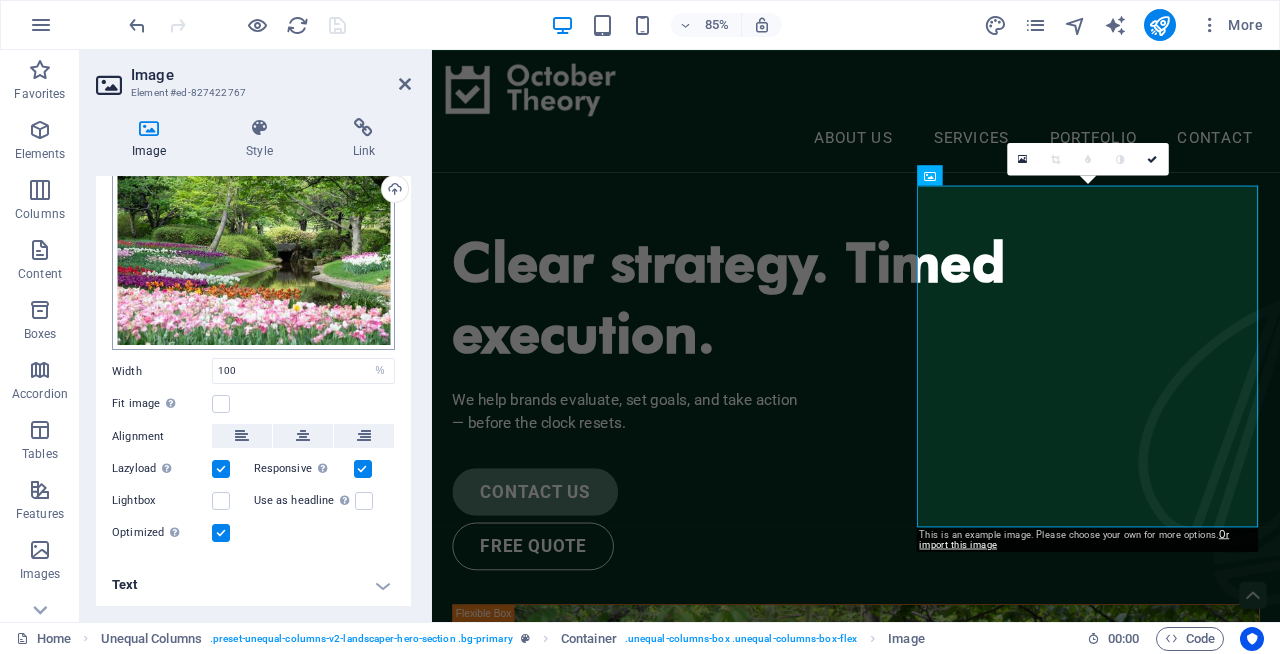 scroll, scrollTop: 0, scrollLeft: 0, axis: both 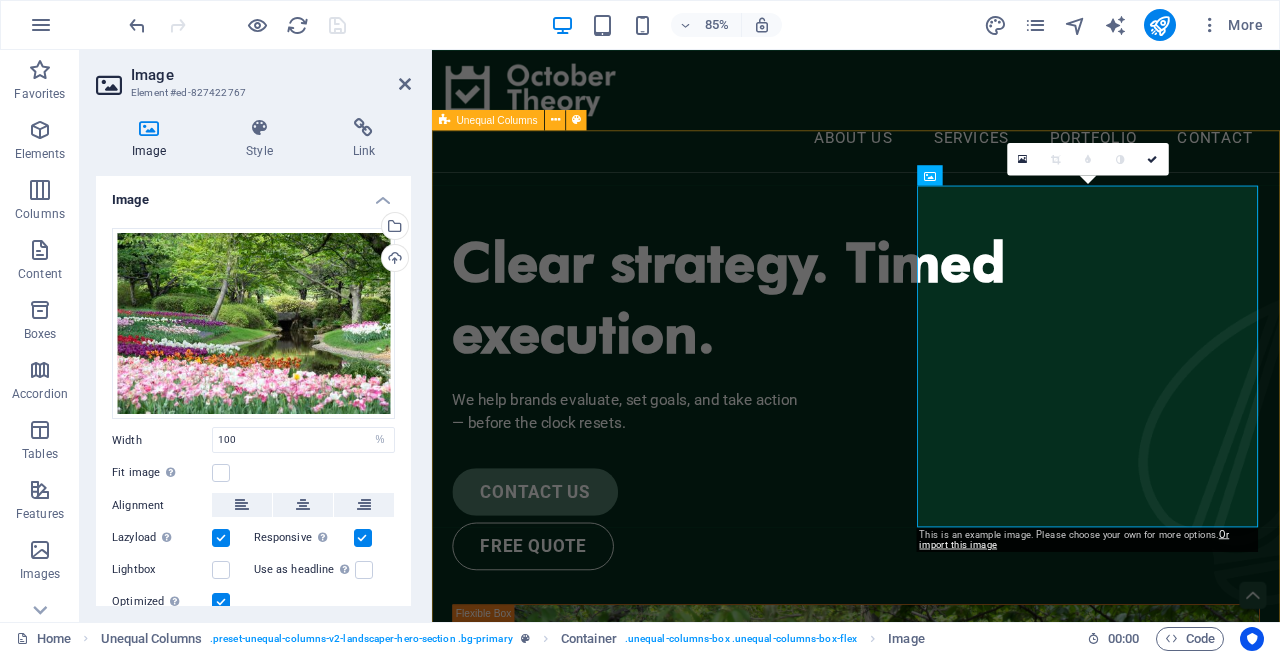 click on "Clear strategy. Timed execution.  We help brands evaluate, set goals, and take action  — before the clock resets. contact us free quote" at bounding box center [931, 1057] 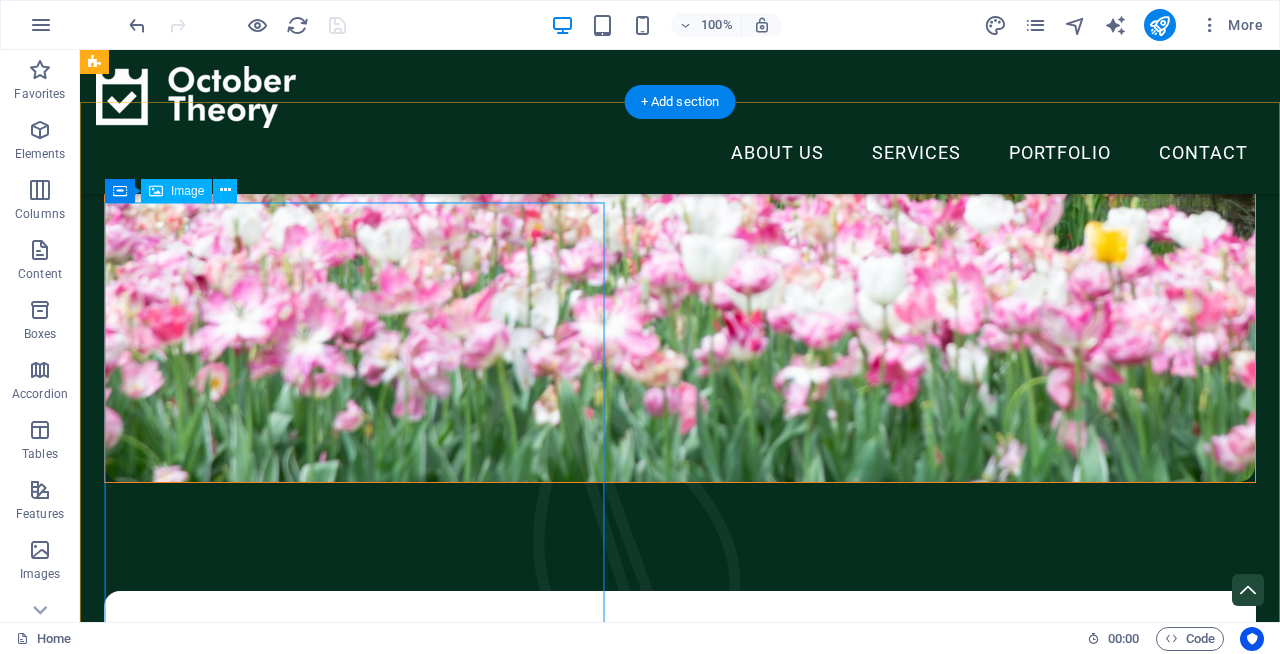 scroll, scrollTop: 1228, scrollLeft: 0, axis: vertical 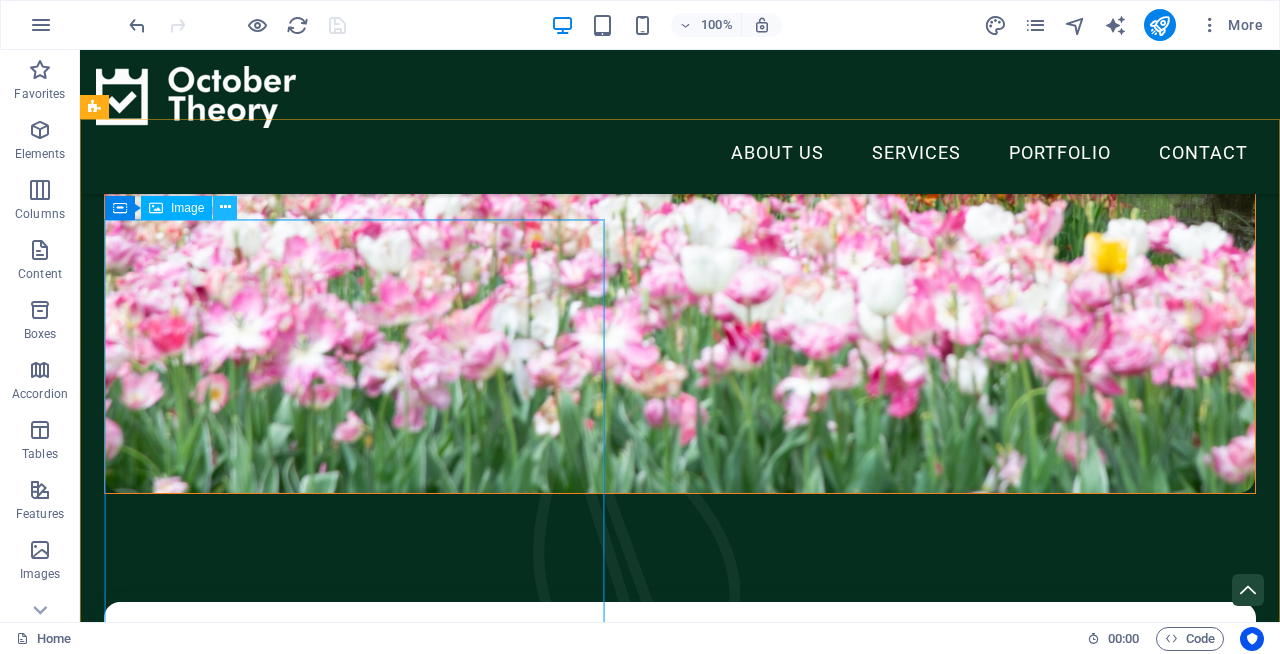click at bounding box center [225, 207] 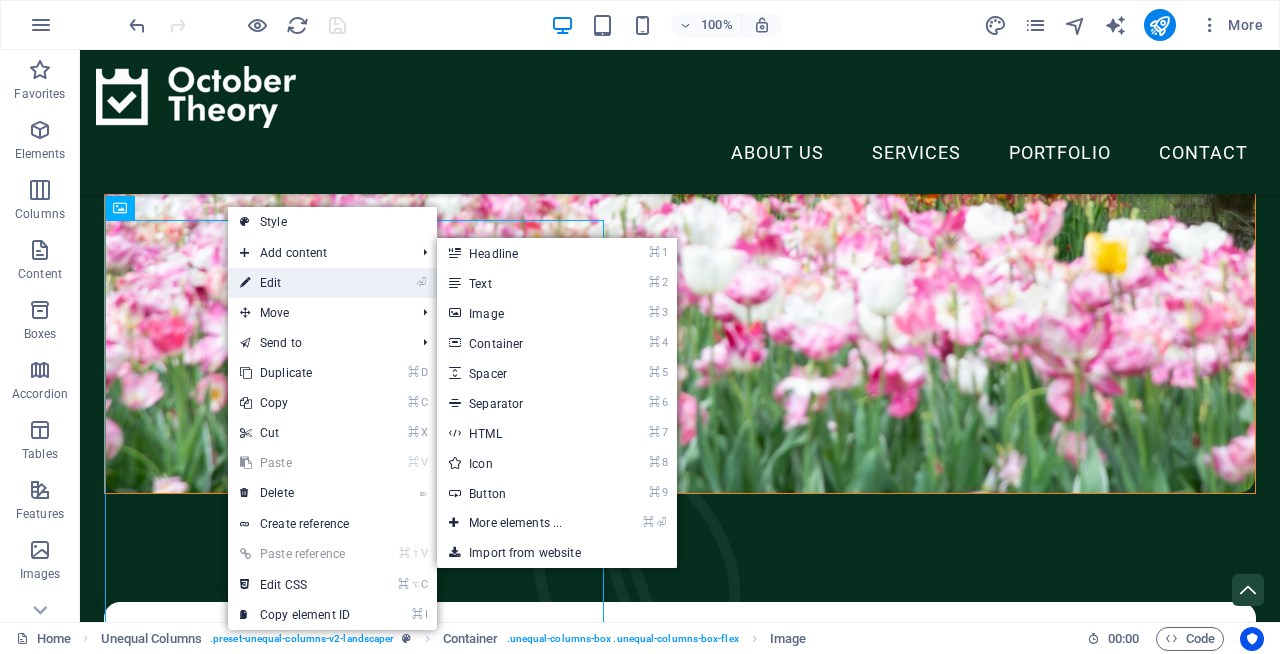 click on "⏎  Edit" at bounding box center [295, 283] 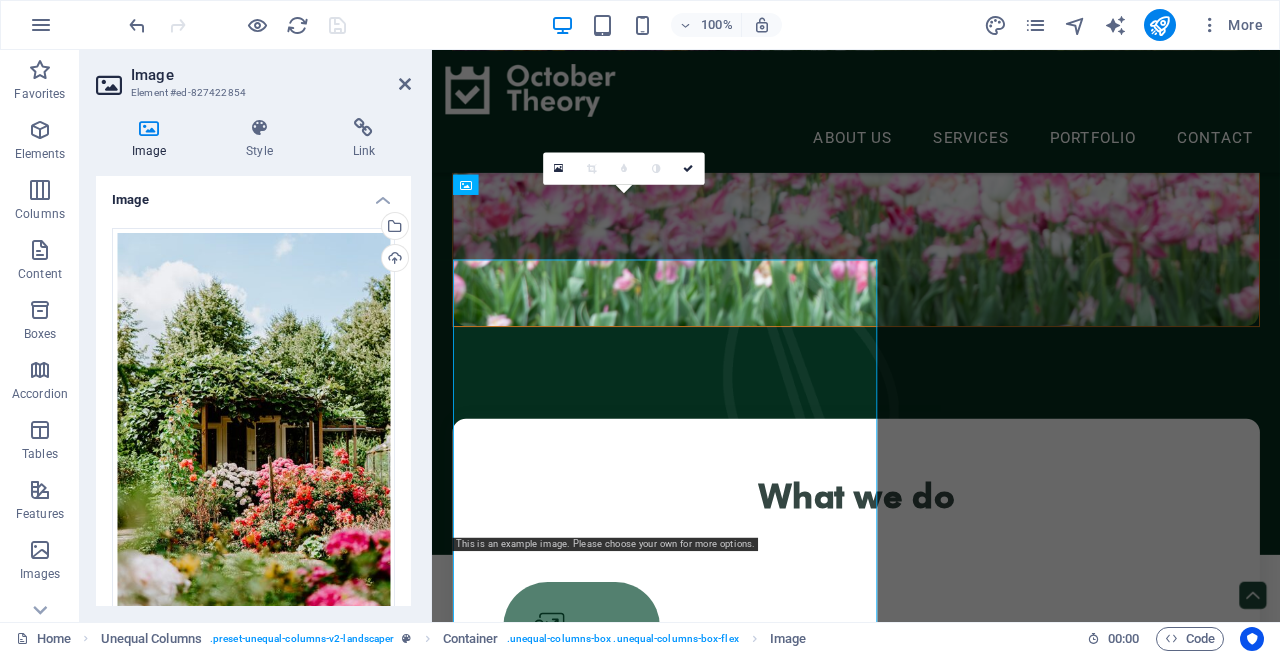 scroll, scrollTop: 1152, scrollLeft: 0, axis: vertical 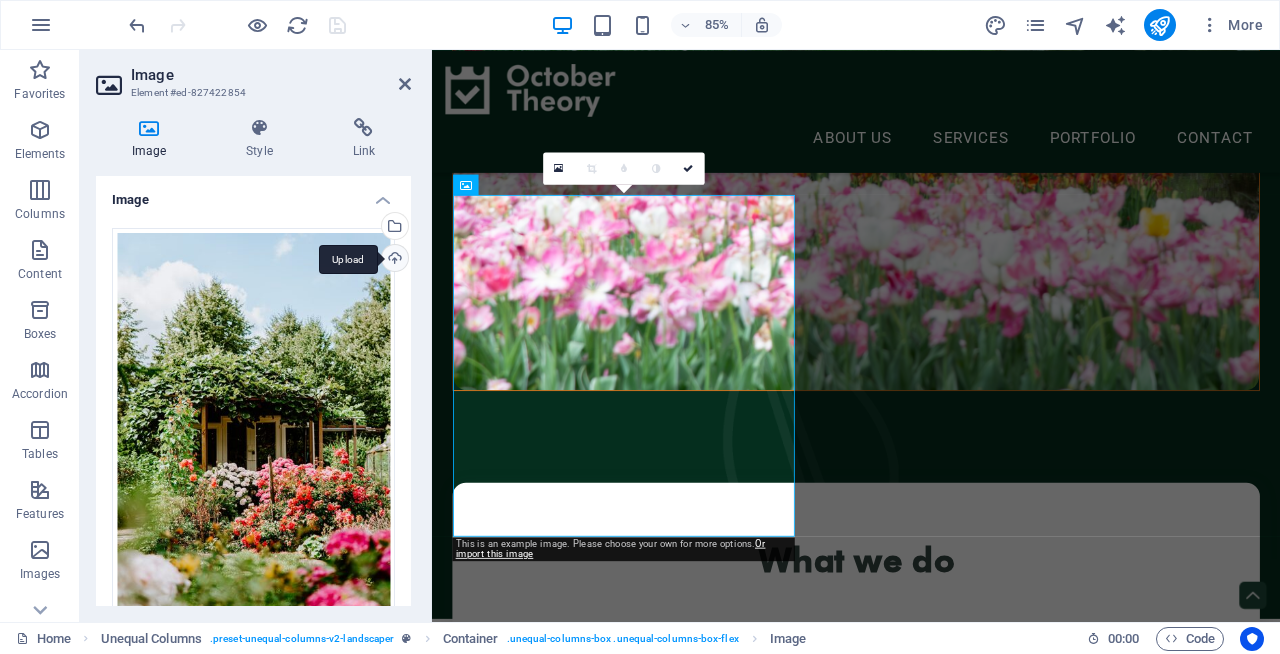 click on "Upload" at bounding box center [393, 260] 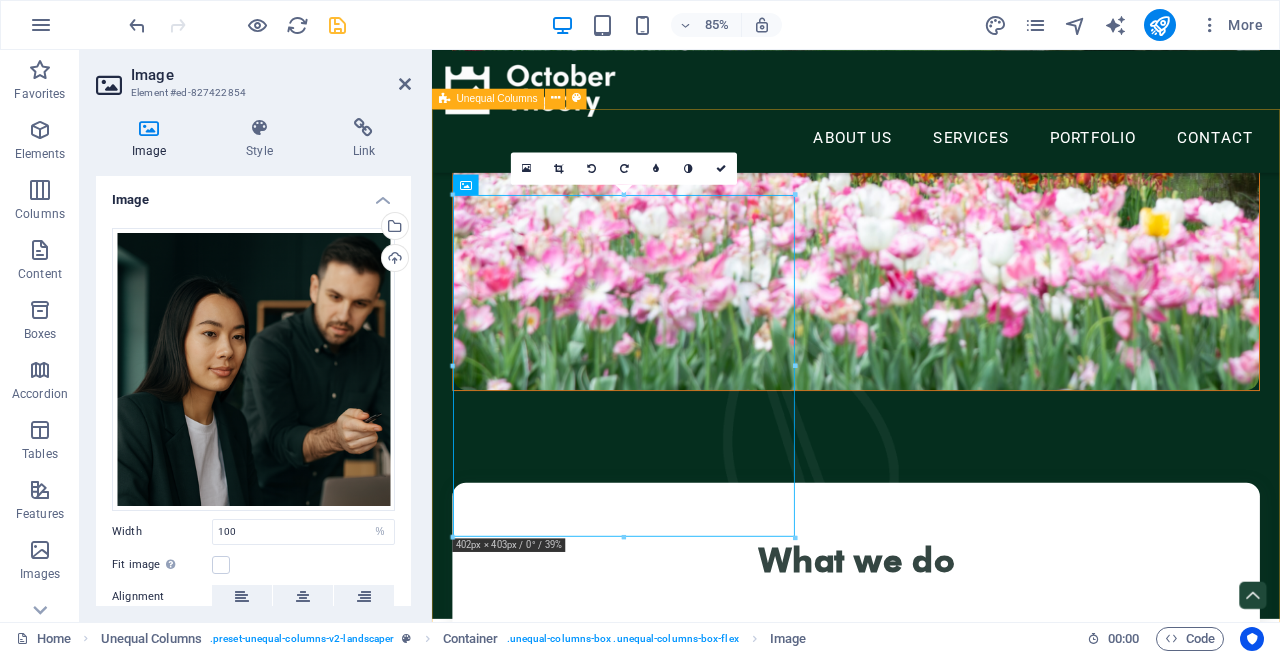 click on "What we are all about Our mission is to help brands grow with intention by turning clarity into action. We guide businesses through smart, time-bound strategies that drive visibility, engagement, and measurable results — starting with where they are, and building toward where they want to be. We see a world where marketing isn't rushed or reactive — but timely, thoughtful, and aligned with real business goals. At October Theory, we aim to be the agency that helps brands move forward with purpose, not pressure. about us" at bounding box center [931, 2388] 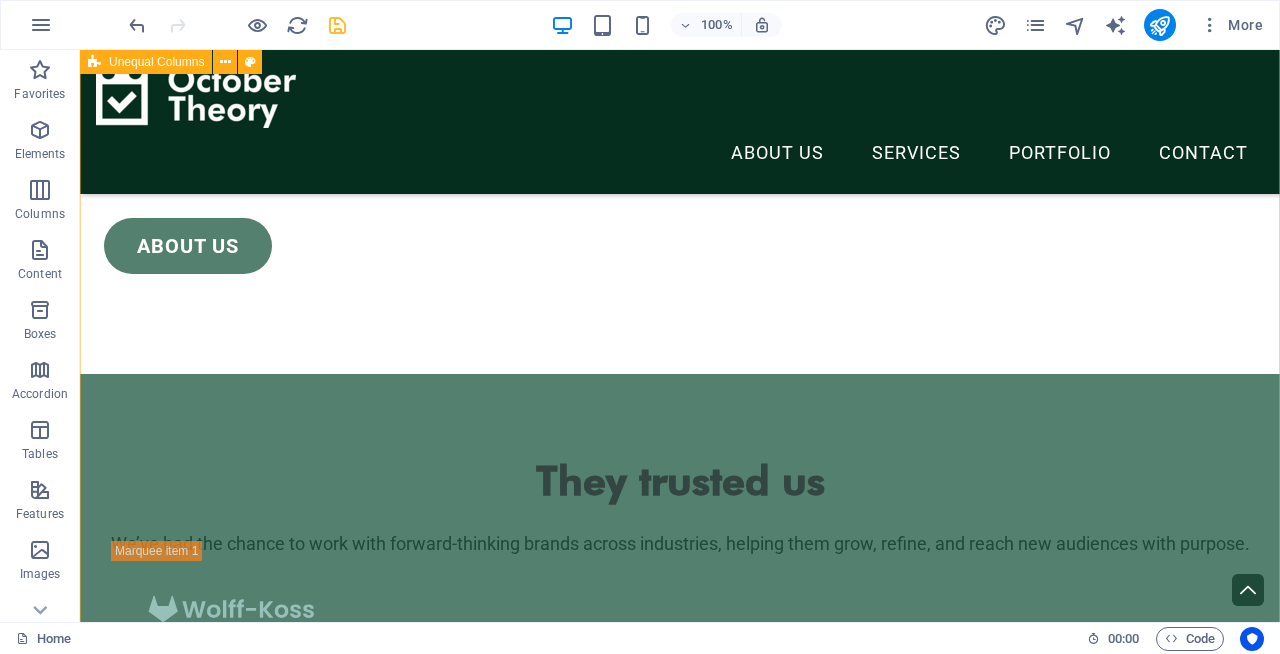 scroll, scrollTop: 4098, scrollLeft: 0, axis: vertical 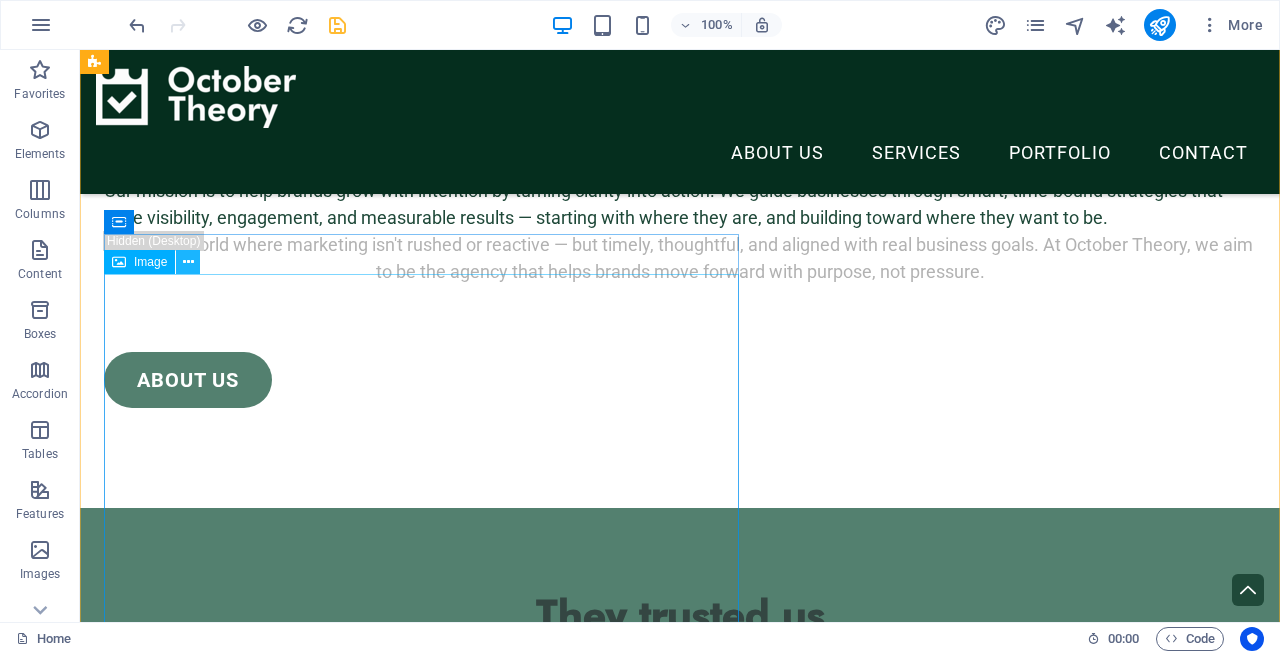 click at bounding box center [188, 262] 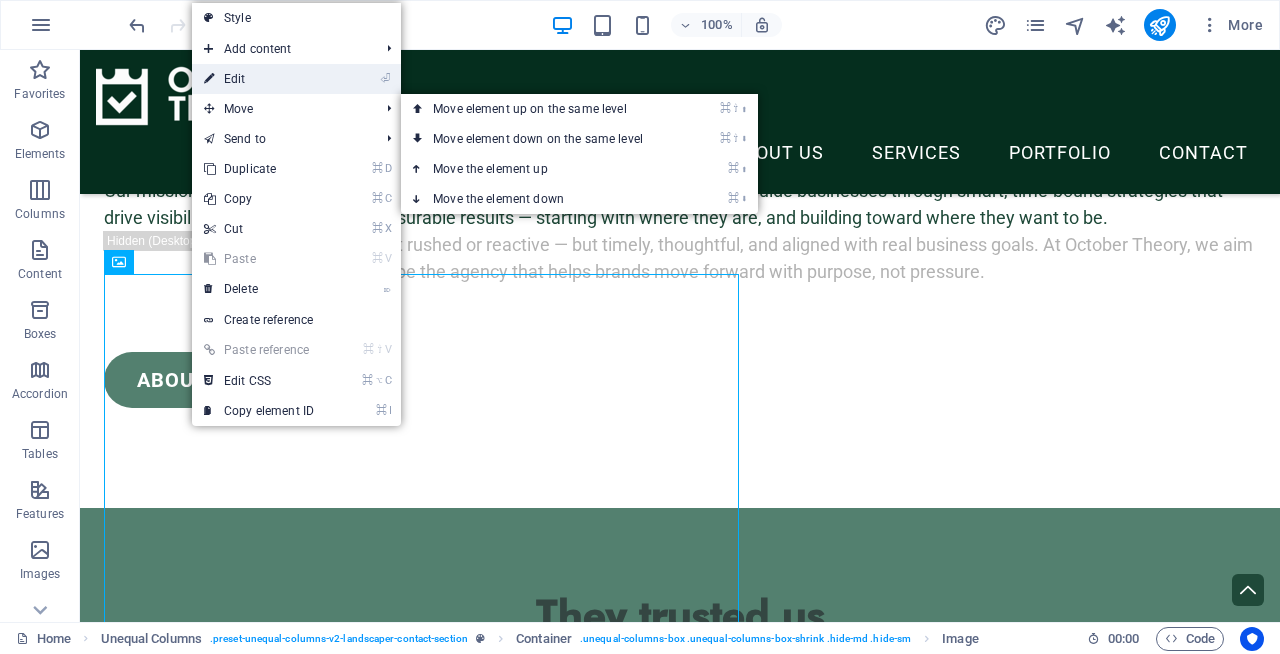 click on "⏎  Edit" at bounding box center (259, 79) 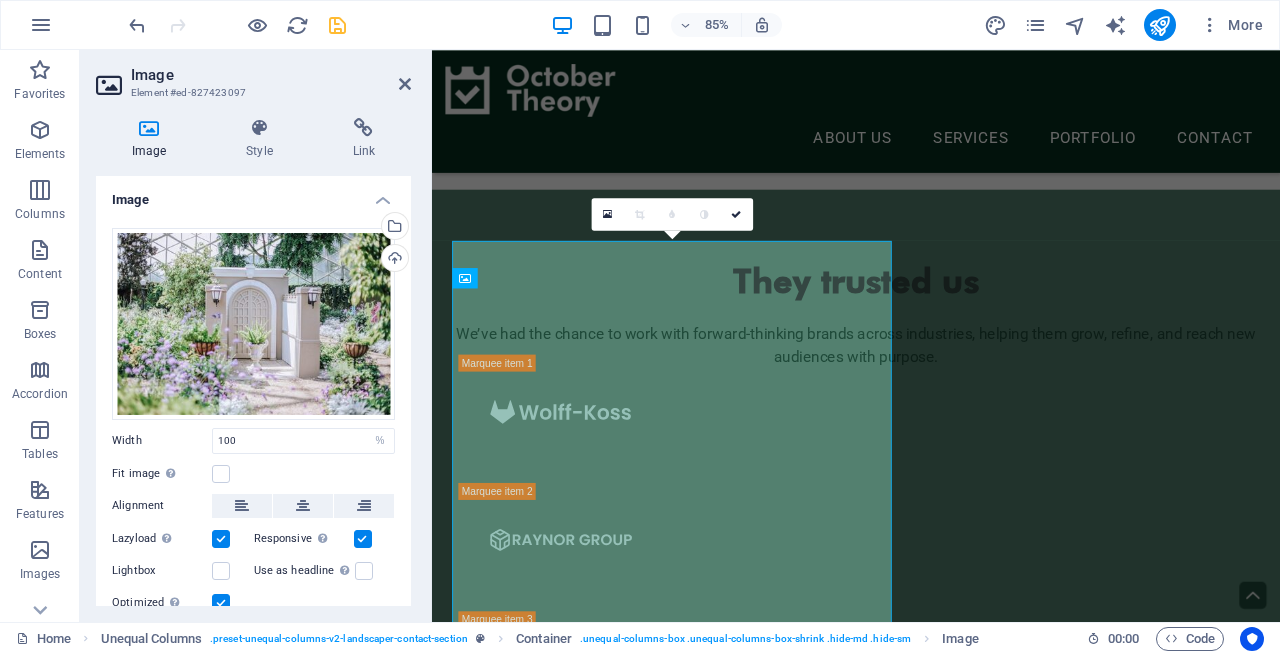 scroll, scrollTop: 4025, scrollLeft: 0, axis: vertical 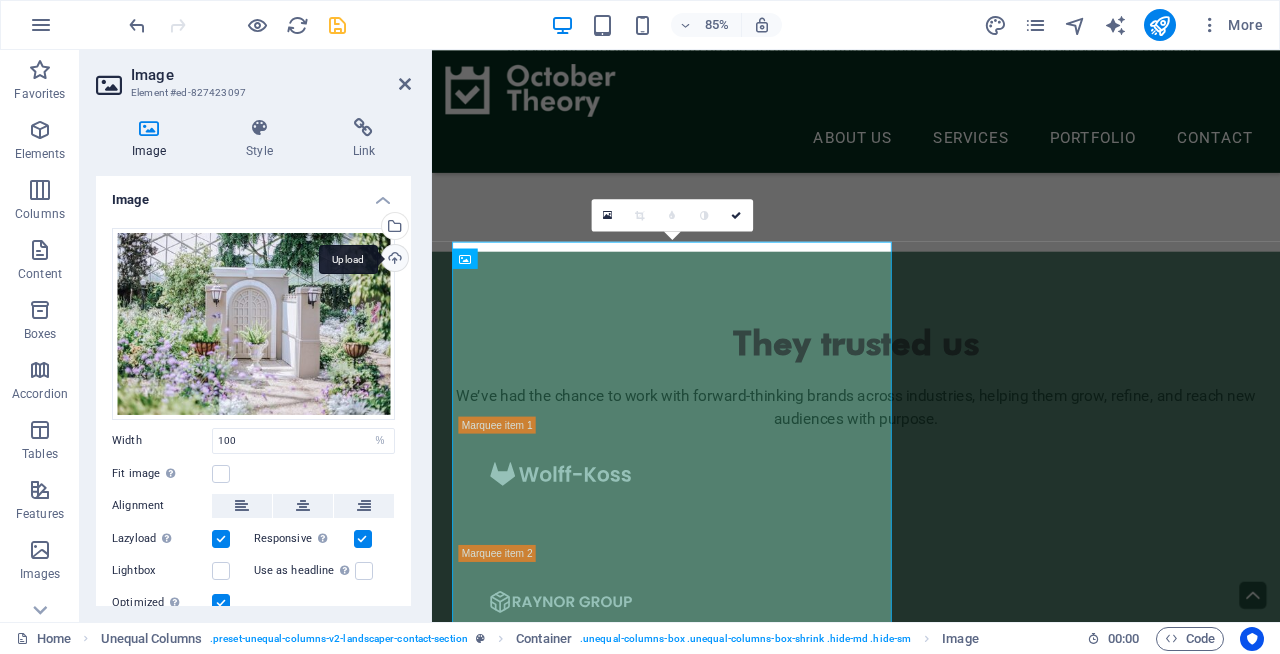 click on "Upload" at bounding box center (393, 260) 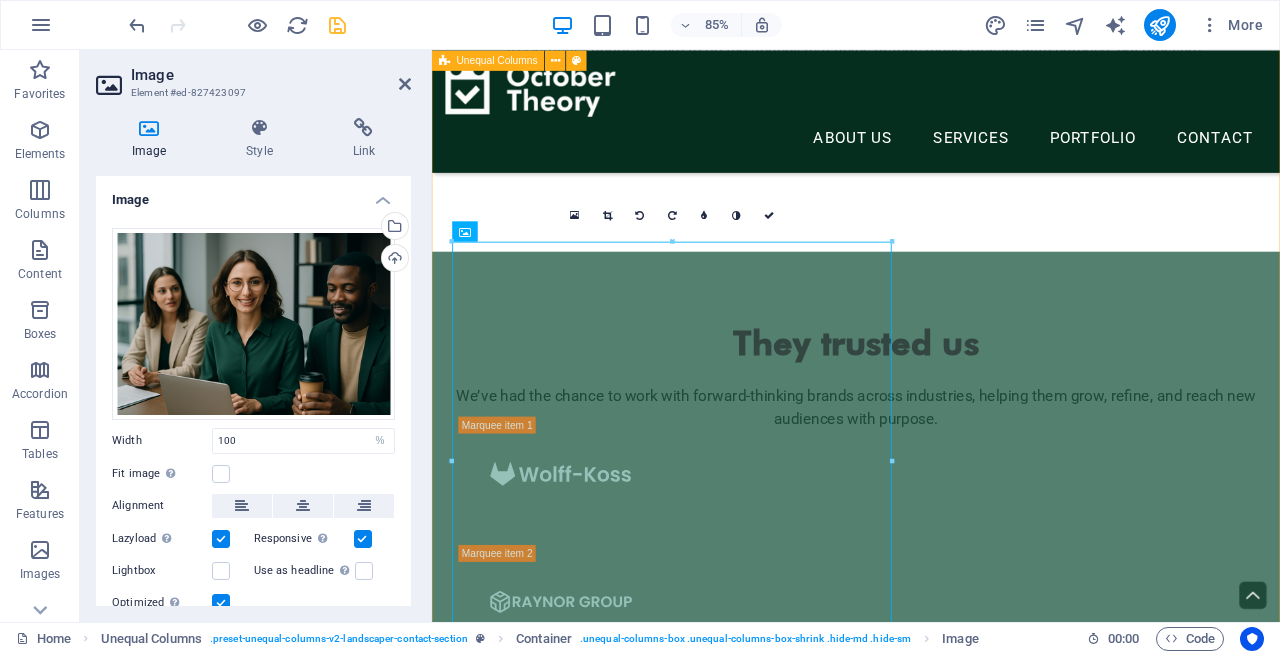click on "Feel free  to contact us    I have read and understand the privacy policy. Unreadable? Load new CONTACT US" at bounding box center [931, 8737] 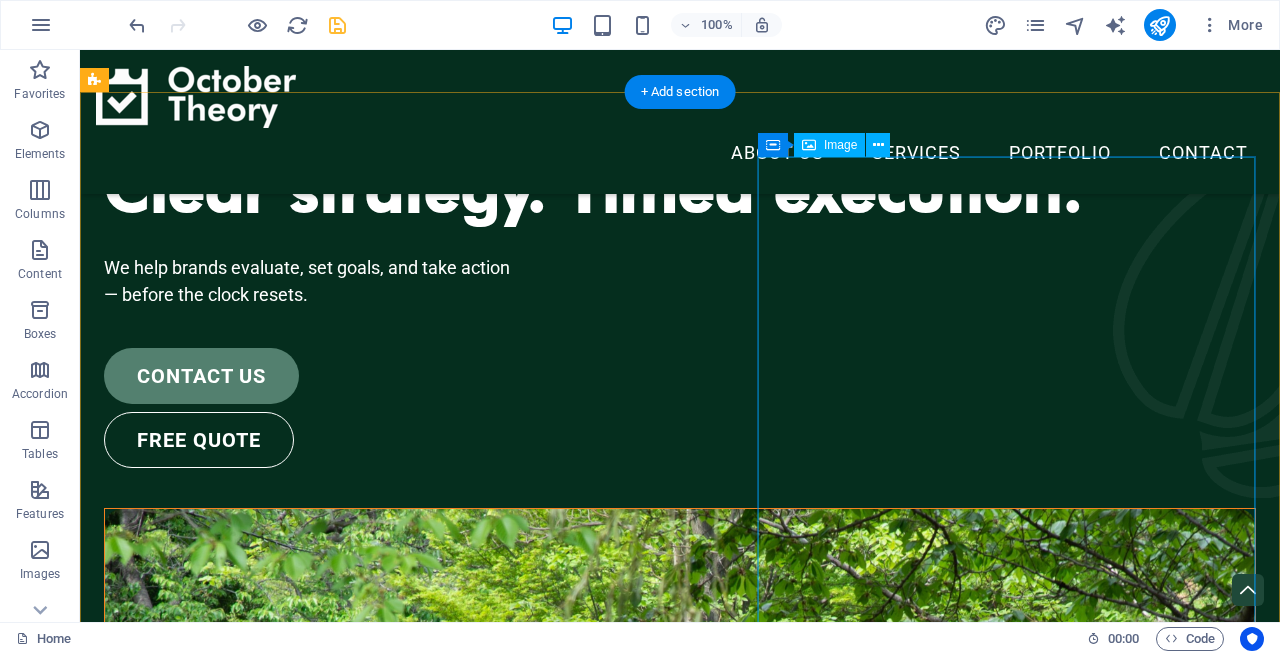 scroll, scrollTop: 51, scrollLeft: 0, axis: vertical 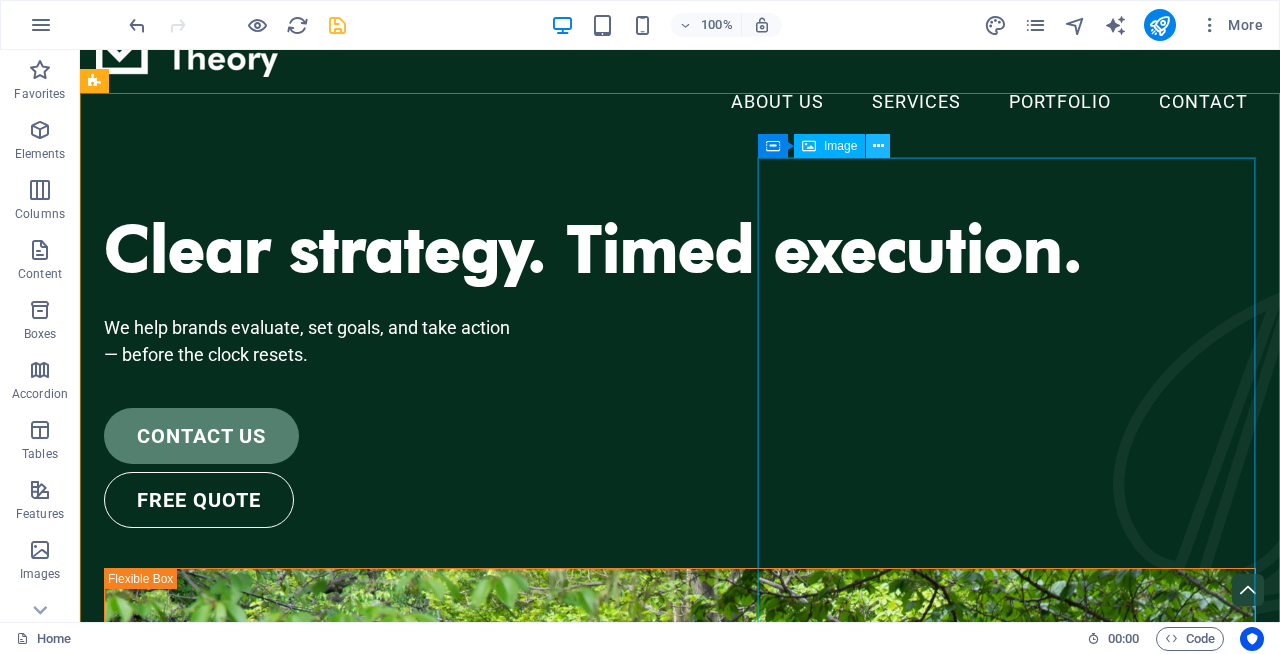 click at bounding box center (878, 146) 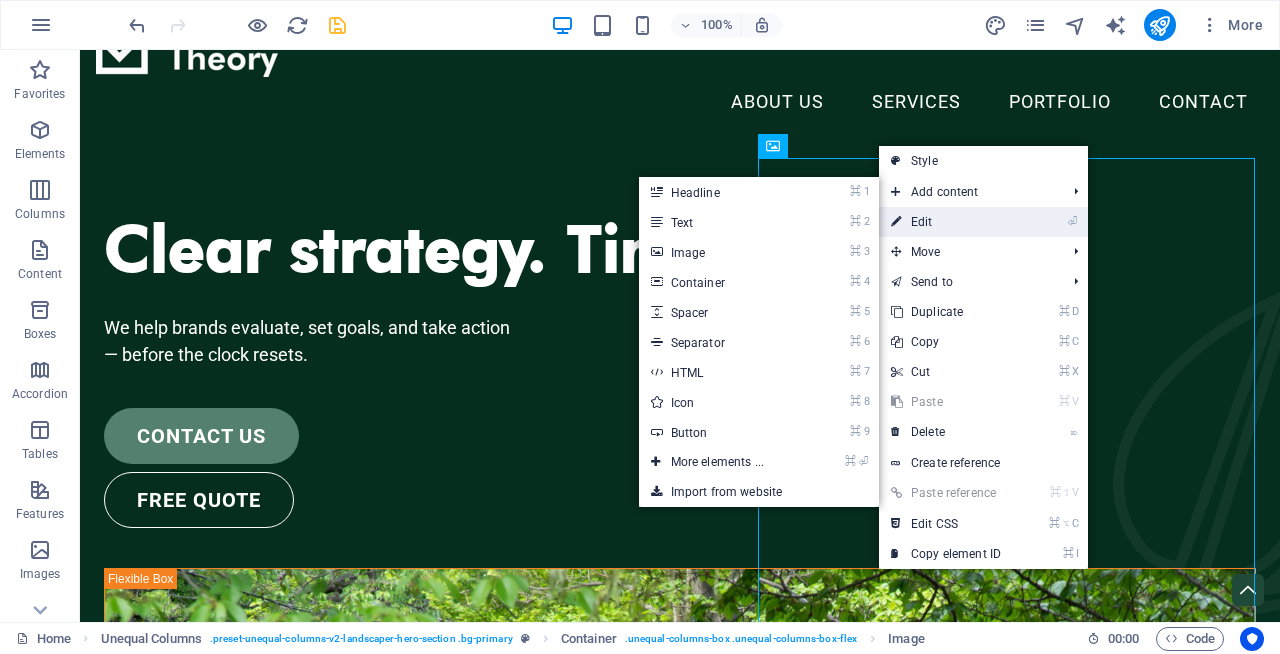 click on "⏎  Edit" at bounding box center (946, 222) 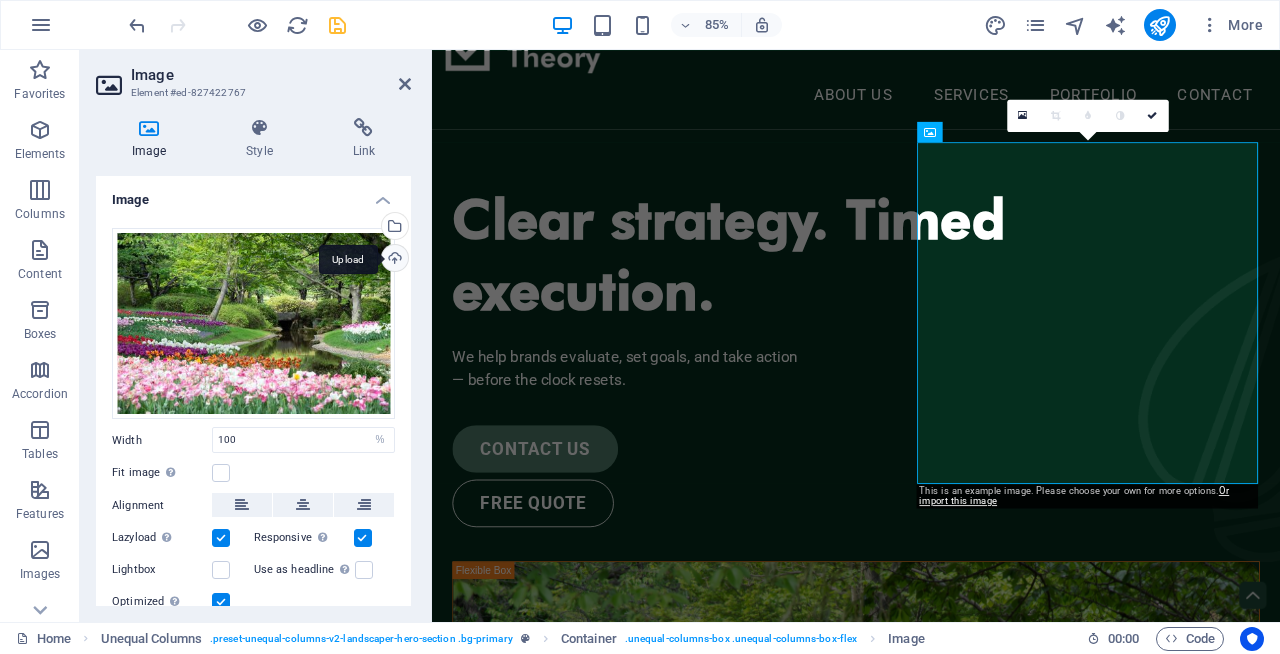 click on "Upload" at bounding box center [393, 260] 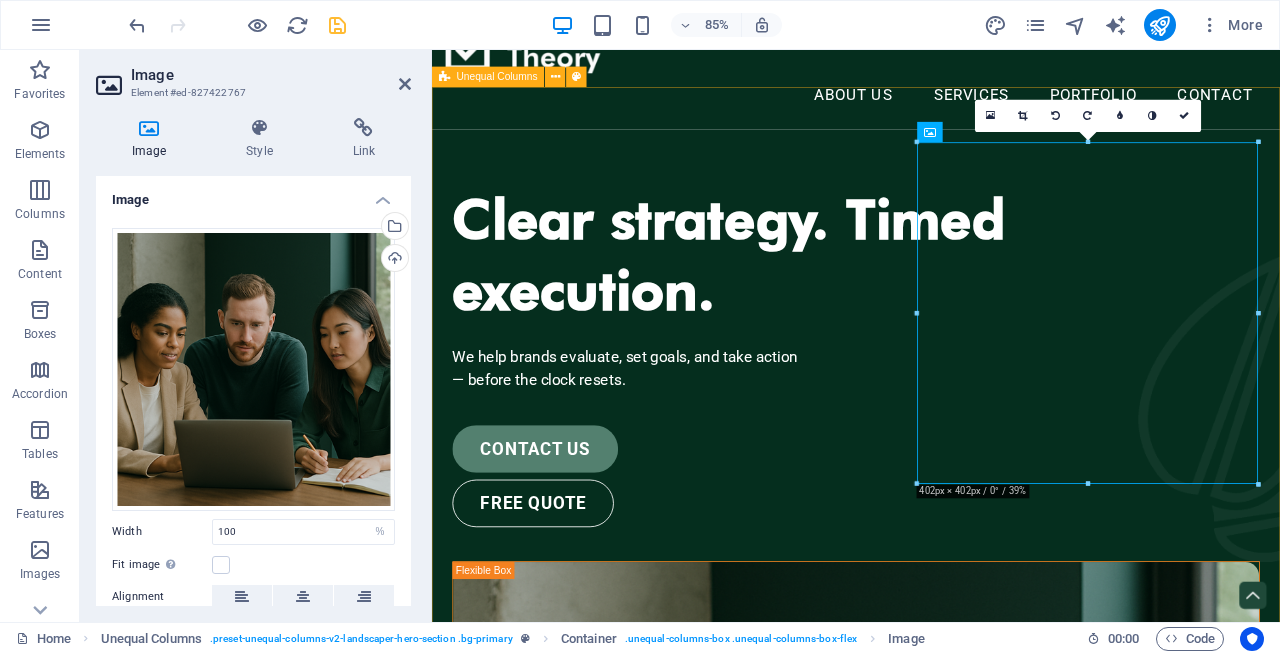 click on "Clear strategy. Timed execution.  We help brands evaluate, set goals, and take action  — before the clock resets. contact us free quote" at bounding box center [931, 1006] 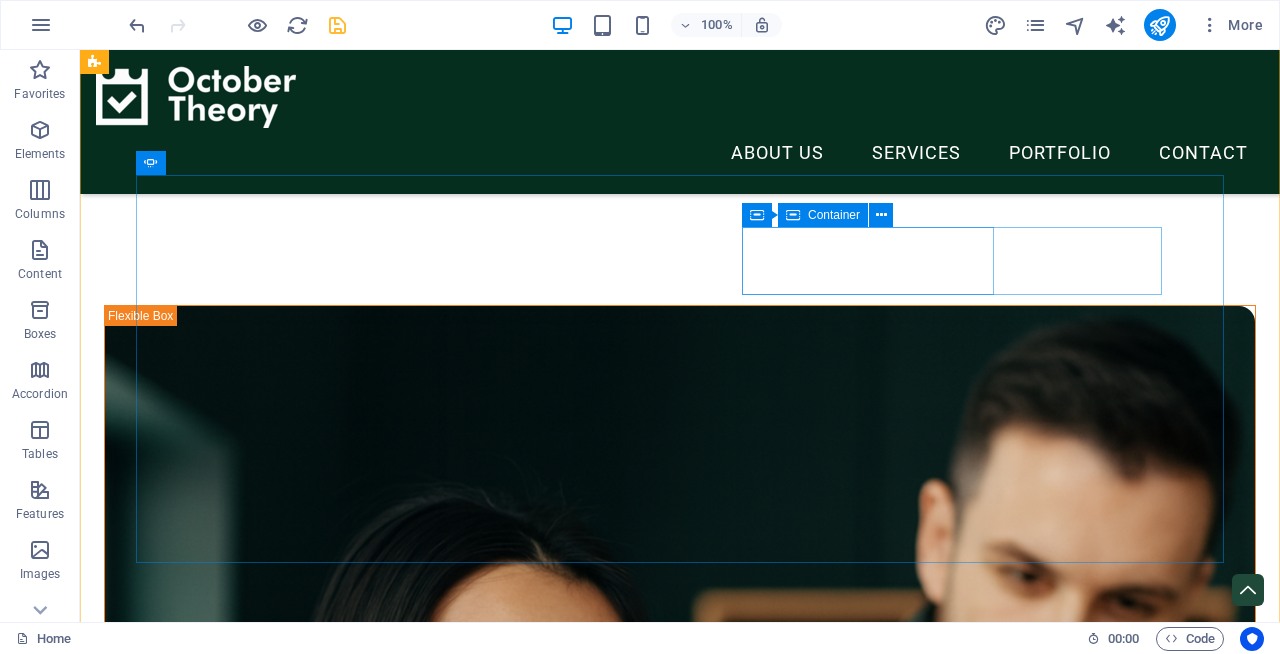 scroll, scrollTop: 2659, scrollLeft: 0, axis: vertical 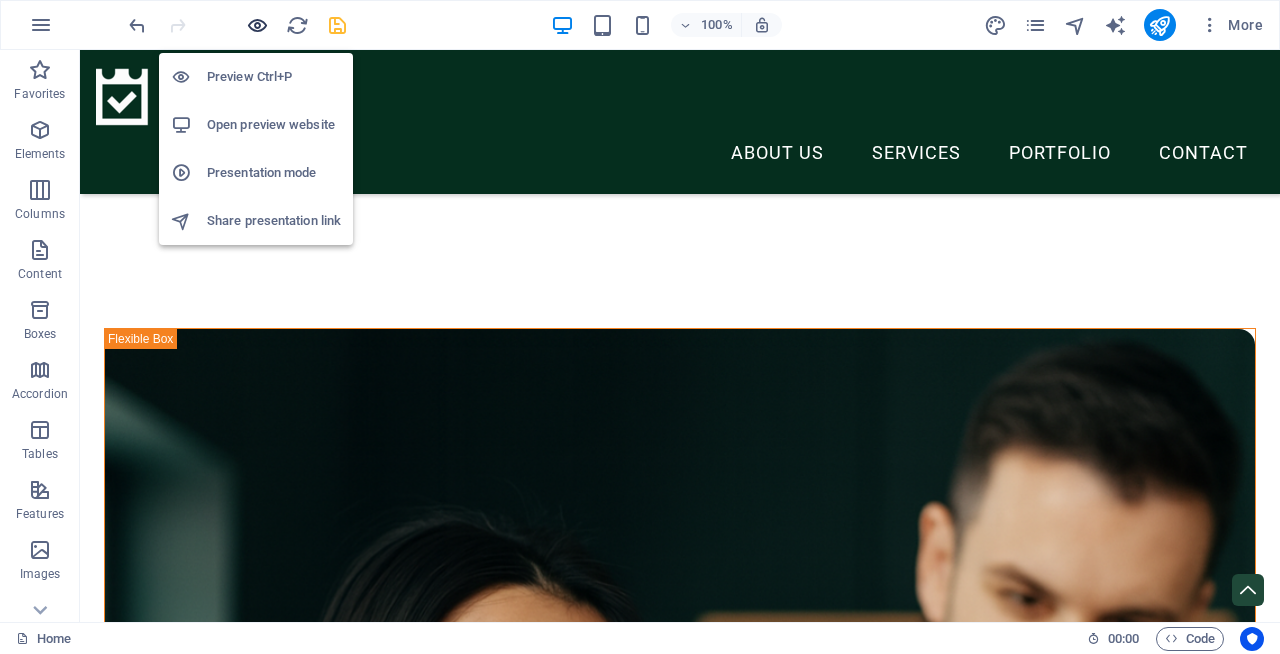 click at bounding box center (257, 25) 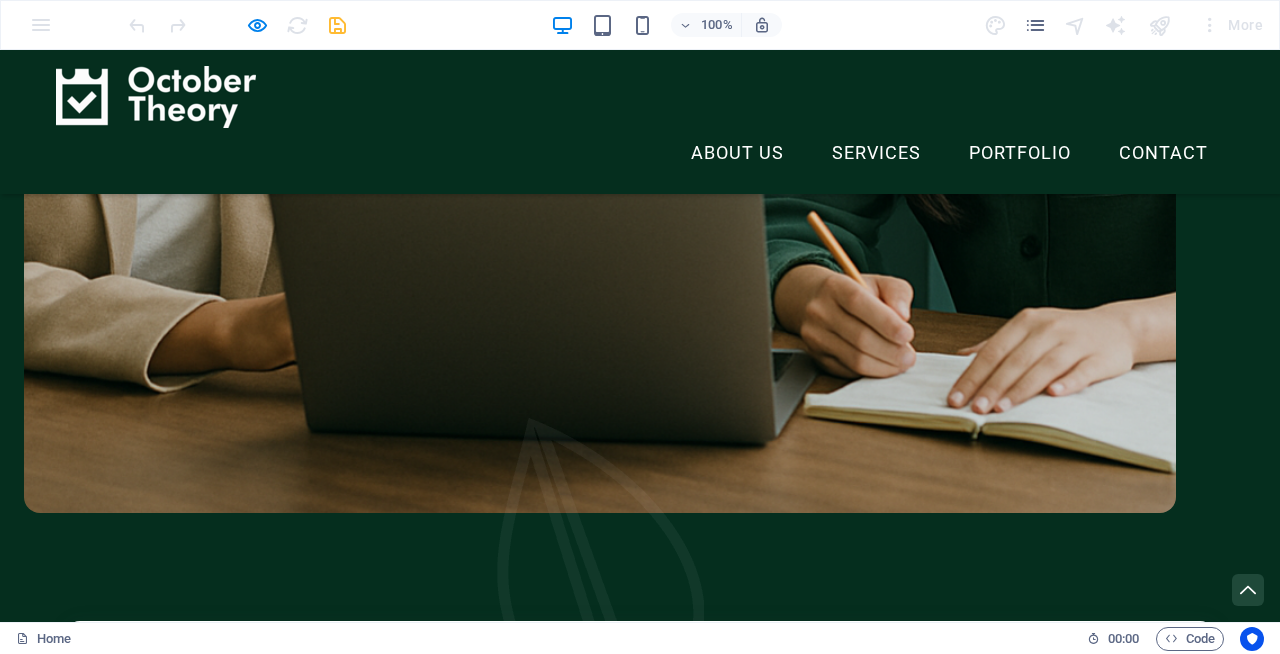 scroll, scrollTop: 1180, scrollLeft: 0, axis: vertical 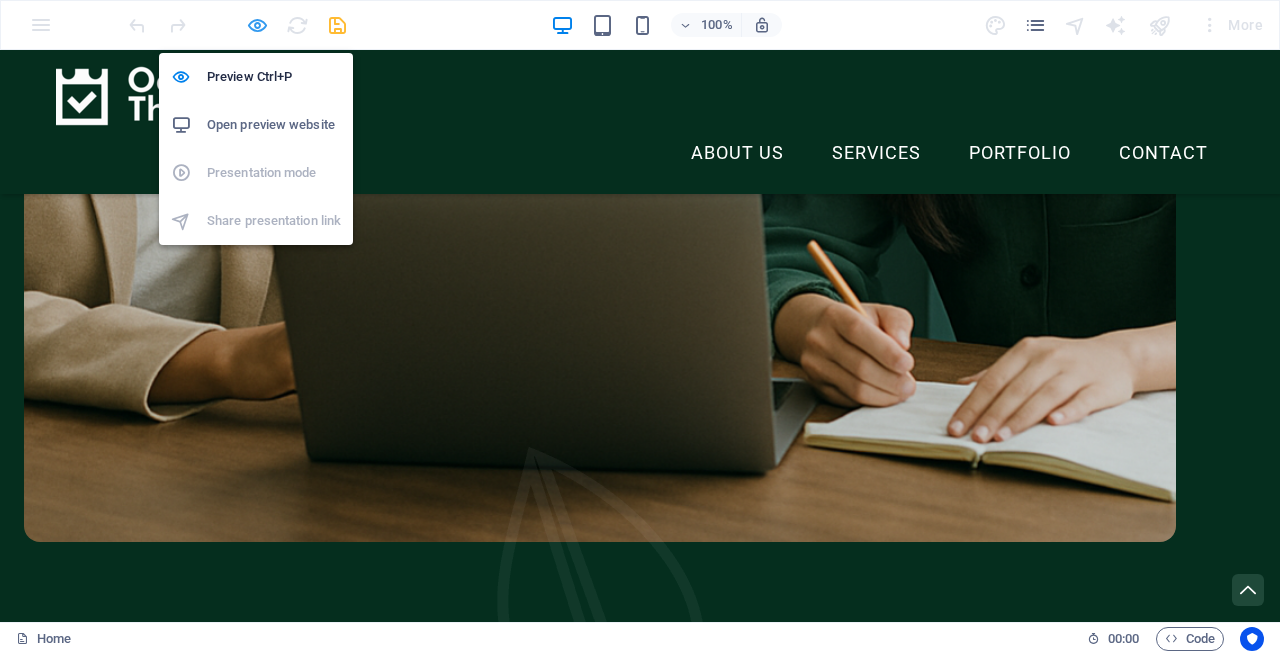 click at bounding box center (257, 25) 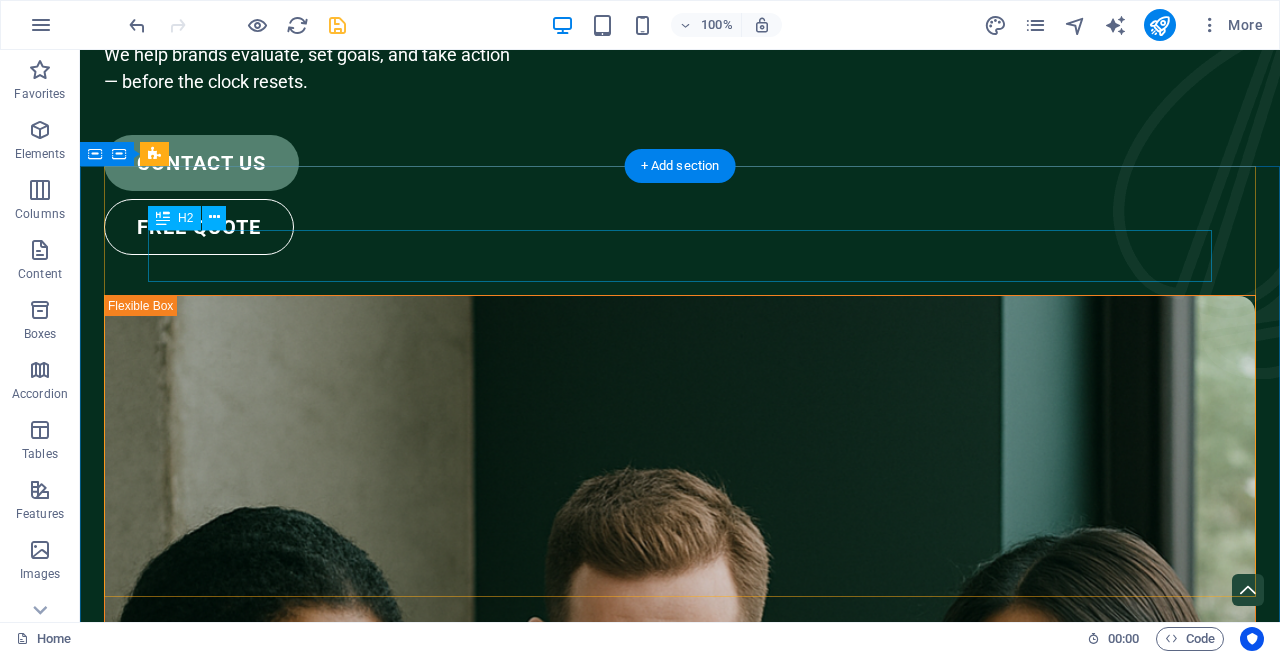scroll, scrollTop: 0, scrollLeft: 0, axis: both 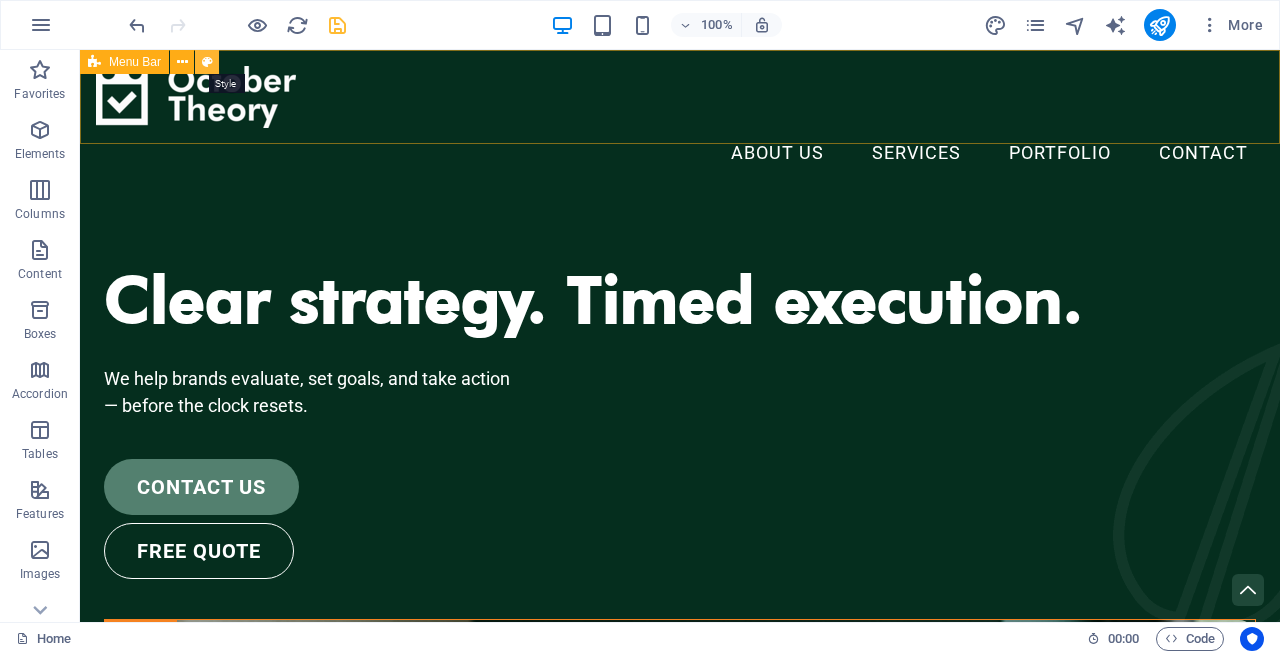 click at bounding box center (207, 62) 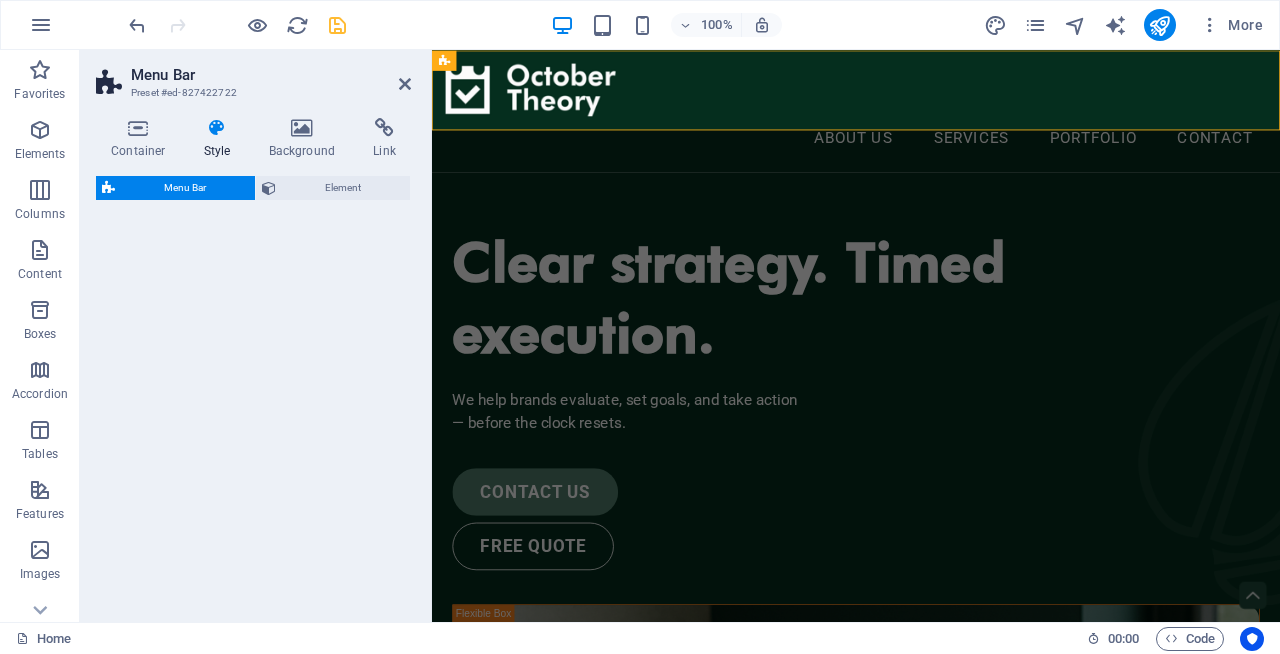 select on "rem" 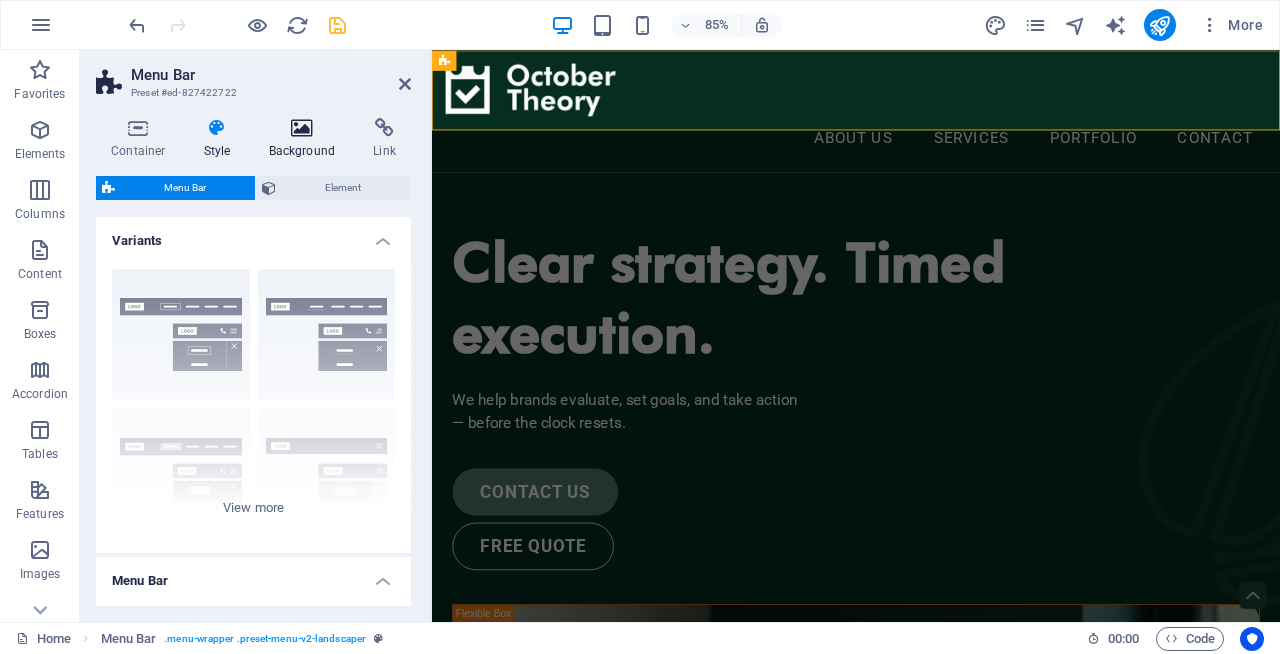 click at bounding box center [302, 128] 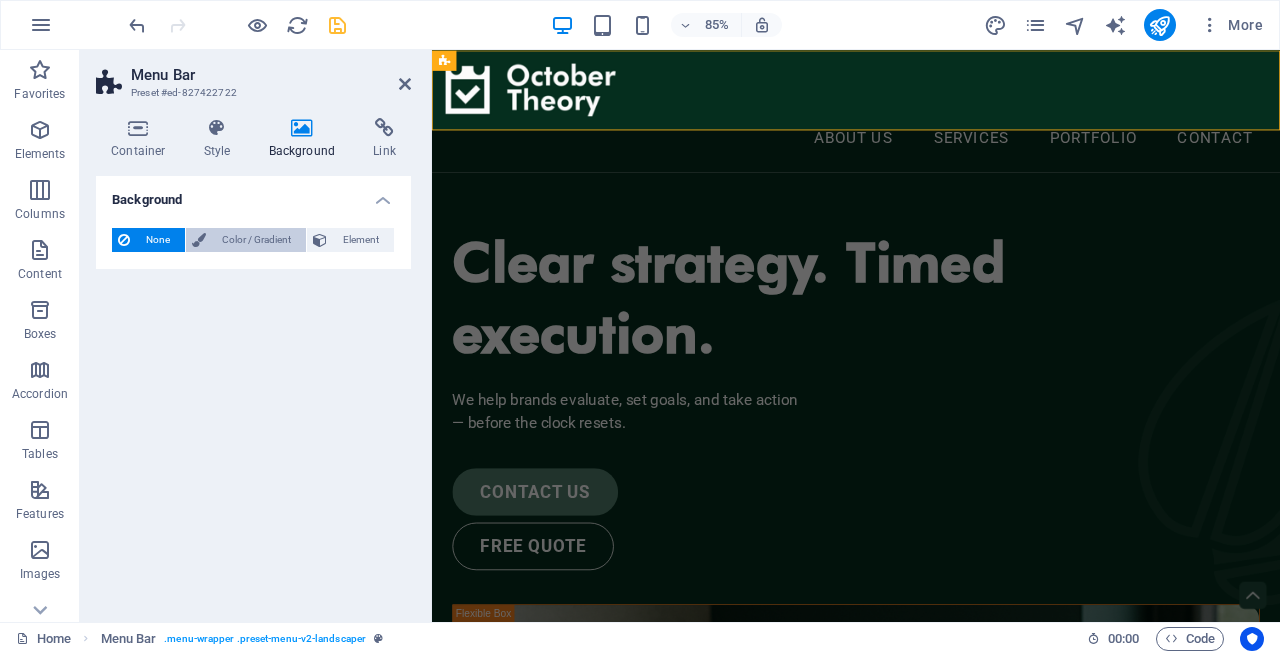 click on "Color / Gradient" at bounding box center (256, 240) 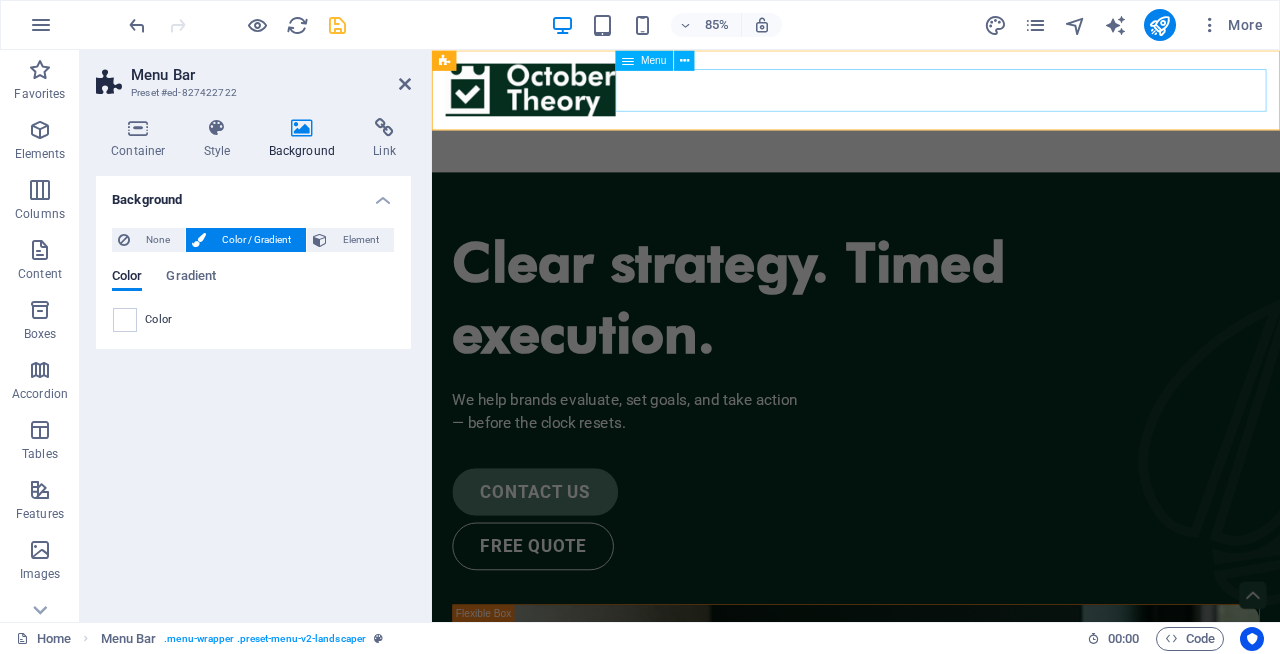 click on "About Us Services Portfolio Contact" at bounding box center [931, 153] 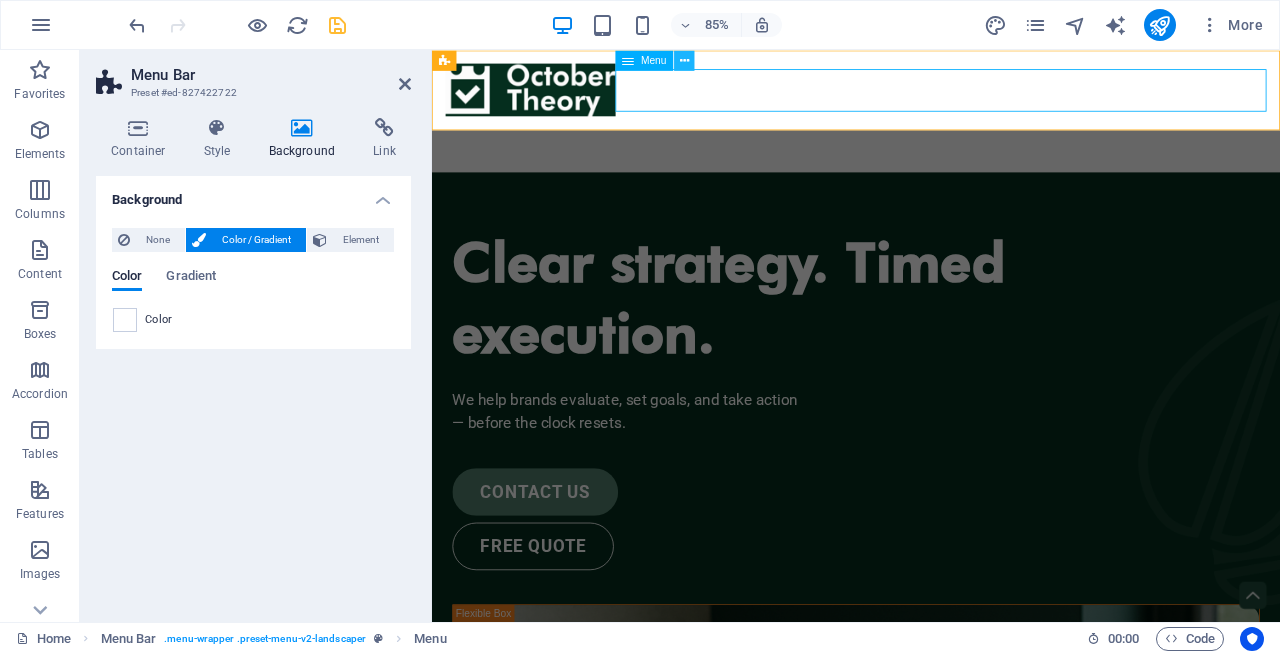 click at bounding box center (684, 60) 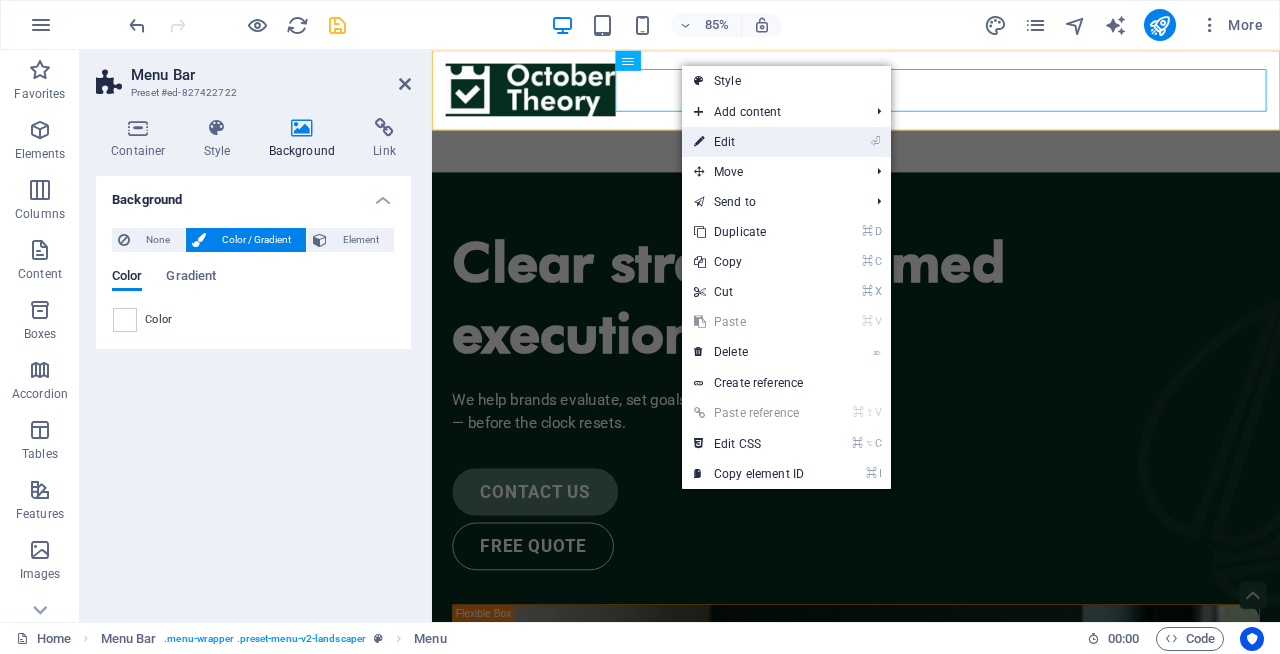 click on "⏎  Edit" at bounding box center (749, 142) 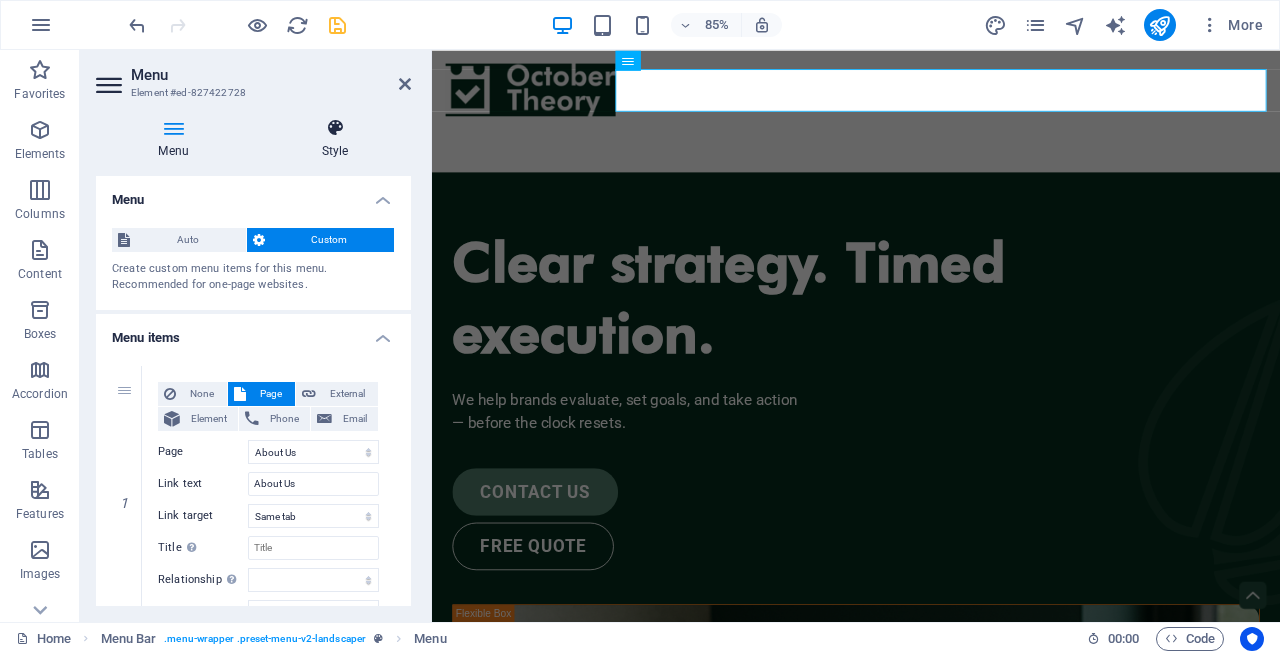 click at bounding box center (335, 128) 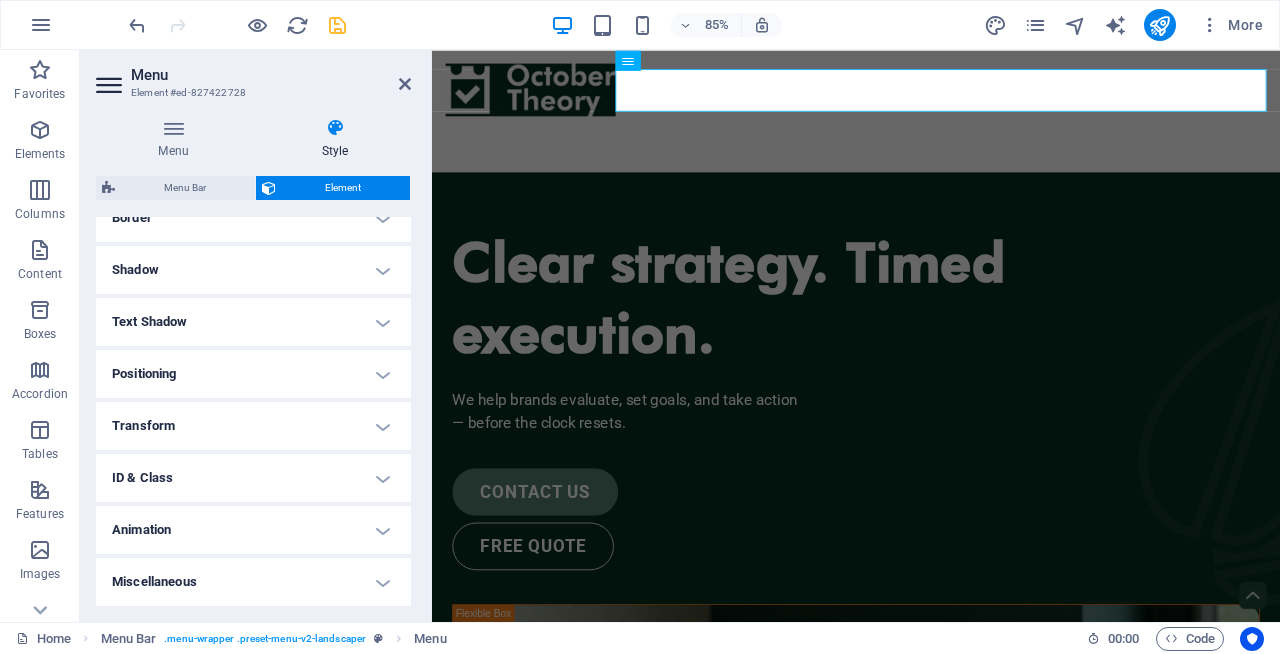 scroll, scrollTop: 0, scrollLeft: 0, axis: both 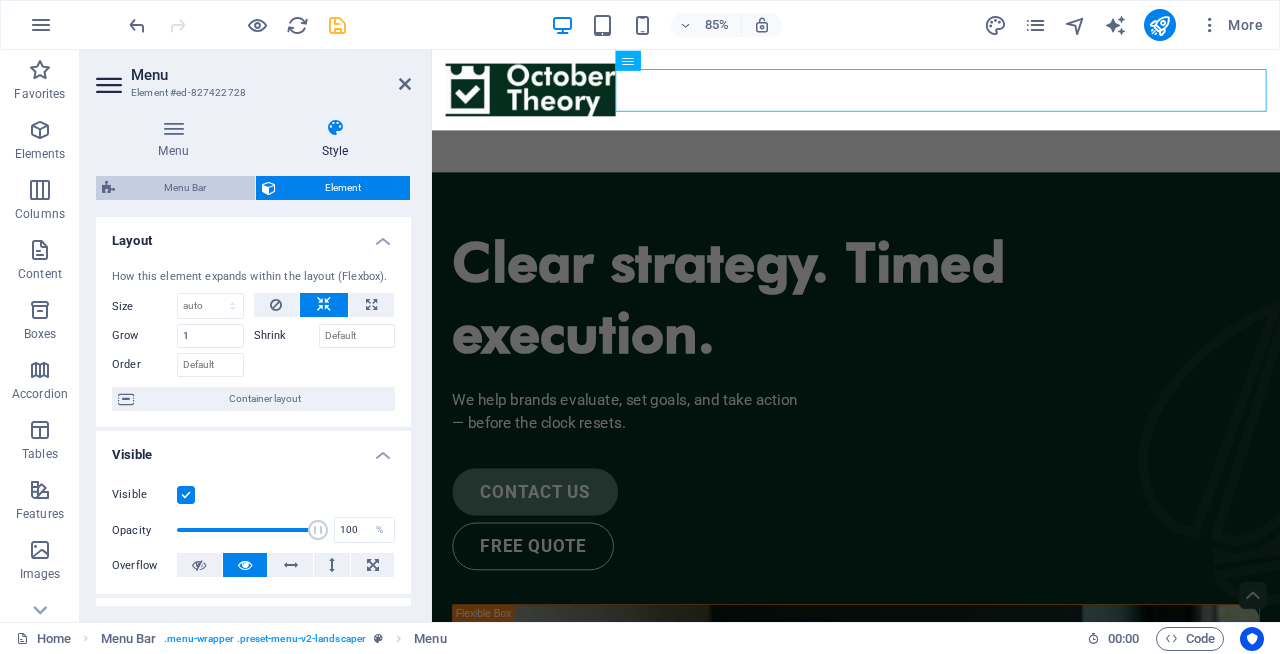 click on "Menu Bar" at bounding box center (185, 188) 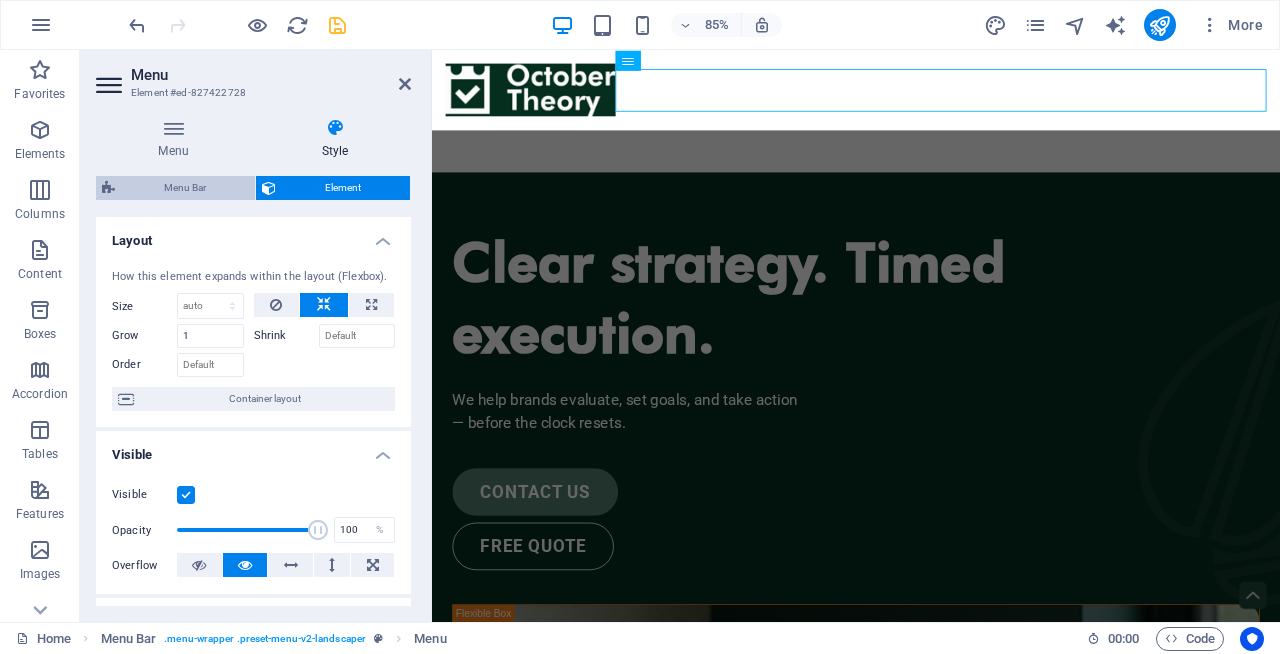 select on "rem" 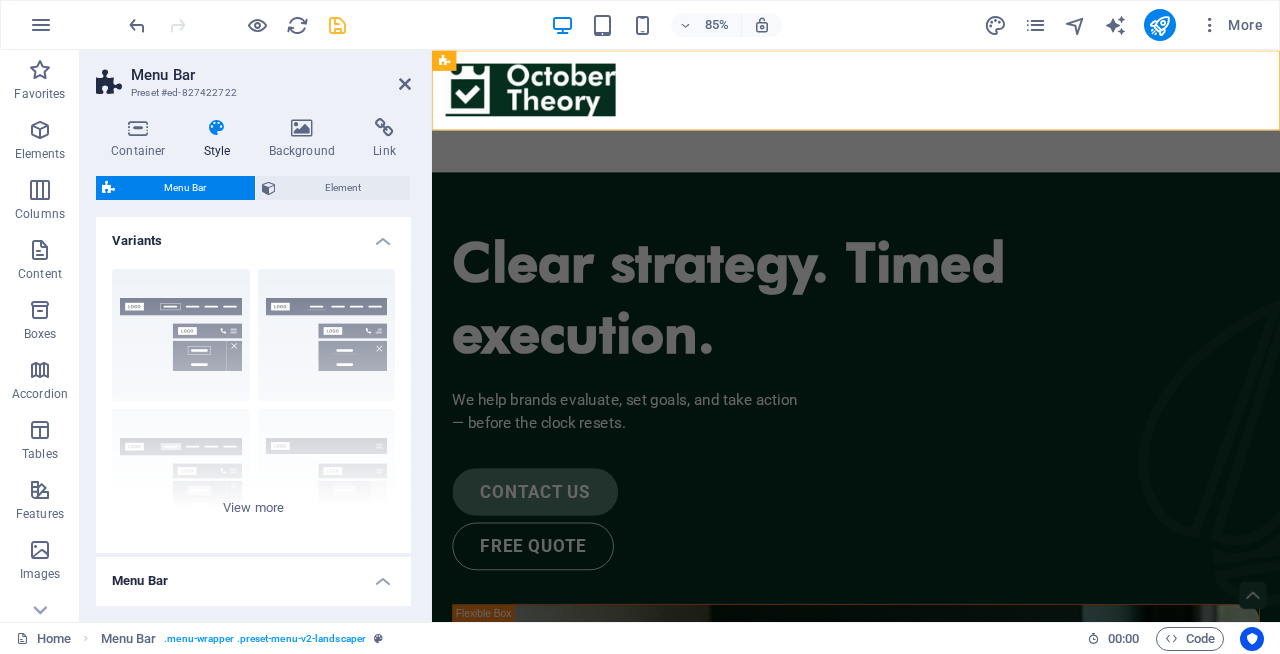 click on "Menu Bar" at bounding box center (253, 575) 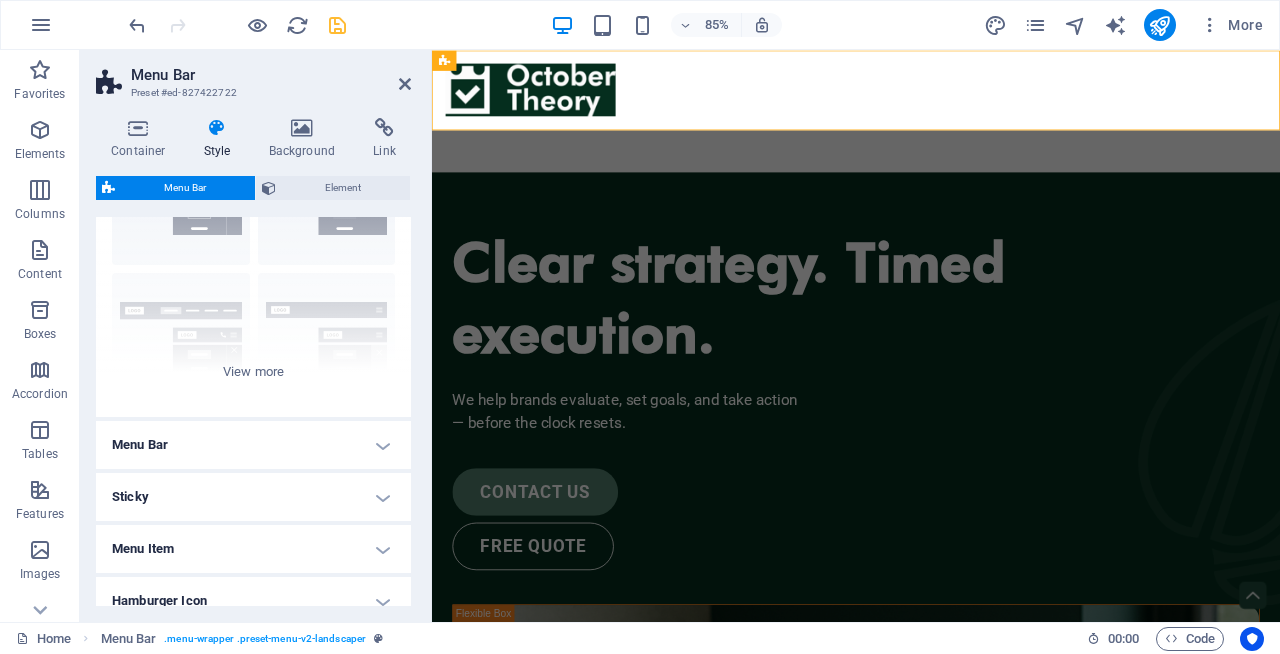 scroll, scrollTop: 190, scrollLeft: 0, axis: vertical 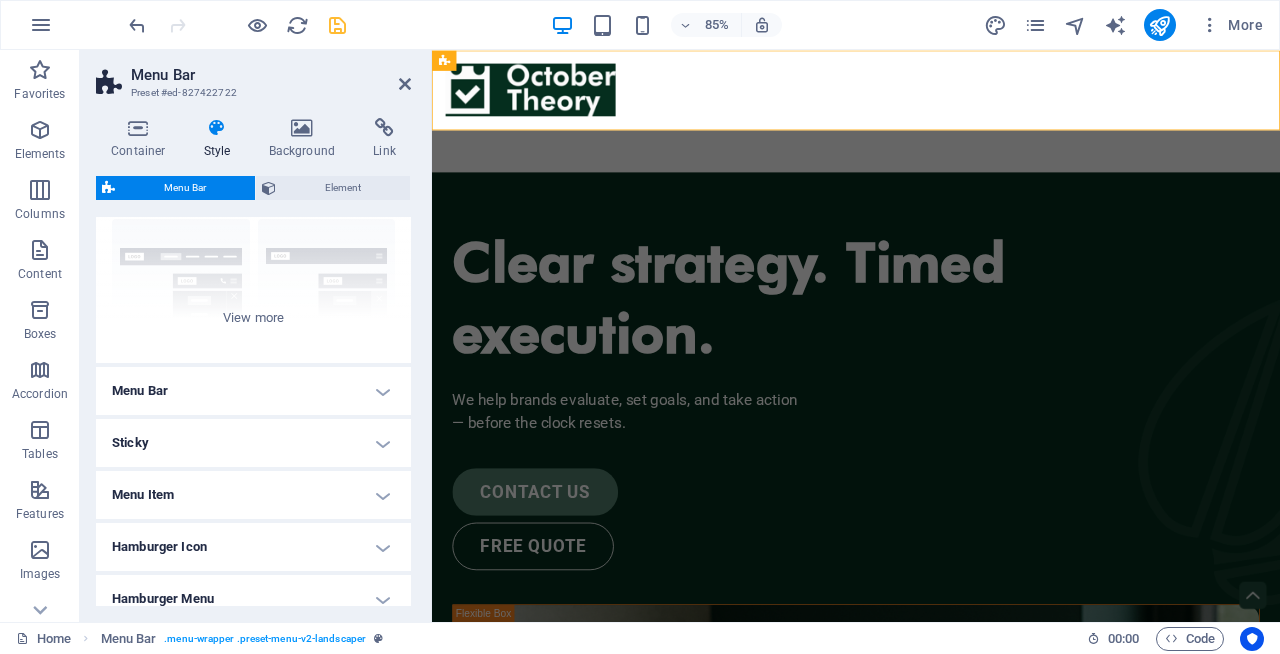 click on "Menu Bar" at bounding box center (253, 391) 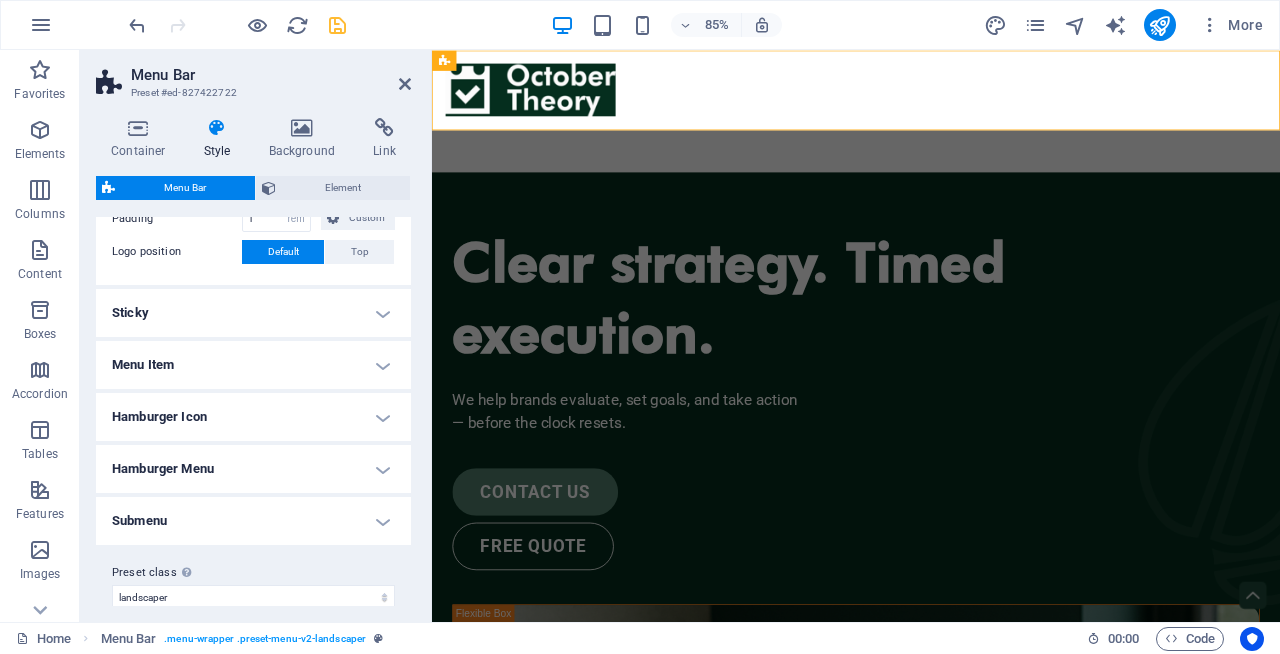 scroll, scrollTop: 492, scrollLeft: 0, axis: vertical 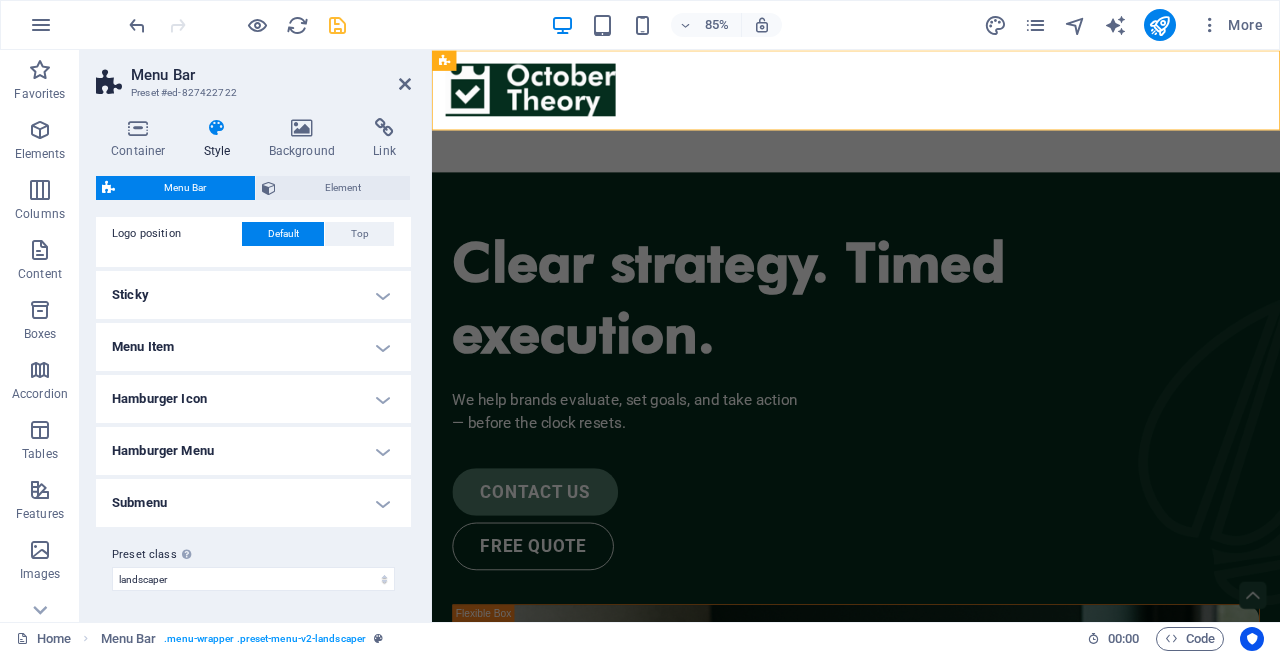 click on "Sticky" at bounding box center (253, 295) 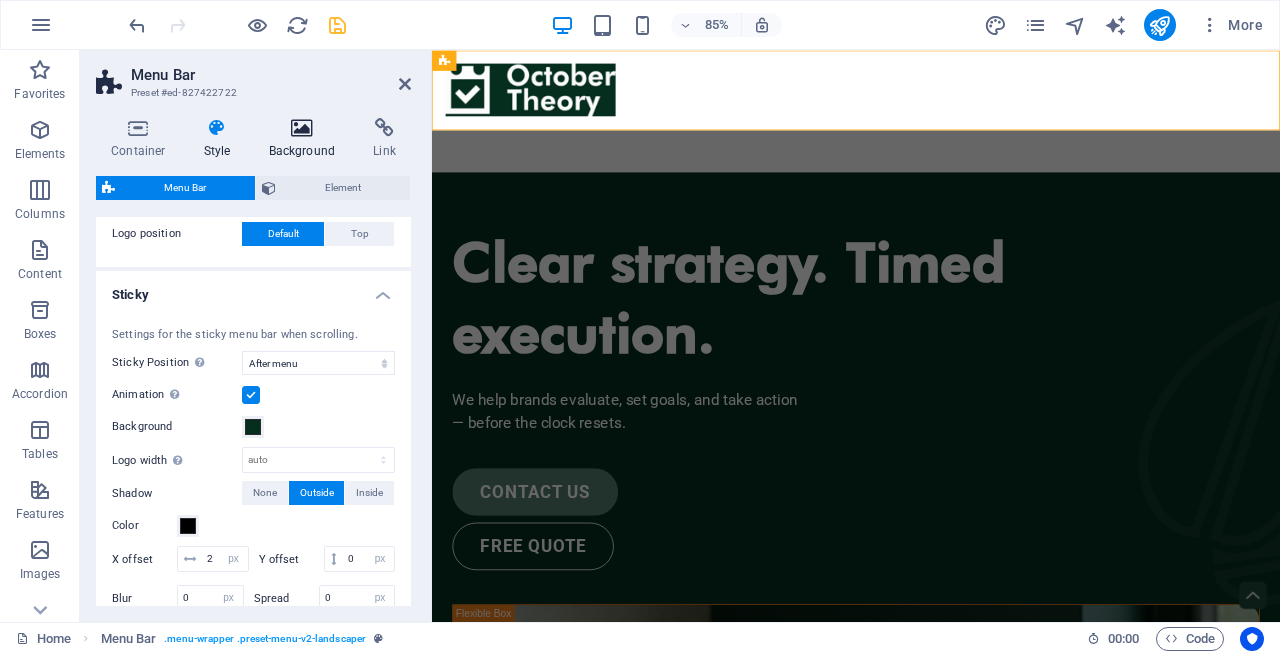 click on "Background" at bounding box center (306, 139) 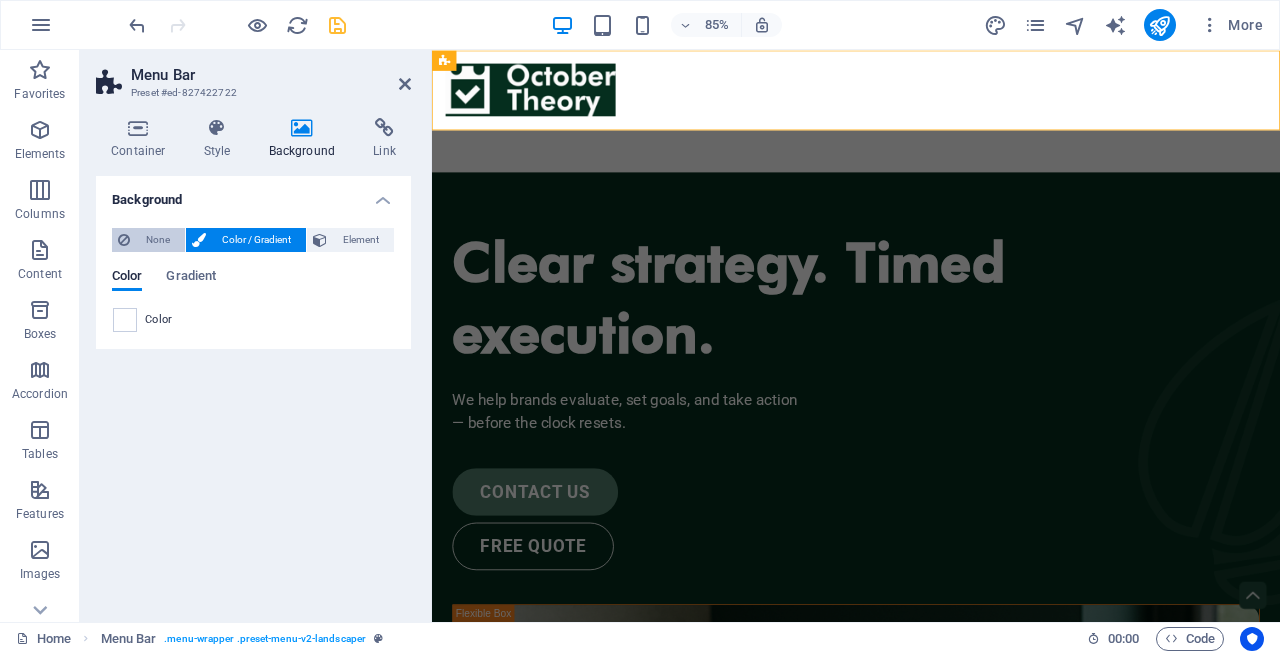 click on "None" at bounding box center (157, 240) 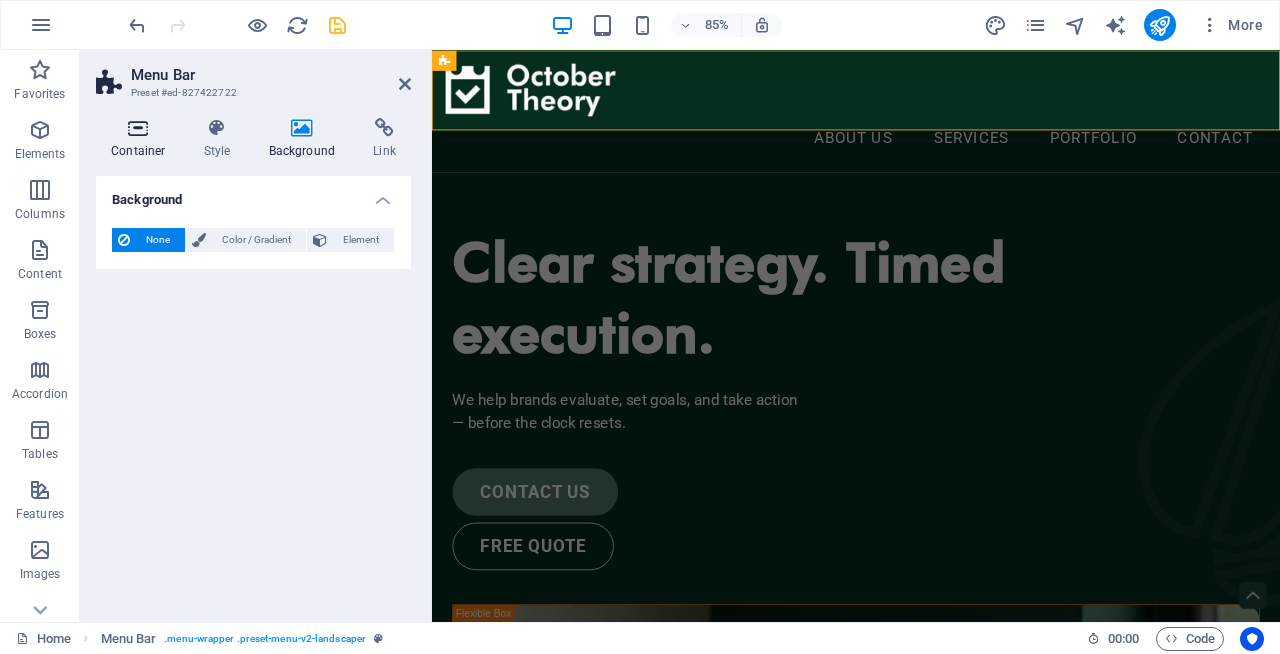 click at bounding box center (138, 128) 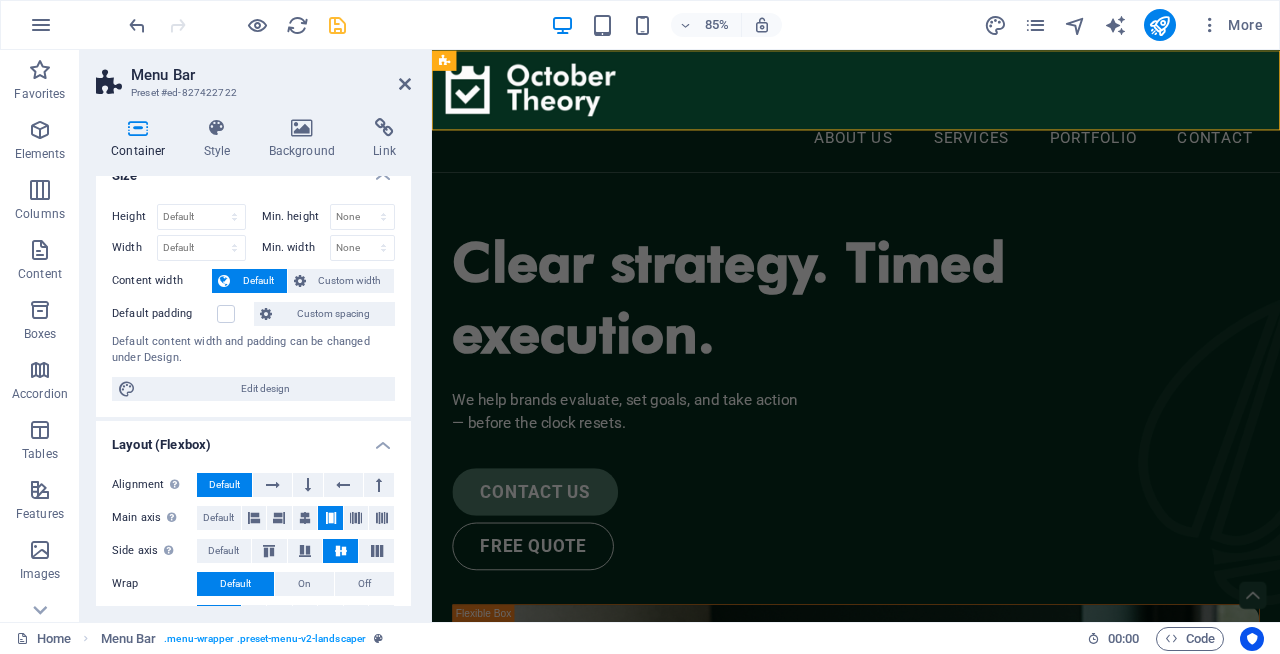 scroll, scrollTop: 0, scrollLeft: 0, axis: both 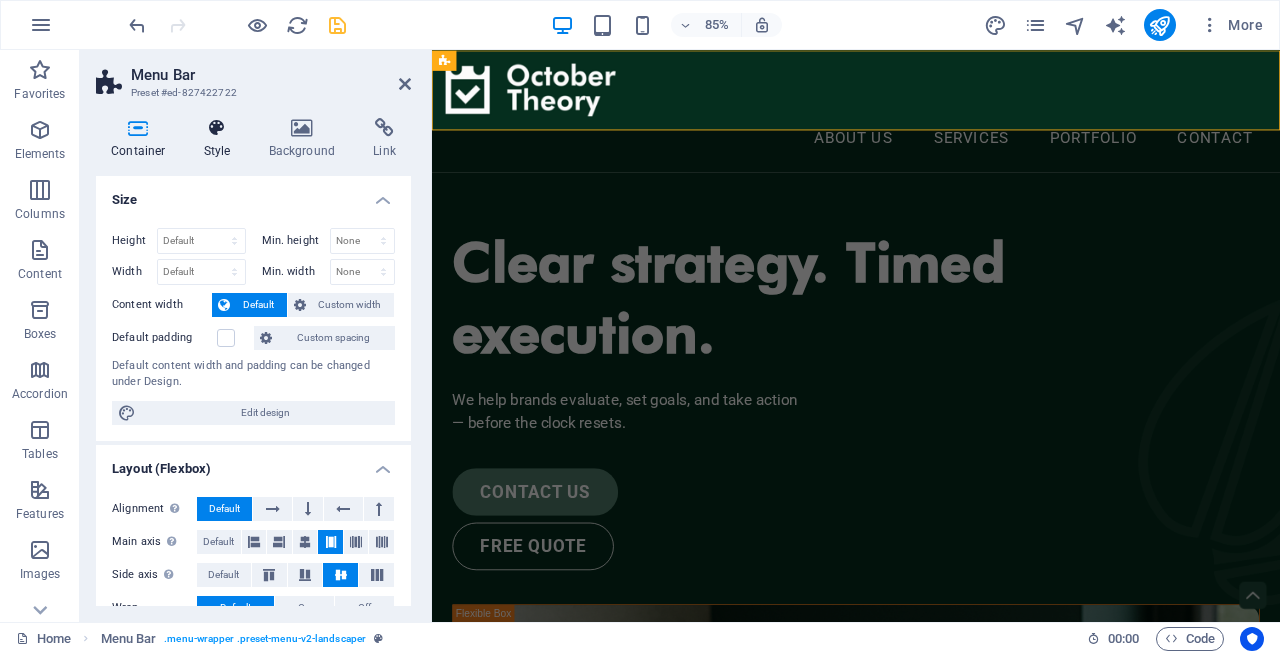 click on "Style" at bounding box center (221, 139) 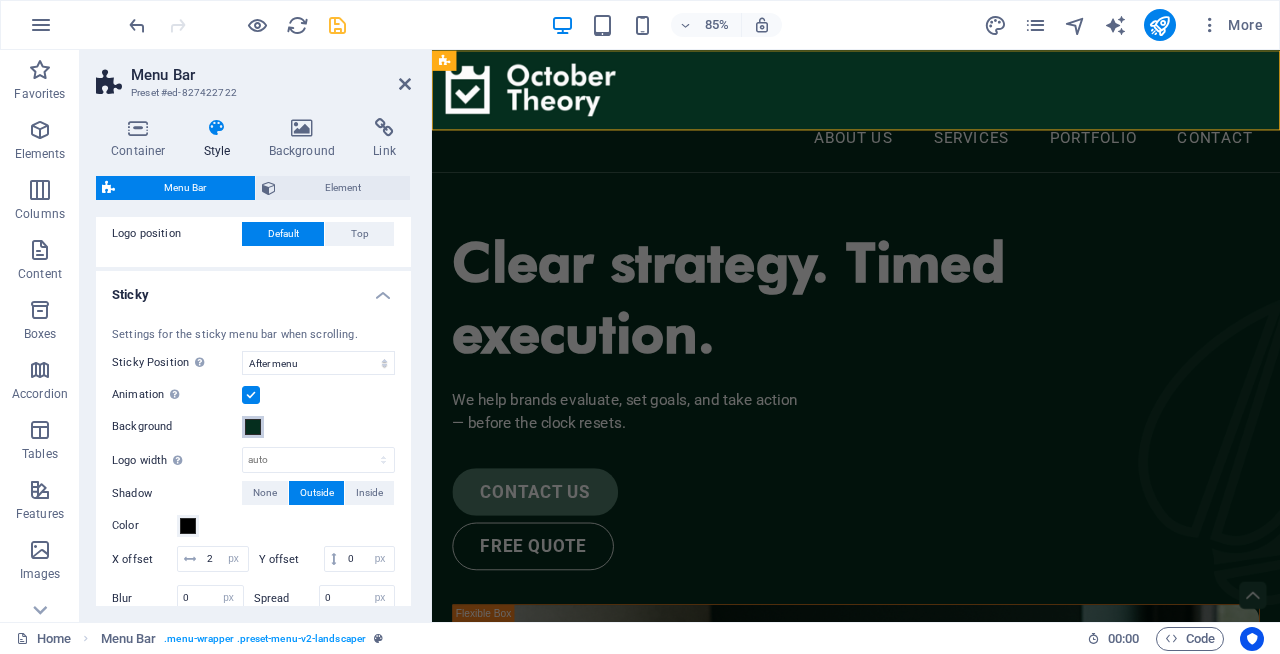 click at bounding box center (253, 427) 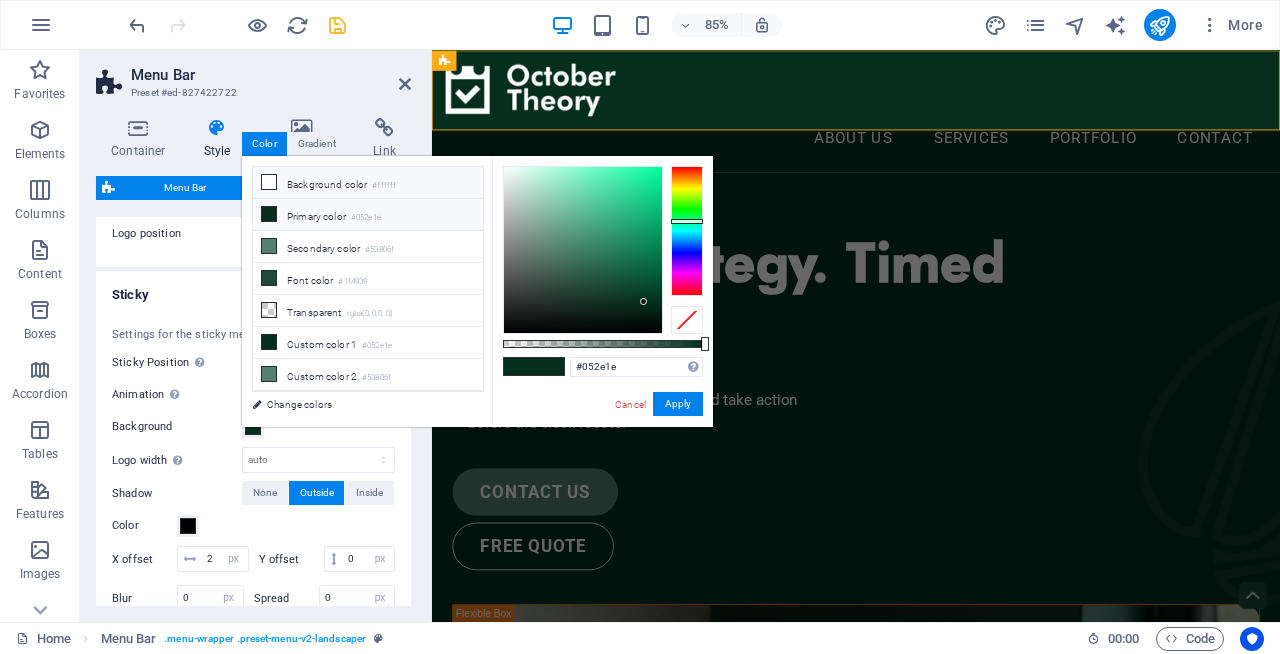 click at bounding box center [269, 182] 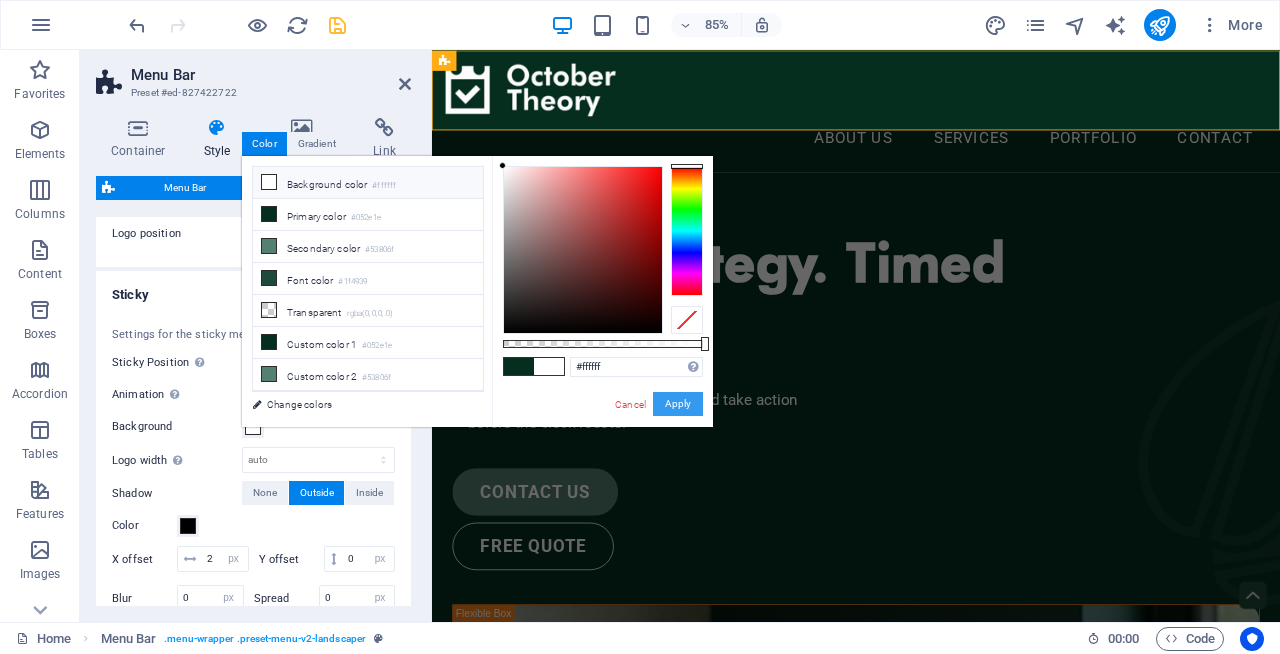 click on "Apply" at bounding box center (678, 404) 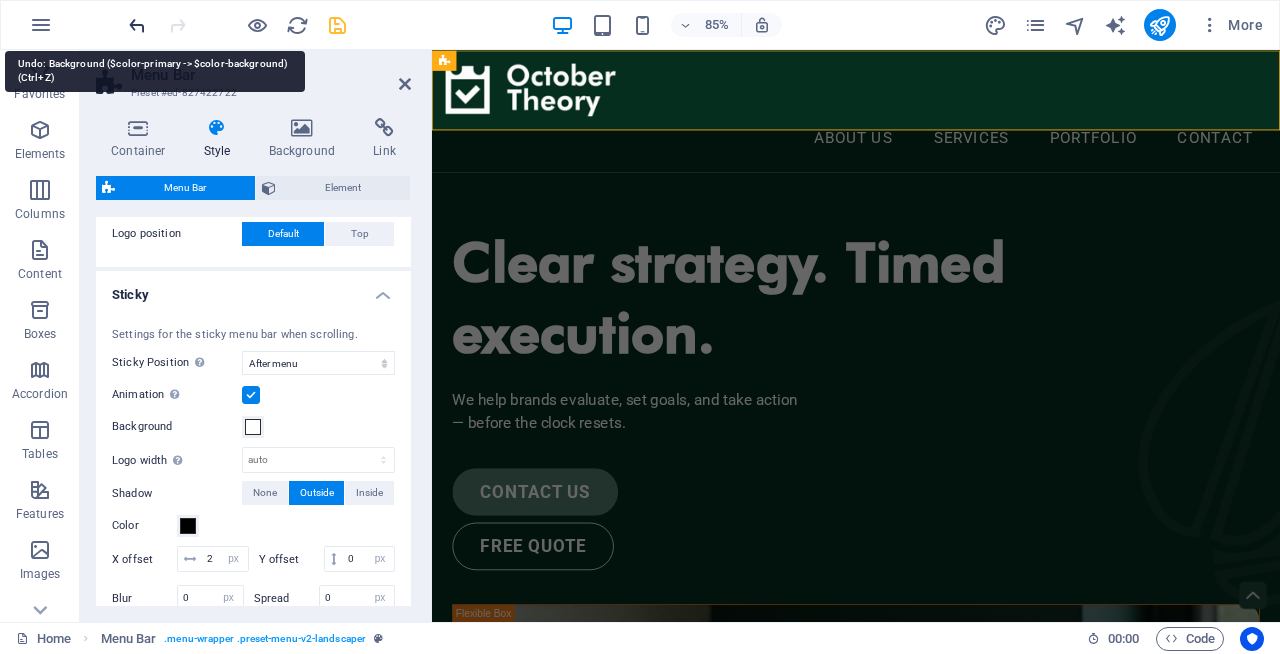 click at bounding box center [137, 25] 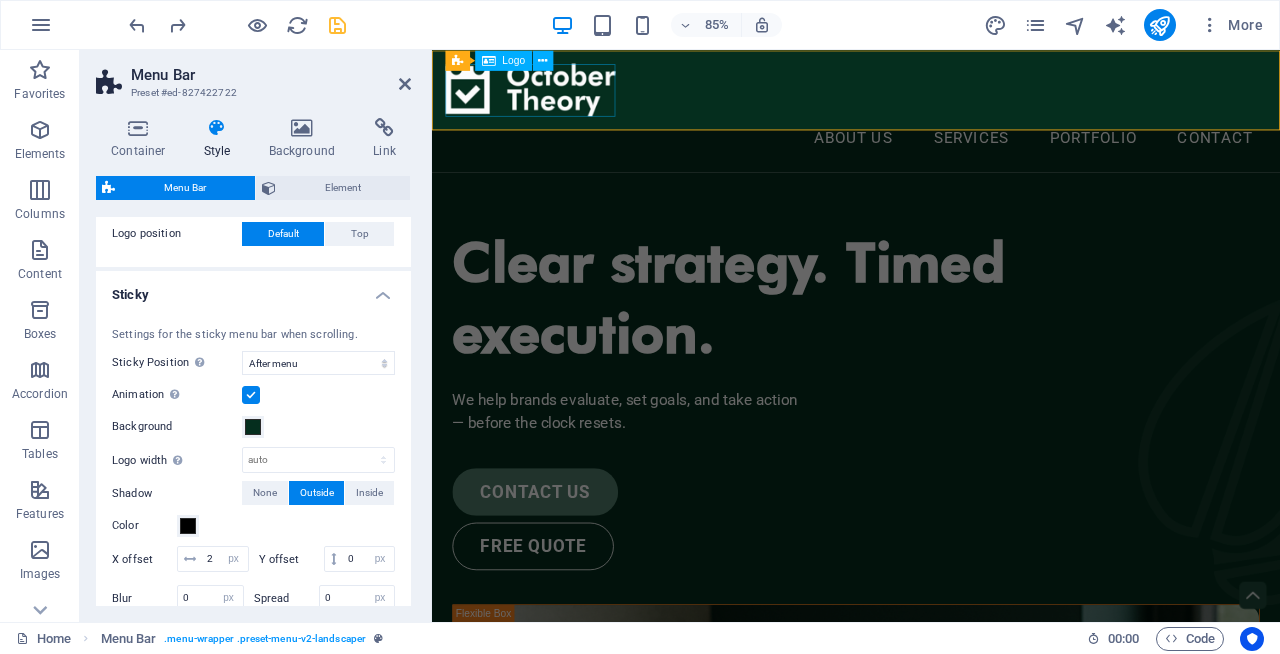 click at bounding box center (931, 97) 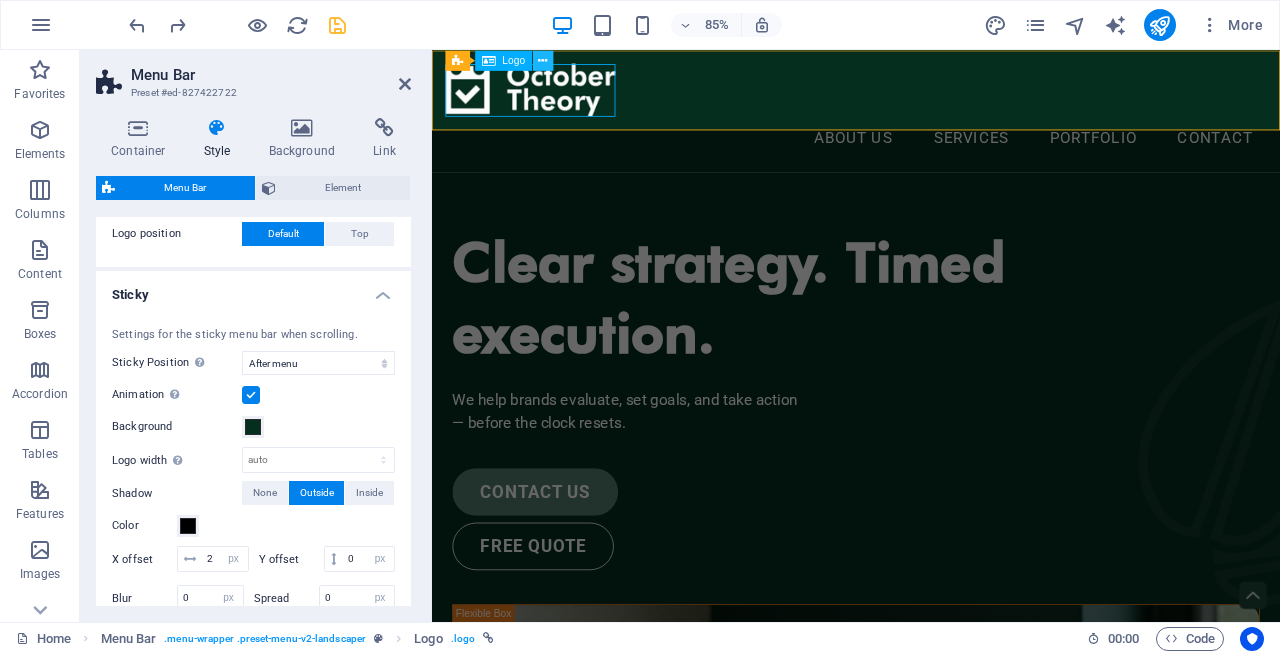 click at bounding box center (542, 60) 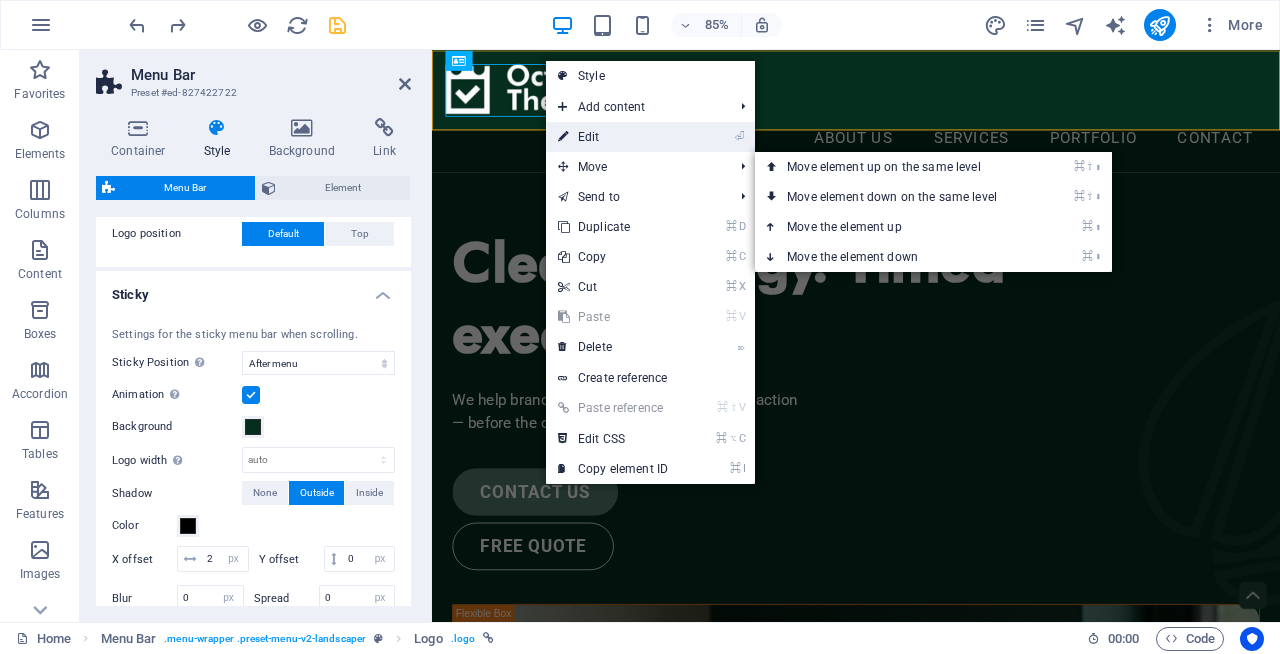 click on "⏎  Edit" at bounding box center (613, 137) 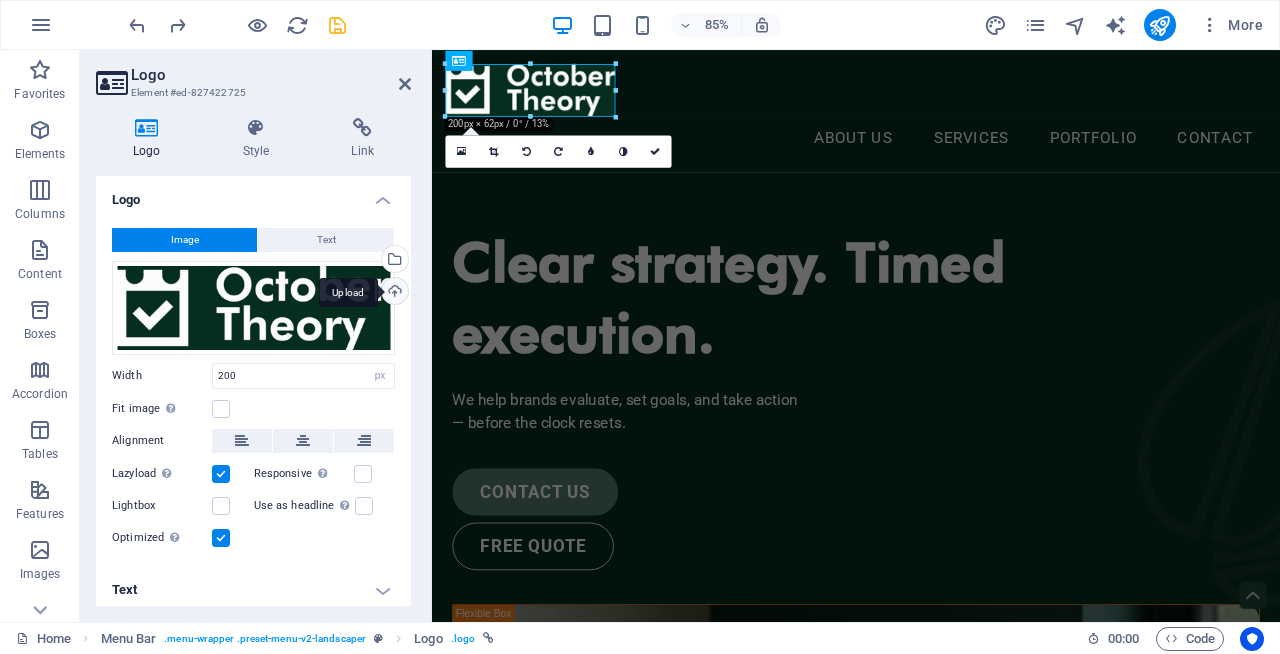 click on "Upload" at bounding box center [393, 293] 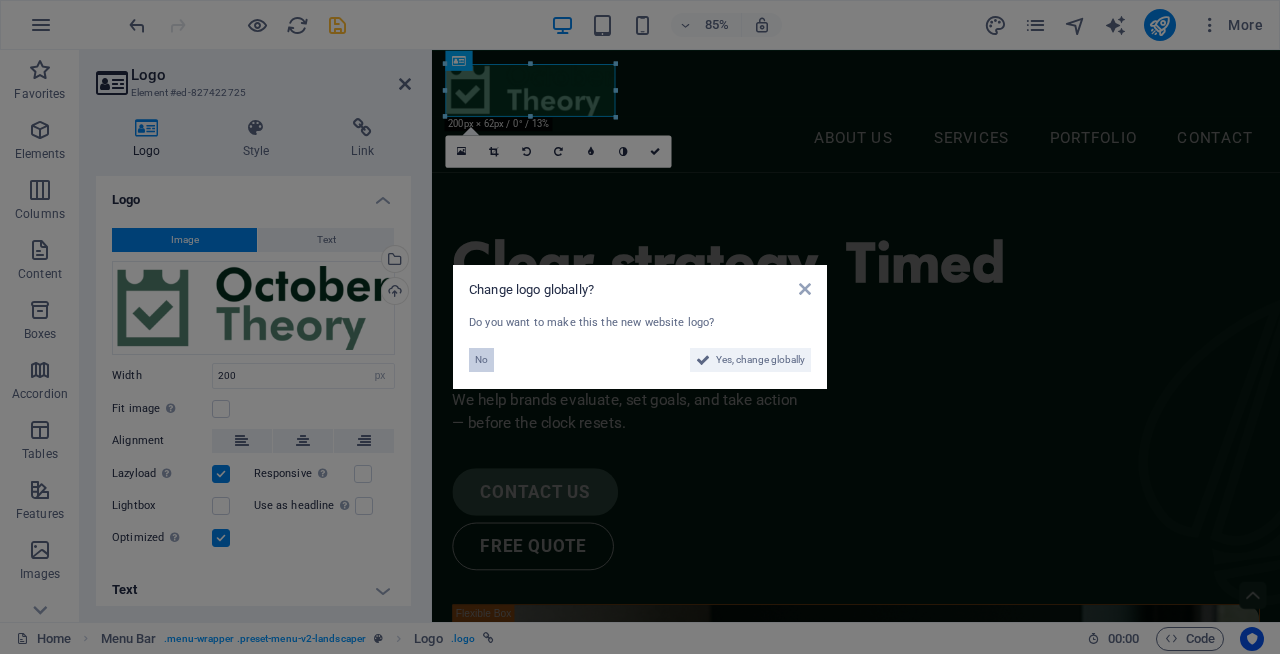 click on "No" at bounding box center (481, 360) 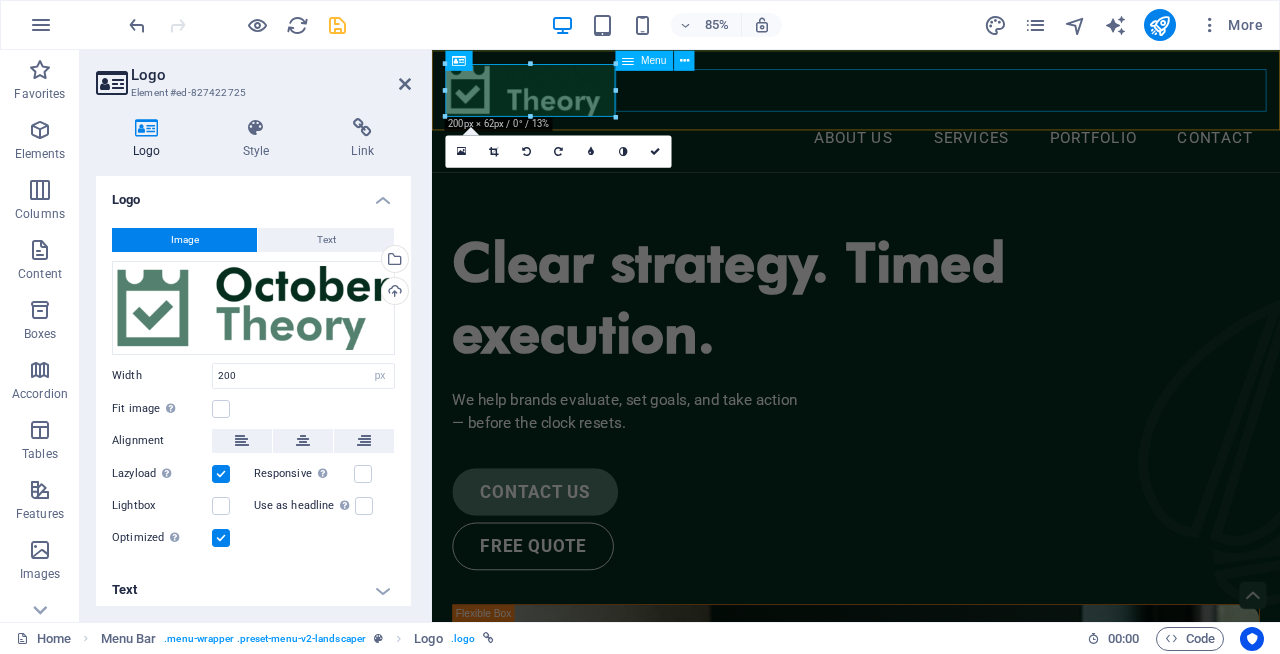 click on "About Us Services Portfolio Contact" at bounding box center (931, 153) 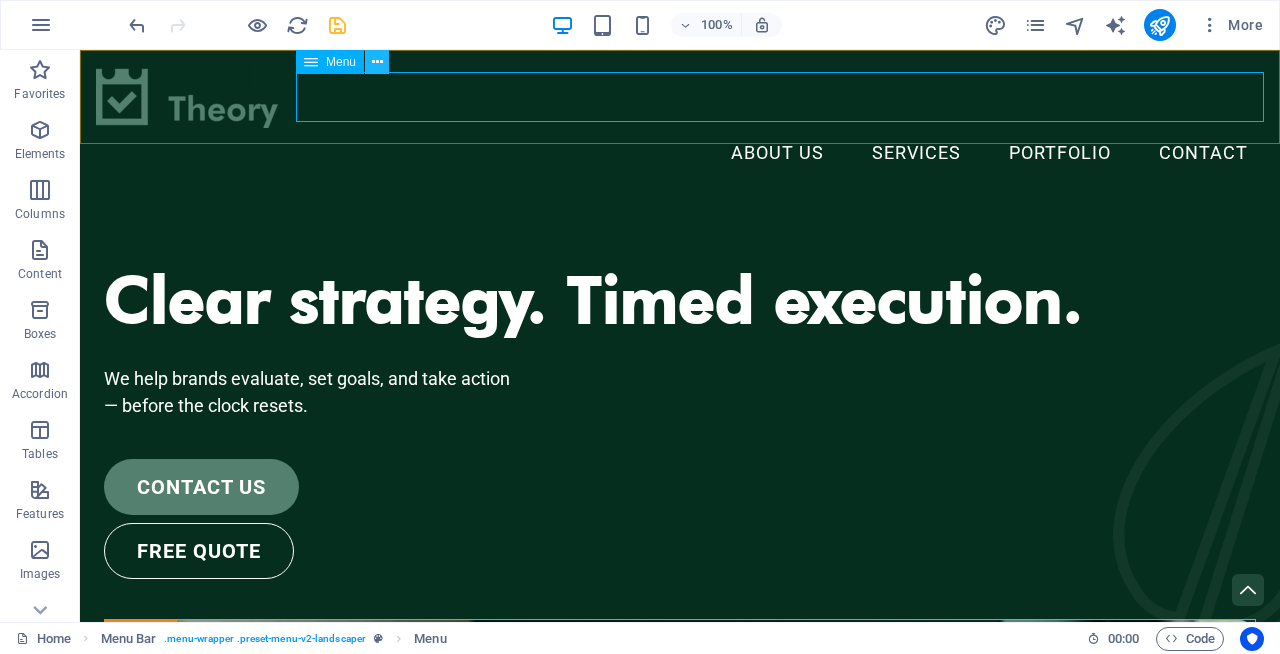 click at bounding box center (377, 62) 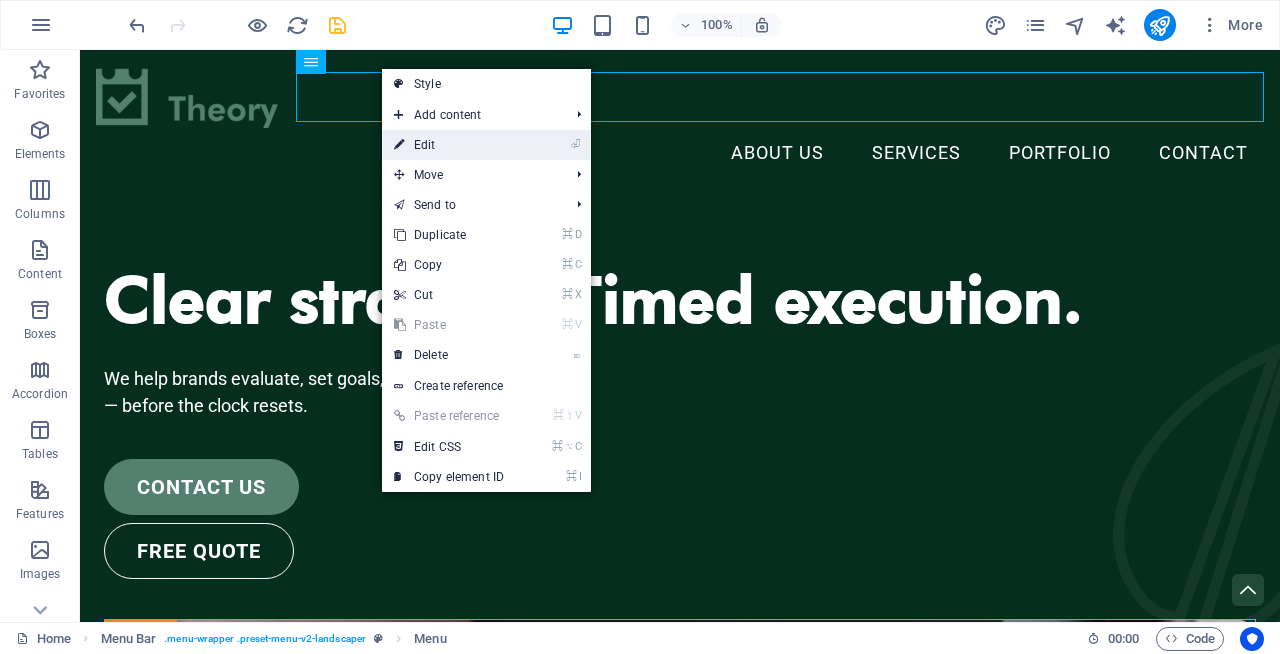 click on "⏎  Edit" at bounding box center (449, 145) 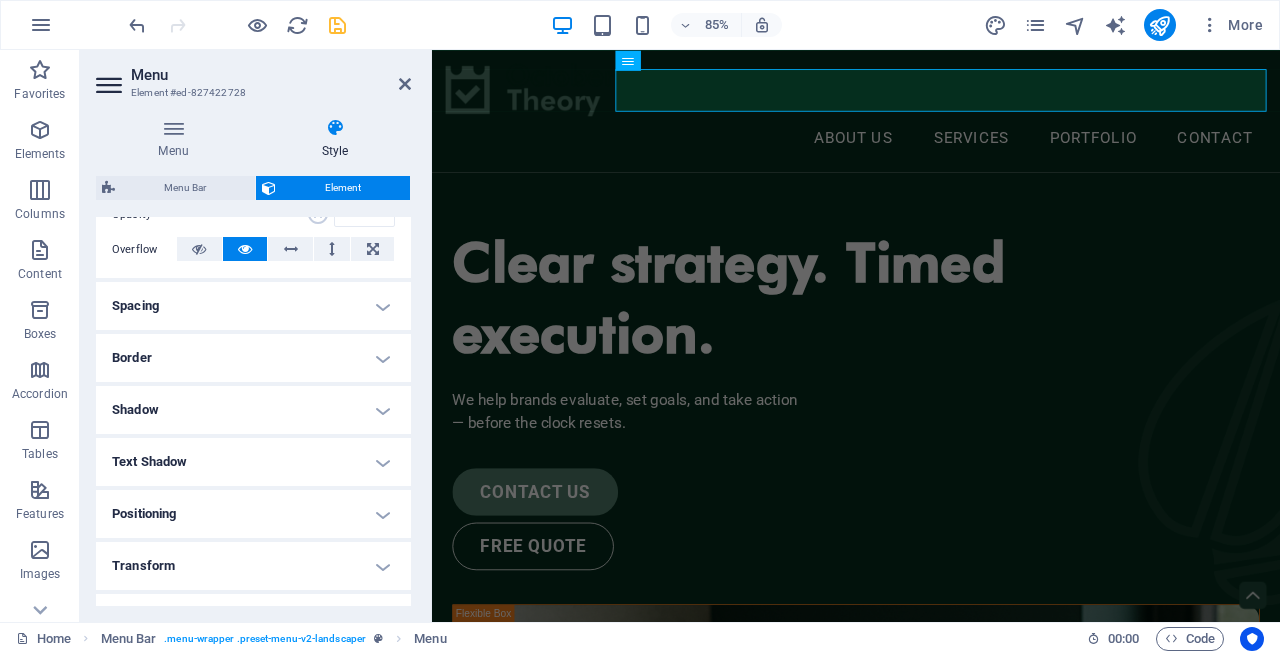 scroll, scrollTop: 0, scrollLeft: 0, axis: both 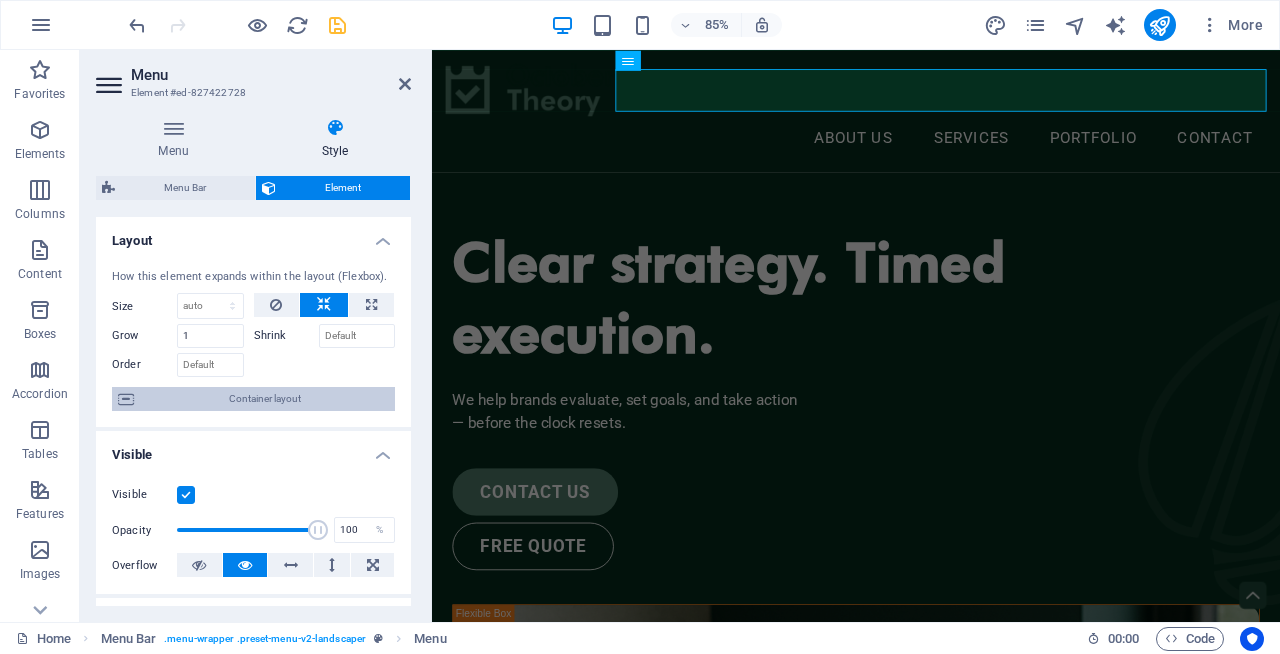 click on "Container layout" at bounding box center (264, 399) 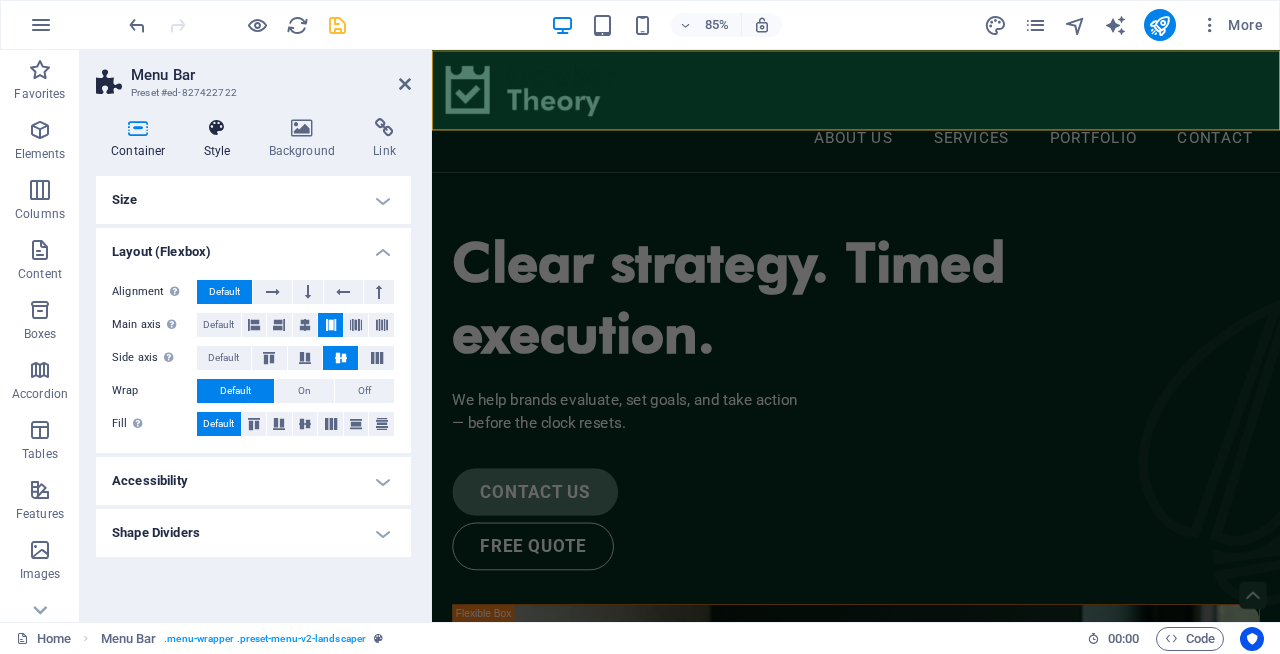 click at bounding box center [217, 128] 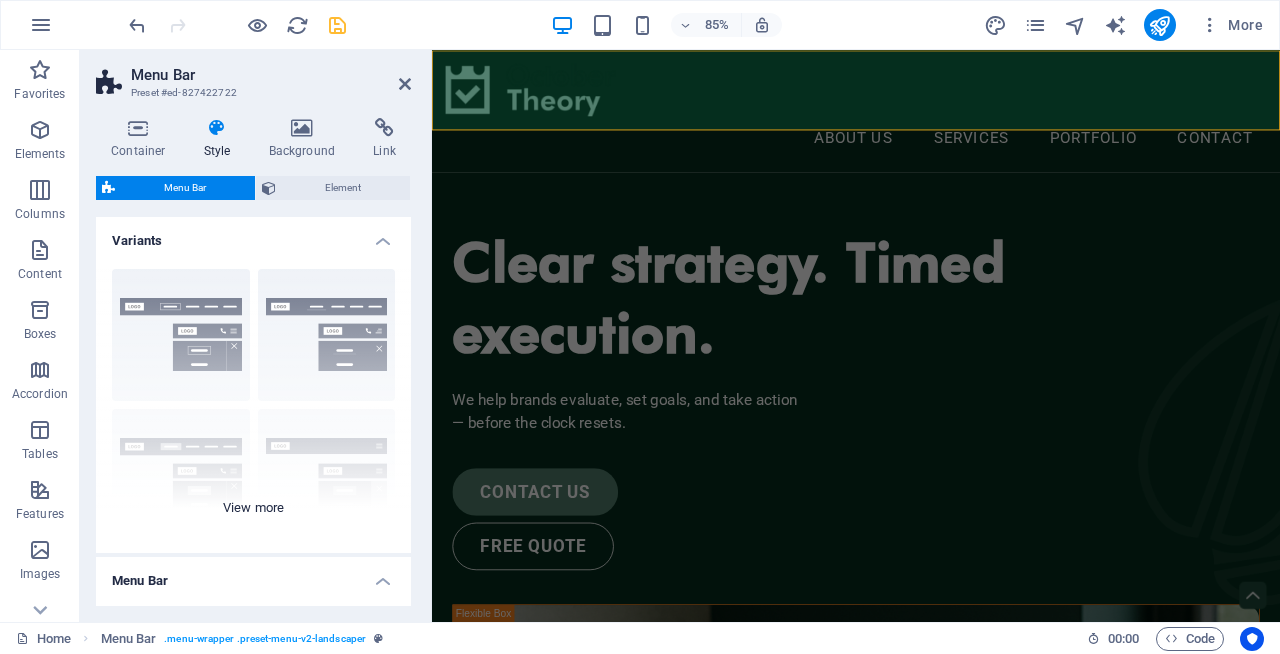 click on "Border Centered Default Fixed Loki Trigger Wide XXL" at bounding box center [253, 403] 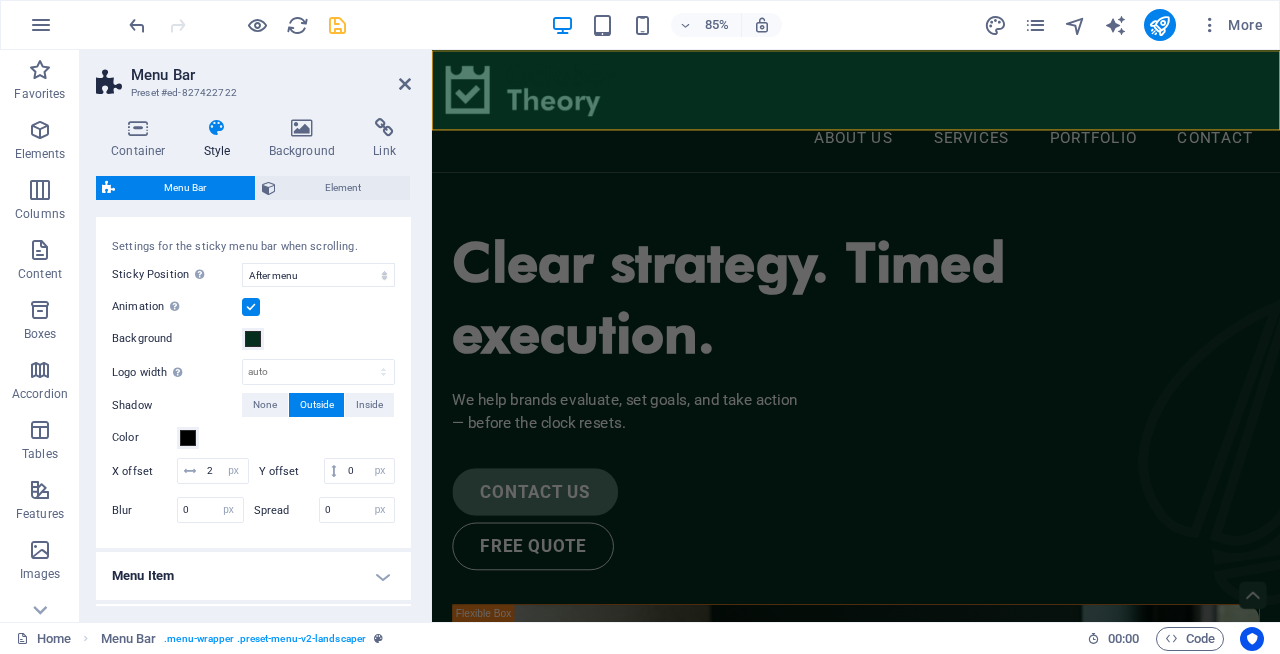 scroll, scrollTop: 863, scrollLeft: 0, axis: vertical 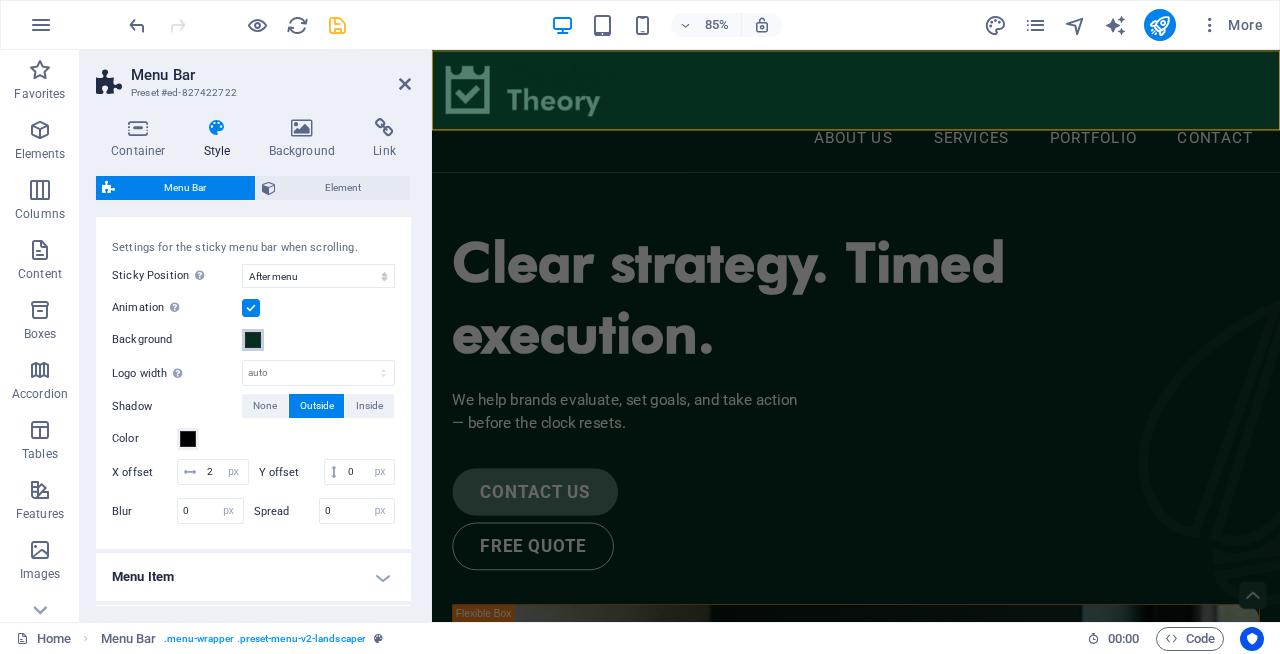click at bounding box center [253, 340] 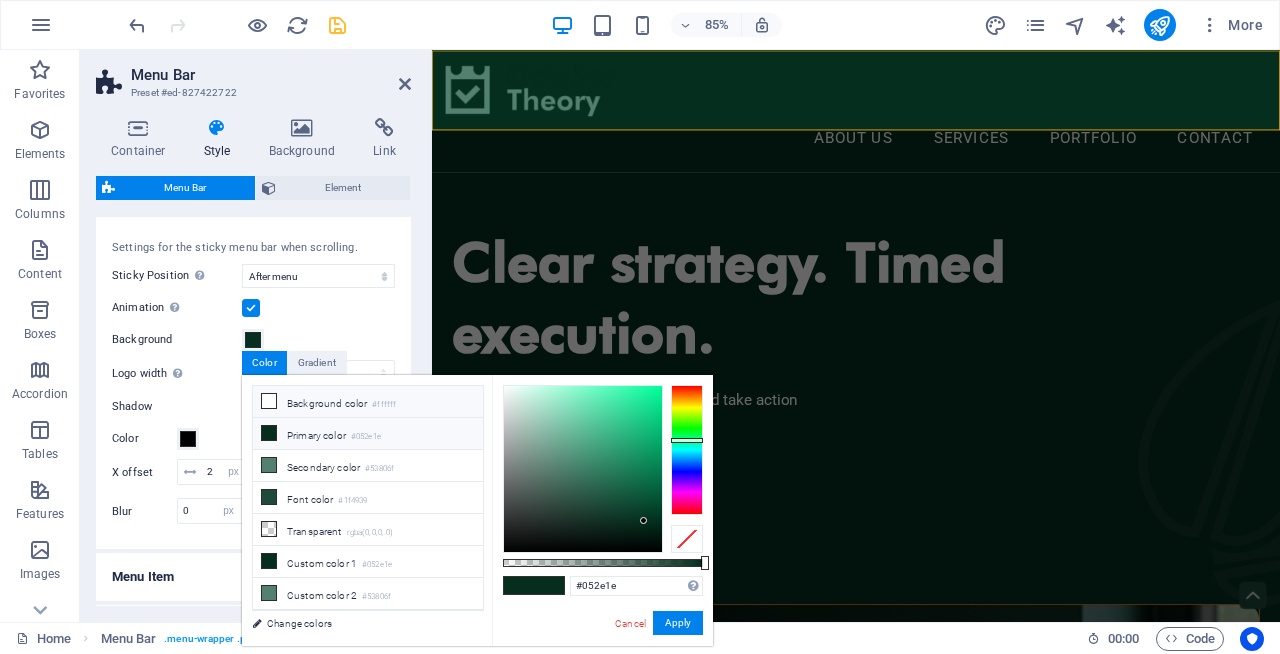 click on "Background color
#ffffff" at bounding box center [368, 402] 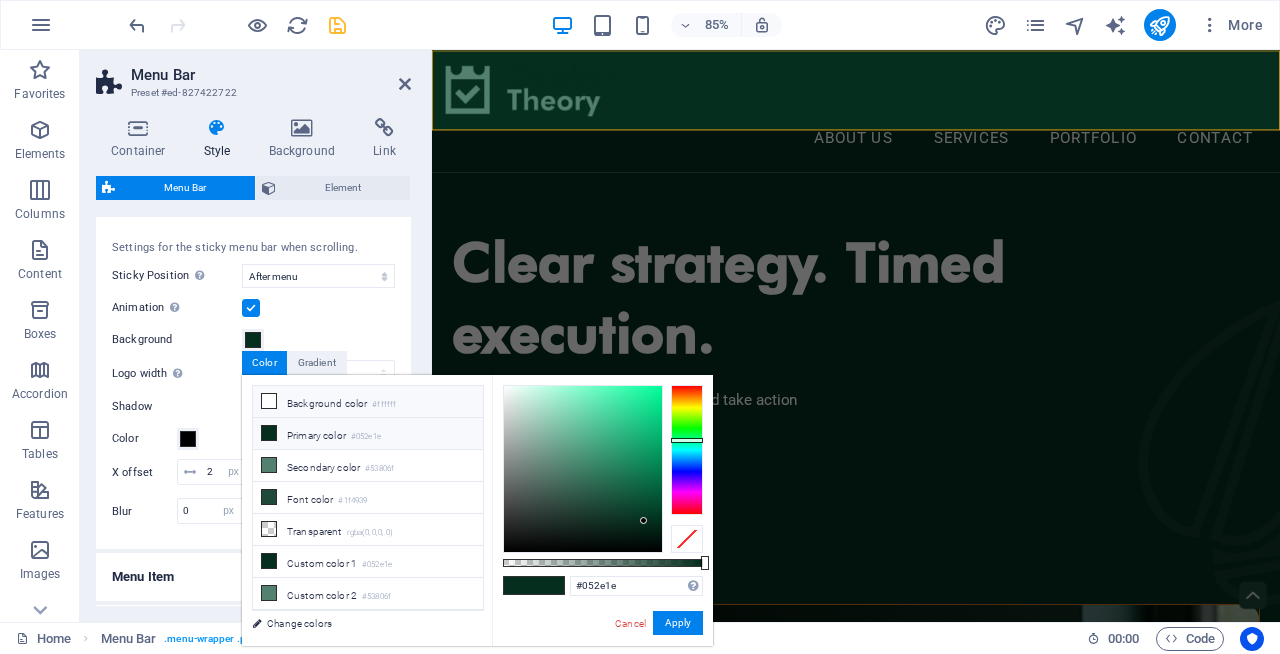 type on "#ffffff" 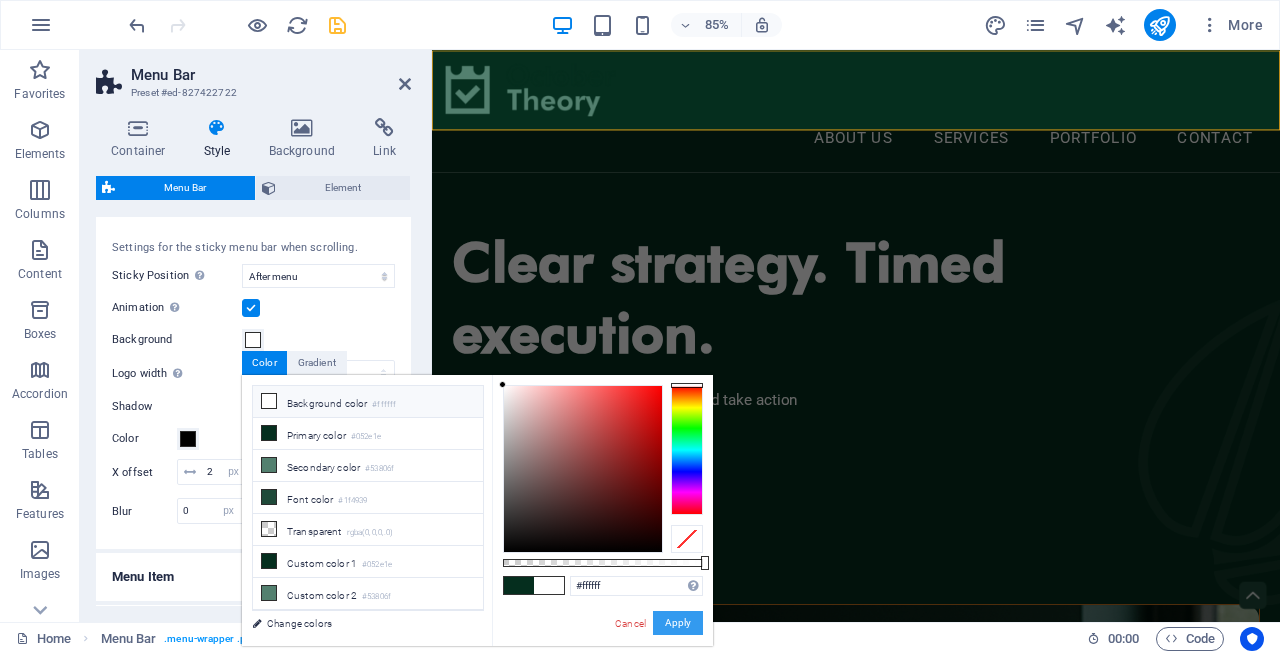 click on "Apply" at bounding box center (678, 623) 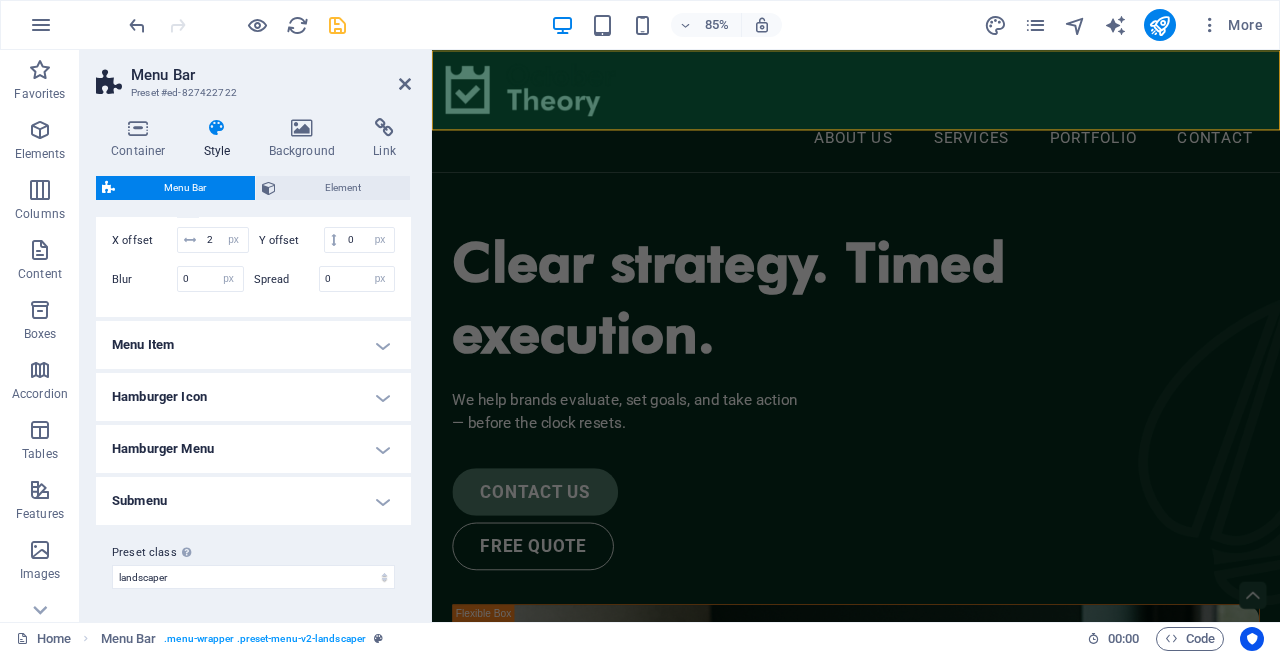 scroll, scrollTop: 1119, scrollLeft: 0, axis: vertical 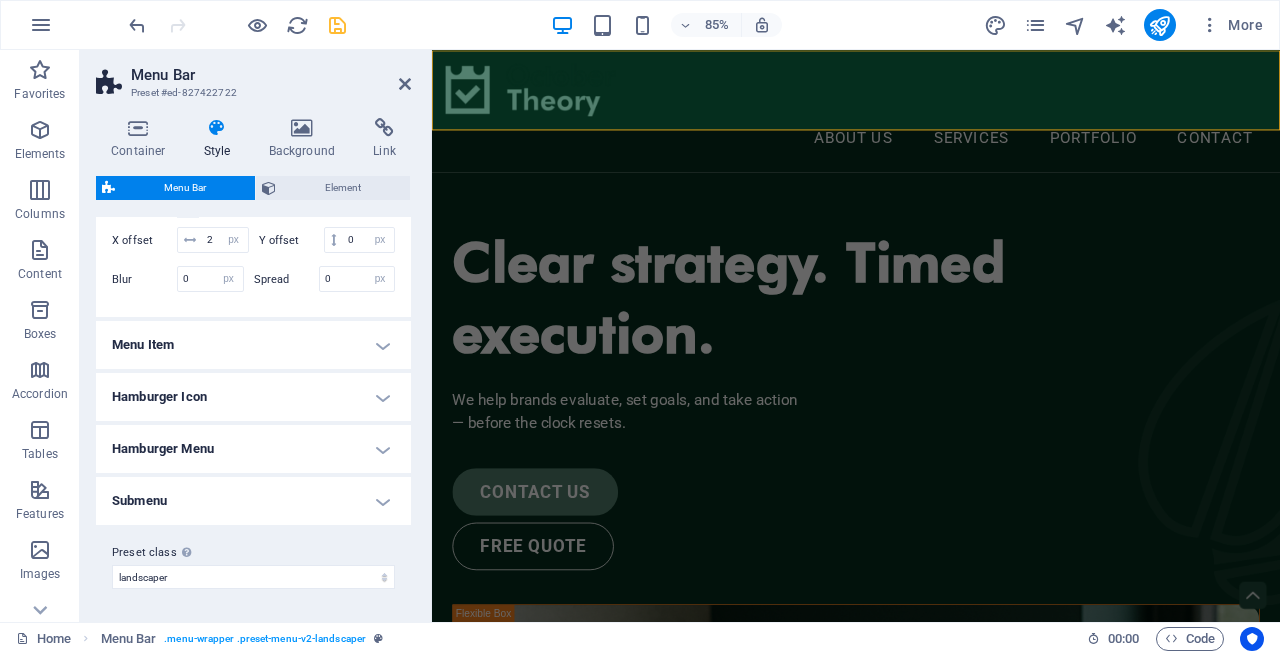 click on "Menu Item" at bounding box center (253, 345) 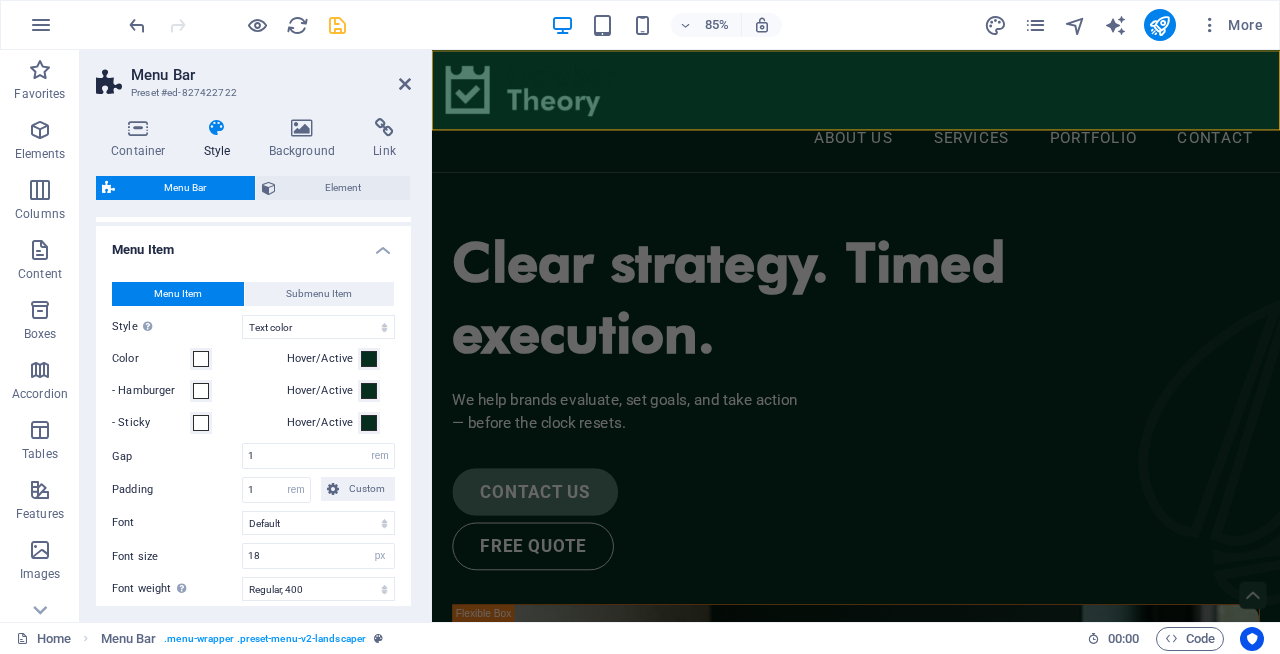 scroll, scrollTop: 1189, scrollLeft: 0, axis: vertical 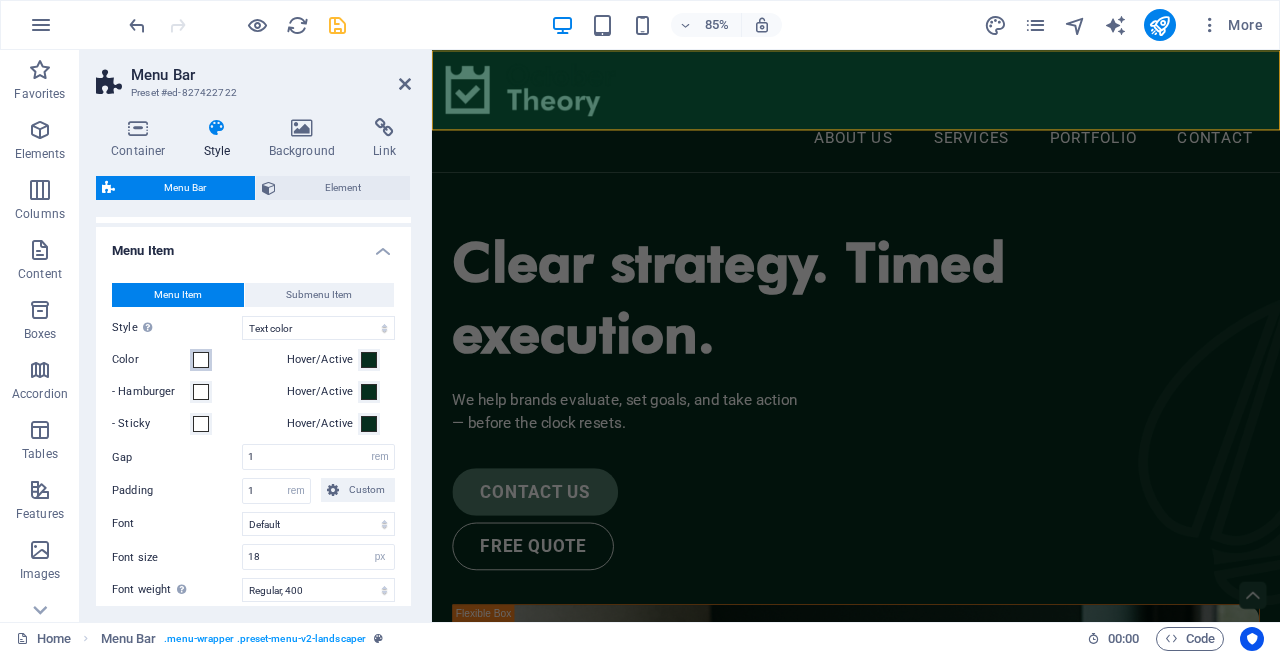 click at bounding box center (201, 360) 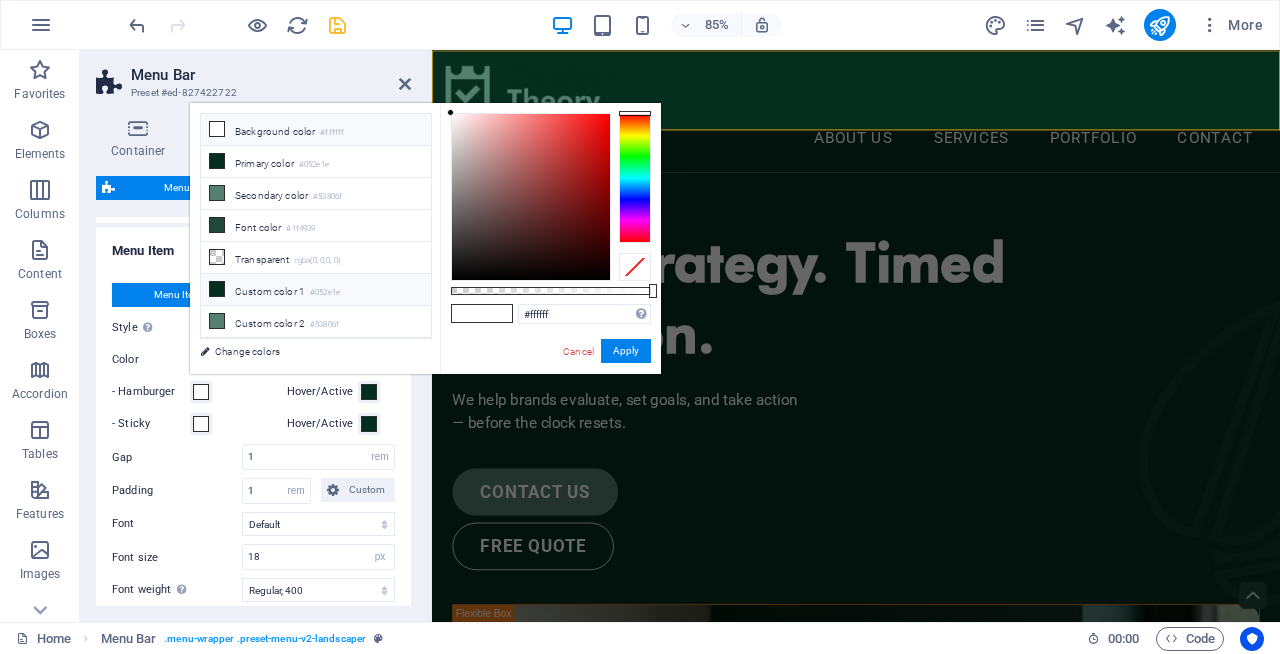 click on "Custom color 1
#052e1e" at bounding box center [316, 290] 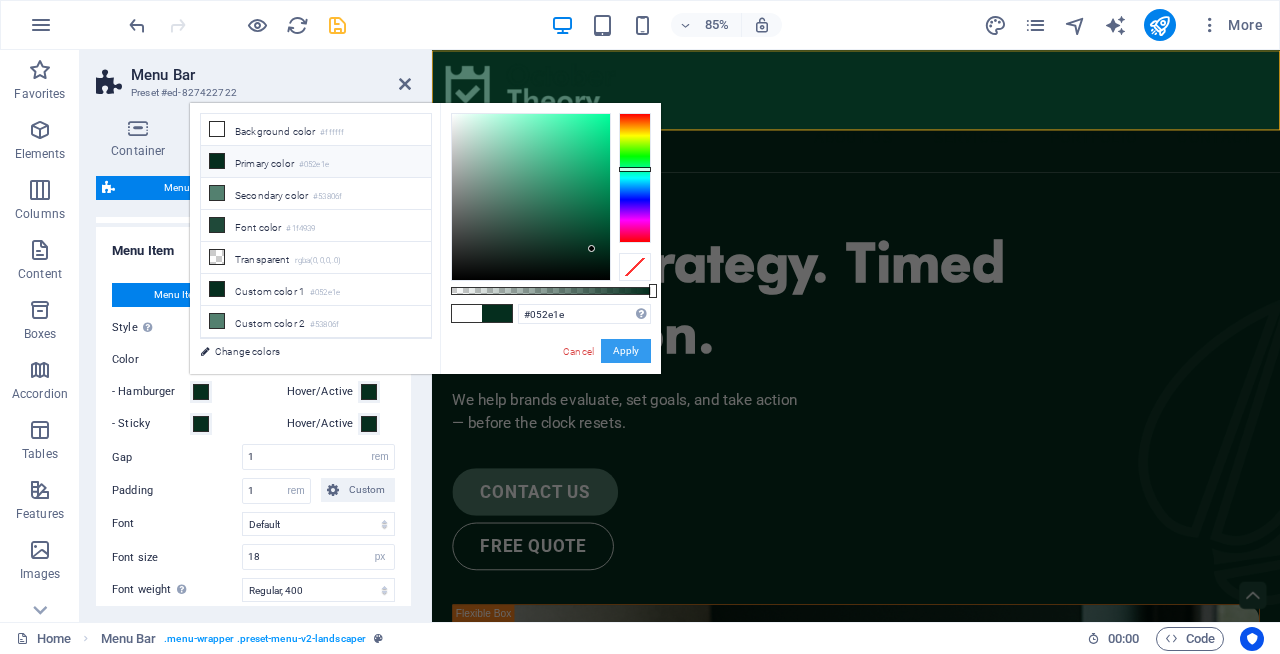 click on "Apply" at bounding box center [626, 351] 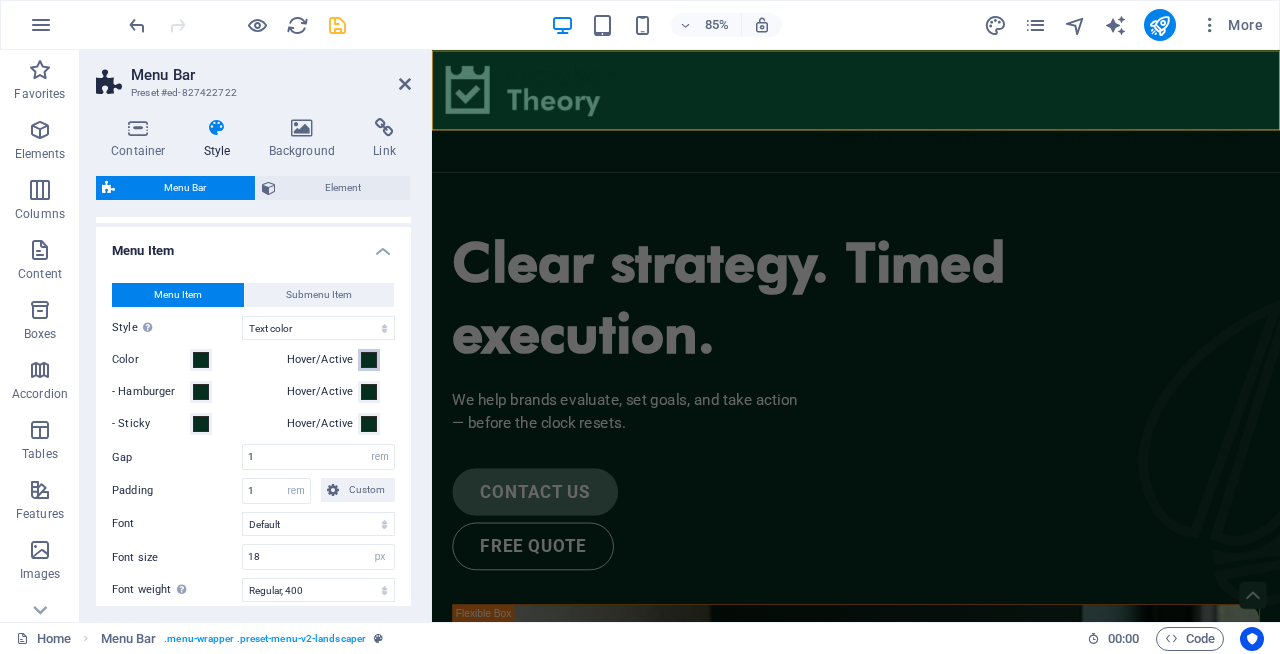 click at bounding box center [369, 360] 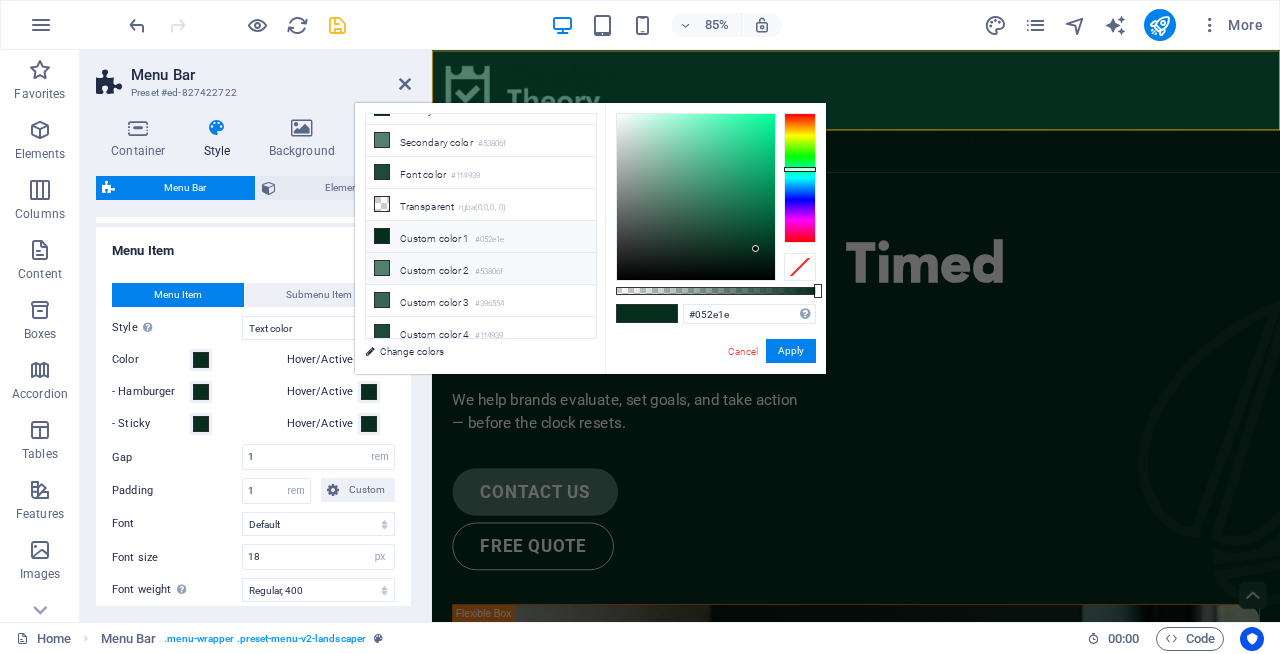 scroll, scrollTop: 63, scrollLeft: 0, axis: vertical 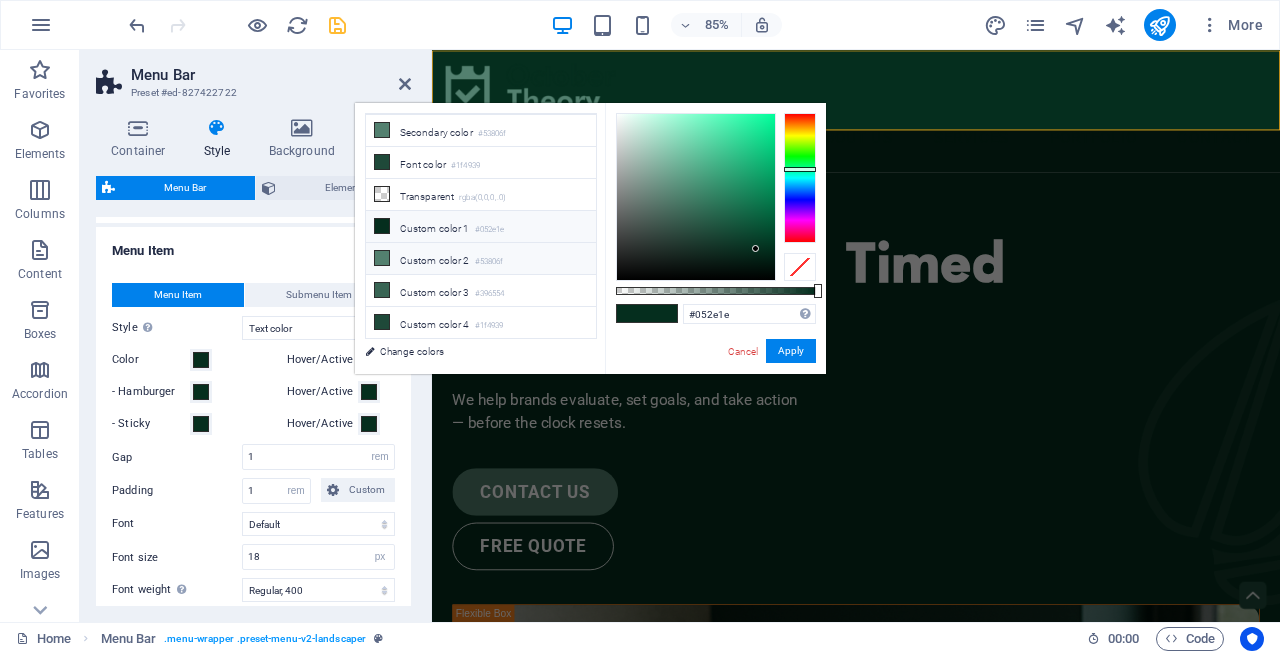 click on "Custom color 2
#53806f" at bounding box center (481, 259) 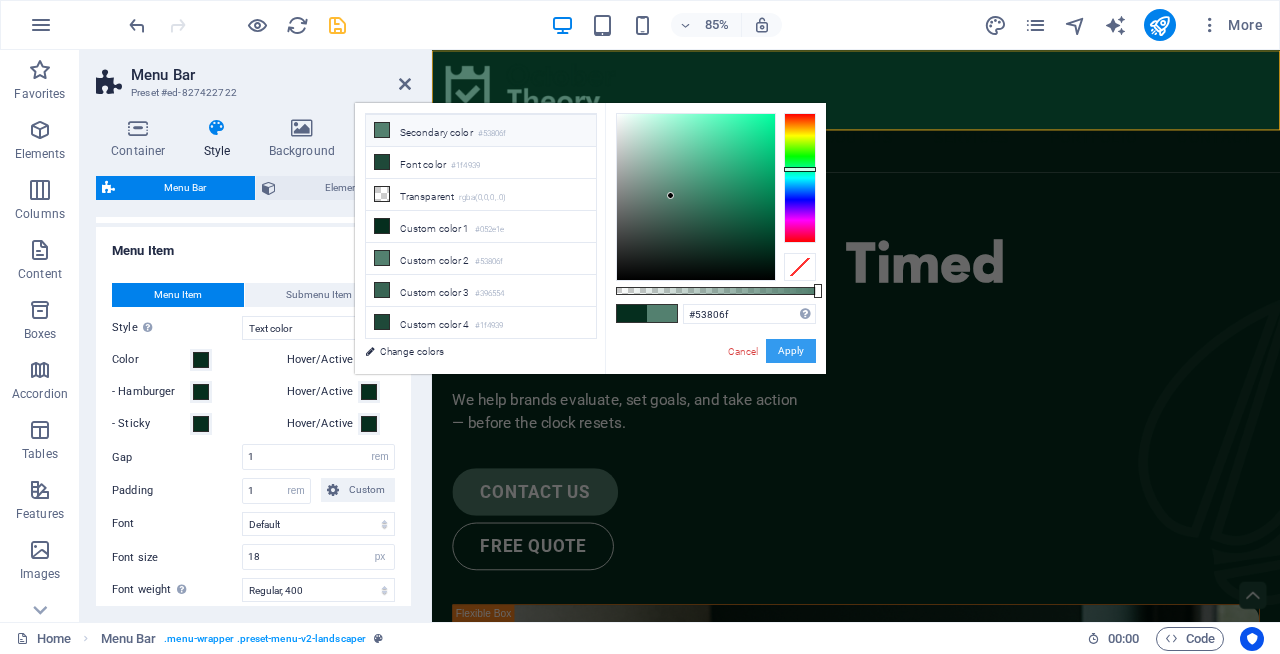 drag, startPoint x: 795, startPoint y: 350, endPoint x: 23, endPoint y: 389, distance: 772.9845 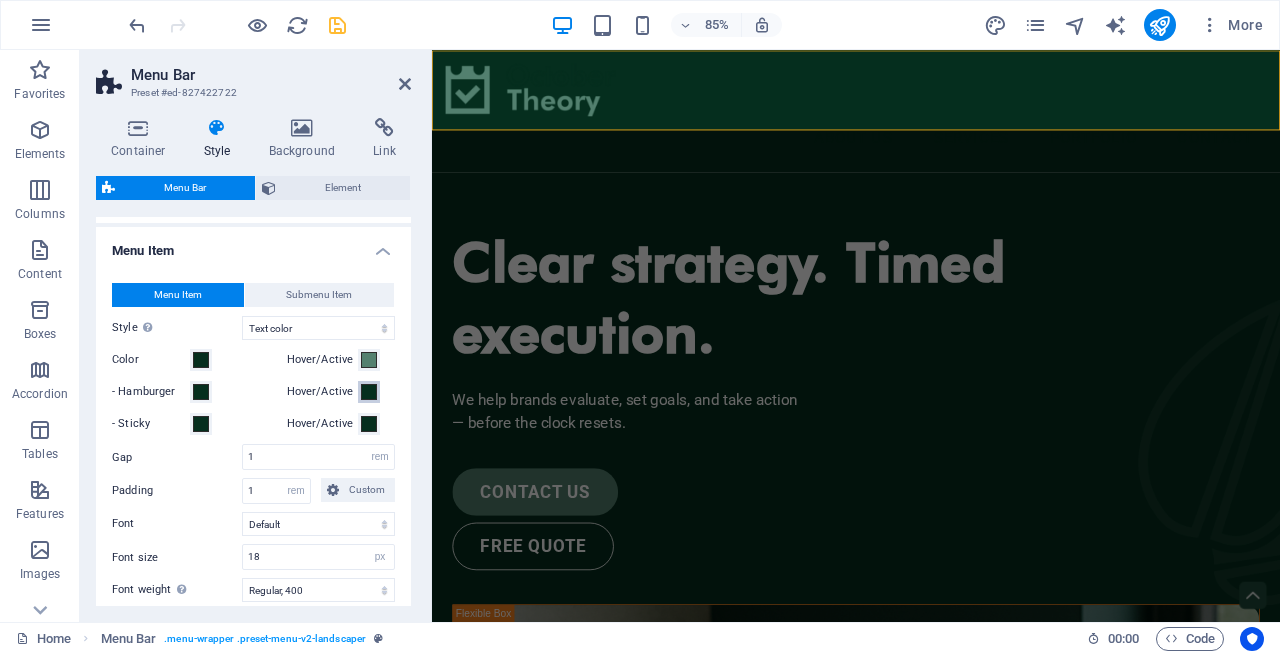 click at bounding box center (369, 392) 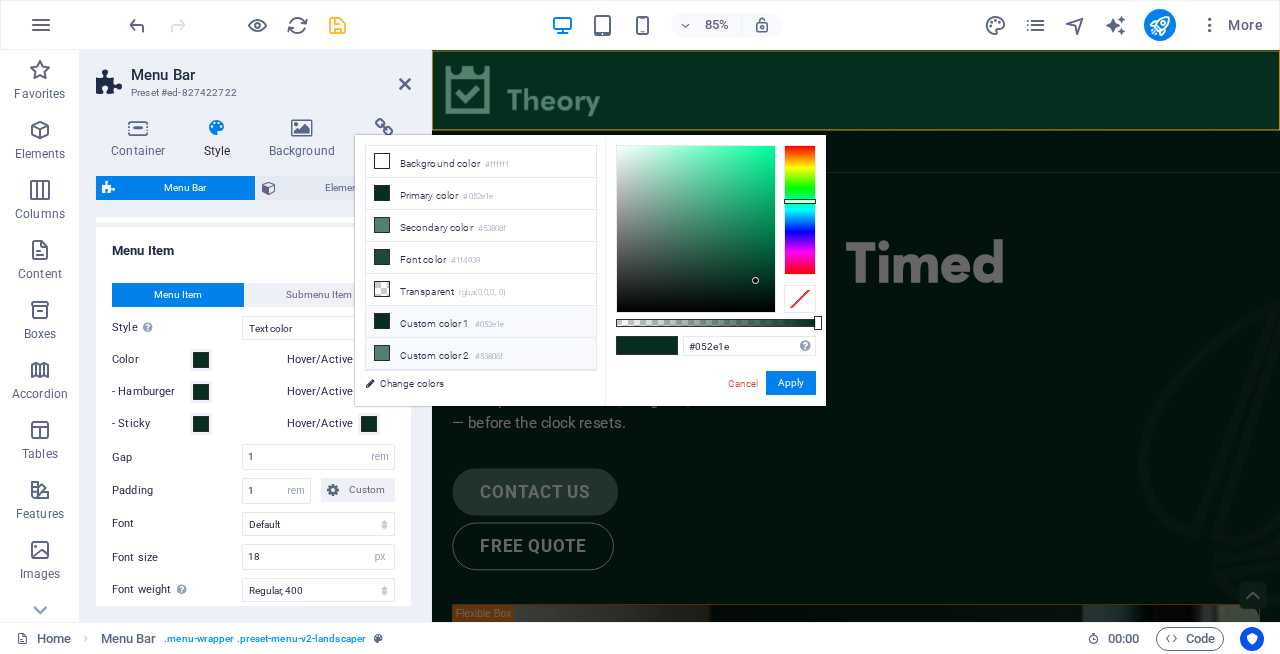 type on "#53806f" 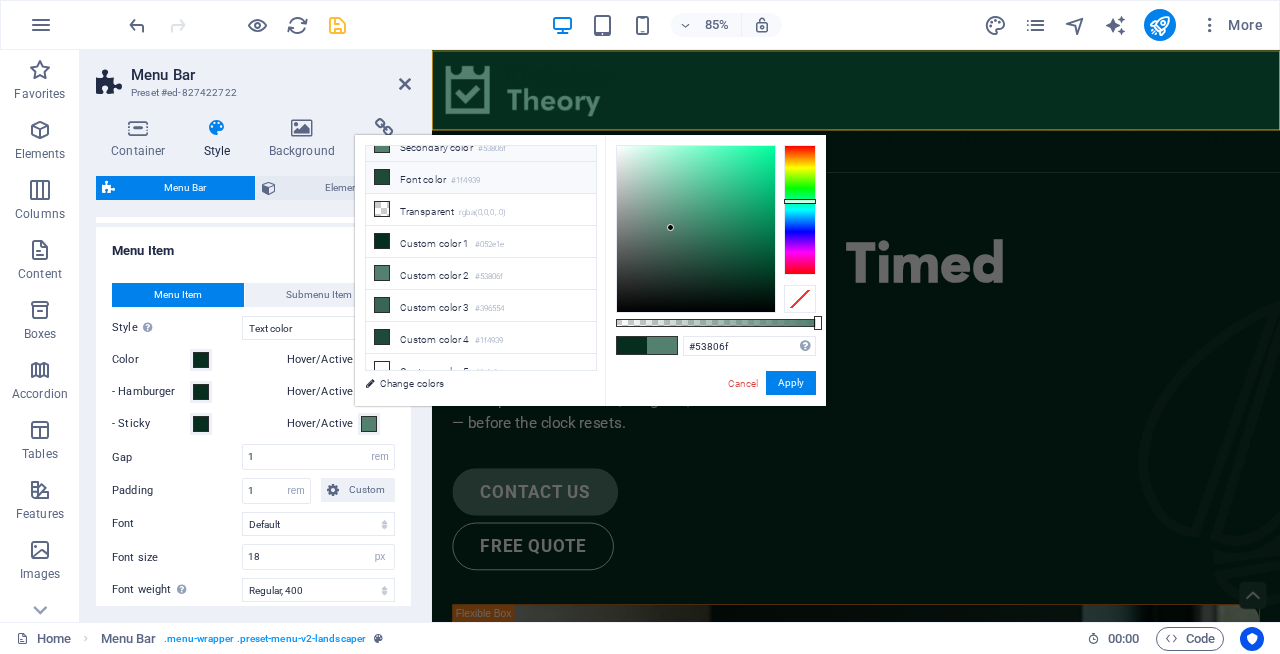 scroll, scrollTop: 82, scrollLeft: 0, axis: vertical 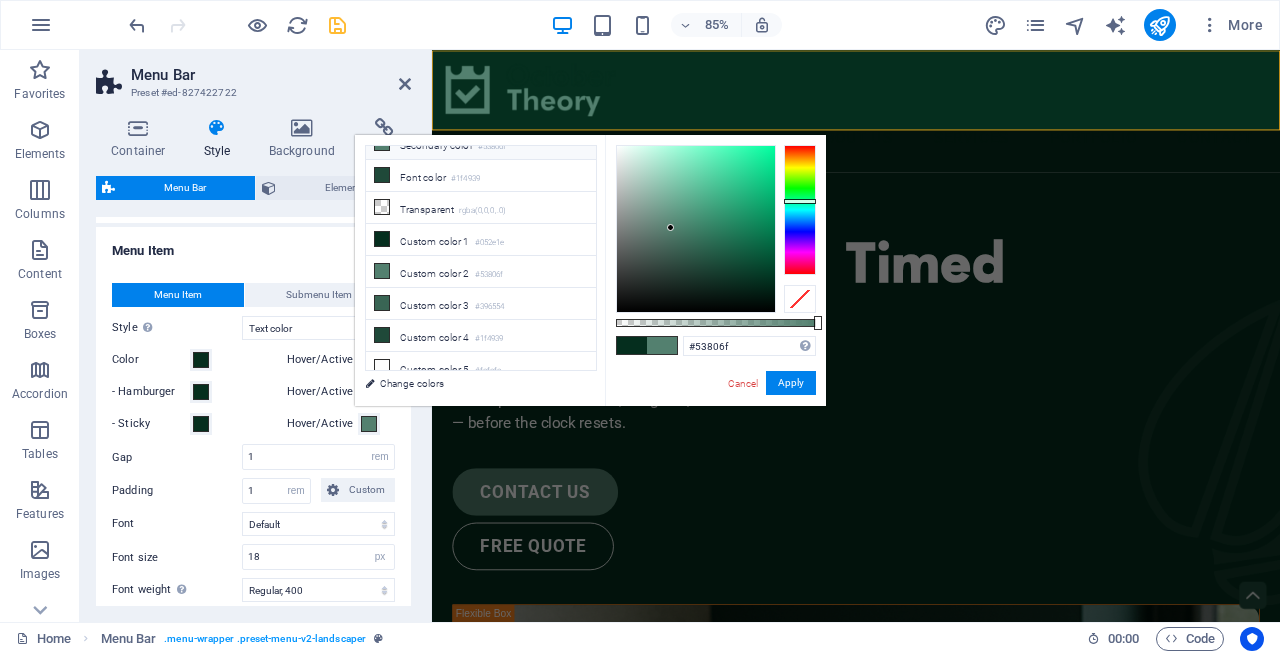 click on "Gap 1 px rem % vh vw" at bounding box center (253, 457) 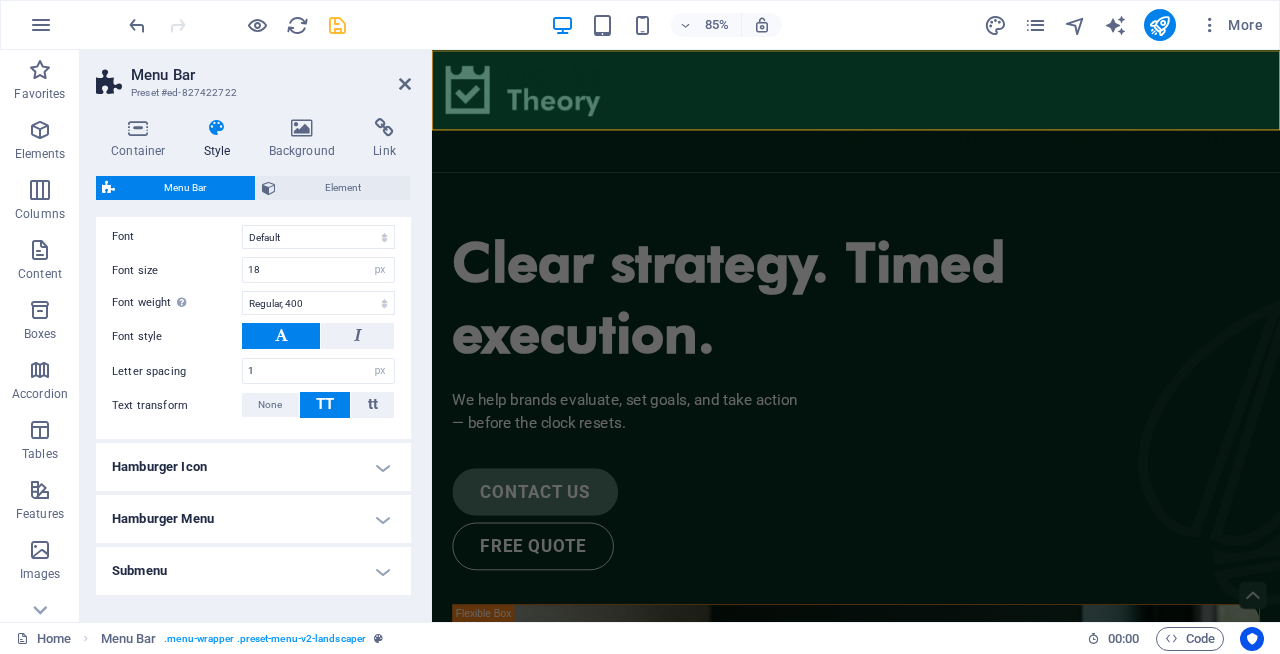 scroll, scrollTop: 1569, scrollLeft: 0, axis: vertical 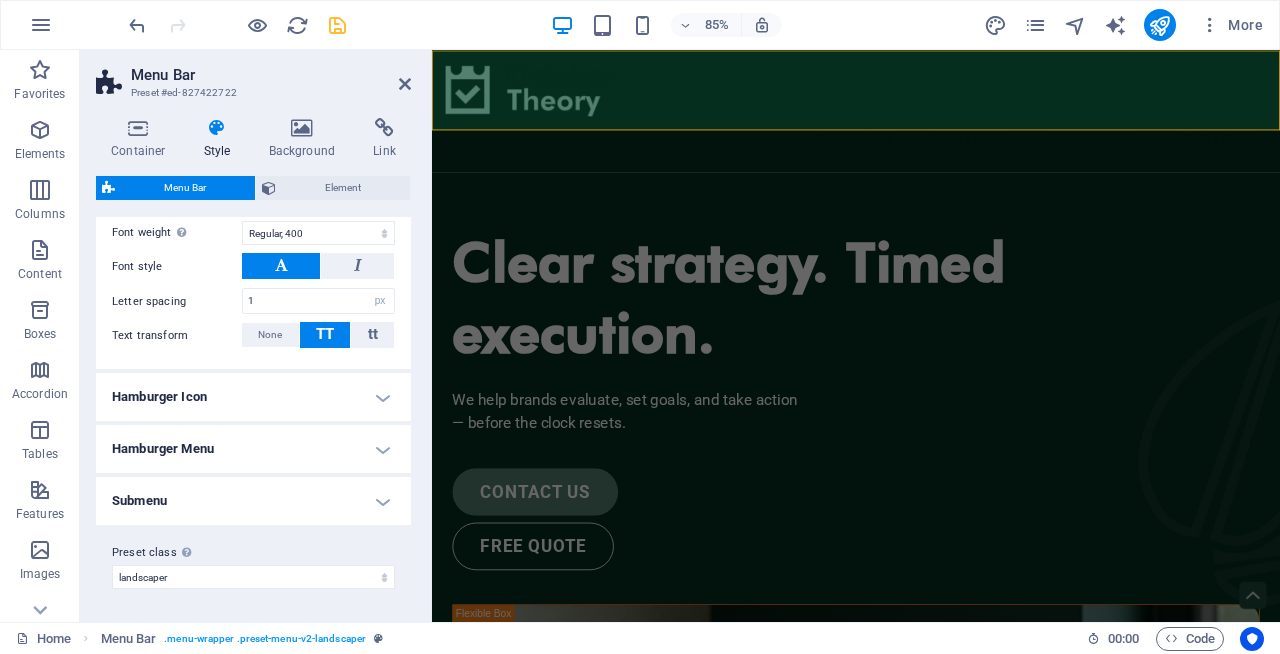 click on "Hamburger Icon" at bounding box center [253, 397] 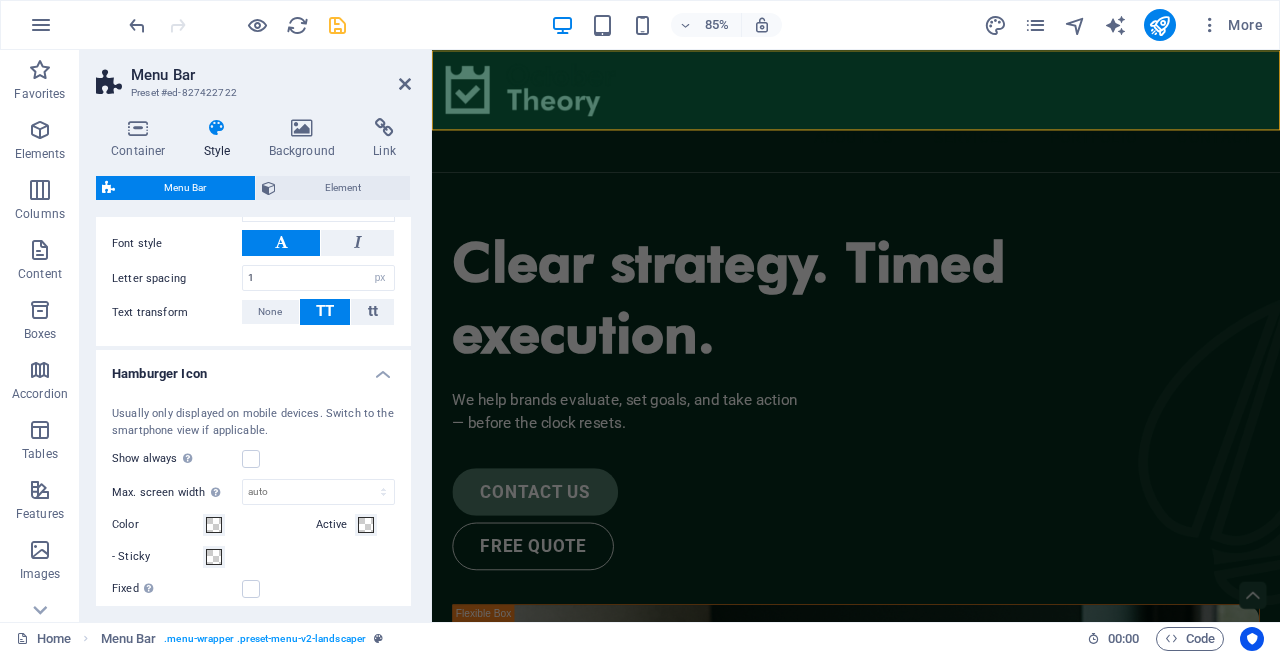 click on "Hamburger Icon" at bounding box center (253, 368) 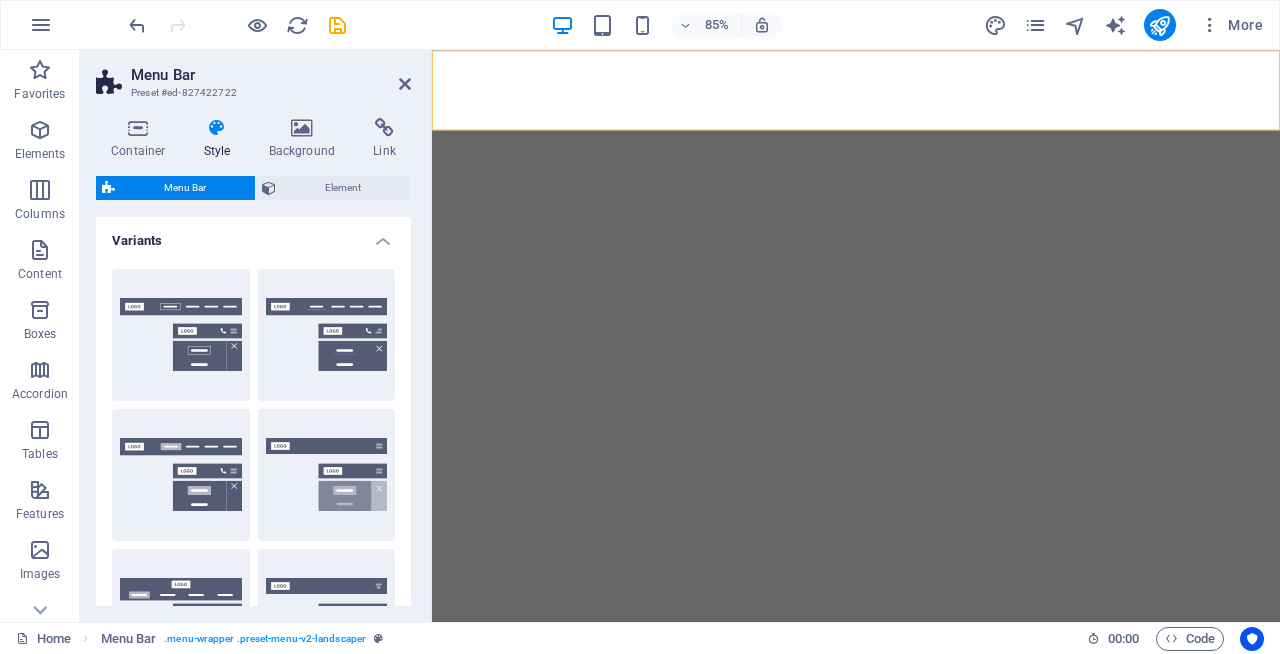 select on "rem" 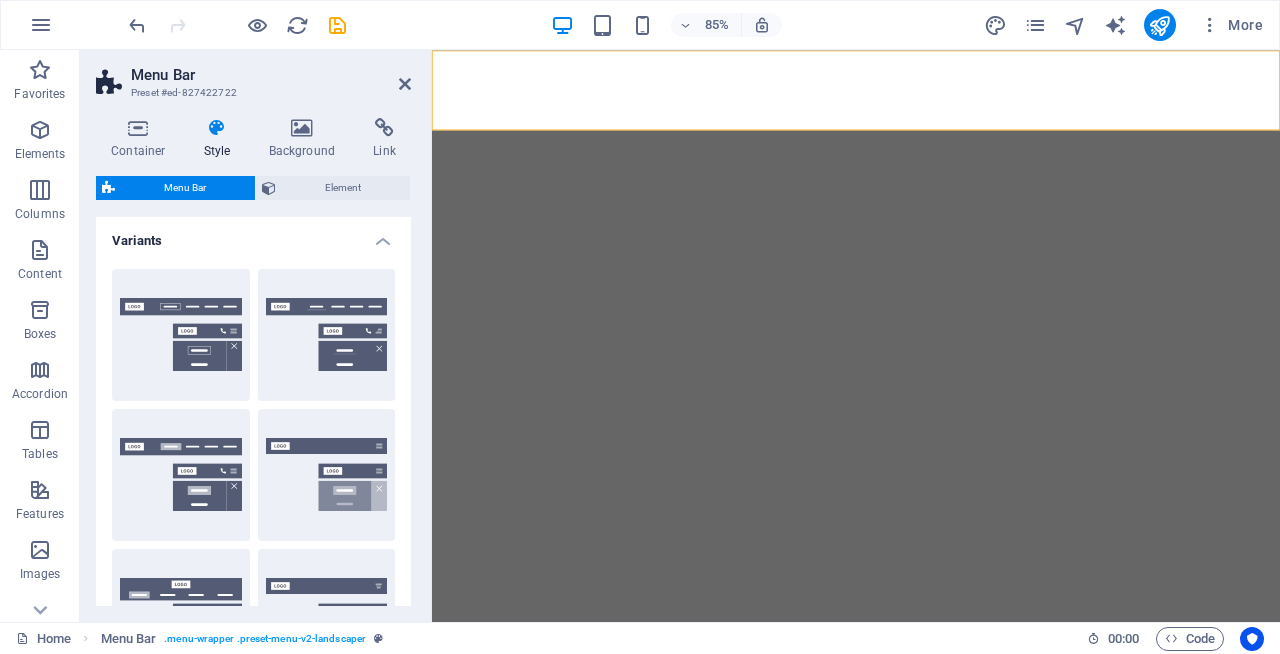 scroll, scrollTop: 0, scrollLeft: 0, axis: both 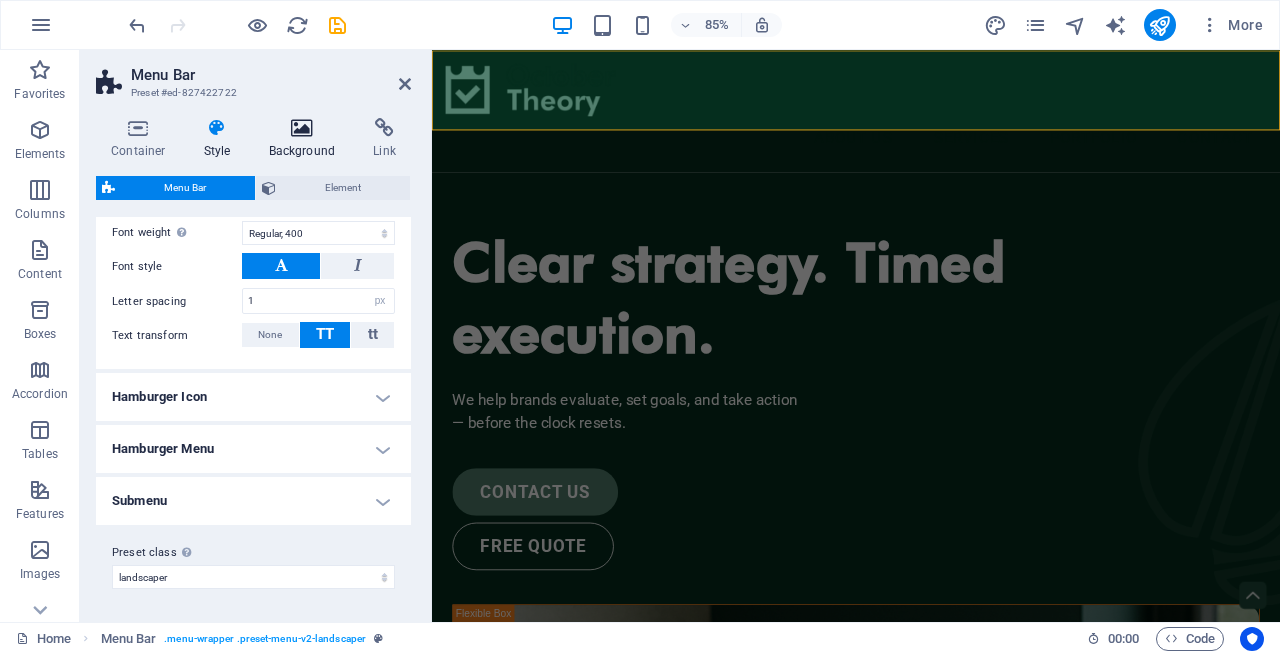 click at bounding box center (302, 128) 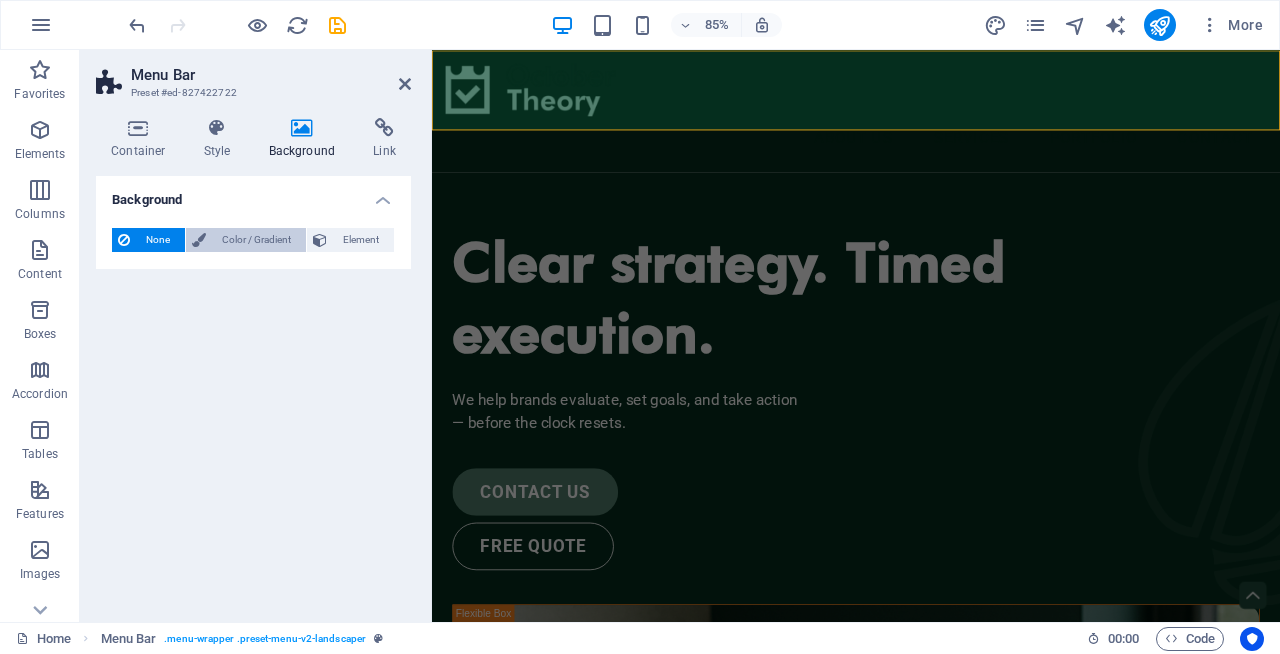 click on "Color / Gradient" at bounding box center (256, 240) 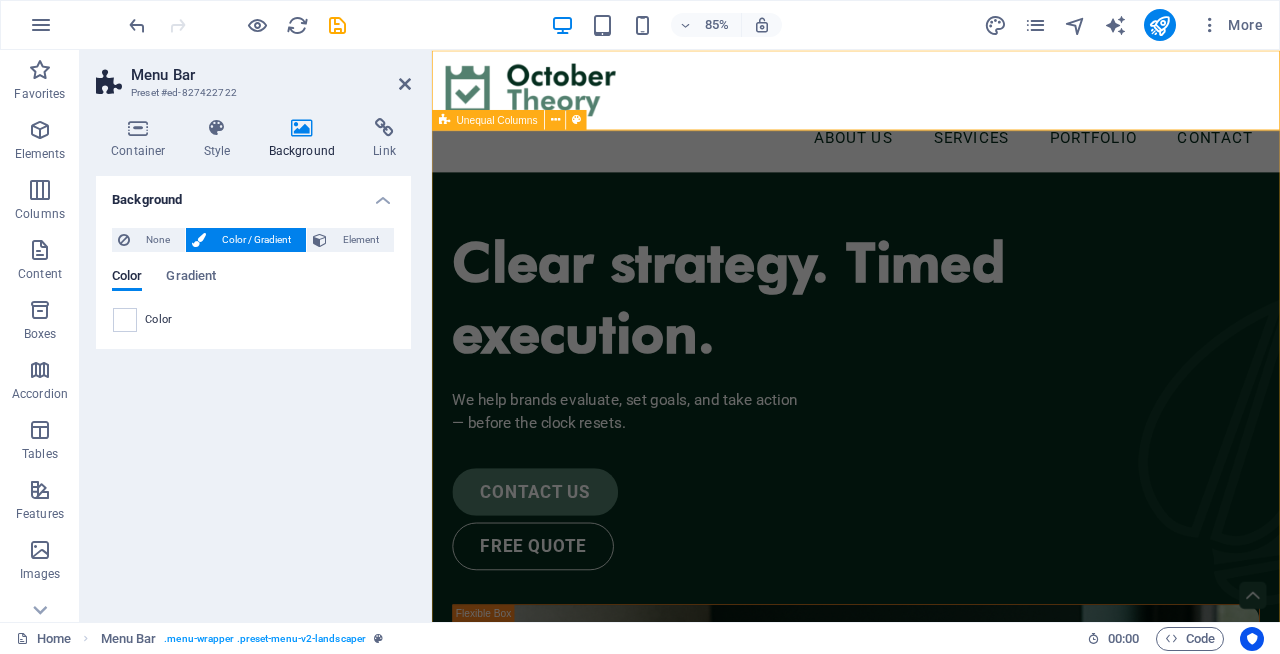 click on "Clear strategy. Timed execution.  We help brands evaluate, set goals, and take action  — before the clock resets. contact us free quote" at bounding box center (931, 1057) 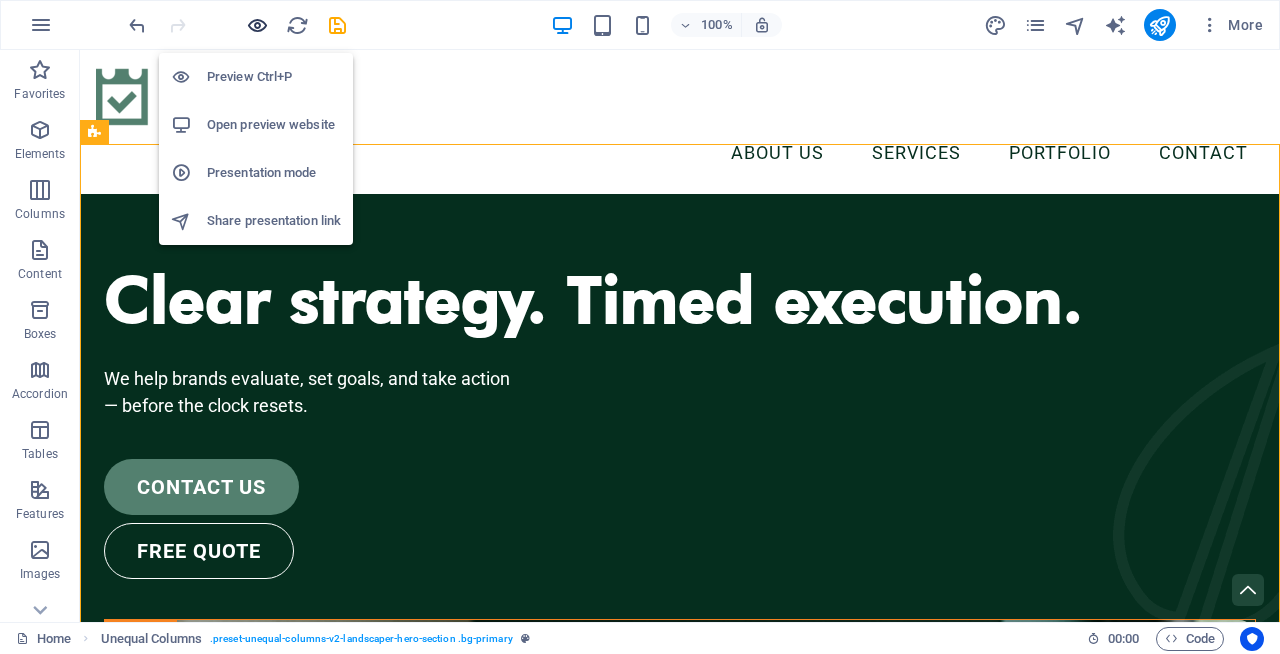 click at bounding box center [257, 25] 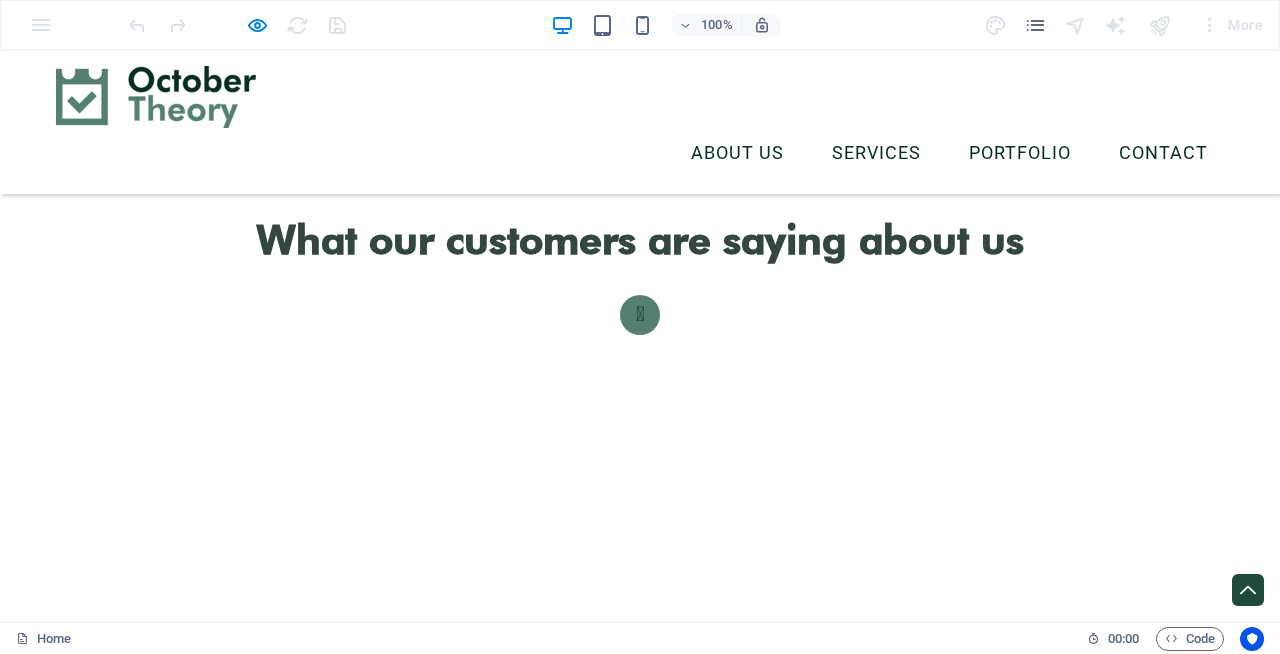scroll, scrollTop: 4869, scrollLeft: 0, axis: vertical 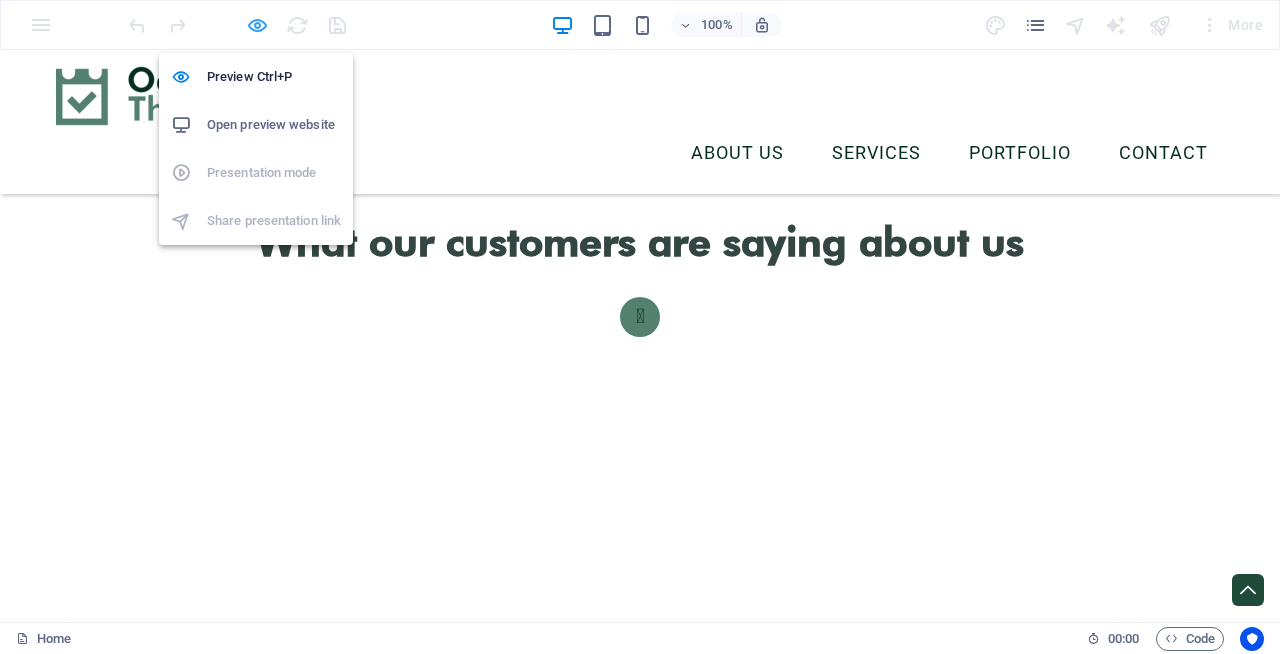 click at bounding box center [257, 25] 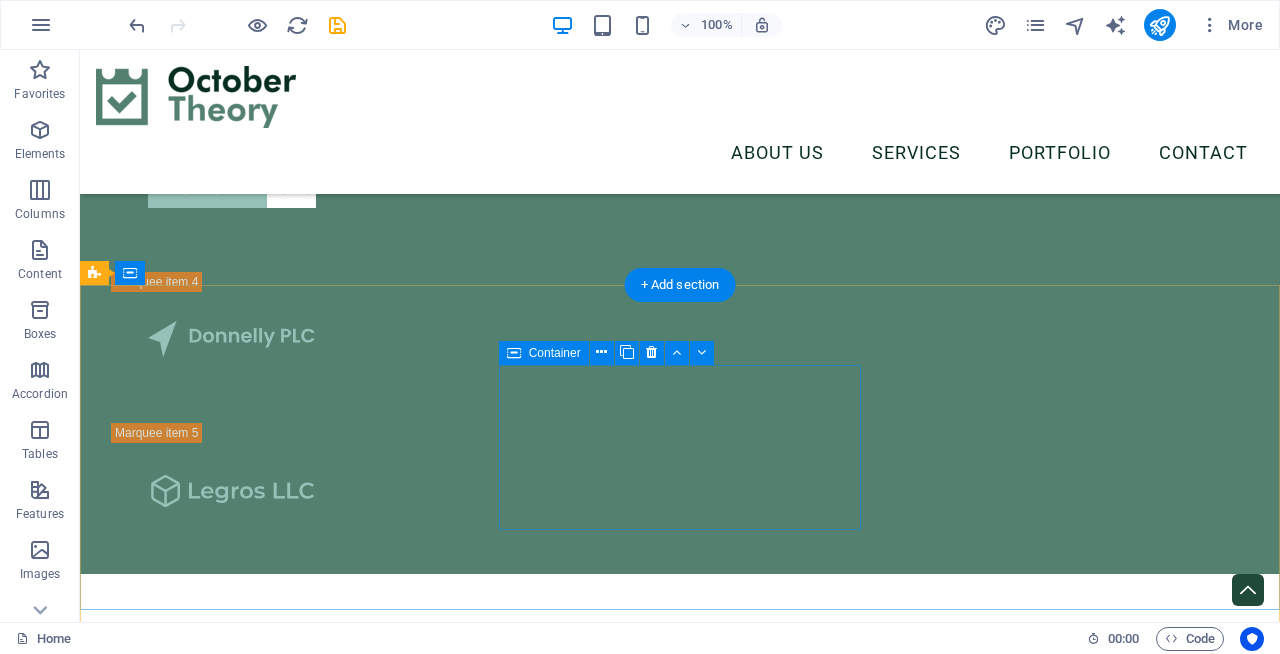 scroll, scrollTop: 5400, scrollLeft: 0, axis: vertical 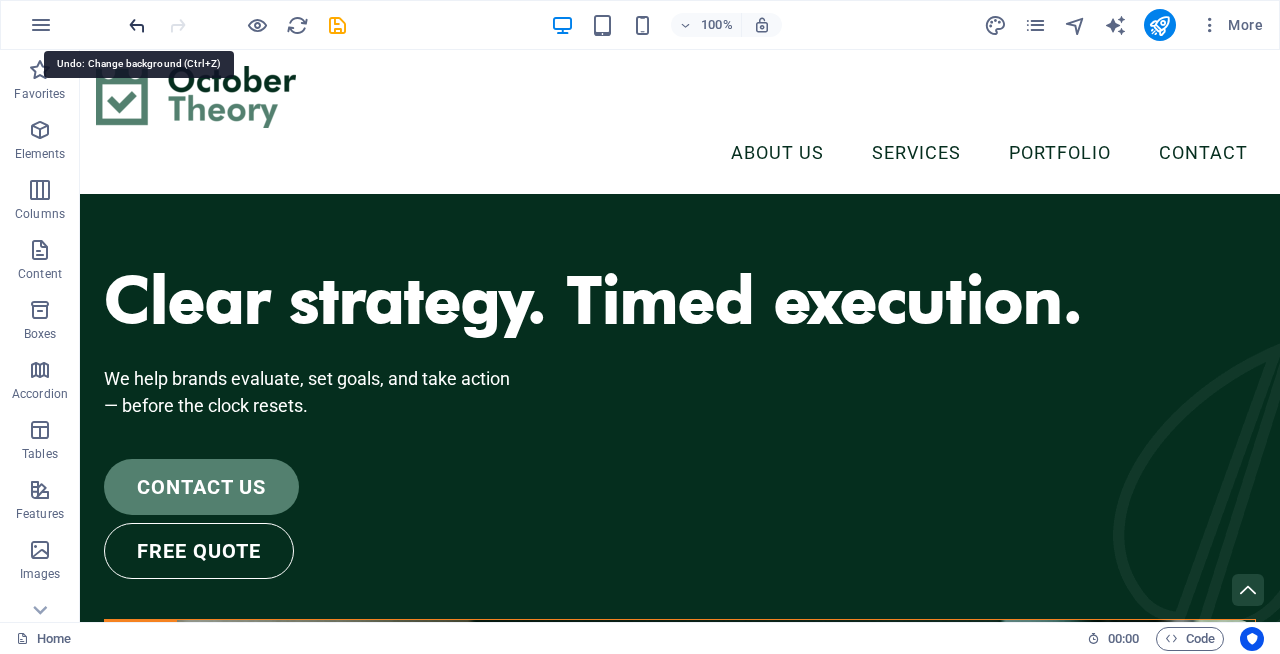 click at bounding box center [137, 25] 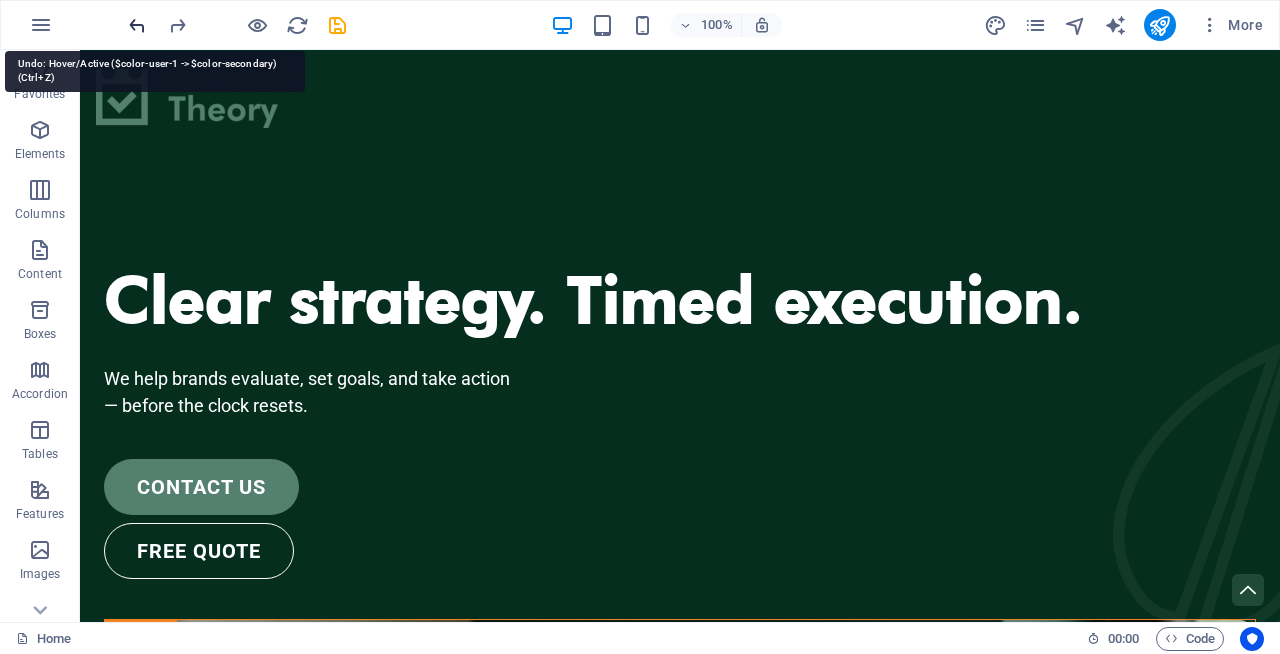 click at bounding box center [137, 25] 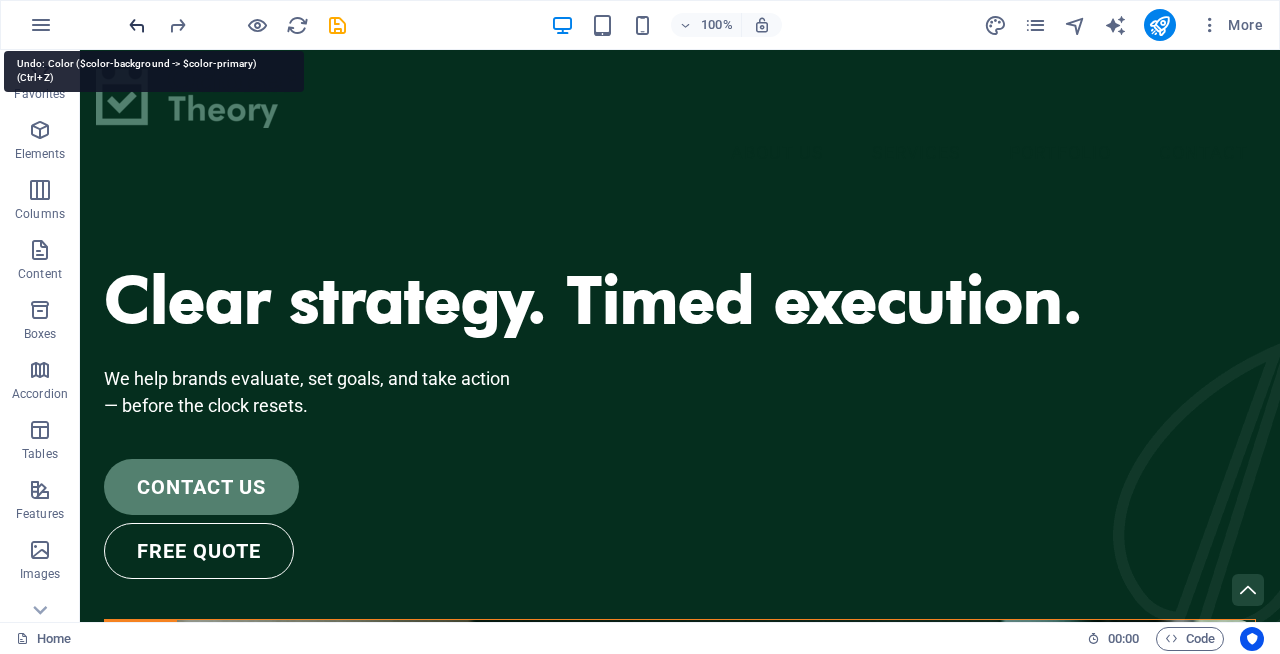 click at bounding box center (137, 25) 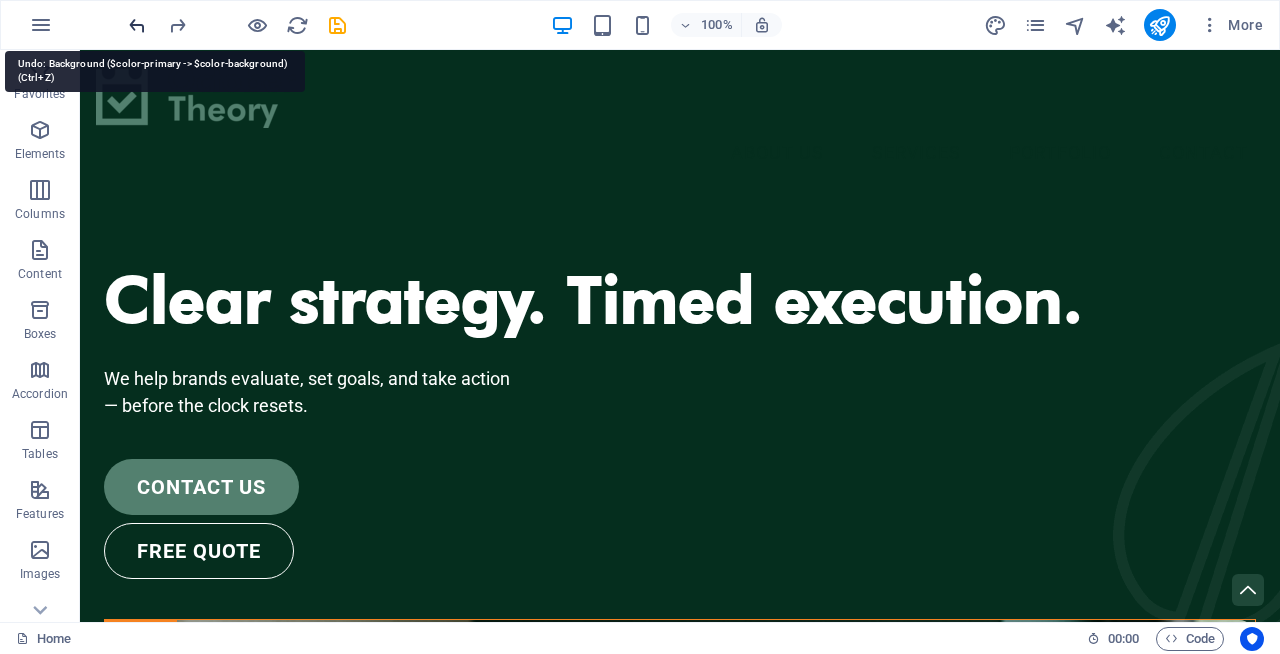 click at bounding box center [137, 25] 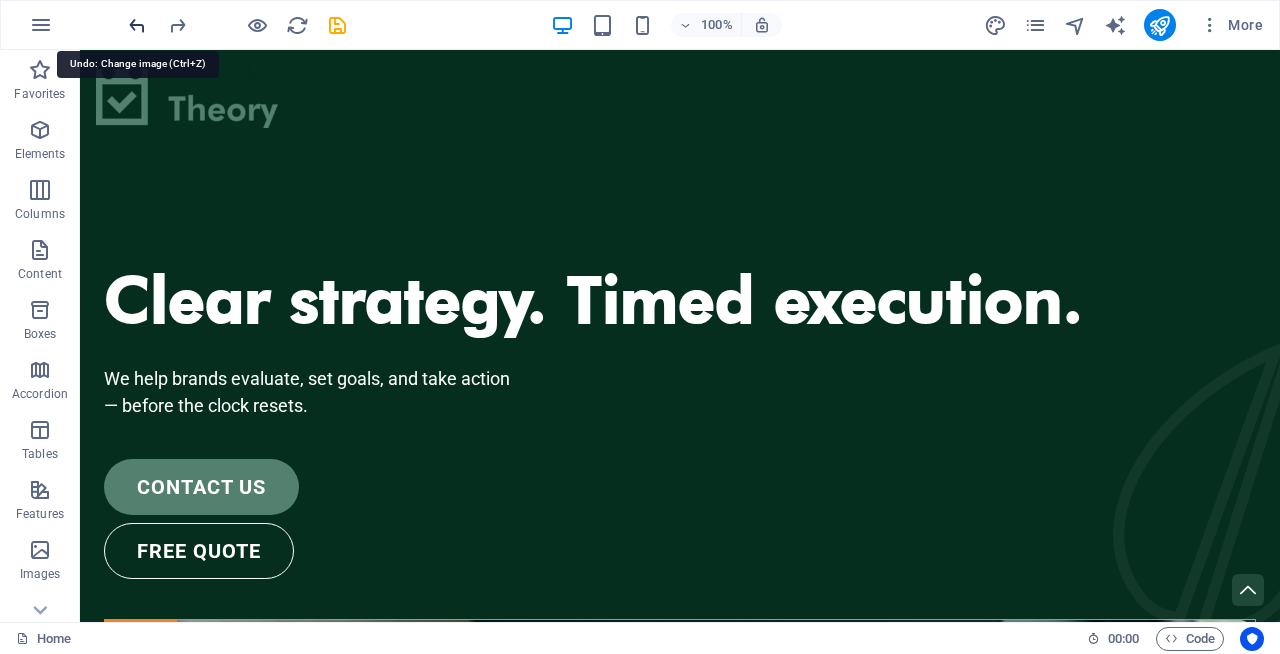 click at bounding box center (137, 25) 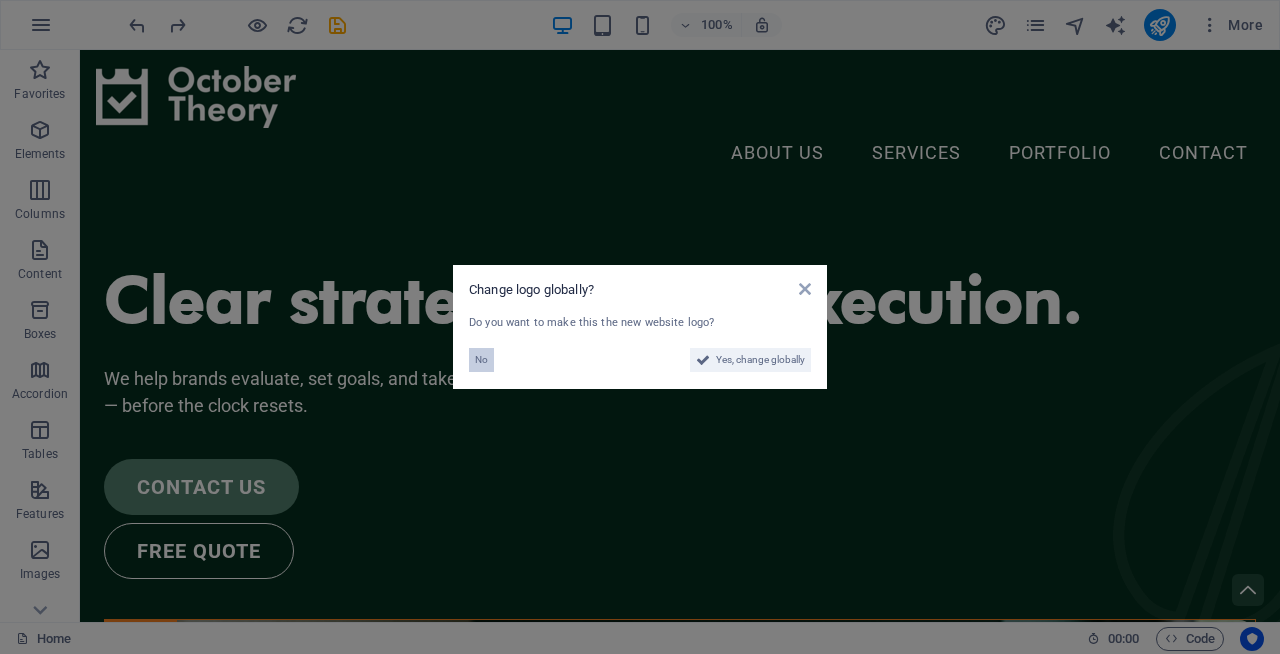click on "No" at bounding box center [481, 360] 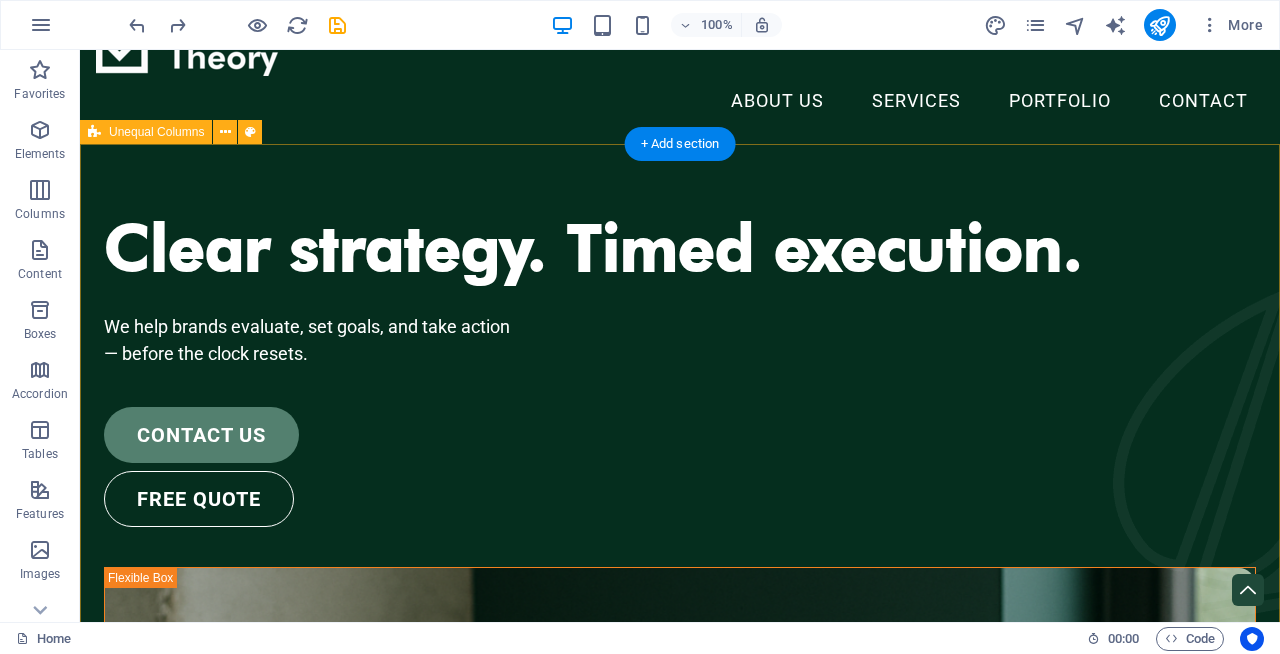 scroll, scrollTop: 0, scrollLeft: 0, axis: both 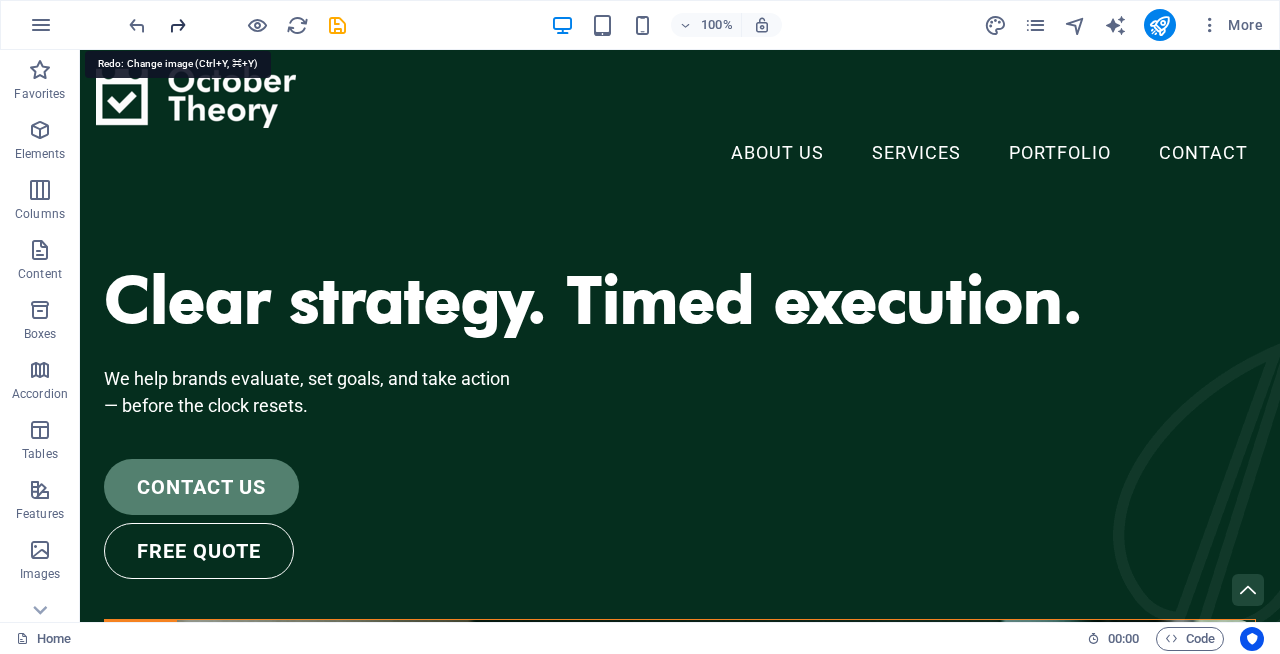 click at bounding box center (177, 25) 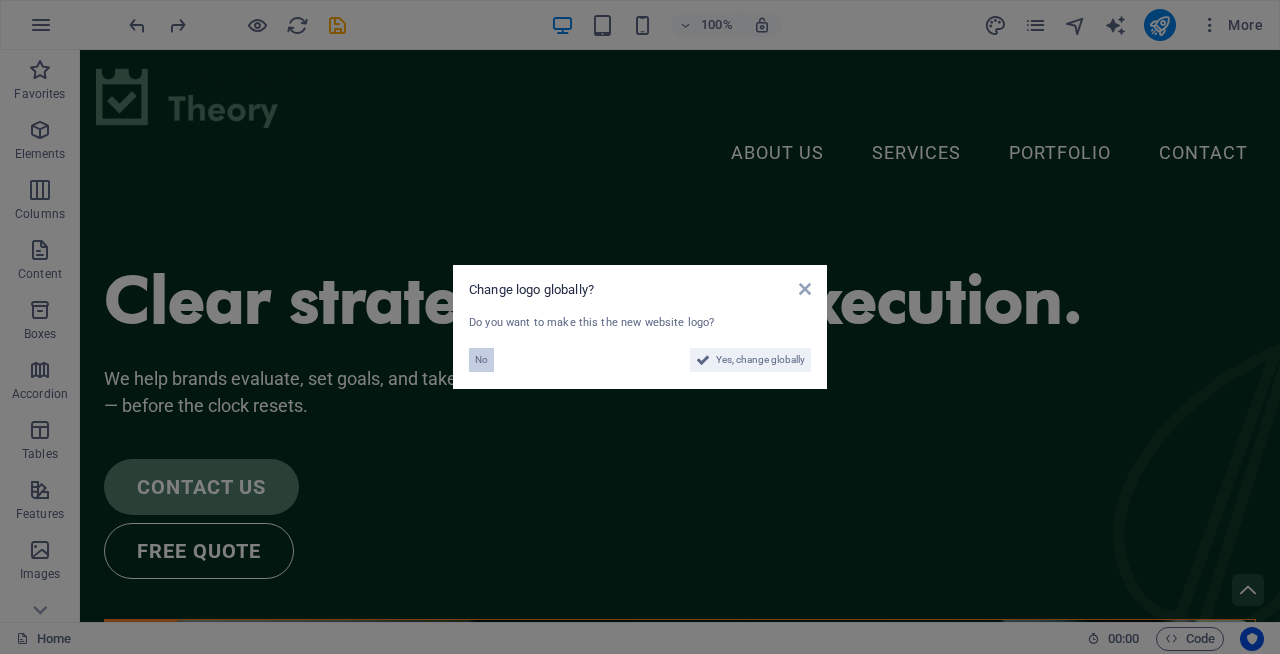 click on "No" at bounding box center (481, 360) 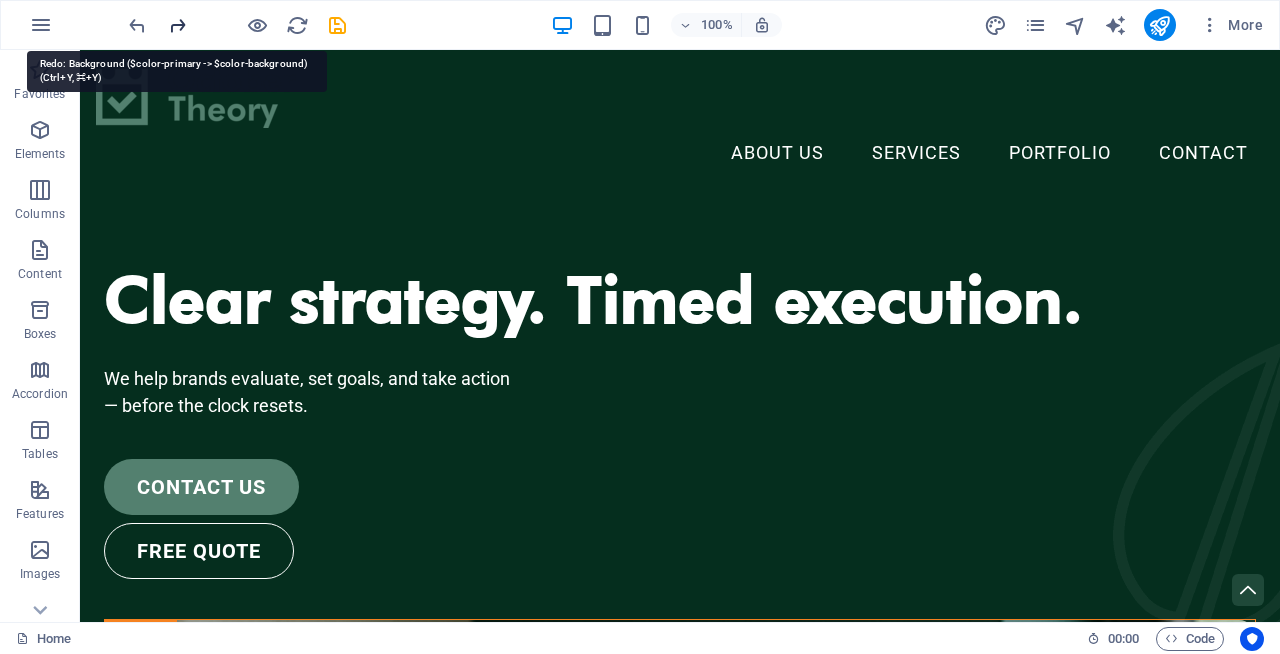 click at bounding box center [177, 25] 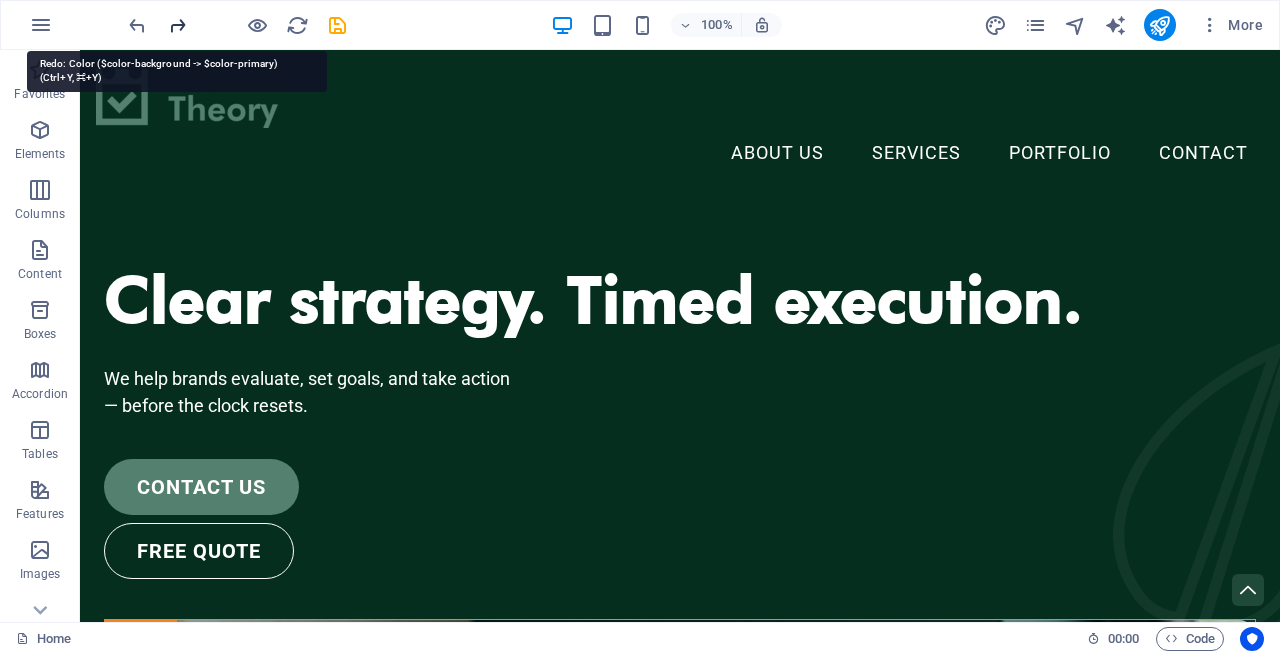 click at bounding box center (177, 25) 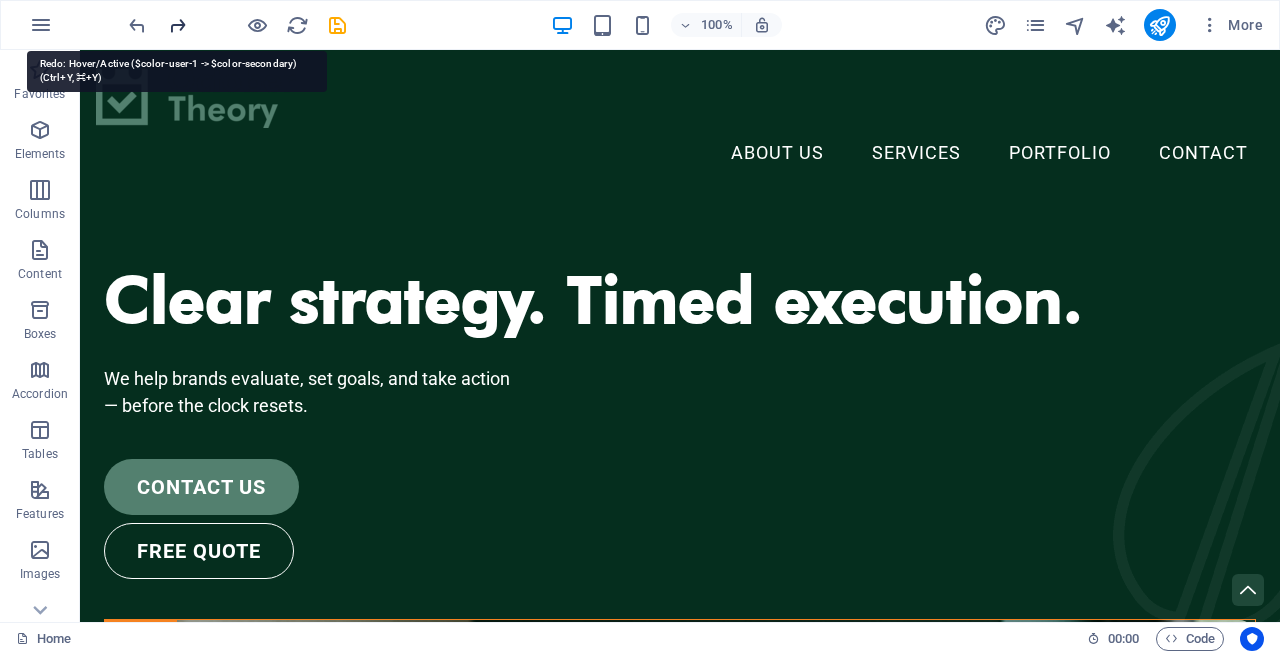 click at bounding box center (177, 25) 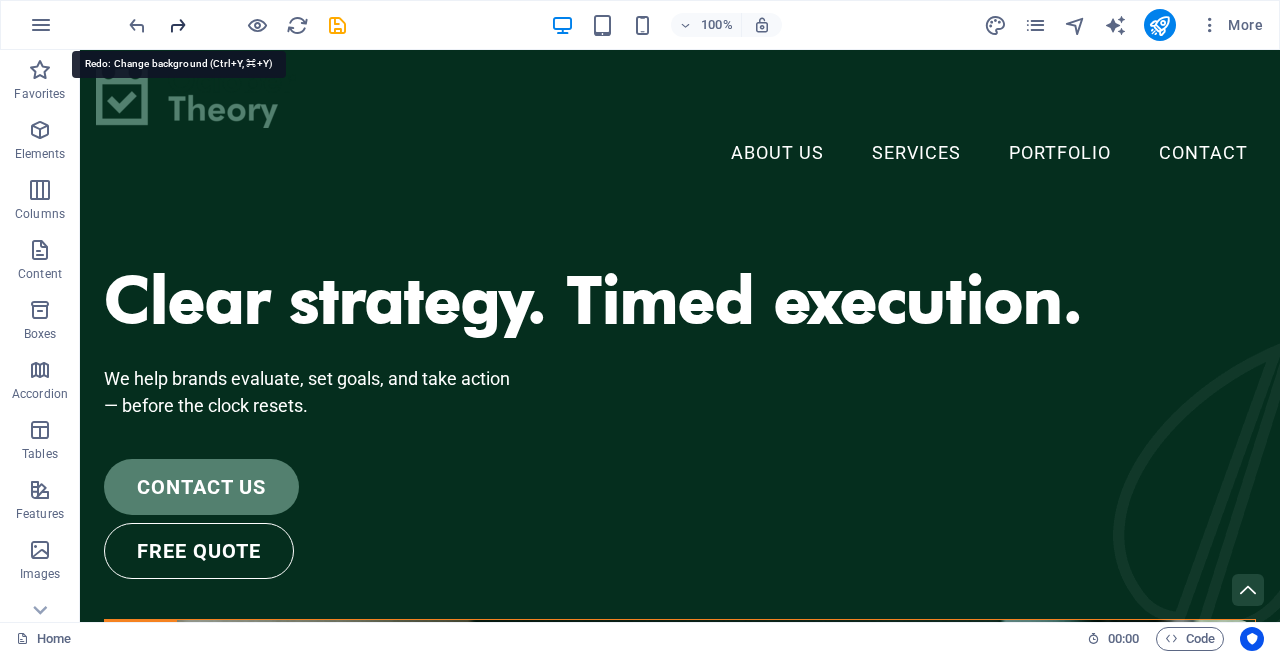 click at bounding box center (177, 25) 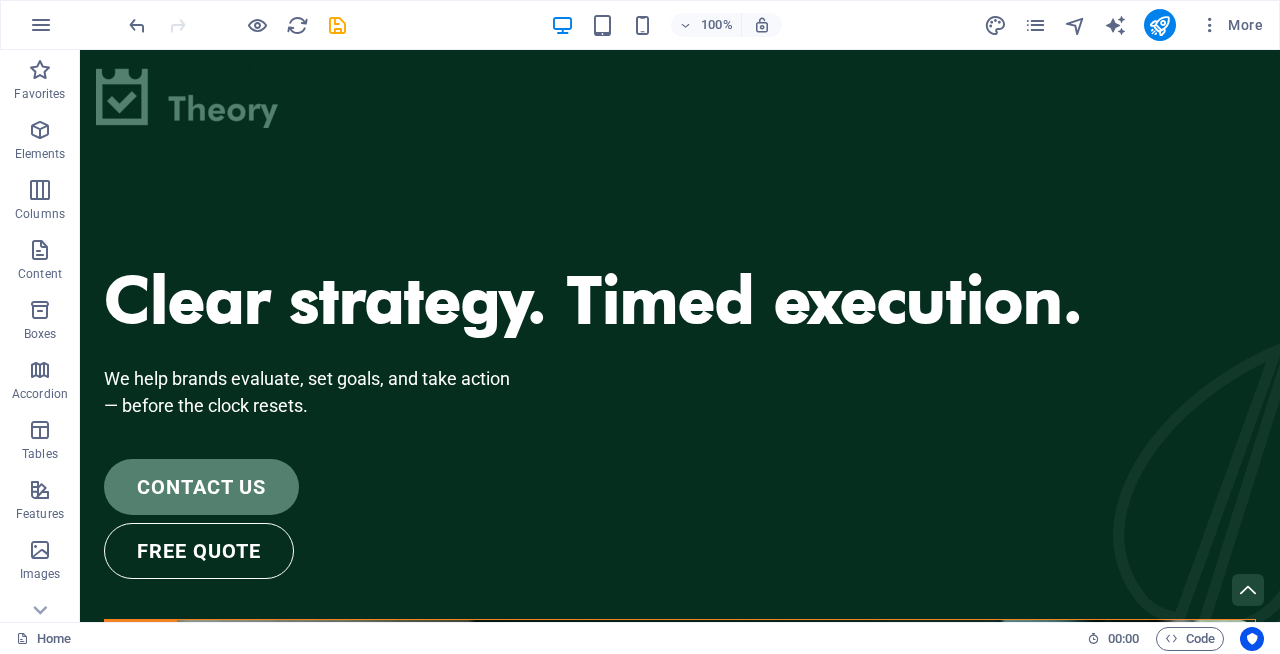 click on "100% More" at bounding box center (640, 25) 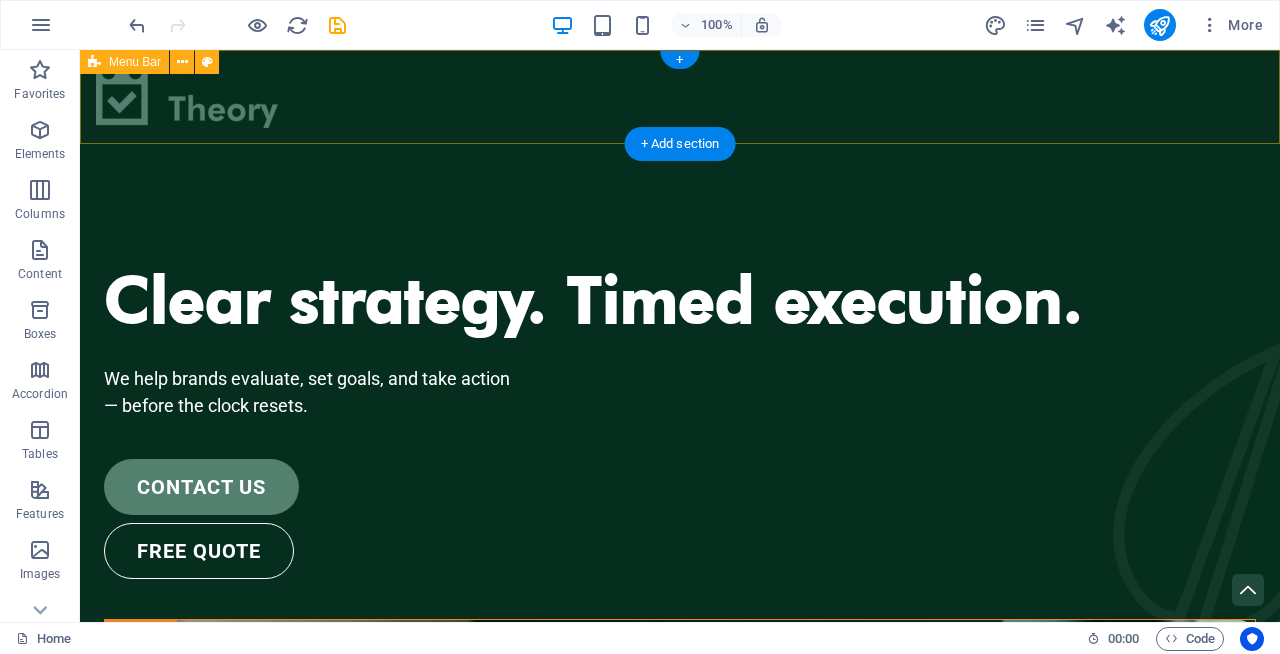 click on "About Us Services Portfolio Contact" at bounding box center [680, 122] 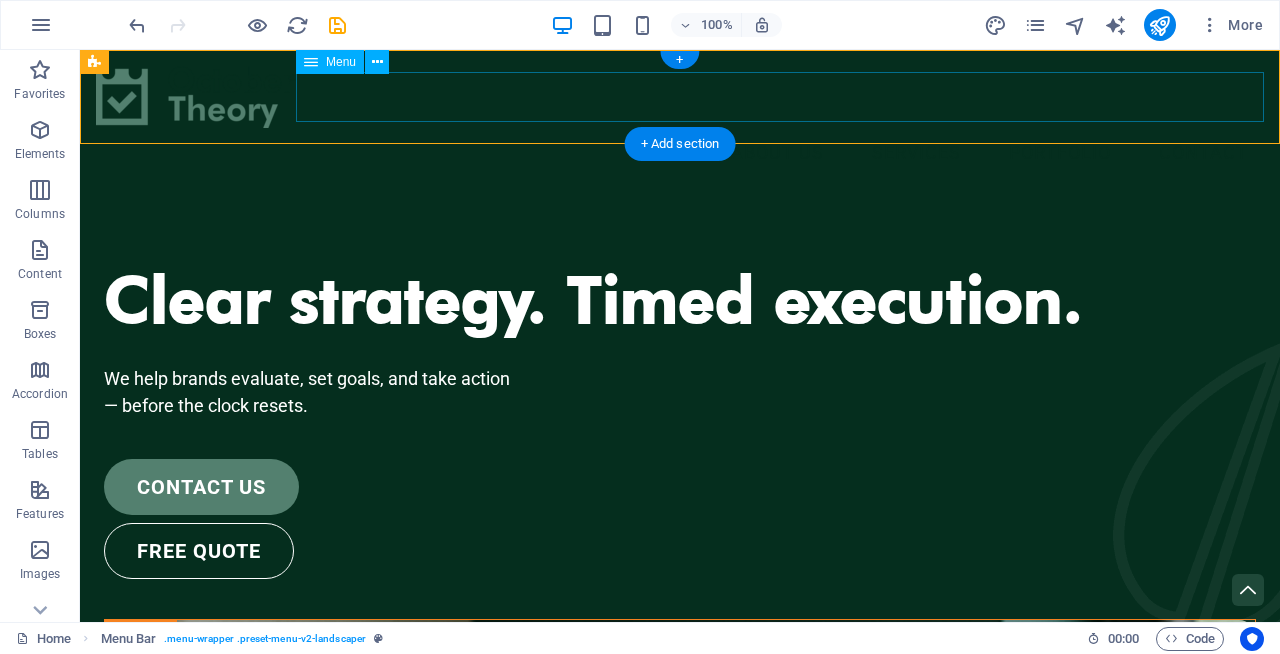 click on "About Us Services Portfolio Contact" at bounding box center (680, 153) 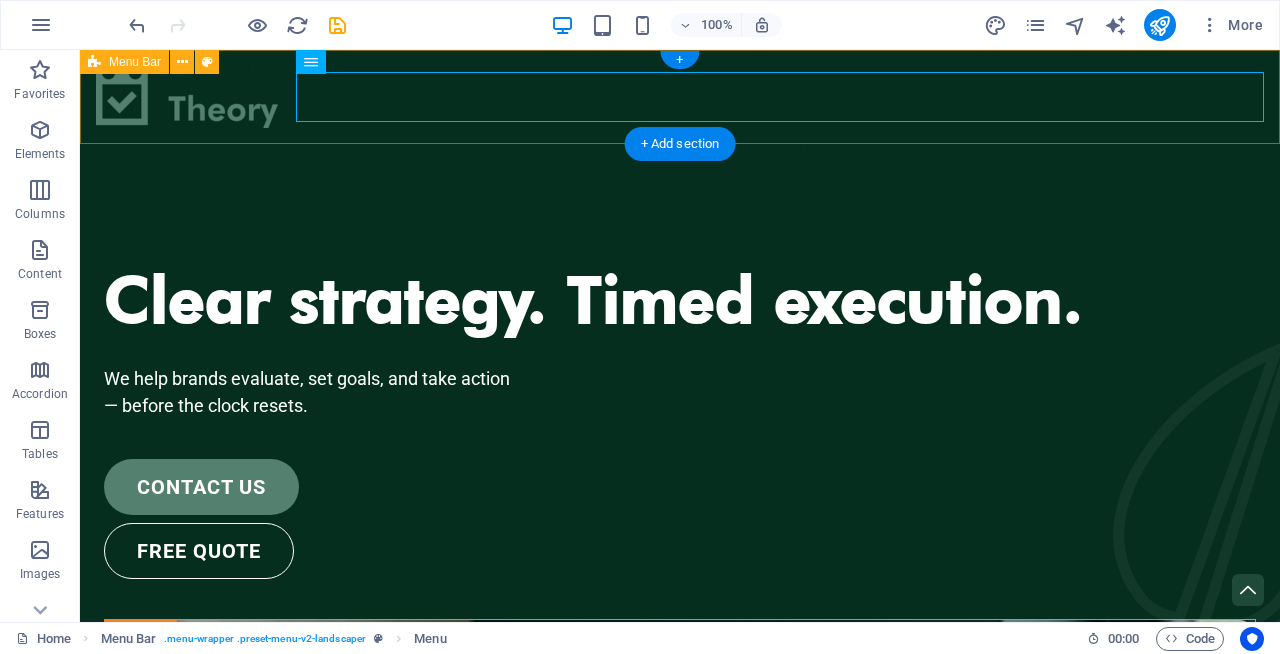 click on "About Us Services Portfolio Contact" at bounding box center (680, 122) 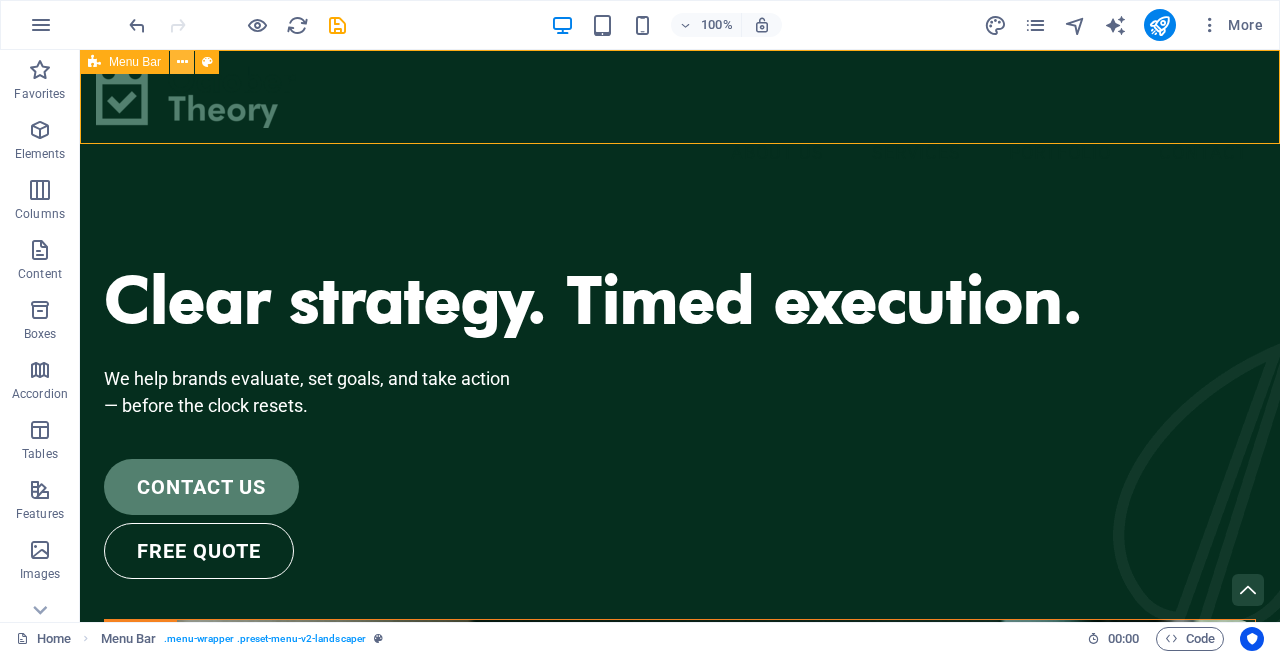click at bounding box center [182, 62] 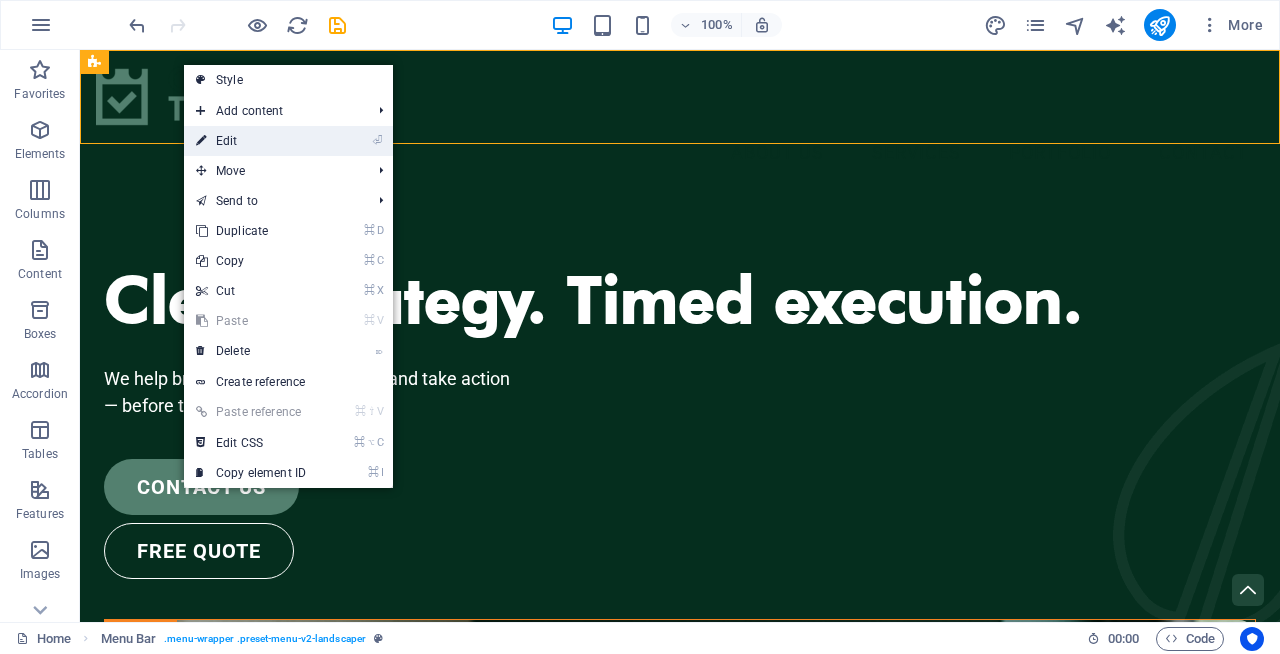 click on "⏎  Edit" at bounding box center (251, 141) 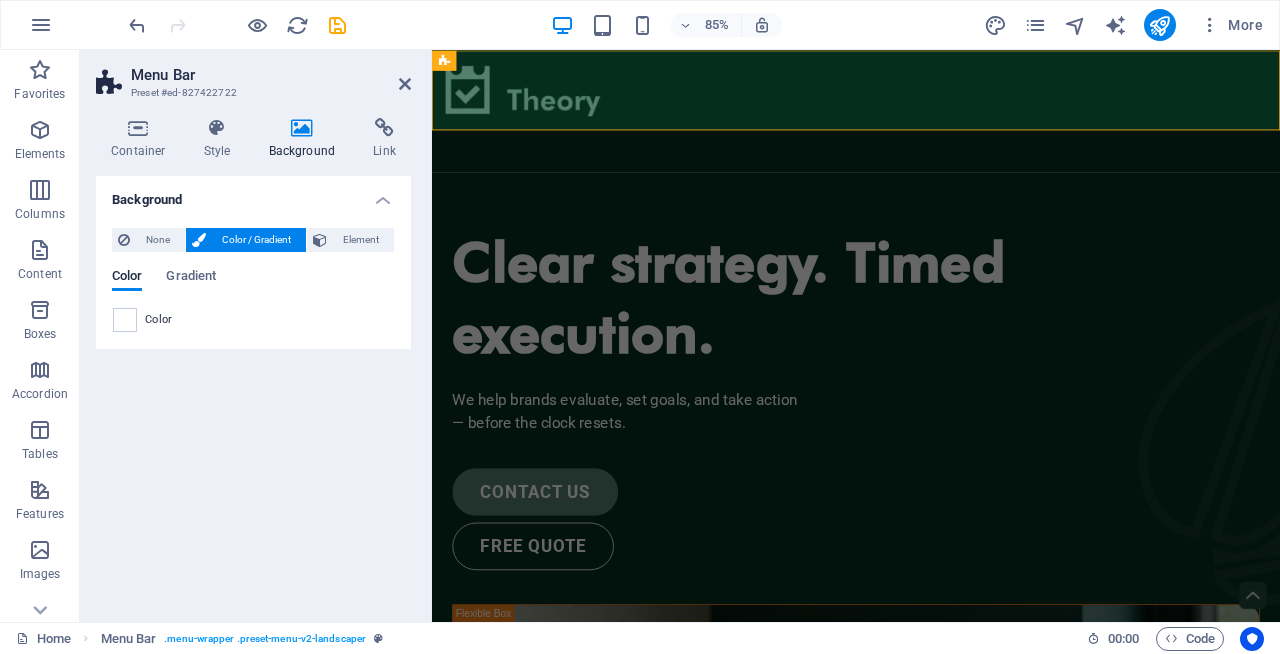 click on "Color" at bounding box center [253, 320] 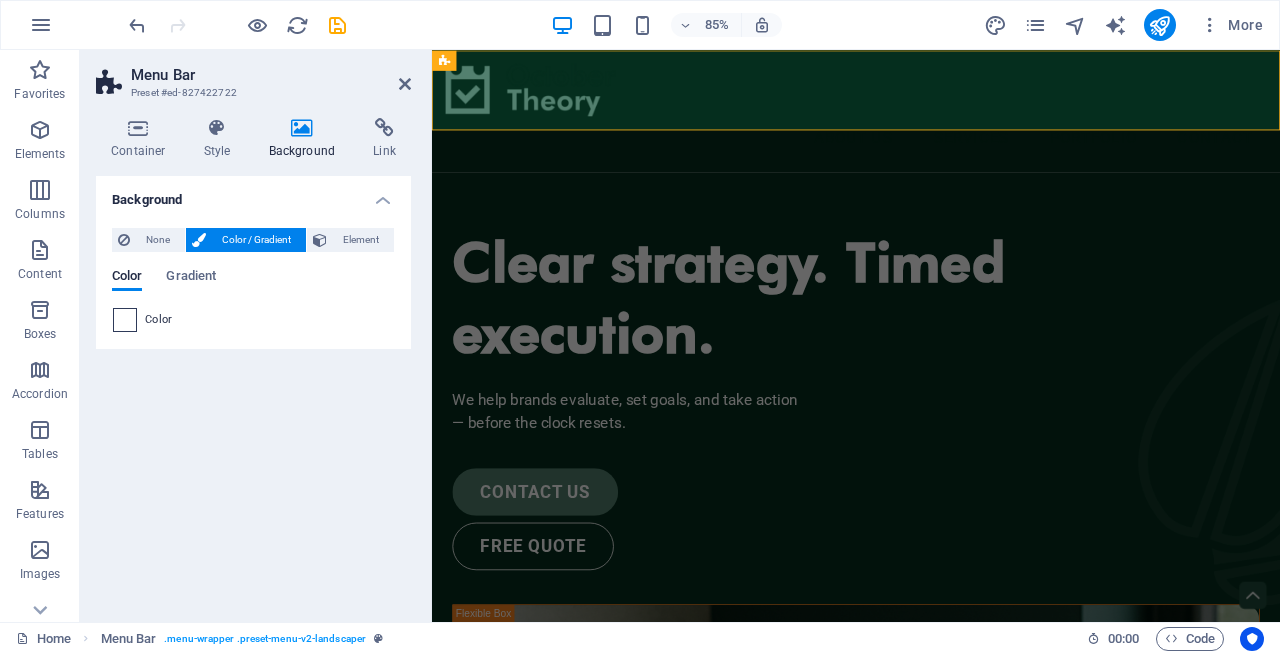click at bounding box center [125, 320] 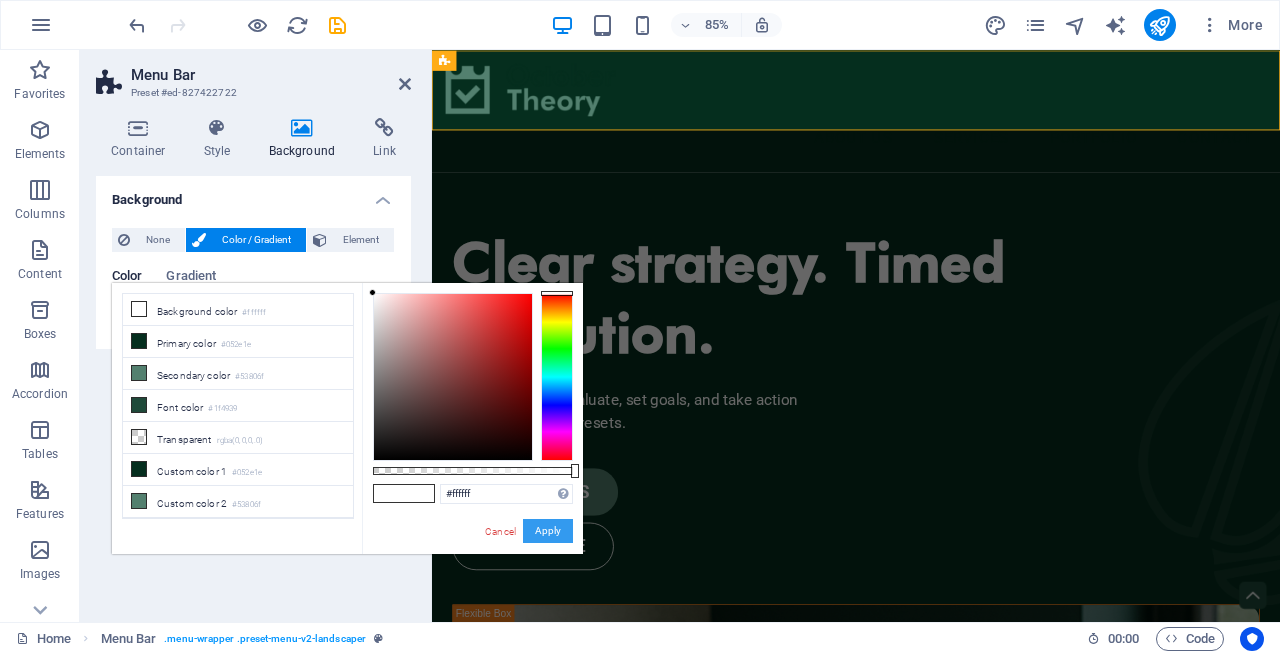 click on "Apply" at bounding box center (548, 531) 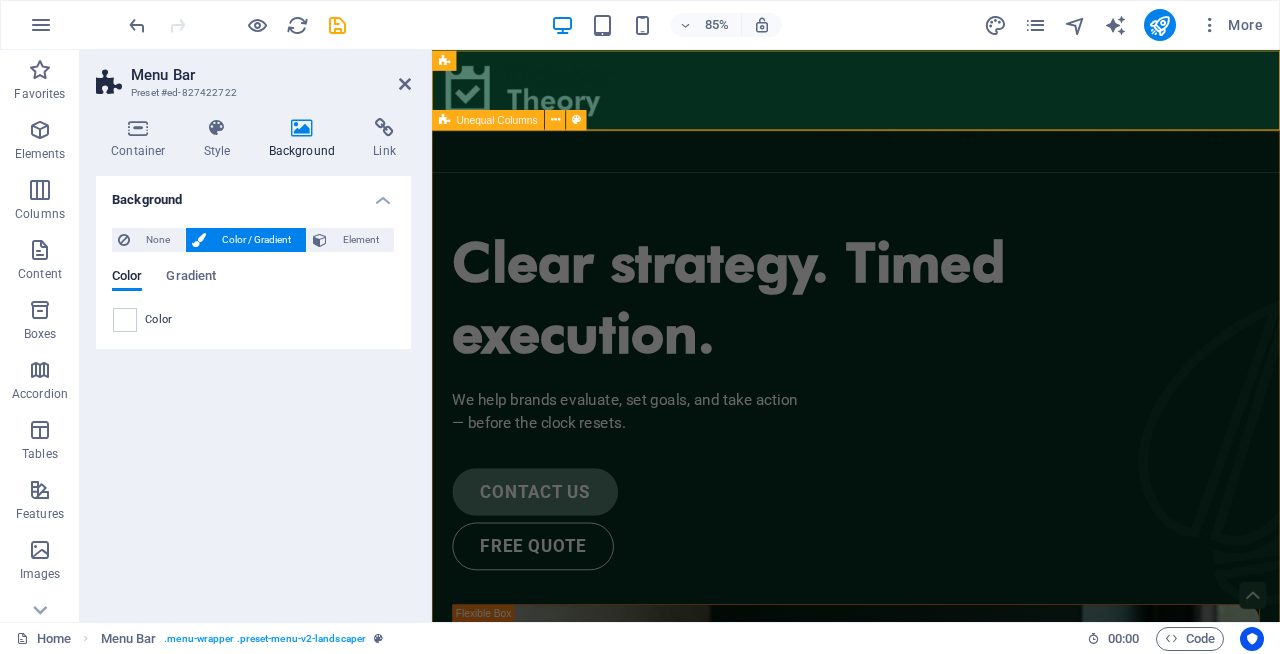 click on "Clear strategy. Timed execution.  We help brands evaluate, set goals, and take action  — before the clock resets. contact us free quote" at bounding box center [931, 1057] 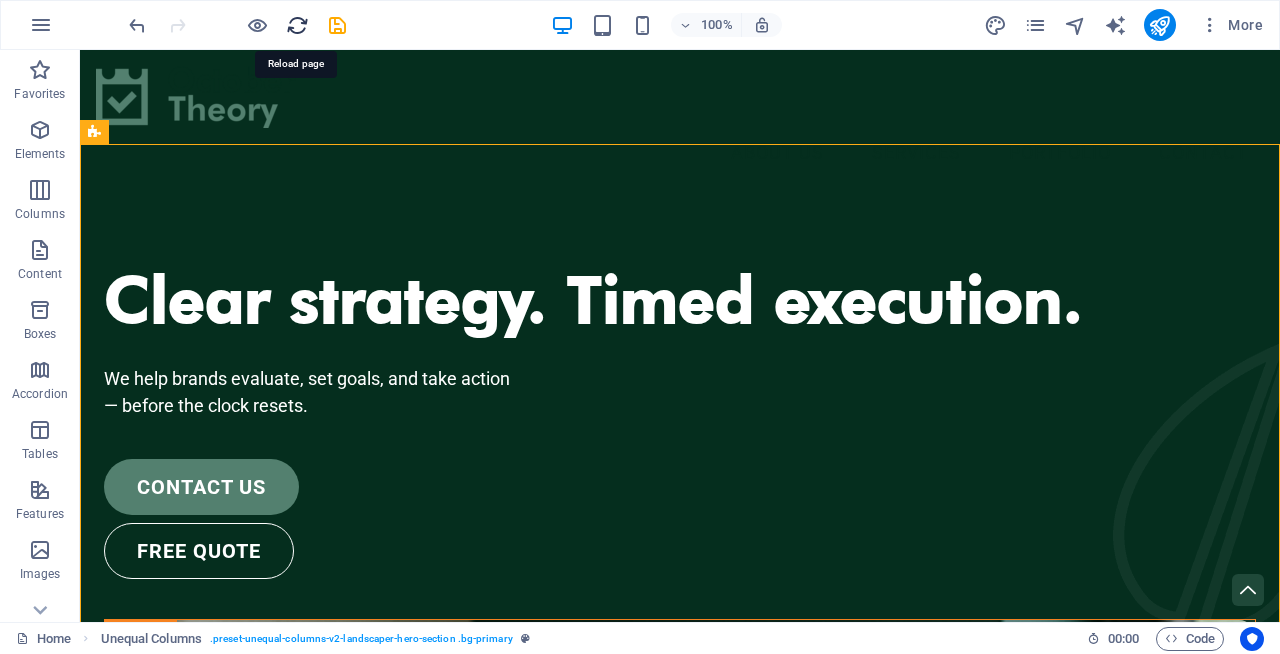 click at bounding box center [297, 25] 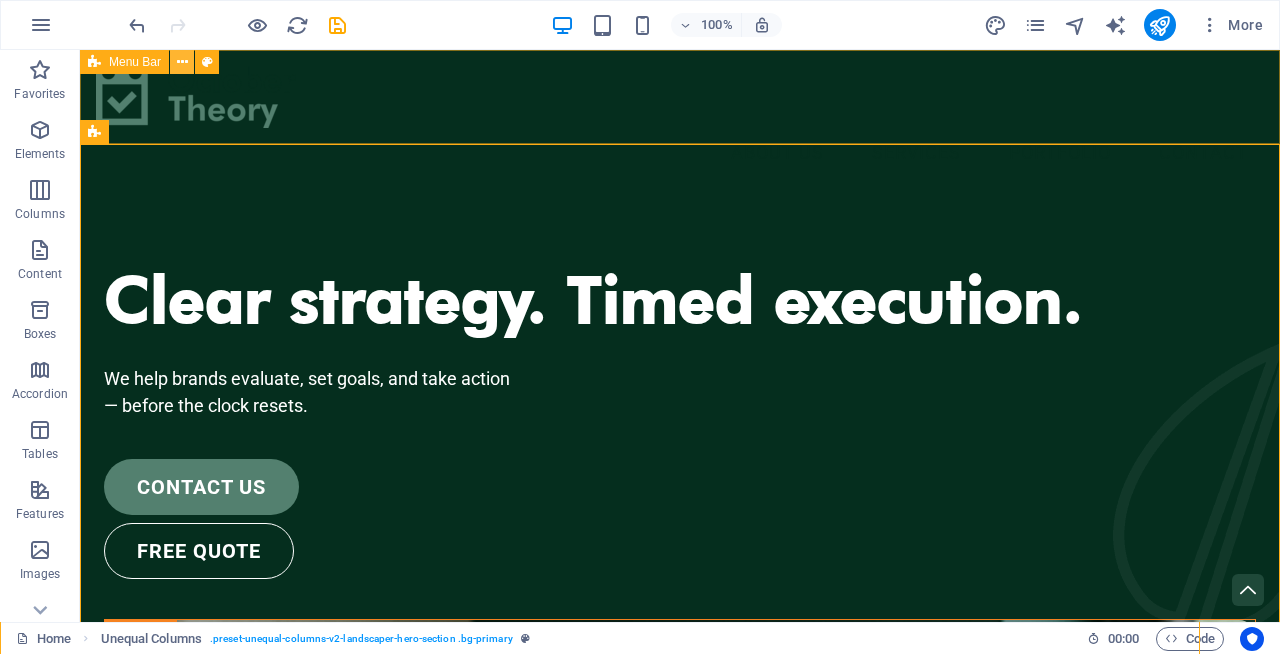 click at bounding box center (182, 62) 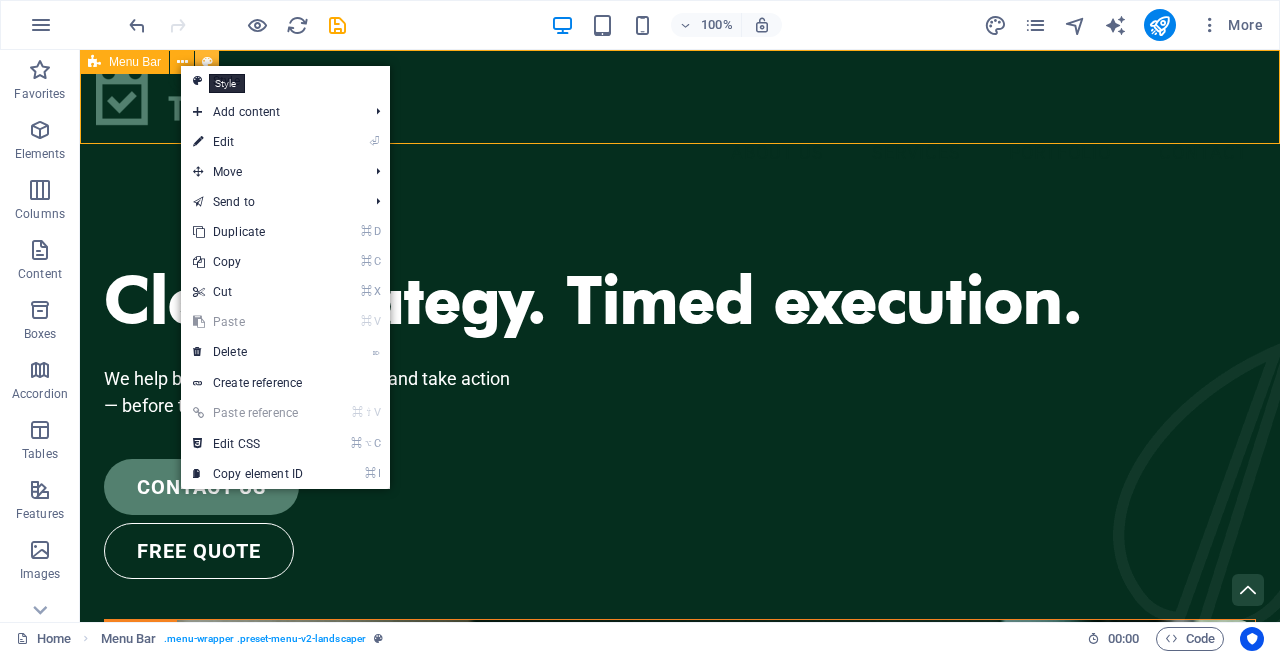 click at bounding box center (207, 62) 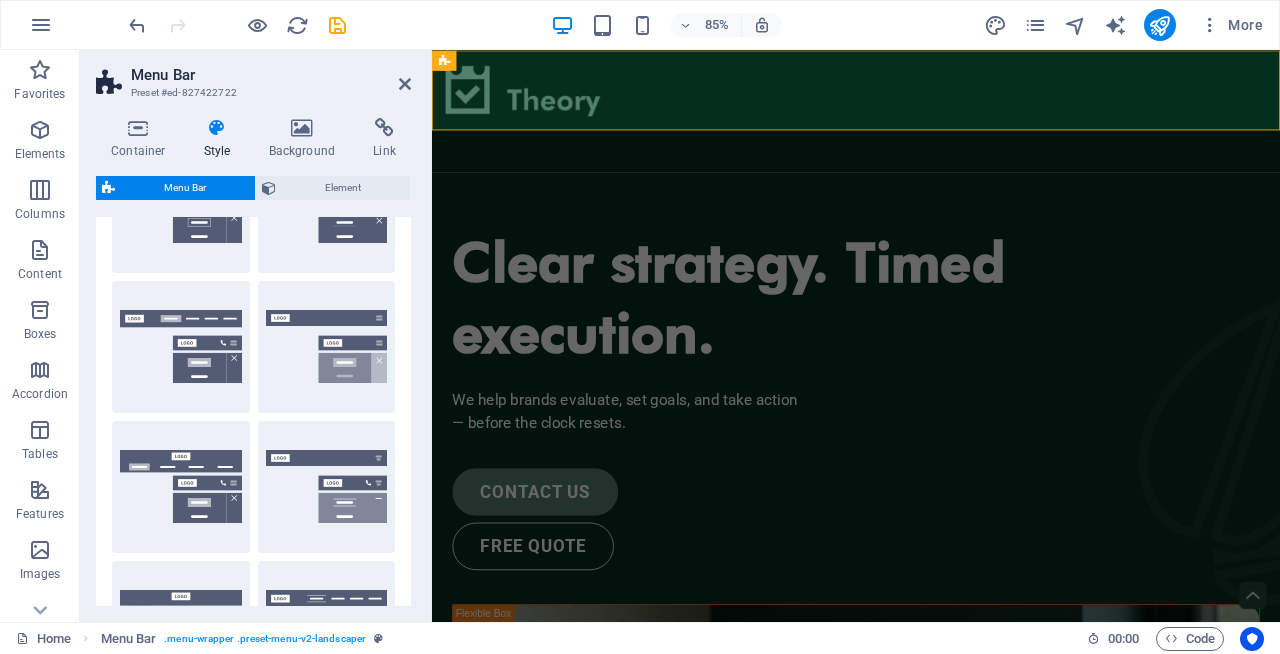 scroll, scrollTop: 0, scrollLeft: 0, axis: both 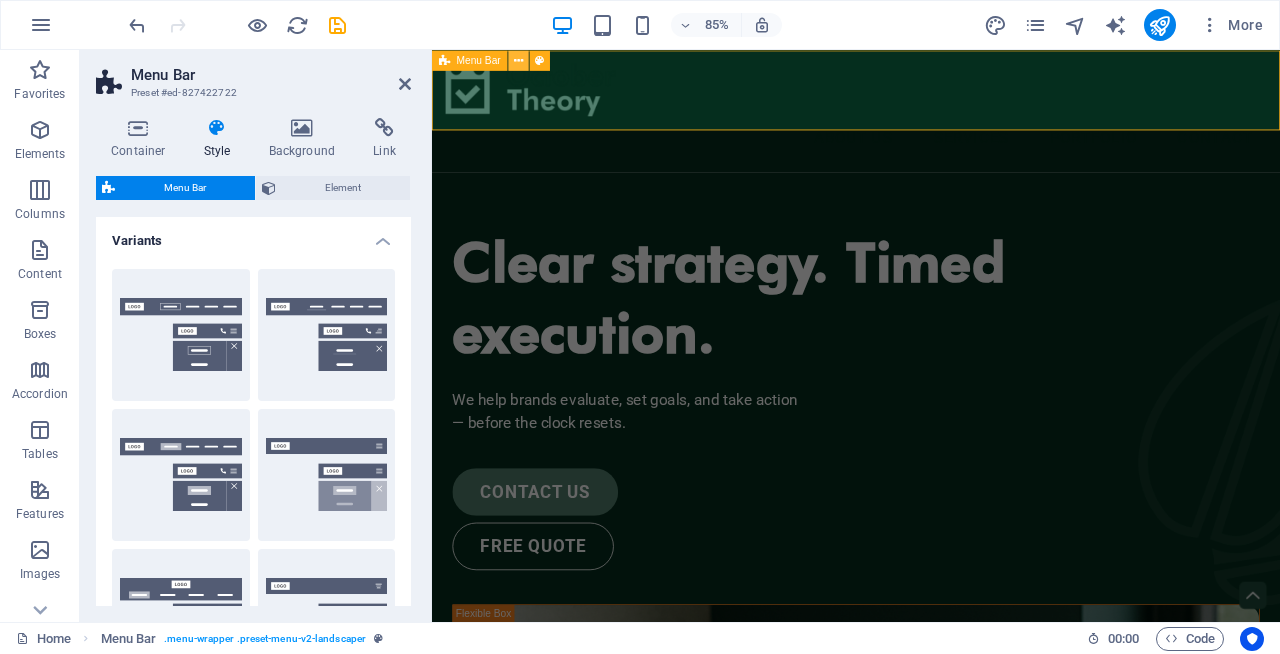 click at bounding box center [518, 60] 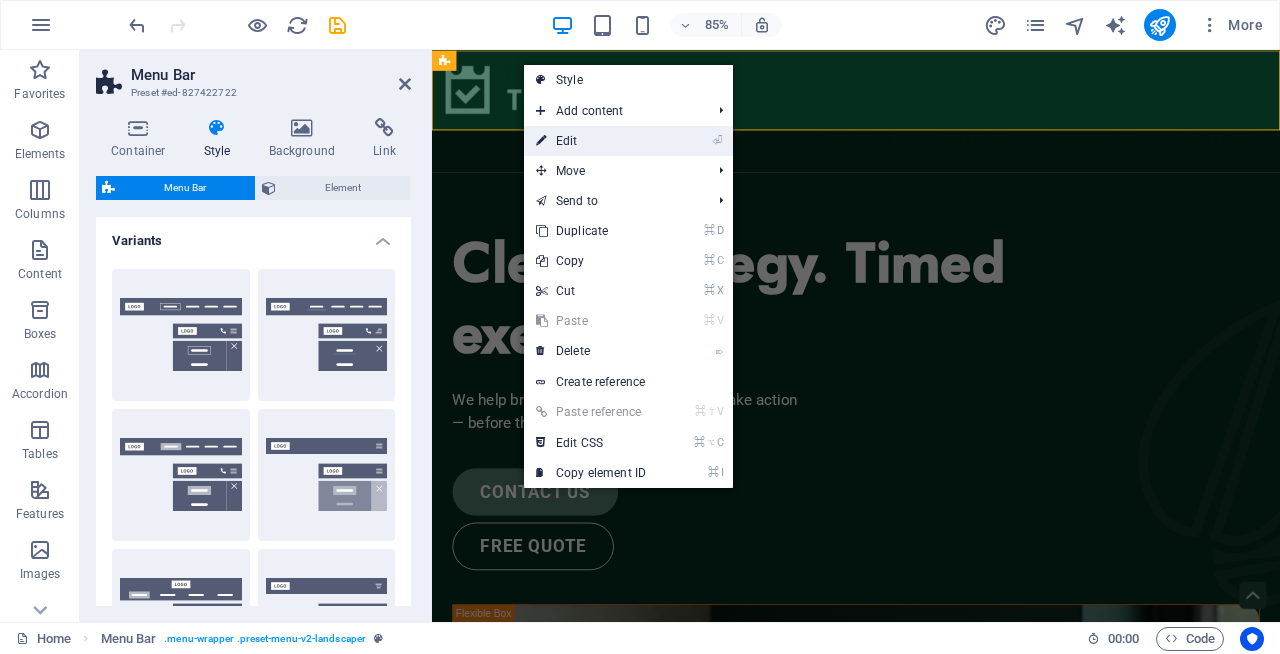 click on "⏎  Edit" at bounding box center (591, 141) 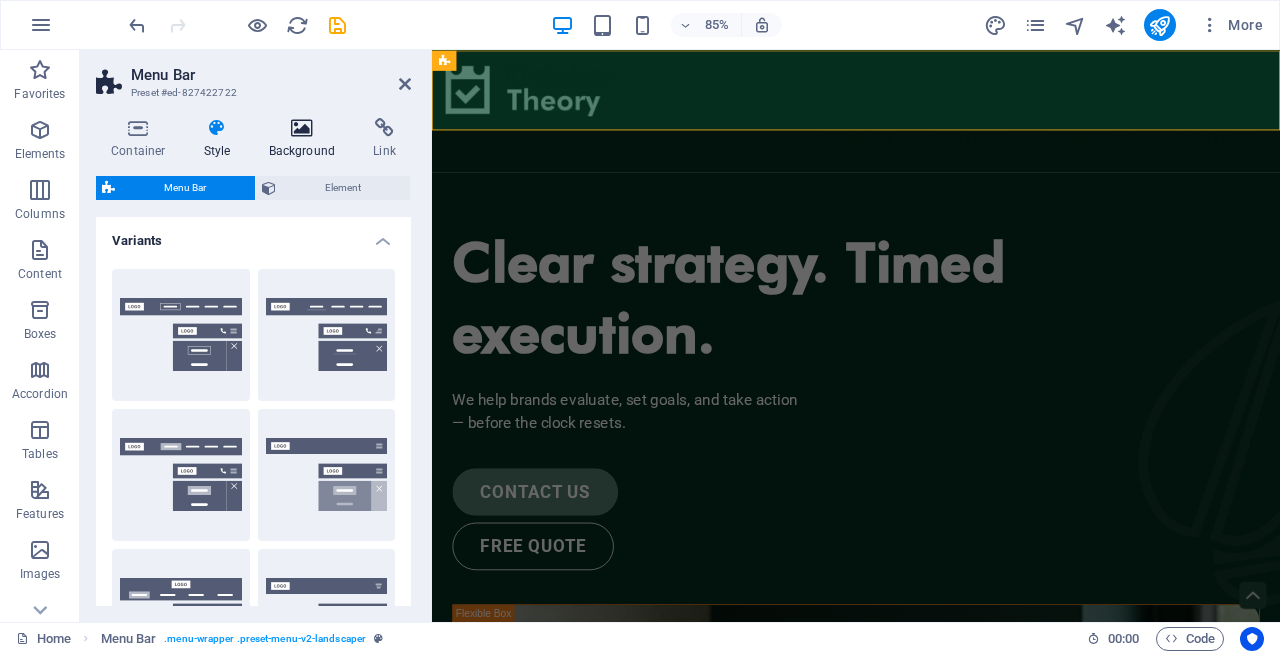 click on "Background" at bounding box center [306, 139] 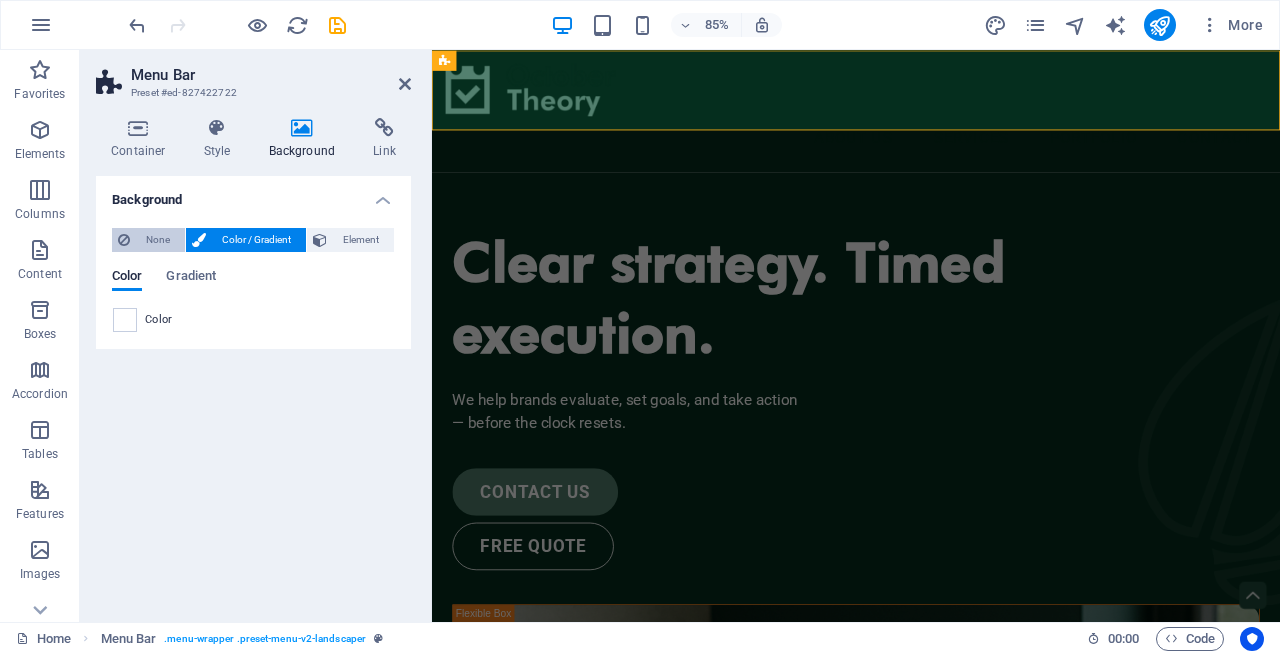 click on "None" at bounding box center (157, 240) 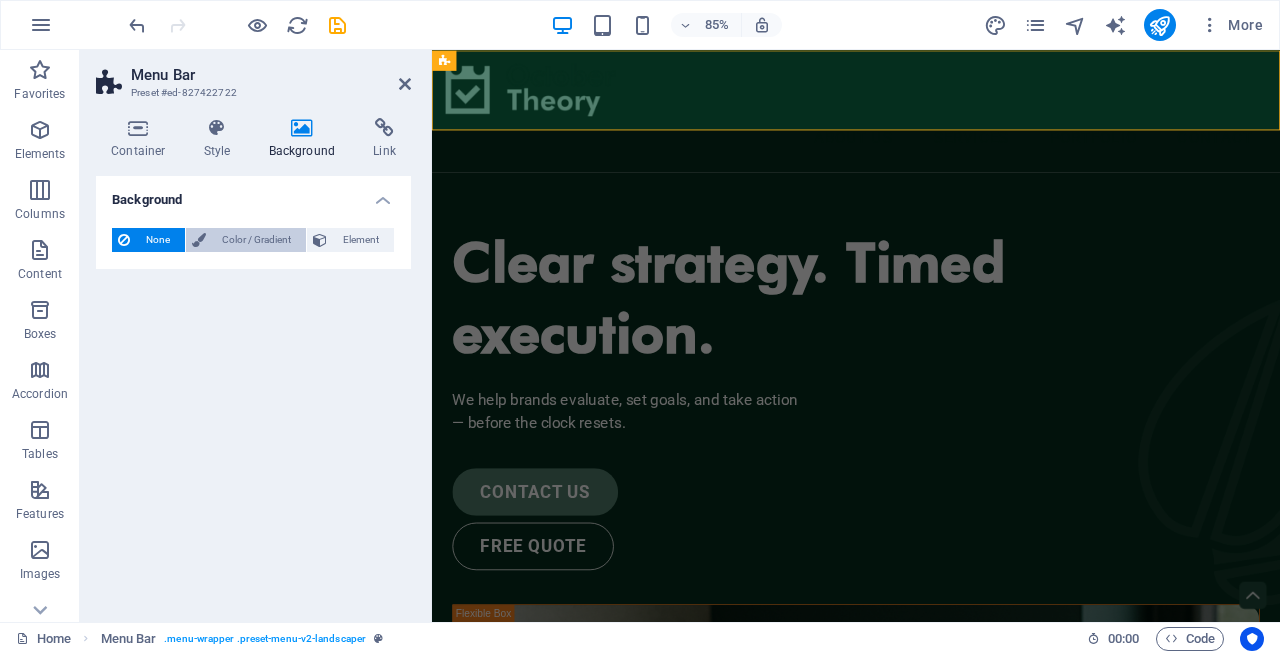 click on "Color / Gradient" at bounding box center [256, 240] 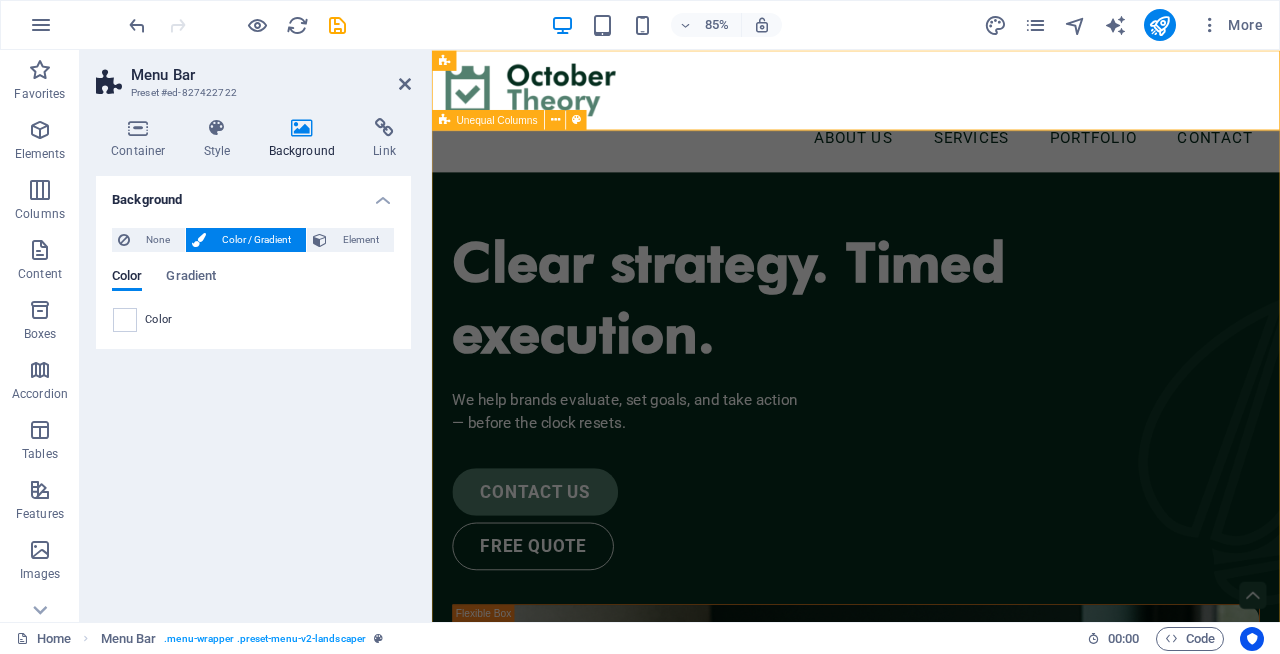 click on "Clear strategy. Timed execution.  We help brands evaluate, set goals, and take action  — before the clock resets. contact us free quote" at bounding box center (931, 1057) 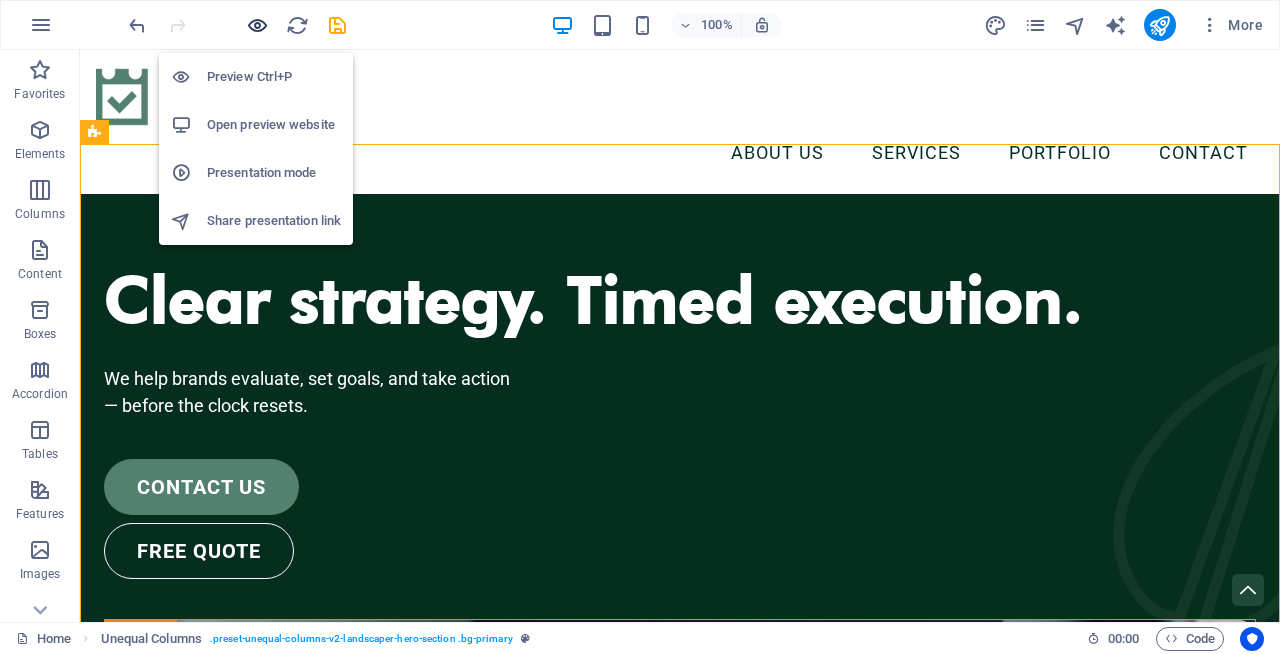 click at bounding box center [257, 25] 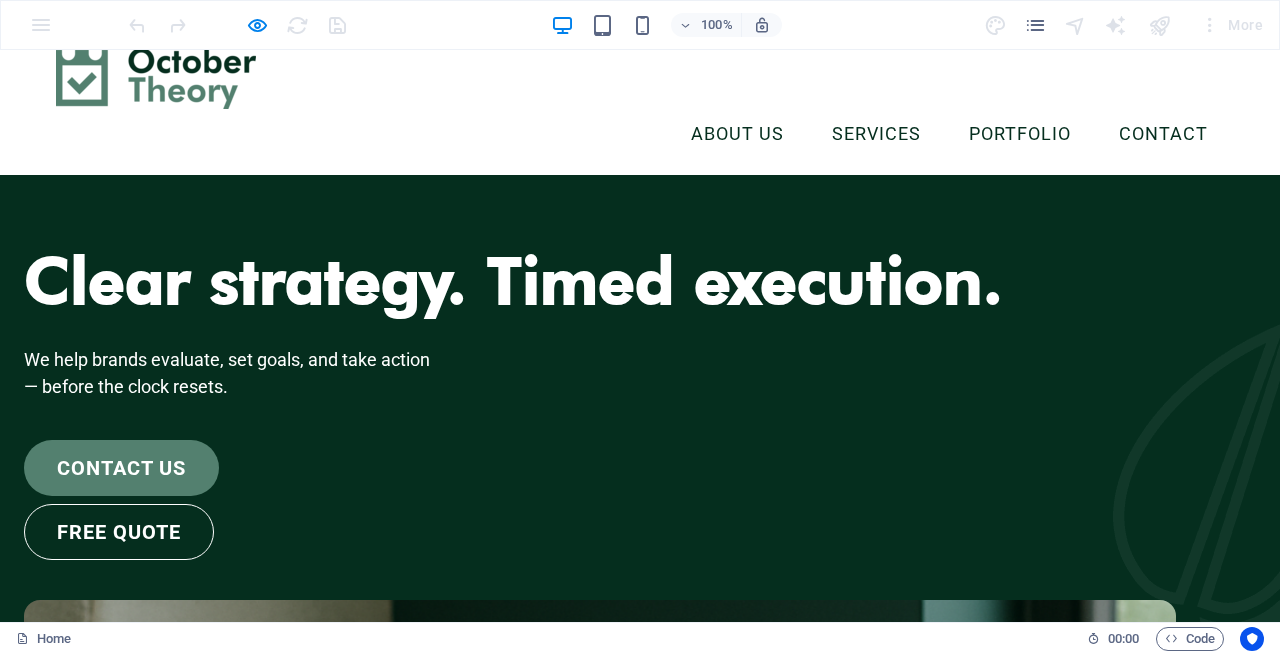 scroll, scrollTop: 0, scrollLeft: 0, axis: both 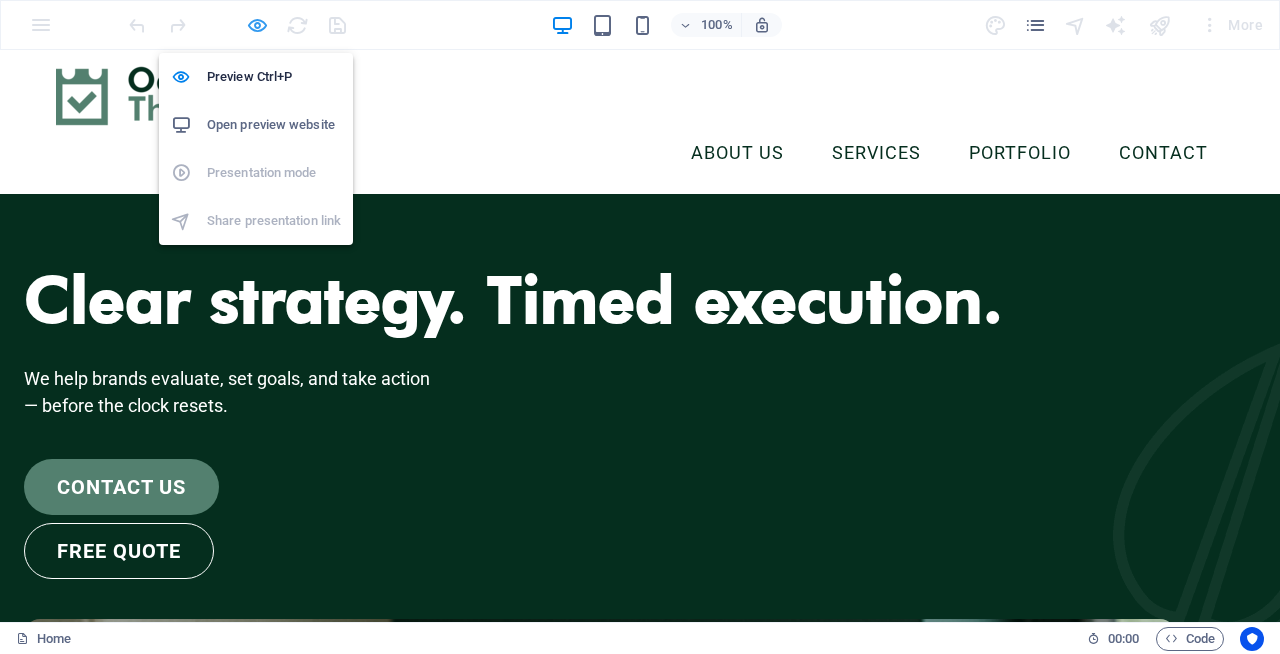 click at bounding box center [257, 25] 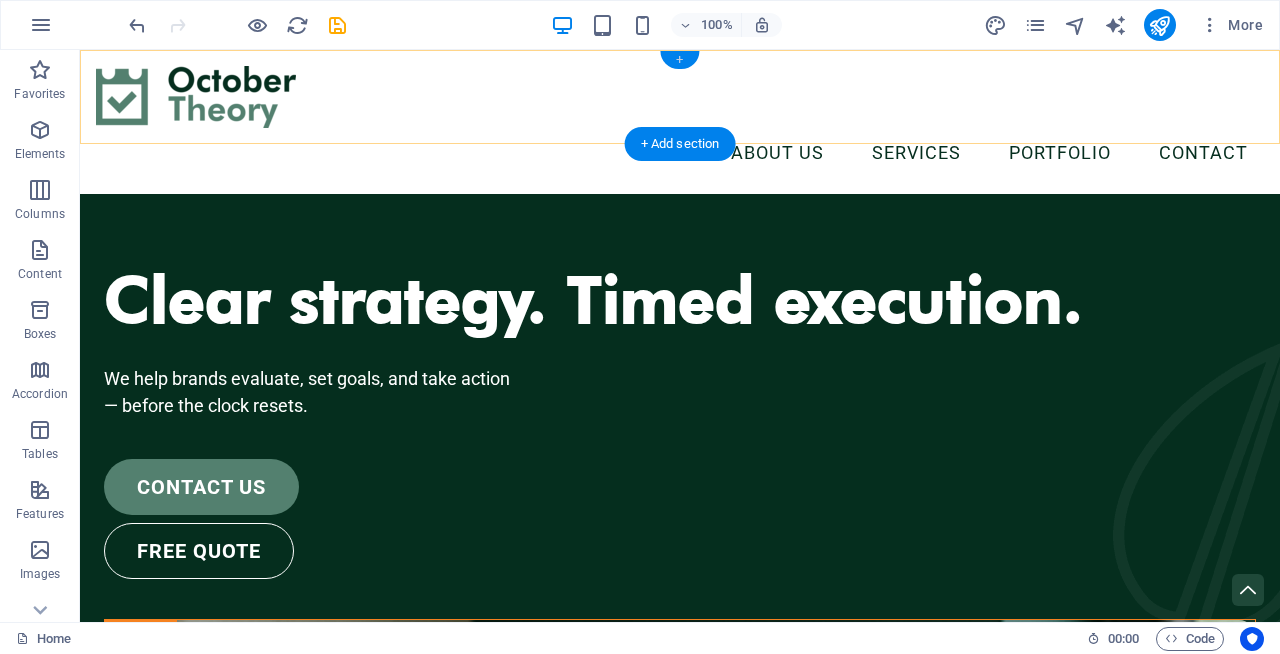 click on "+" at bounding box center [679, 60] 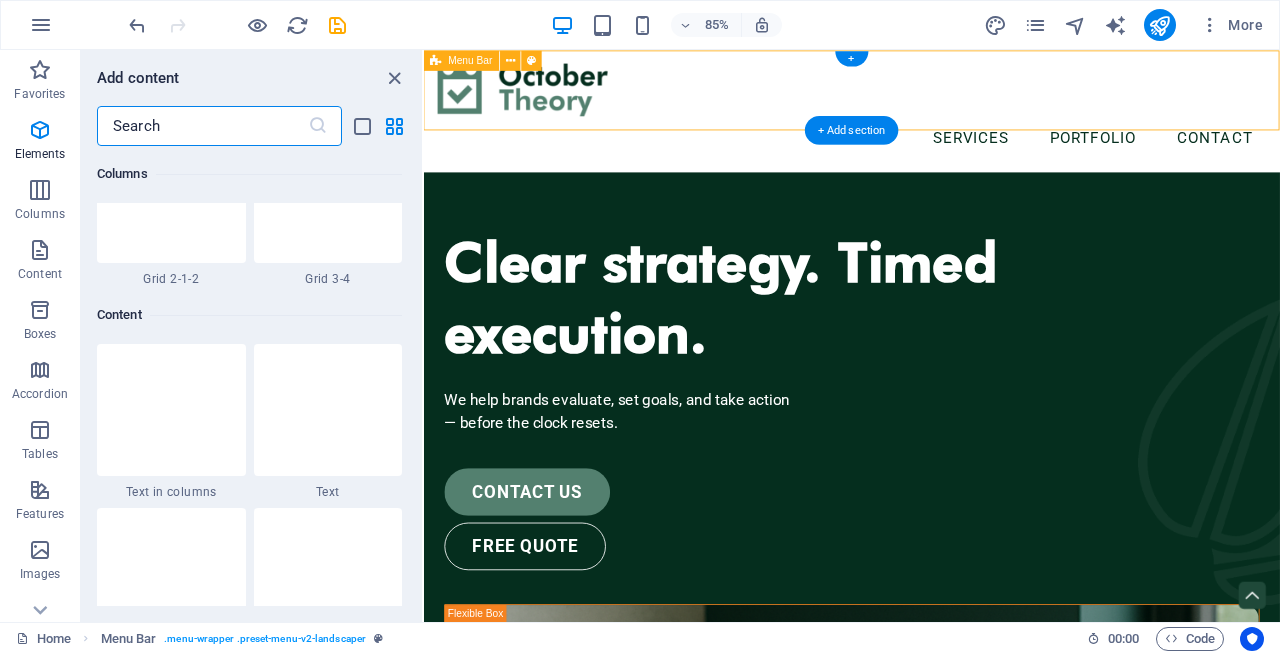 scroll, scrollTop: 3499, scrollLeft: 0, axis: vertical 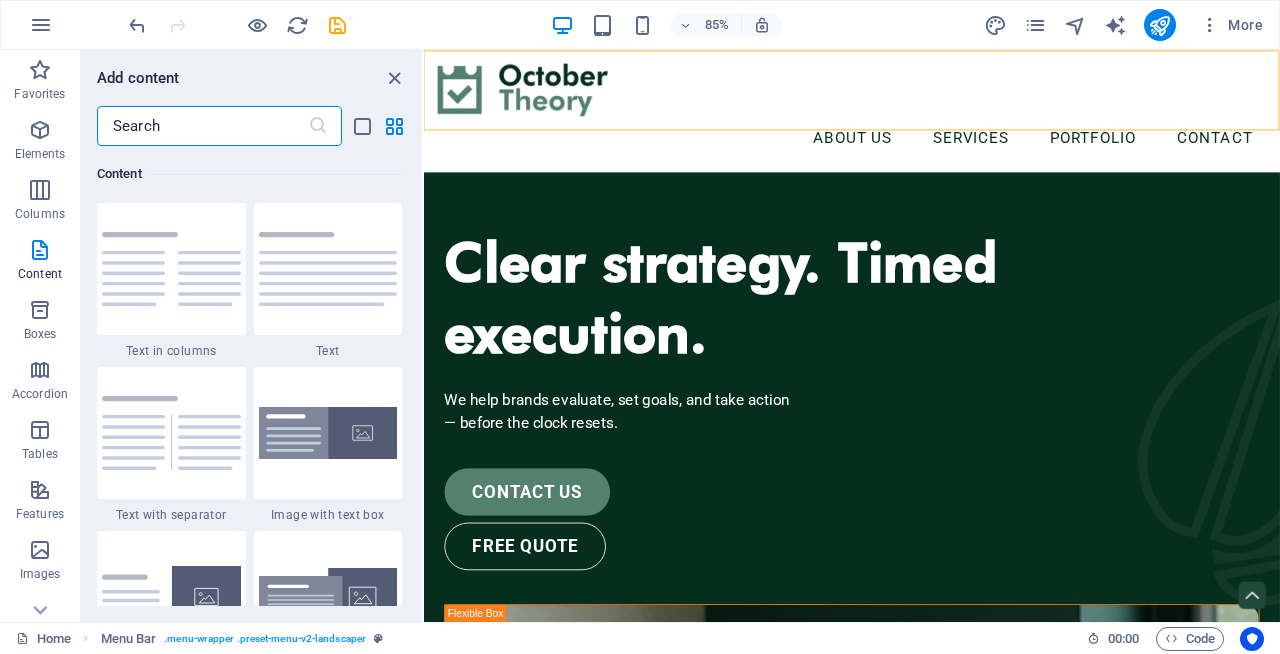 click at bounding box center [202, 126] 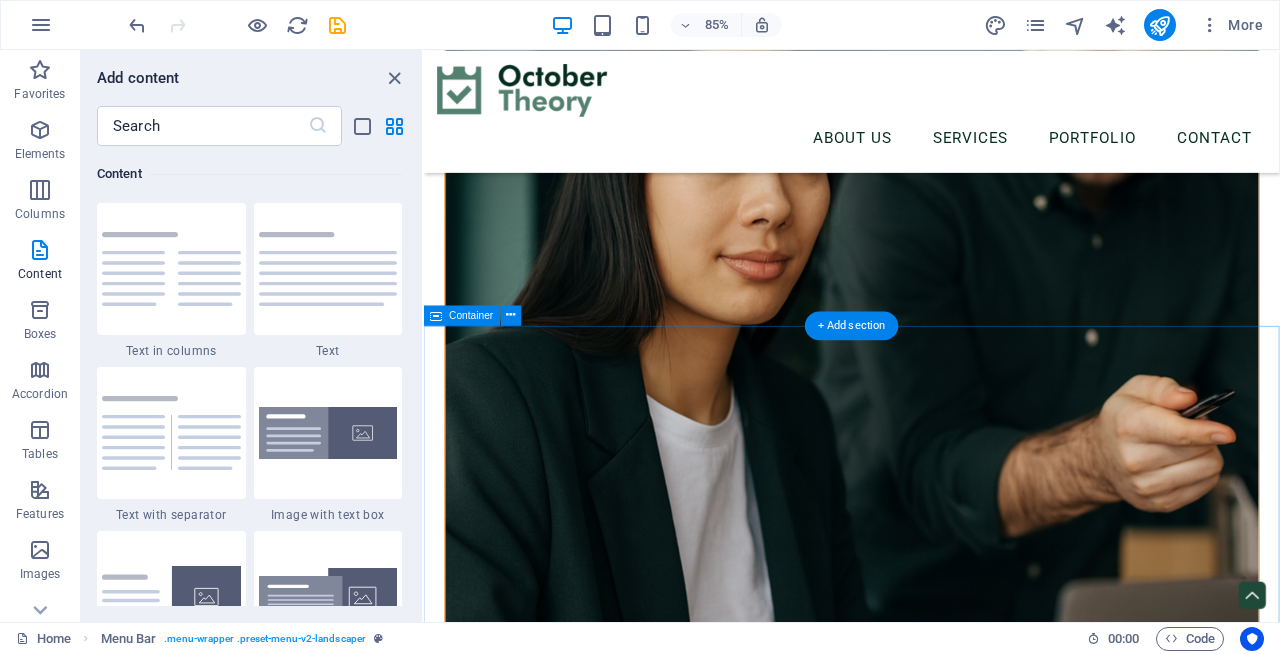 scroll, scrollTop: 3068, scrollLeft: 0, axis: vertical 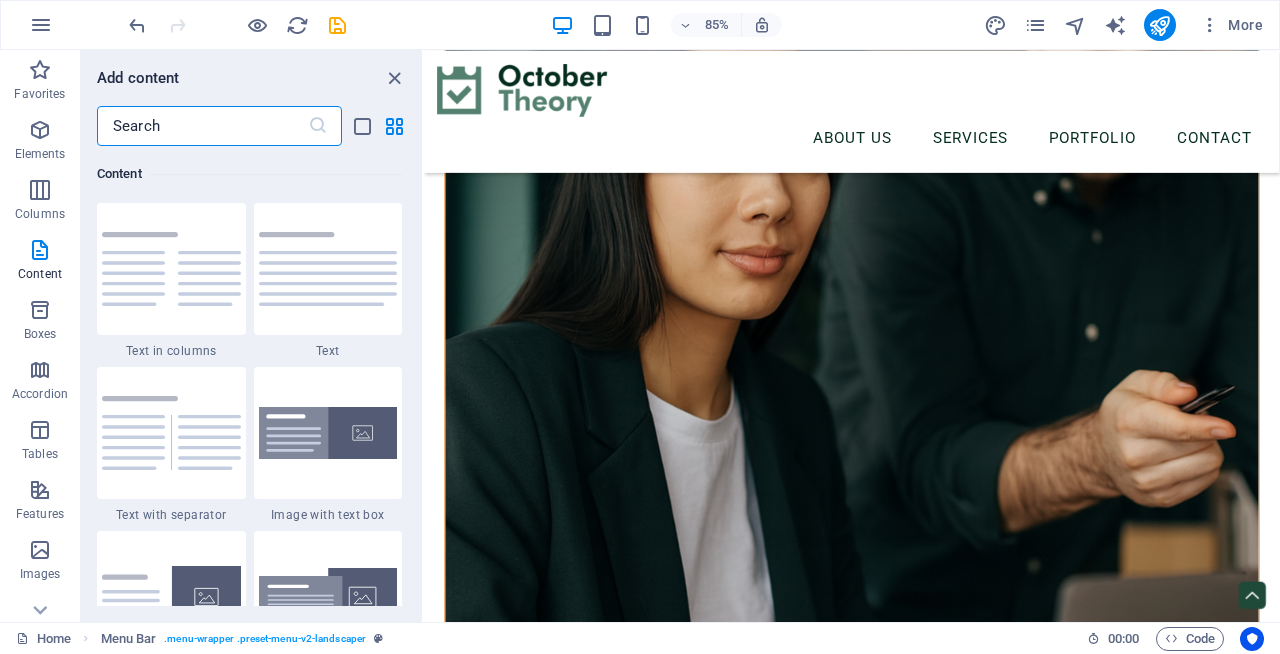 click at bounding box center [202, 126] 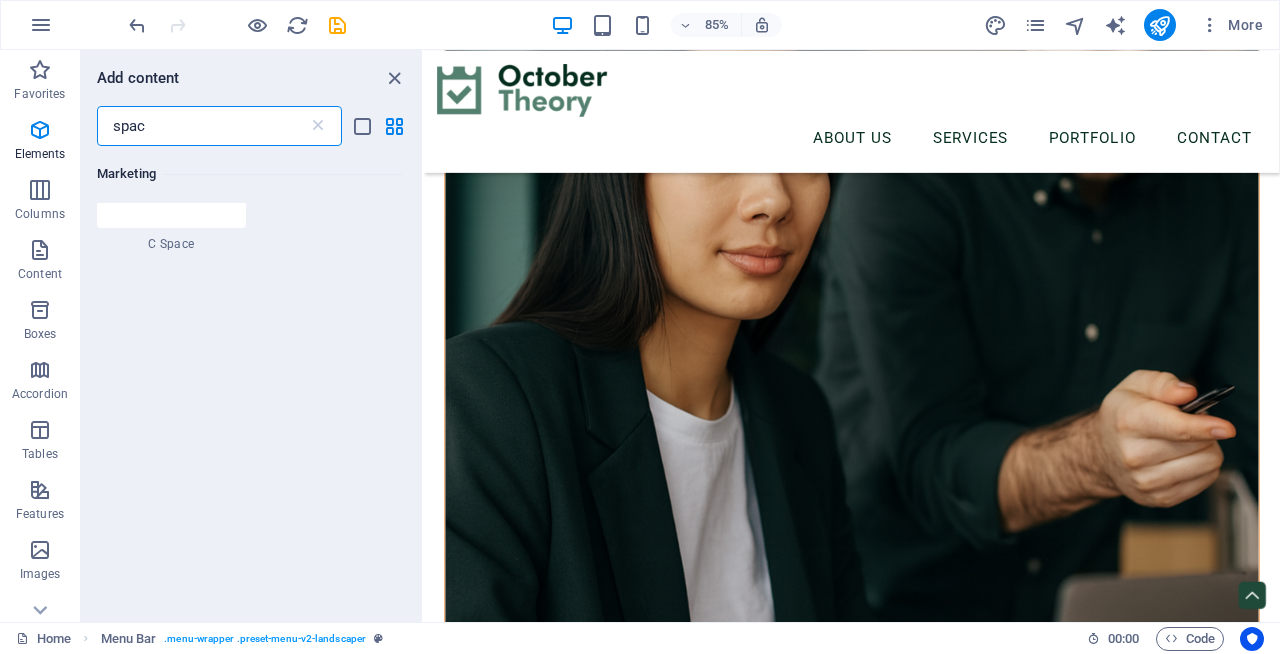 scroll, scrollTop: 0, scrollLeft: 0, axis: both 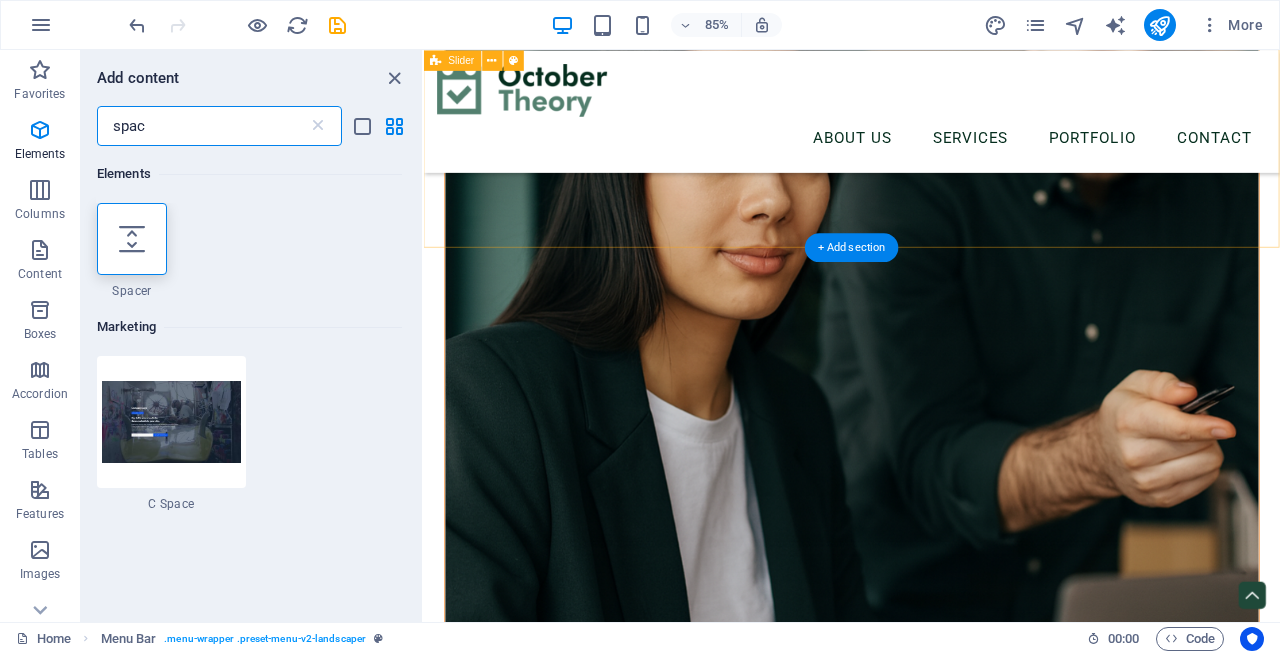 type on "spac" 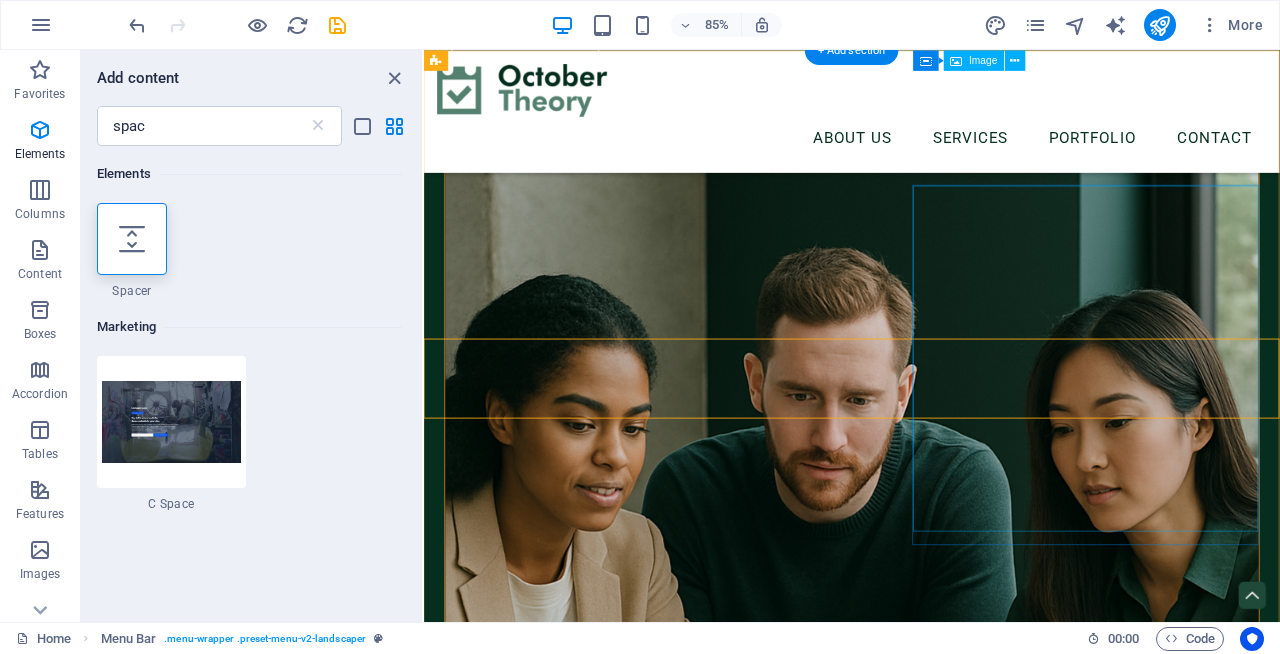 scroll, scrollTop: 0, scrollLeft: 0, axis: both 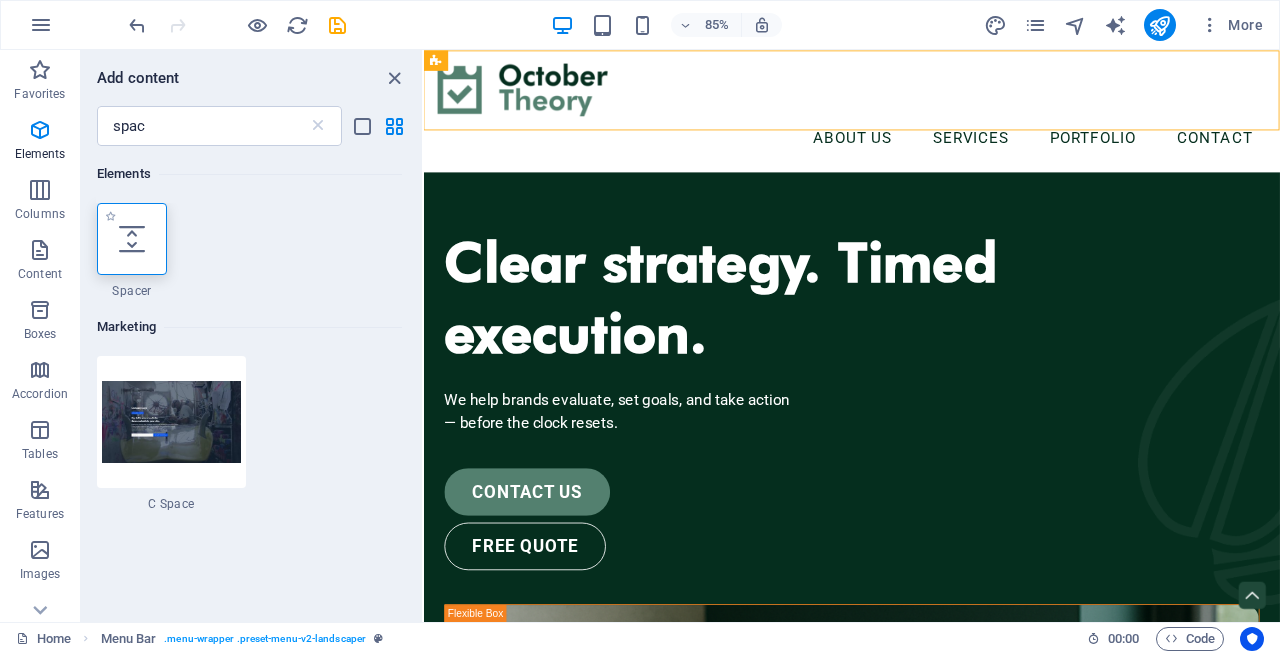 click at bounding box center [132, 239] 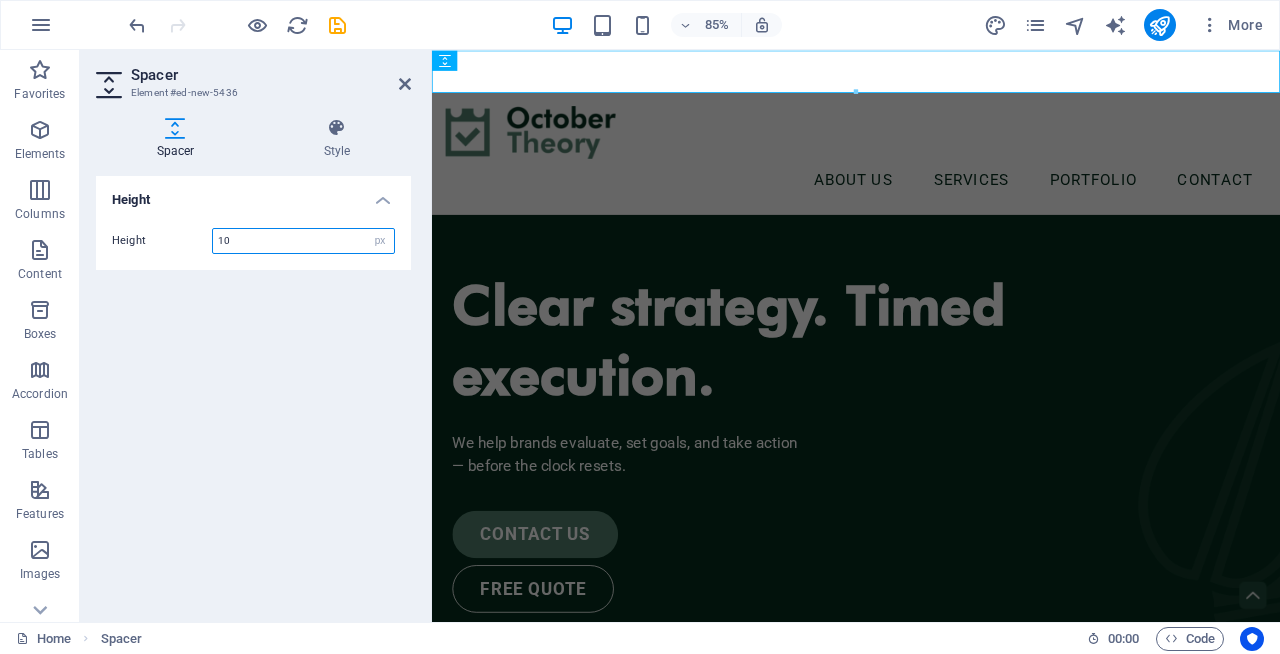 type on "10" 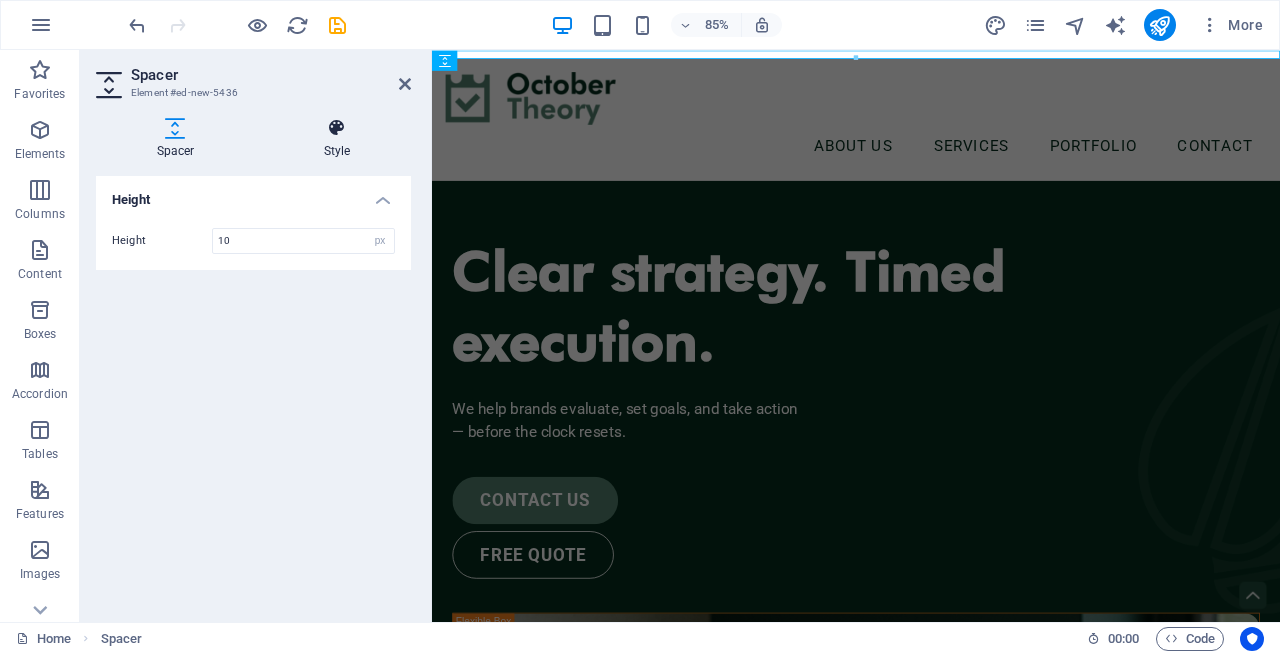 click at bounding box center [337, 128] 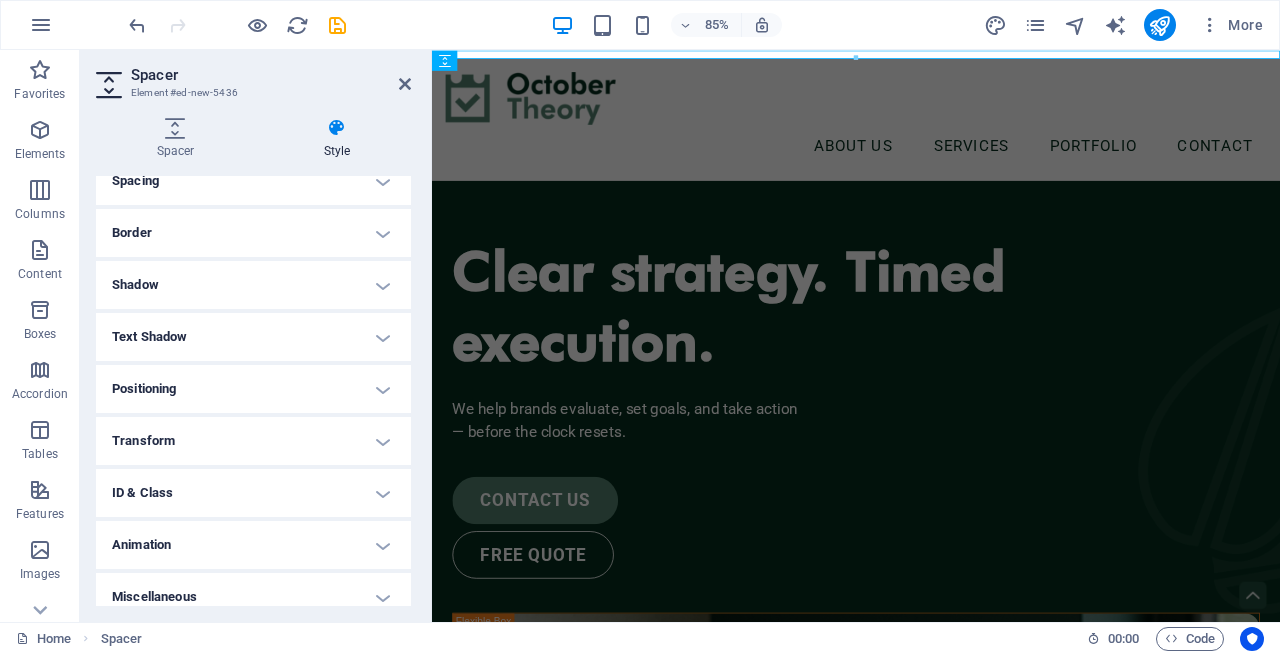 scroll, scrollTop: 0, scrollLeft: 0, axis: both 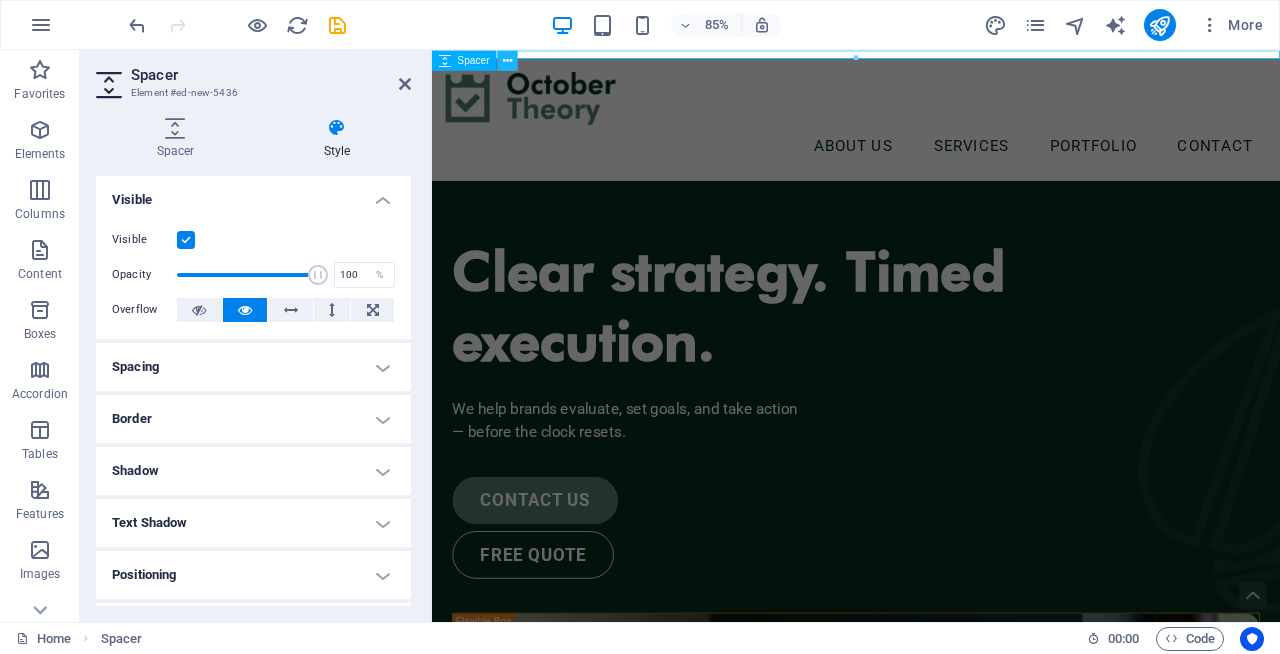 click at bounding box center [507, 60] 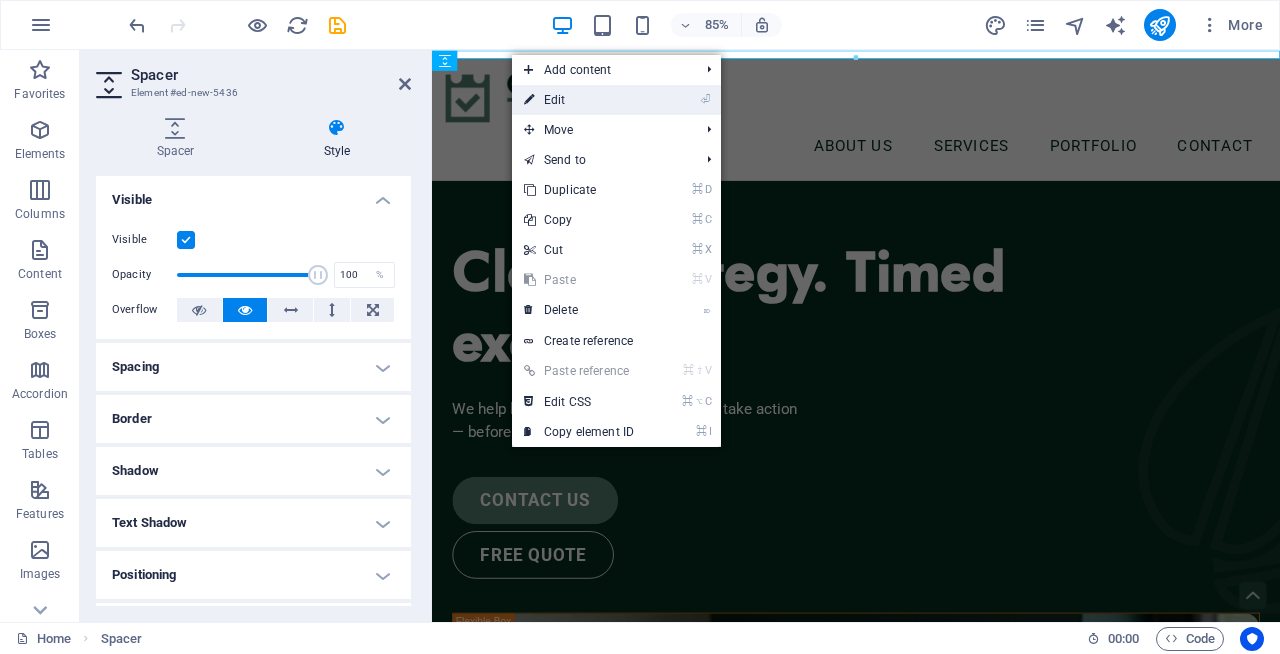 click on "⏎  Edit" at bounding box center [579, 100] 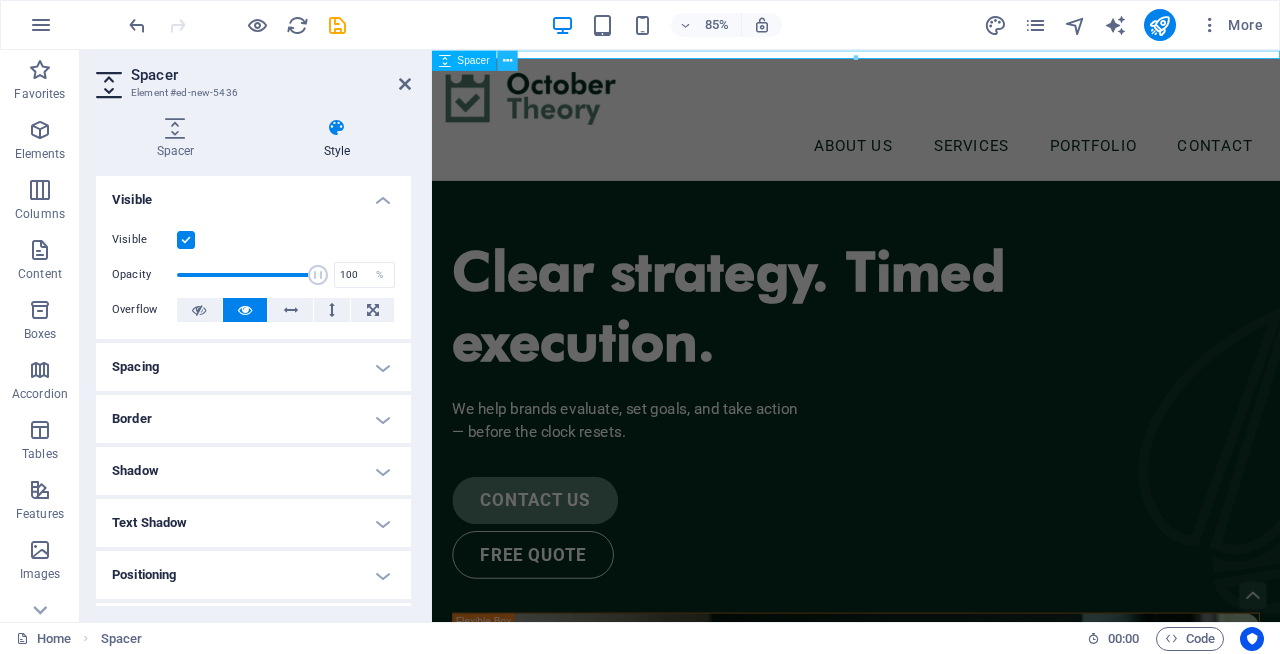click at bounding box center [507, 60] 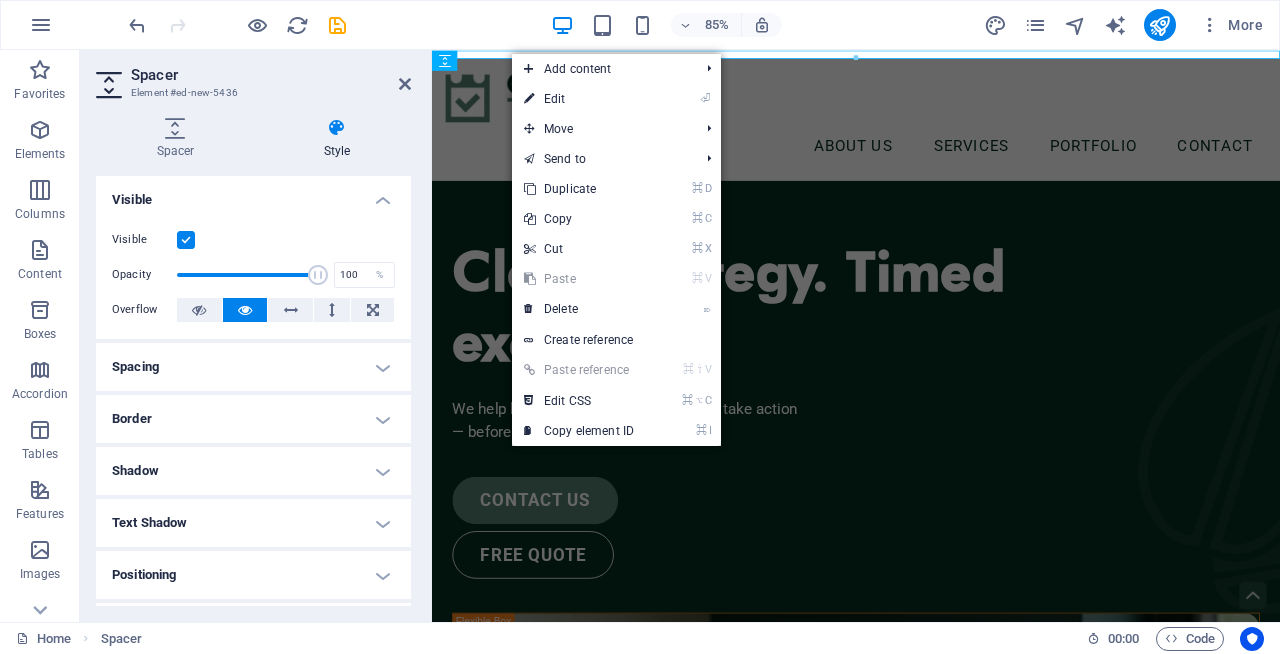 click on "Spacing" at bounding box center [253, 367] 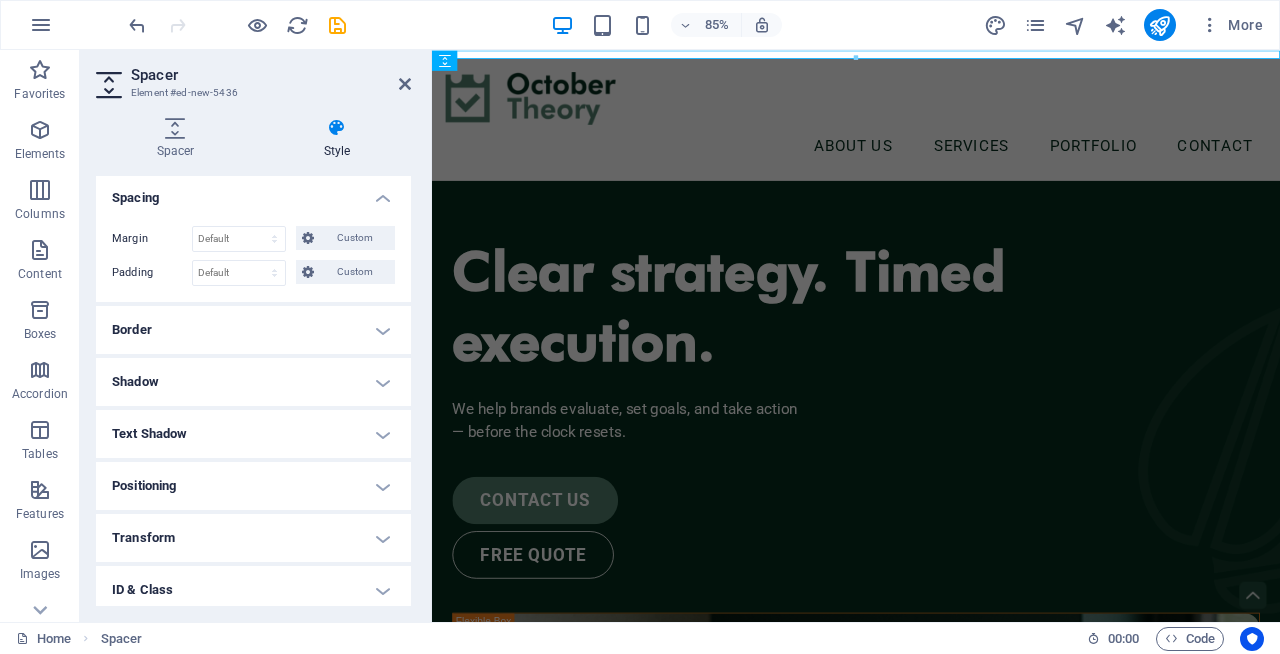 scroll, scrollTop: 0, scrollLeft: 0, axis: both 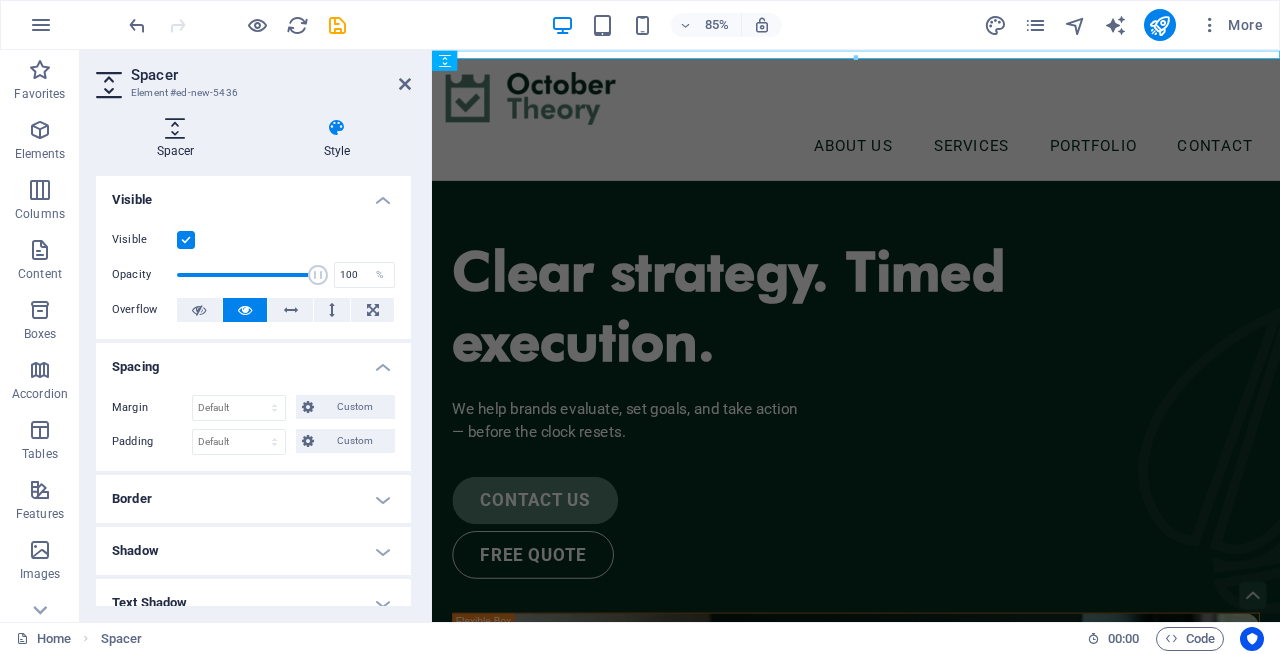 click at bounding box center (175, 128) 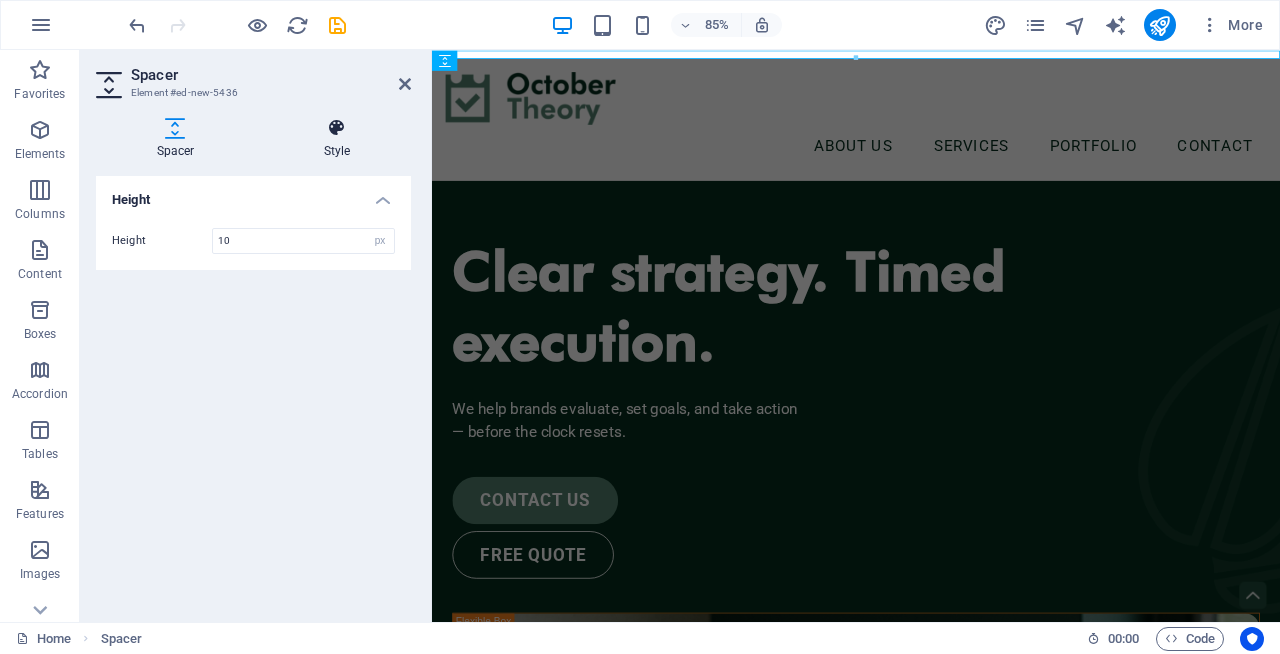 click at bounding box center (337, 128) 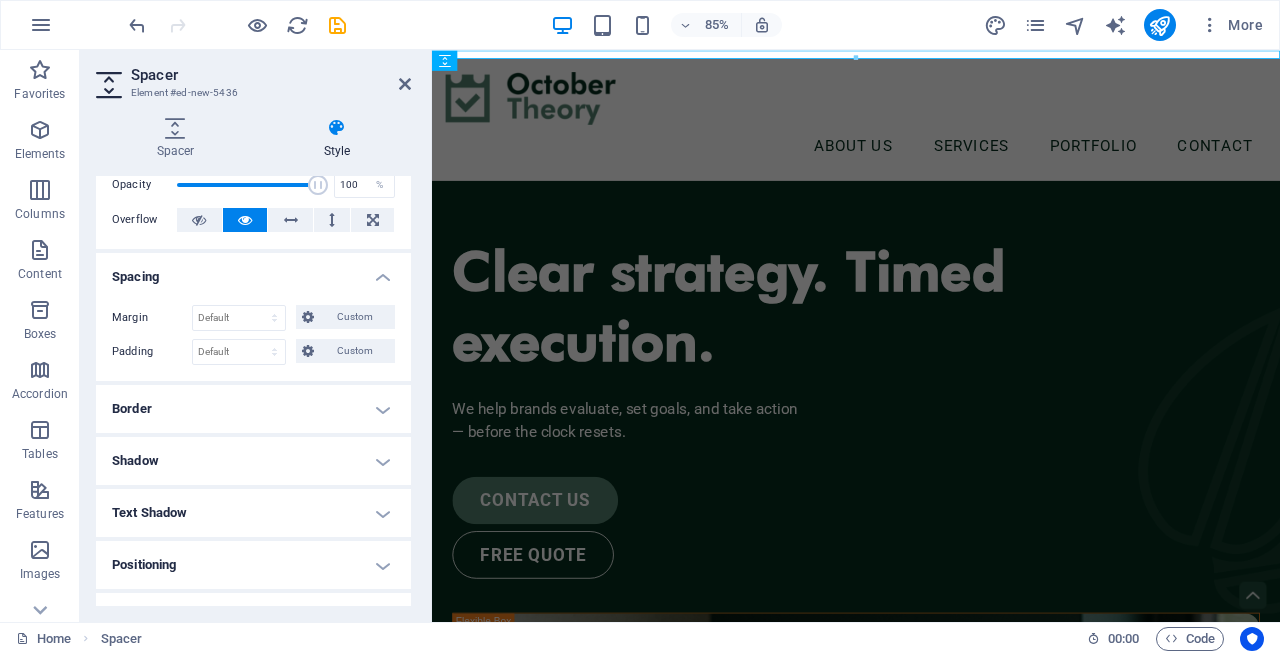 scroll, scrollTop: 129, scrollLeft: 0, axis: vertical 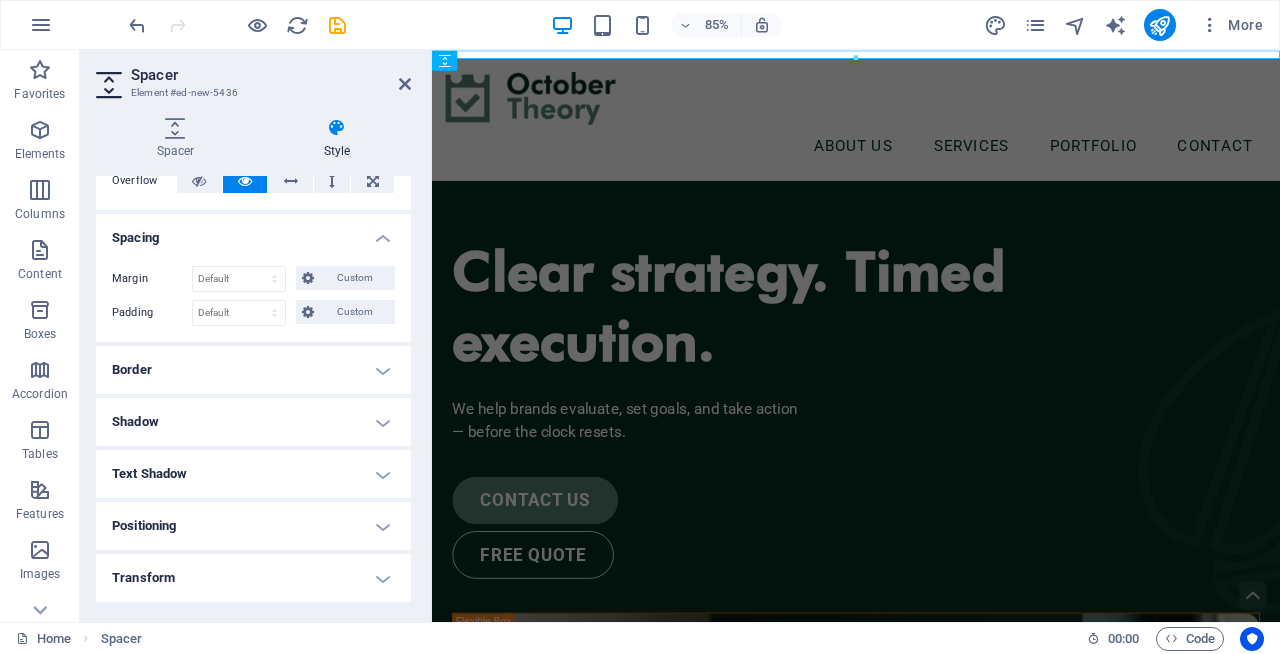 click on "Border" at bounding box center (253, 370) 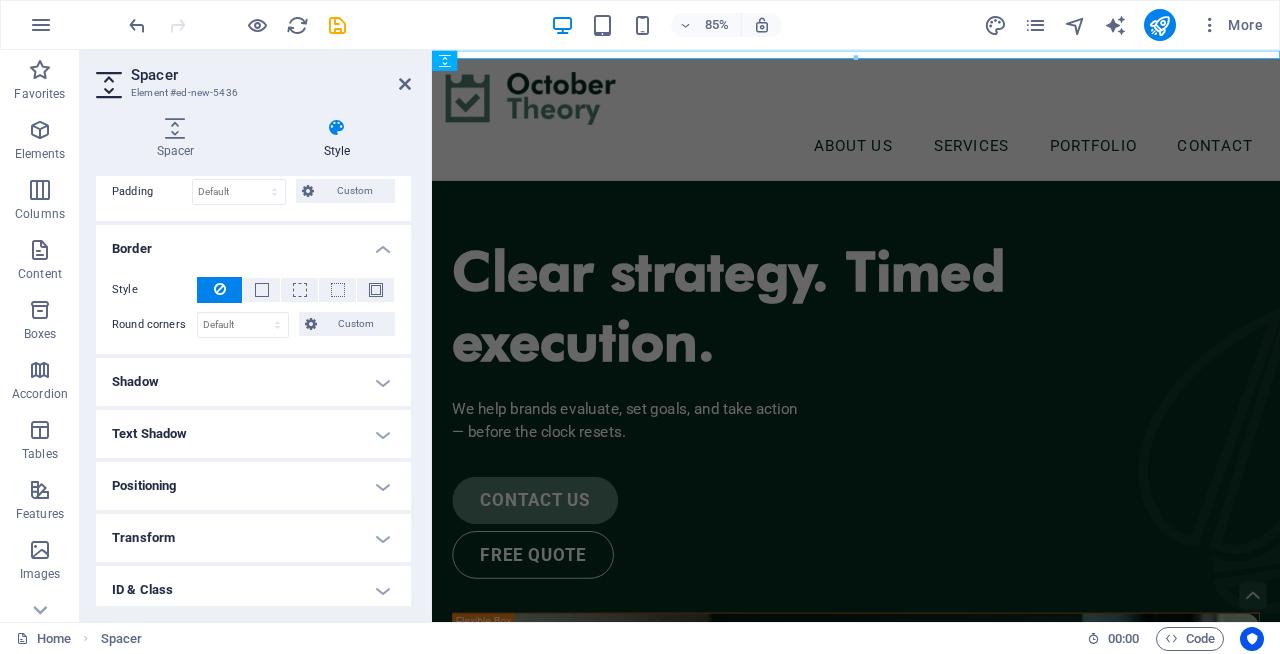 click on "Shadow" at bounding box center (253, 382) 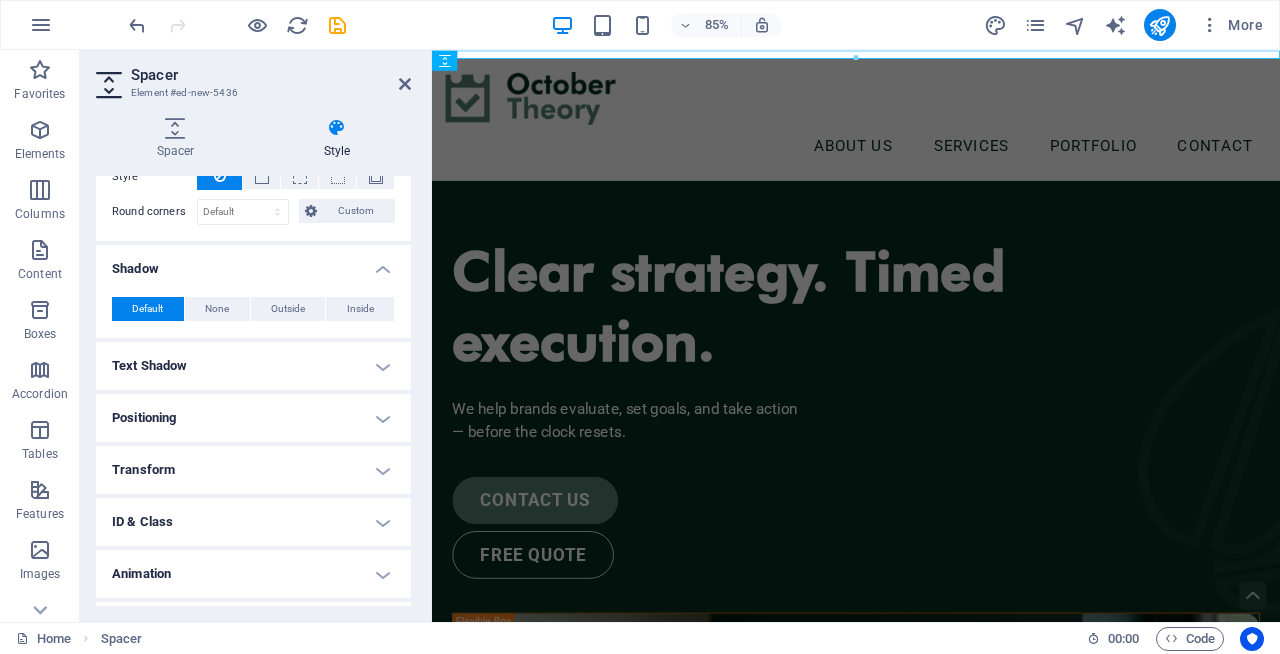 scroll, scrollTop: 403, scrollLeft: 0, axis: vertical 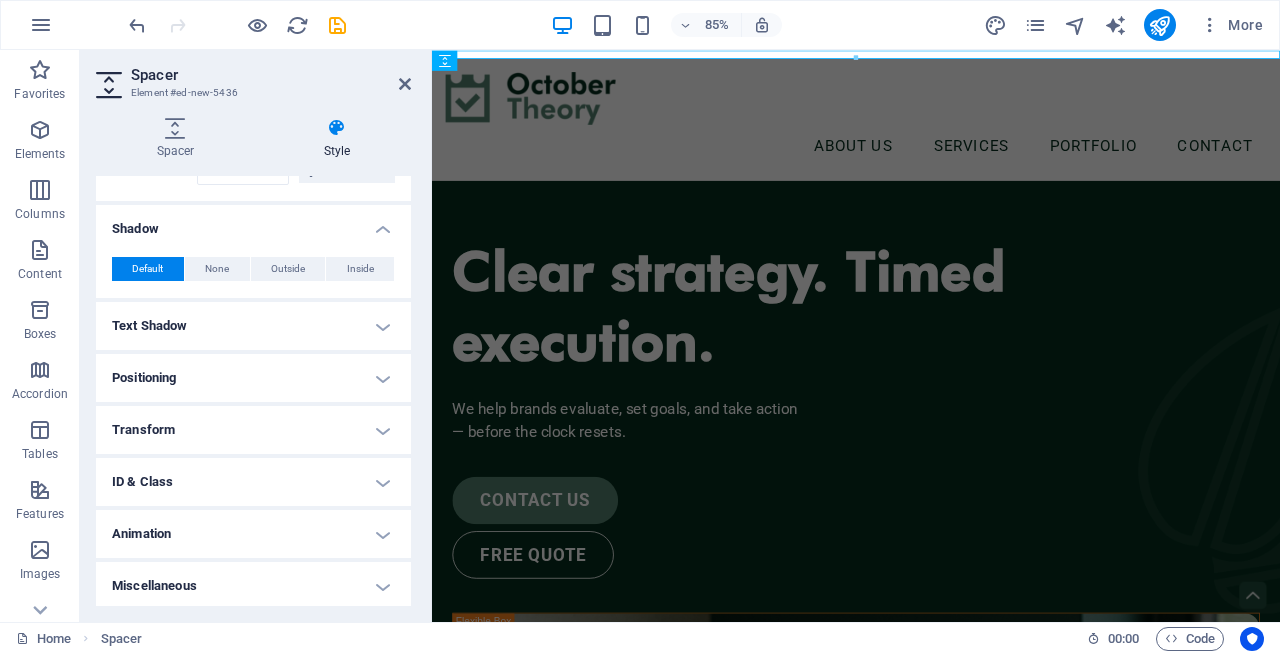 click on "Text Shadow" at bounding box center [253, 326] 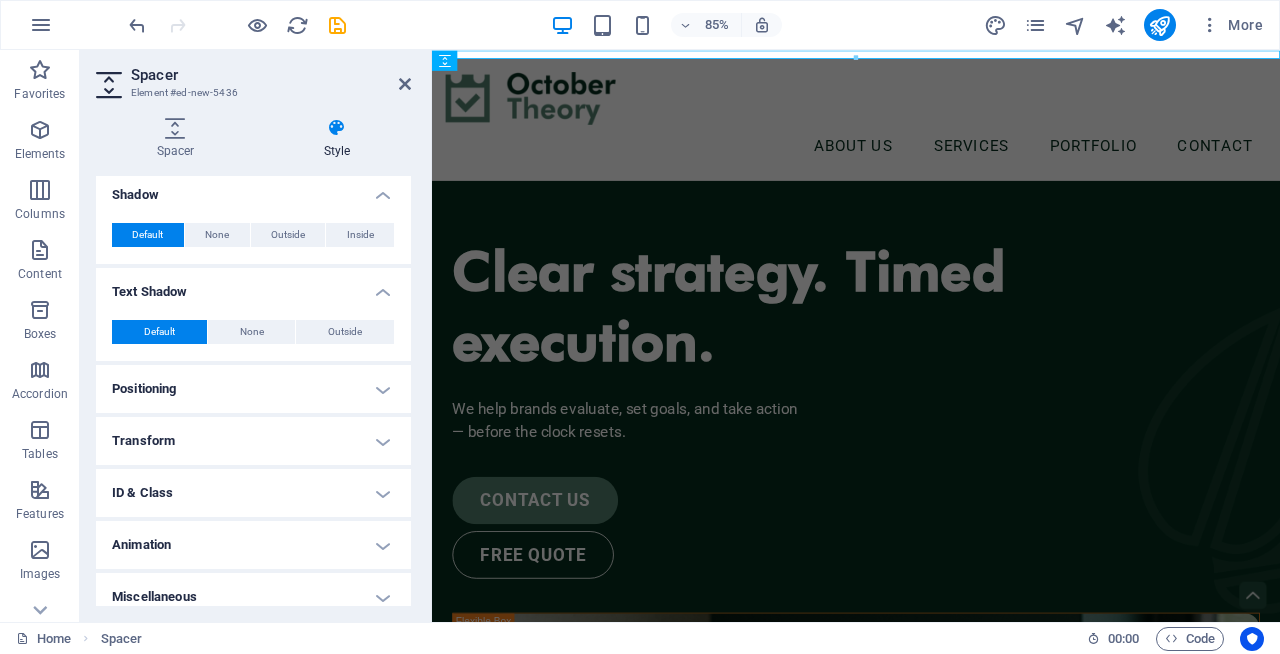 scroll, scrollTop: 451, scrollLeft: 0, axis: vertical 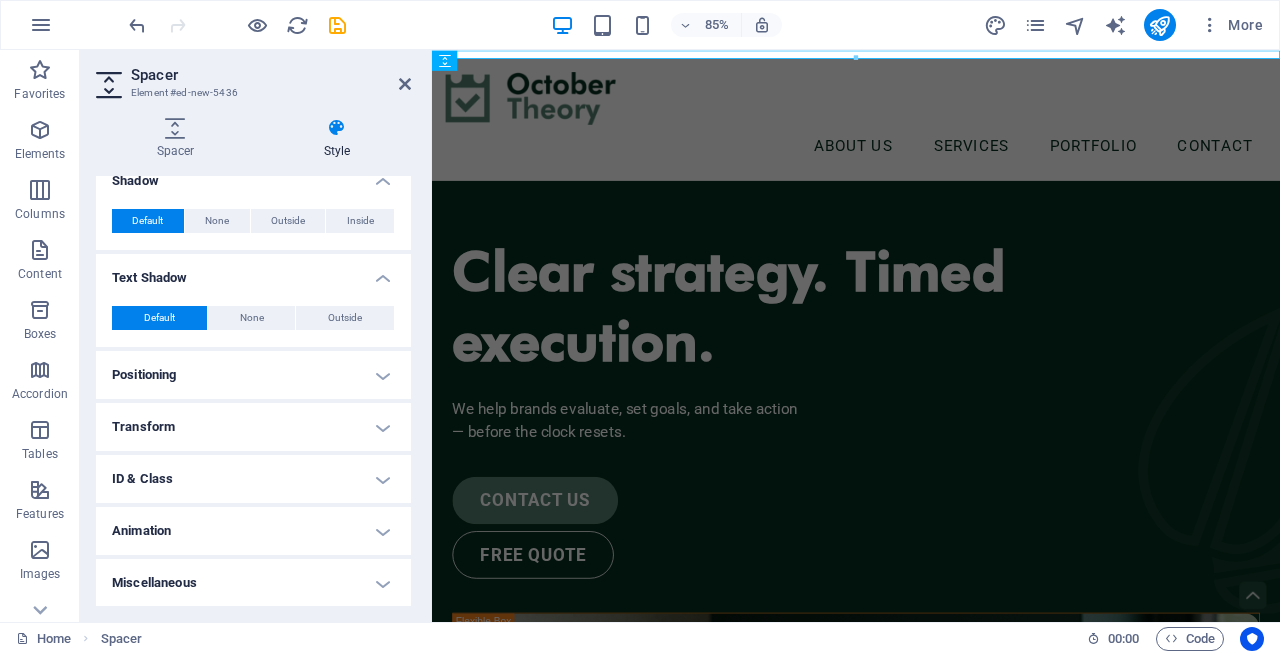 click on "Positioning" at bounding box center (253, 375) 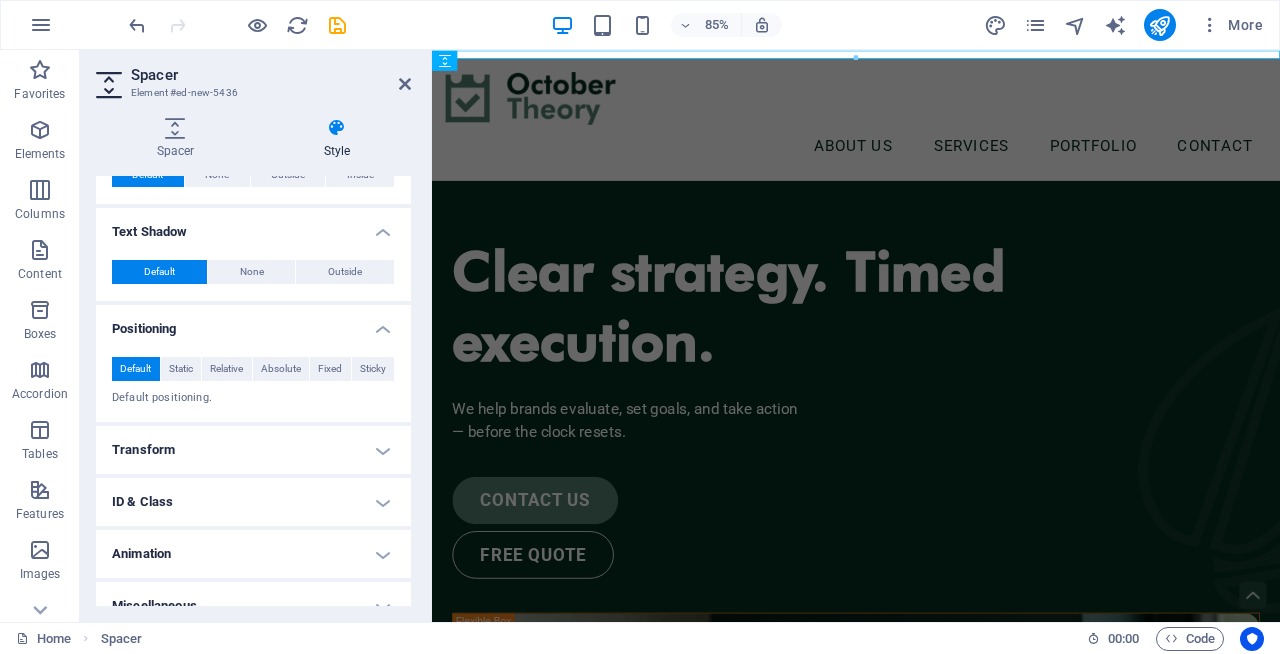 scroll, scrollTop: 520, scrollLeft: 0, axis: vertical 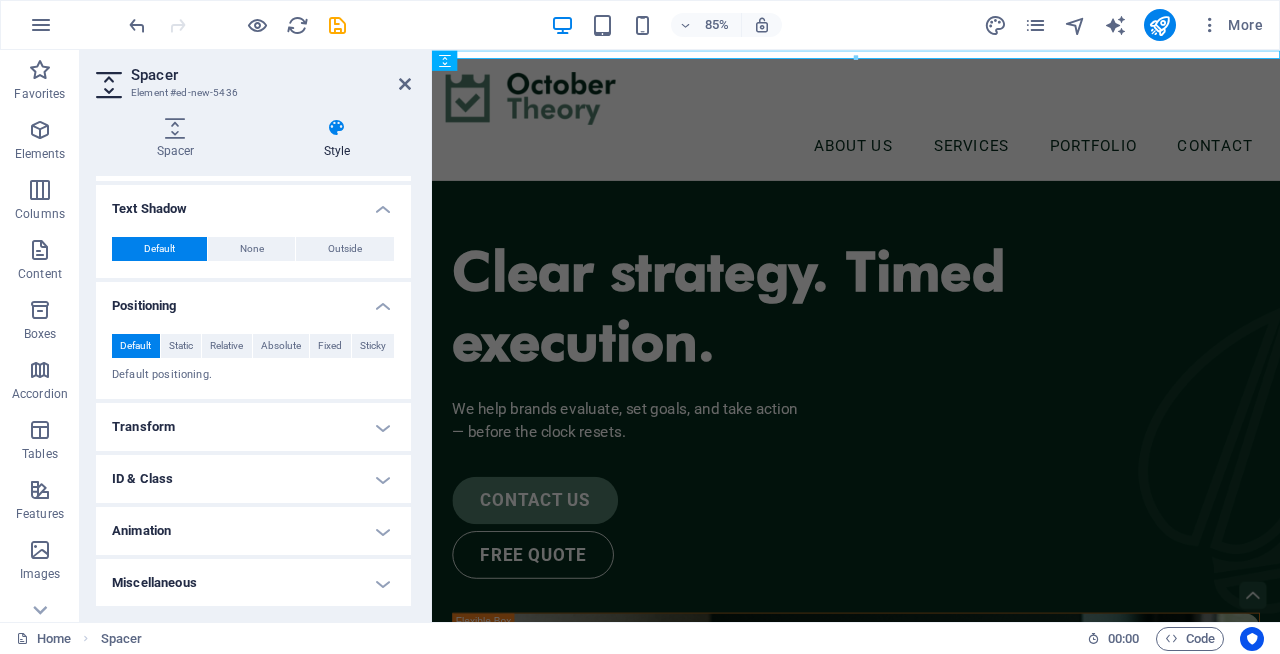 click on "Transform" at bounding box center [253, 427] 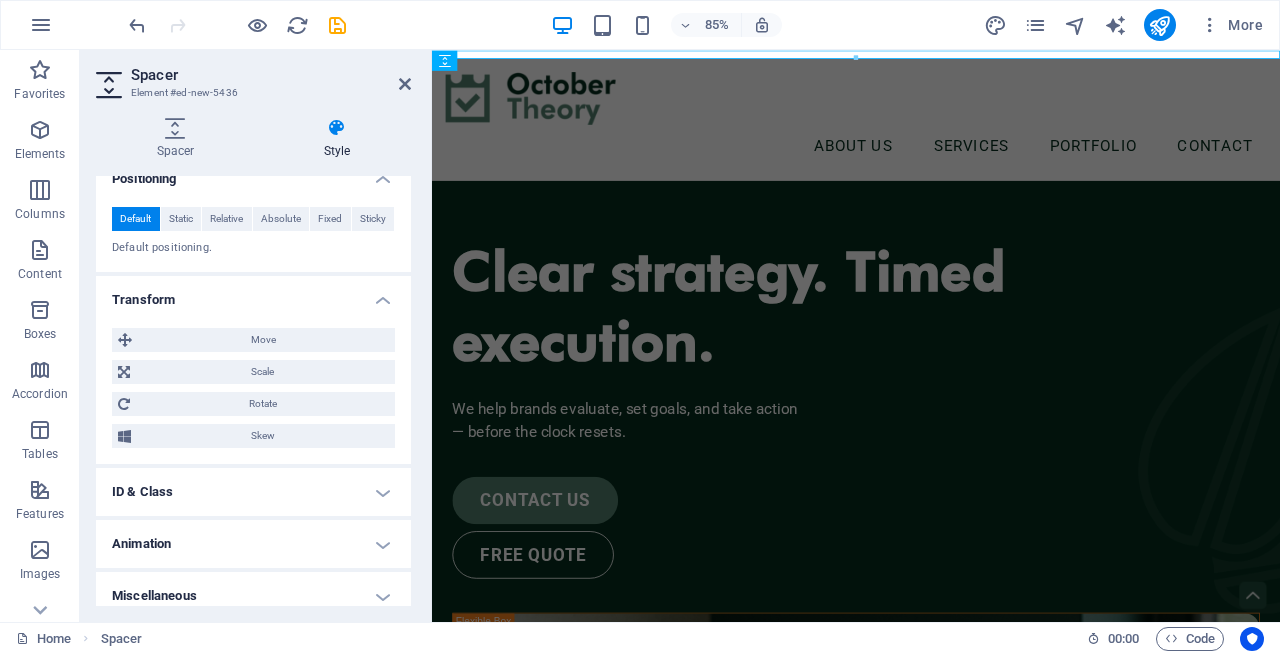 scroll, scrollTop: 660, scrollLeft: 0, axis: vertical 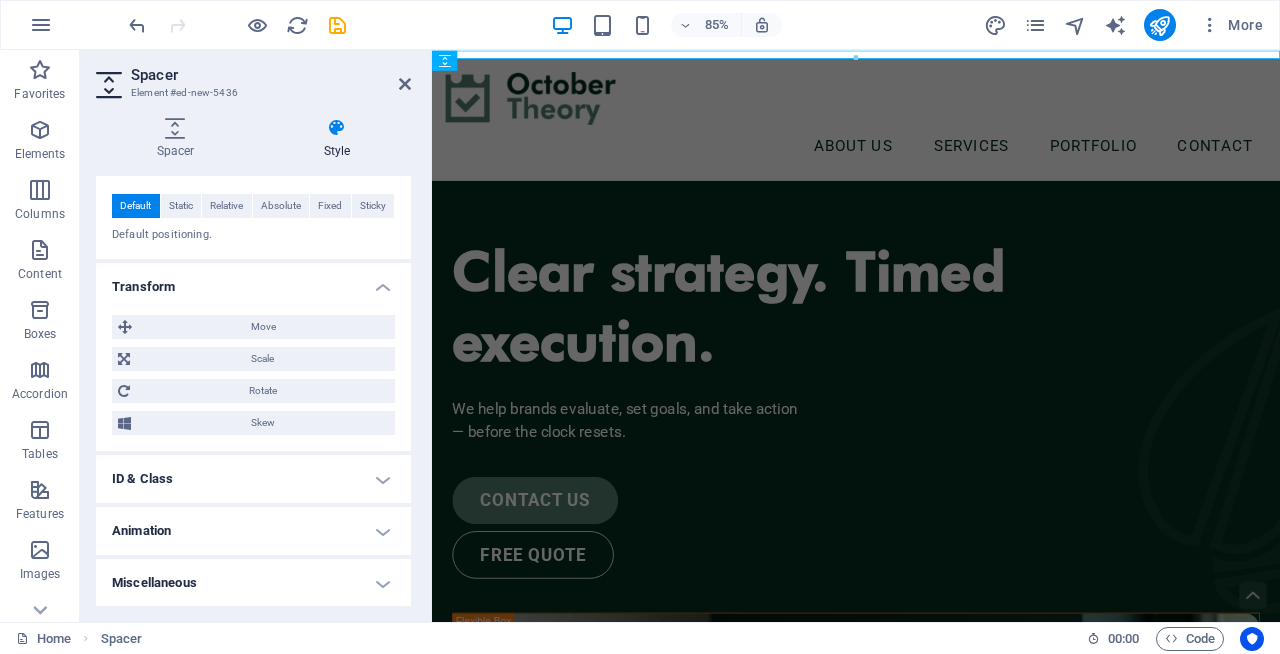 click on "ID & Class" at bounding box center (253, 479) 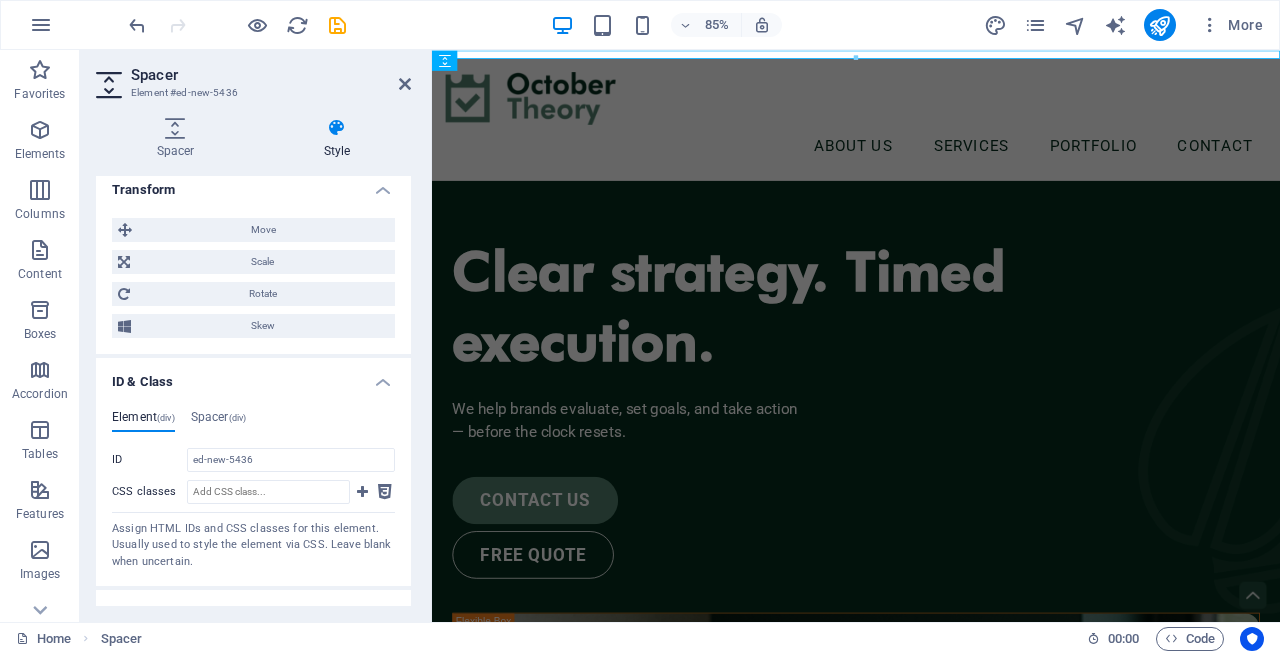 scroll, scrollTop: 840, scrollLeft: 0, axis: vertical 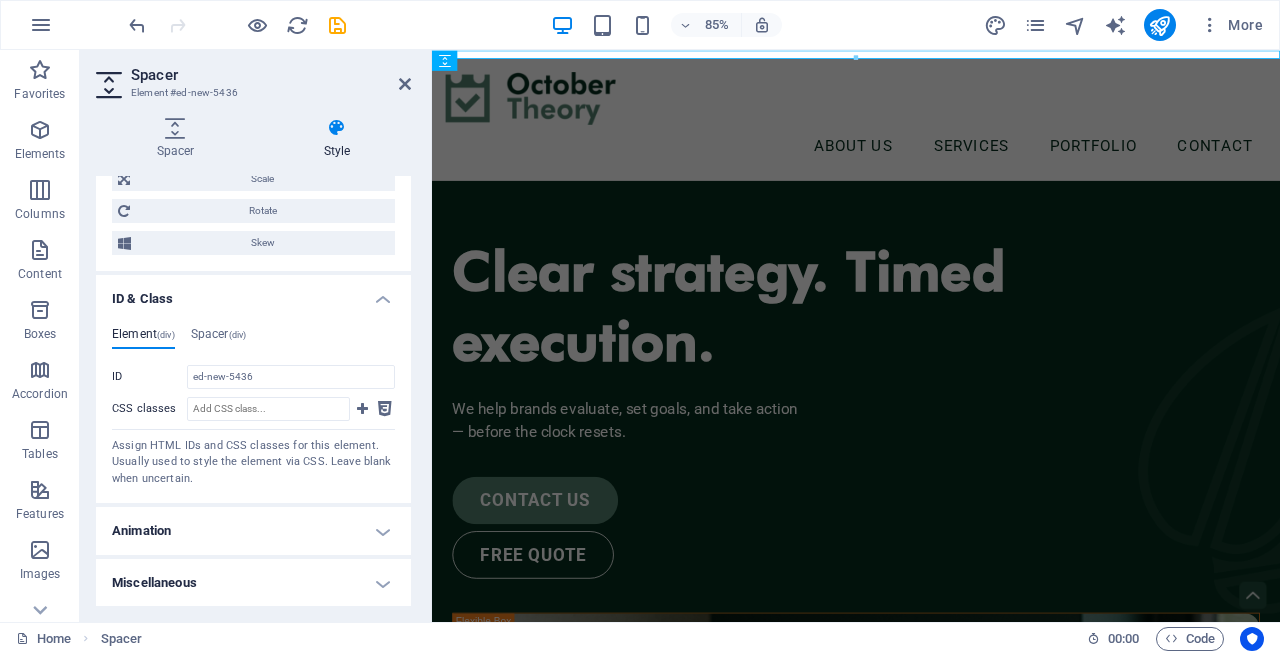 click on "Animation" at bounding box center (253, 531) 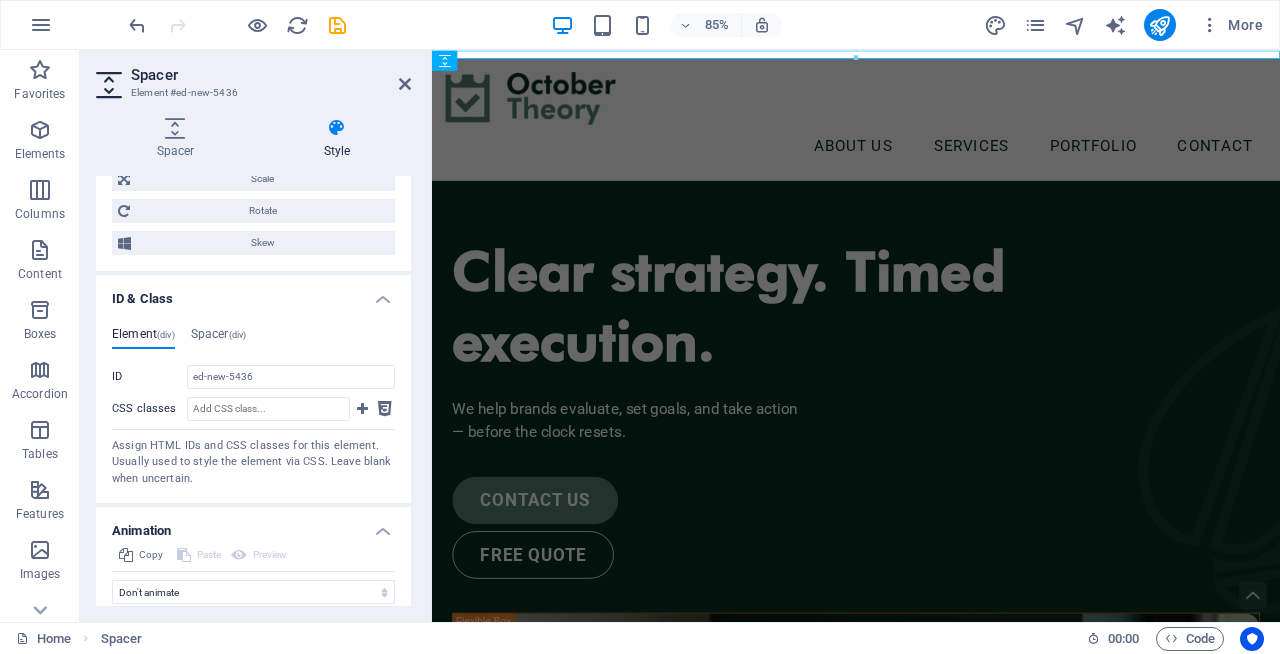 scroll, scrollTop: 905, scrollLeft: 0, axis: vertical 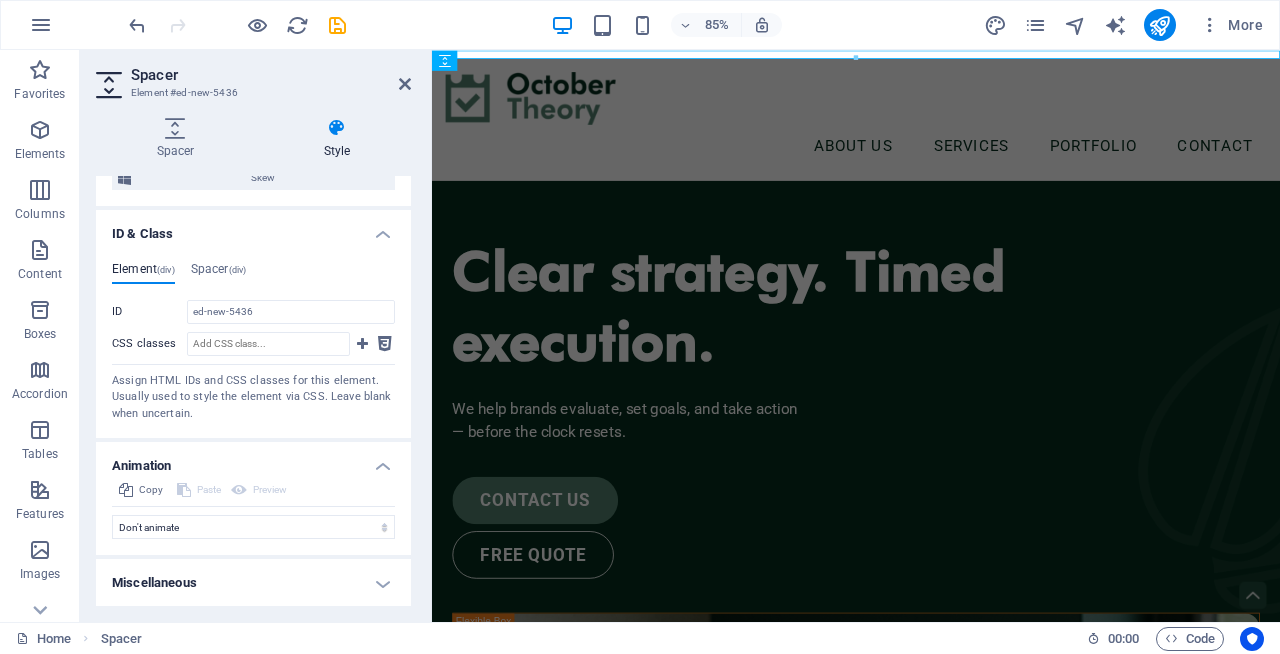 click on "Miscellaneous" at bounding box center (253, 583) 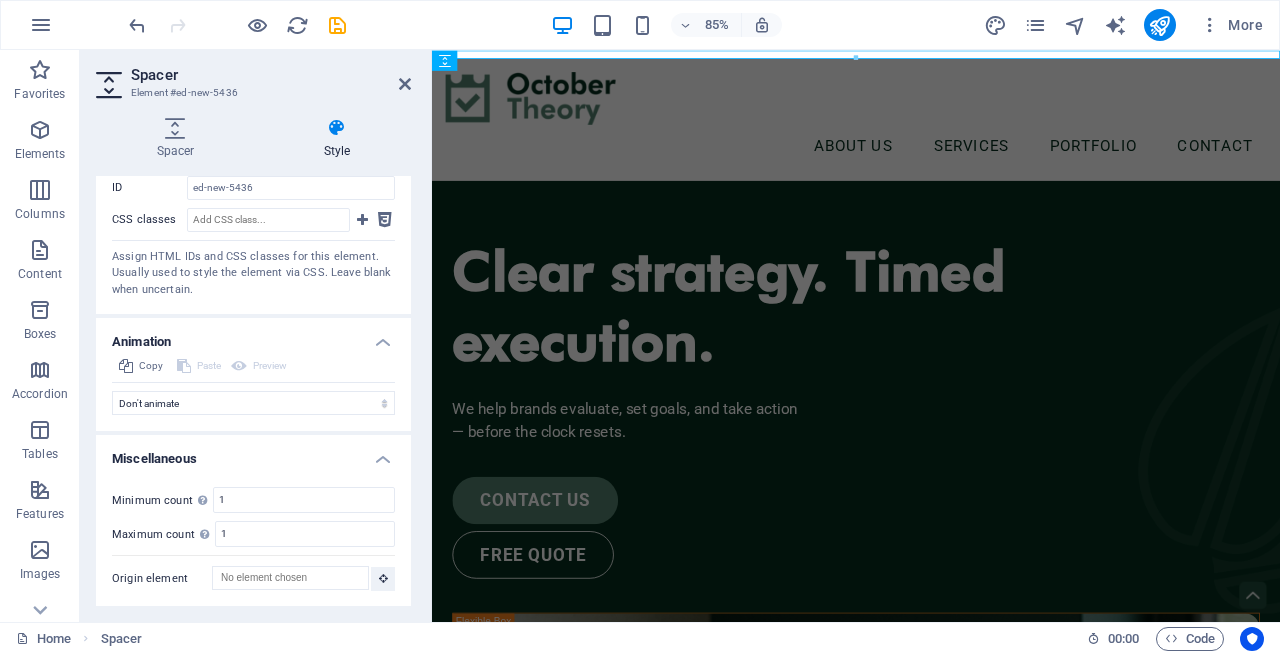 scroll, scrollTop: 0, scrollLeft: 0, axis: both 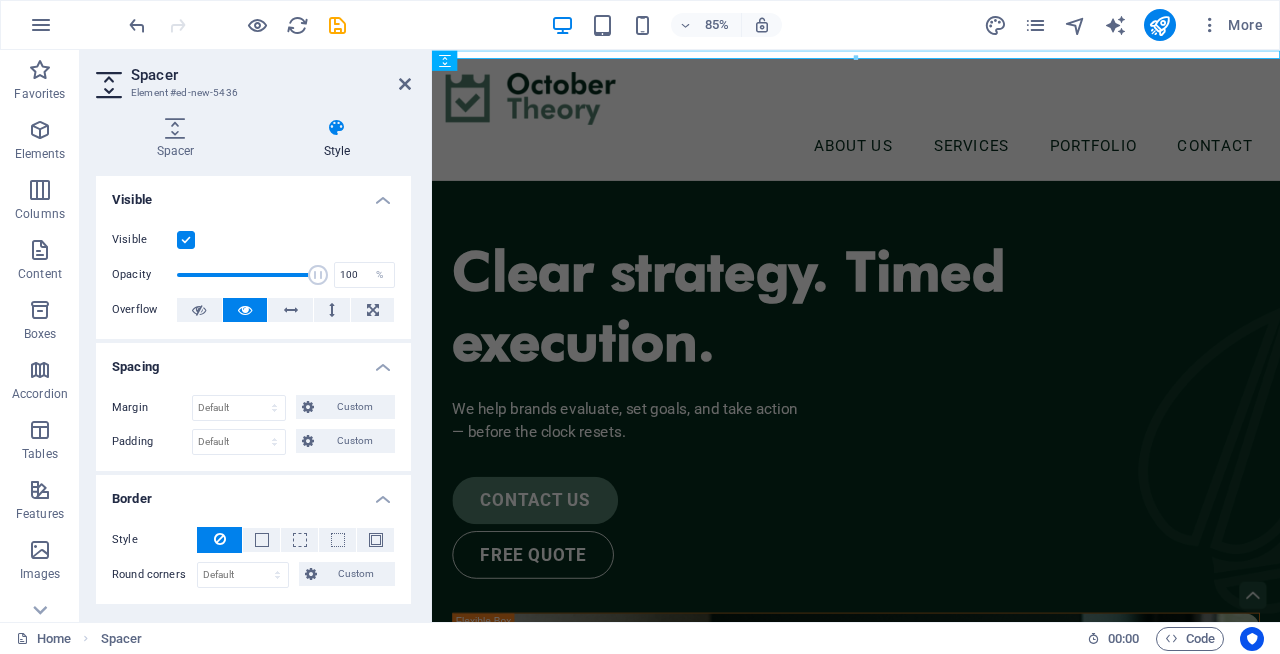click at bounding box center [186, 240] 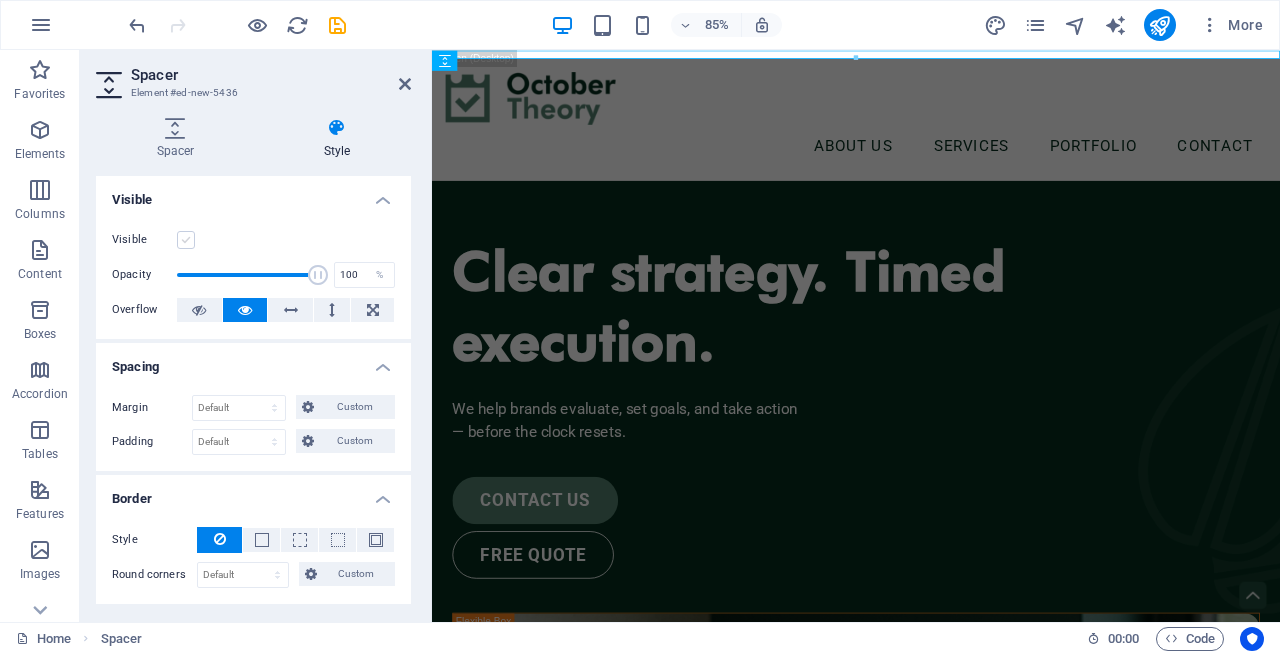click at bounding box center [186, 240] 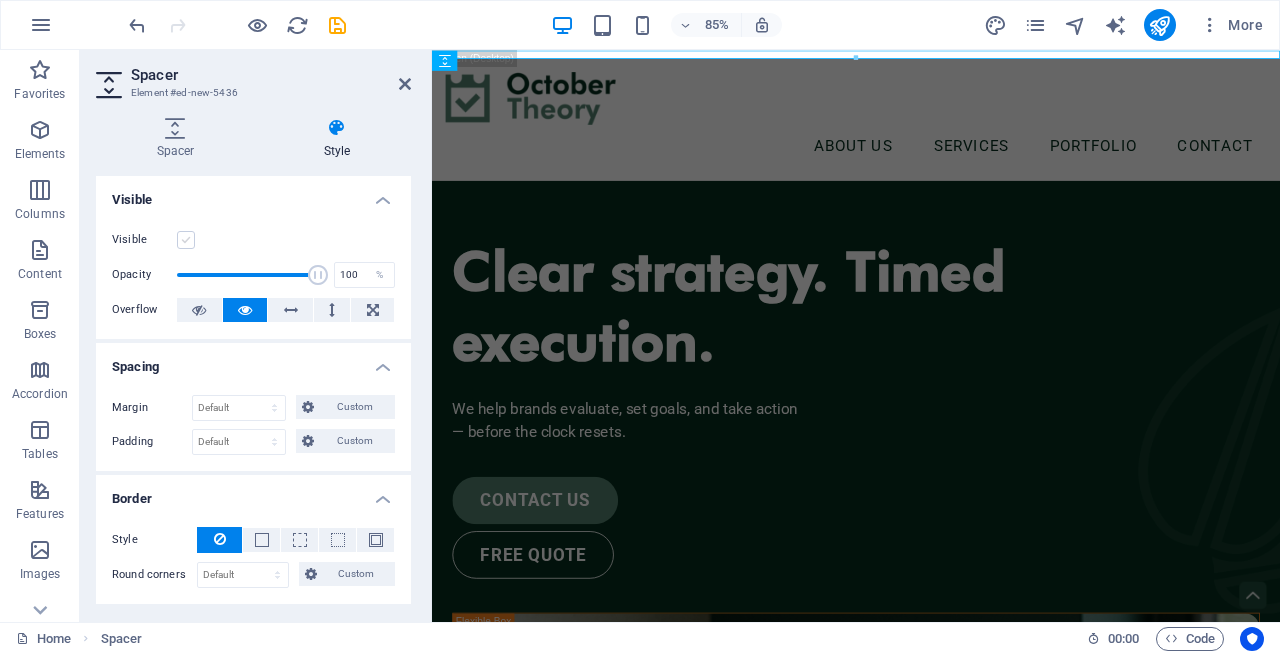 click on "Visible" at bounding box center (0, 0) 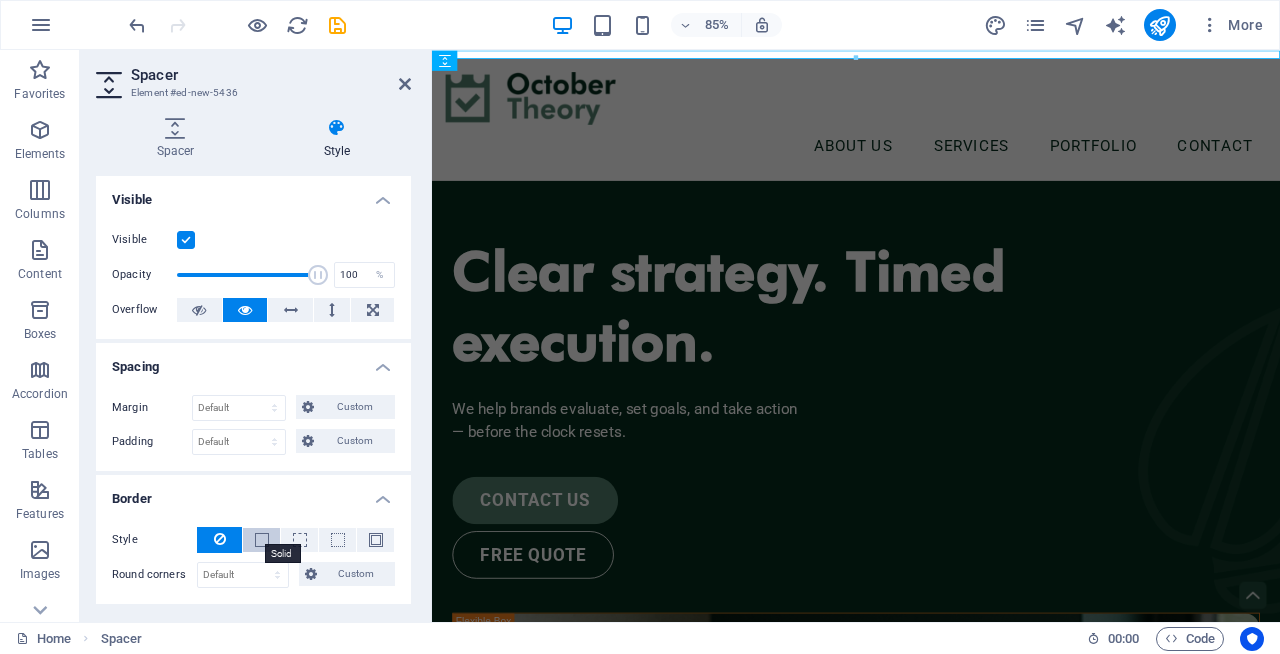 click at bounding box center (262, 540) 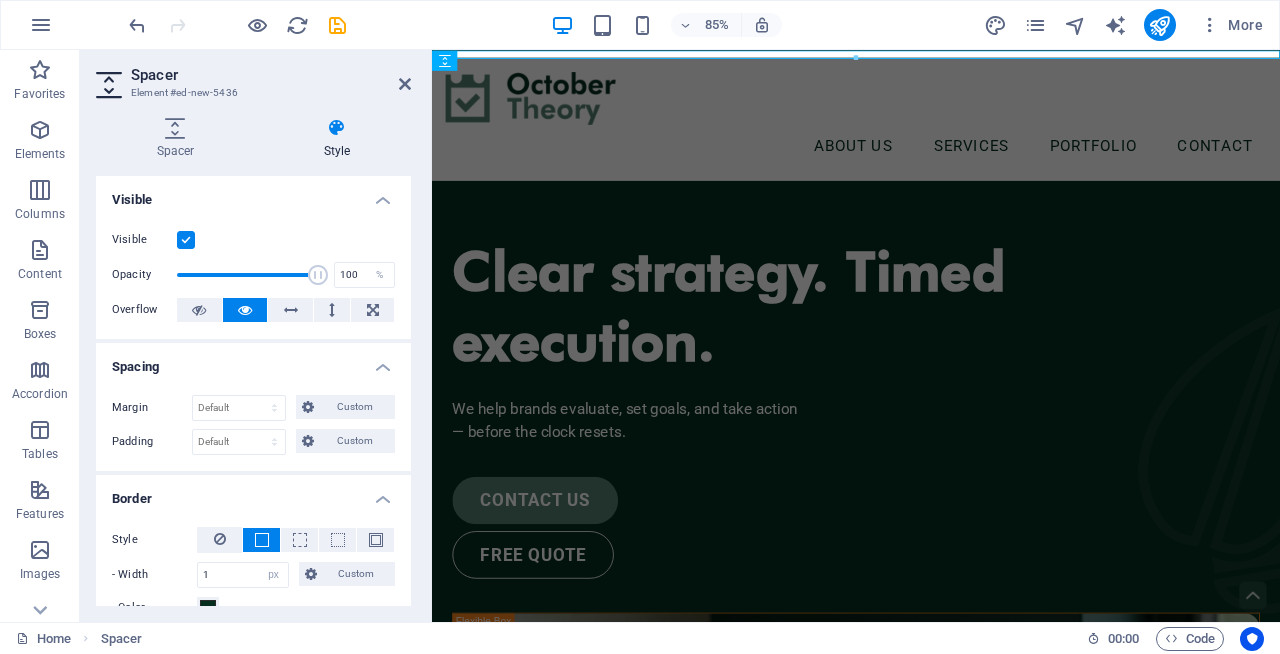 scroll, scrollTop: 102, scrollLeft: 0, axis: vertical 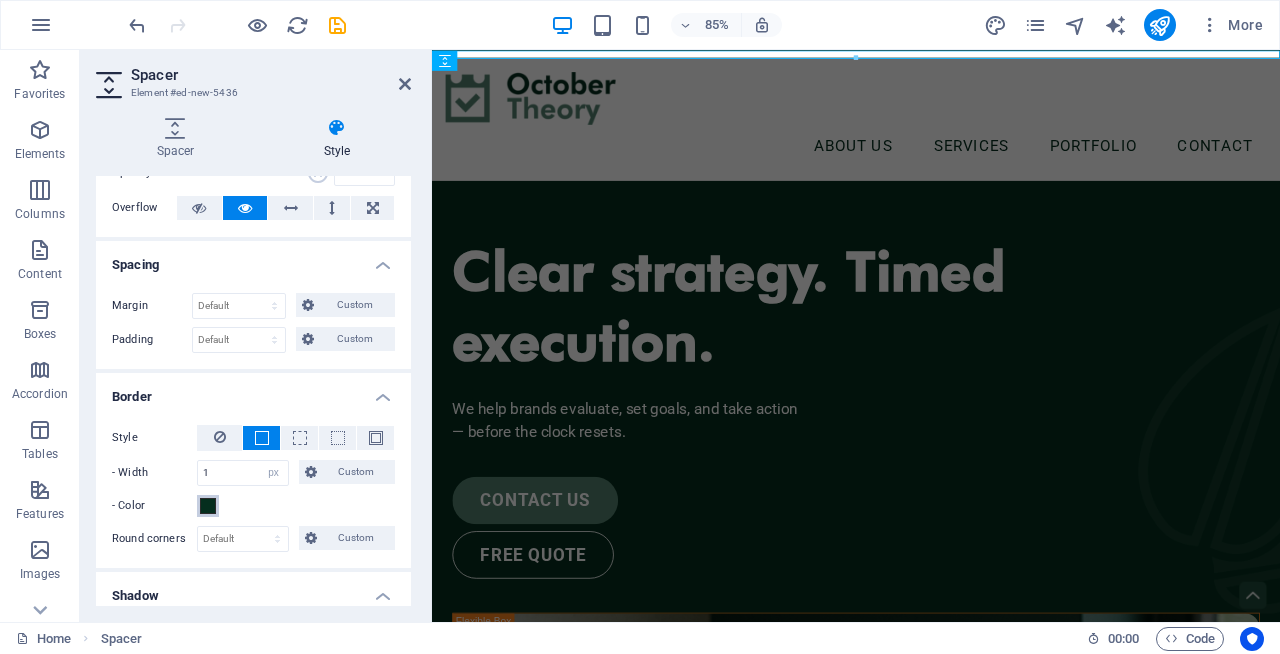 click at bounding box center (208, 506) 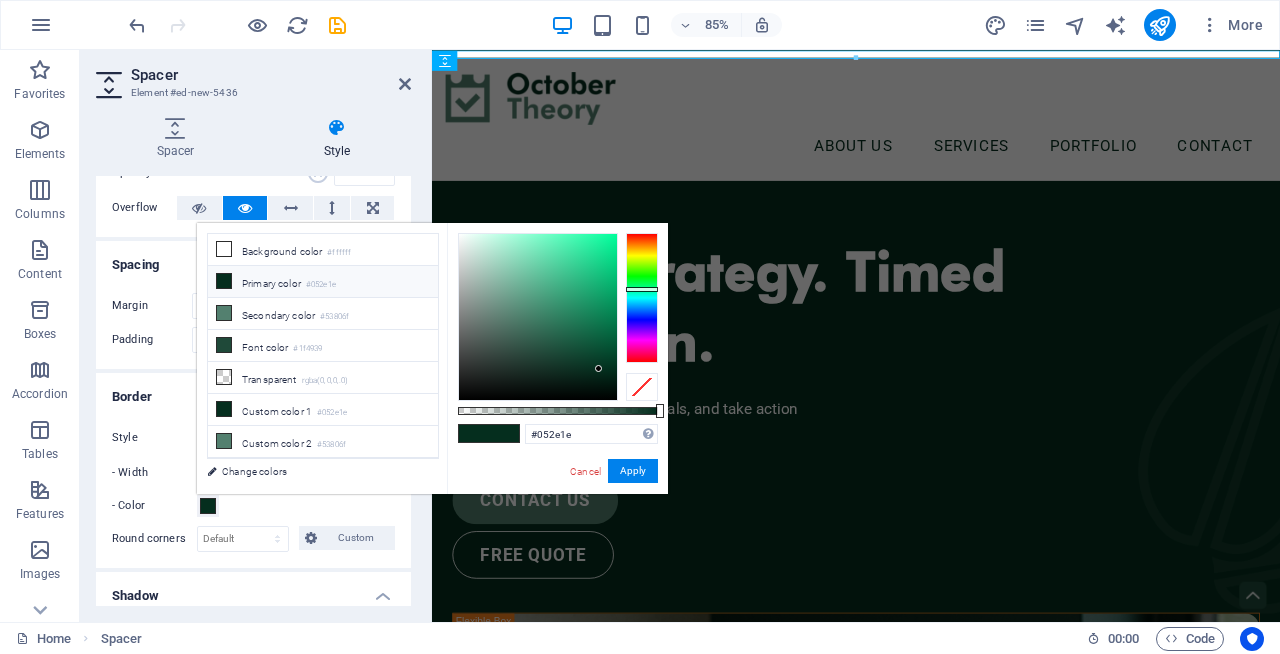 click on "Primary color
#052e1e" at bounding box center (323, 282) 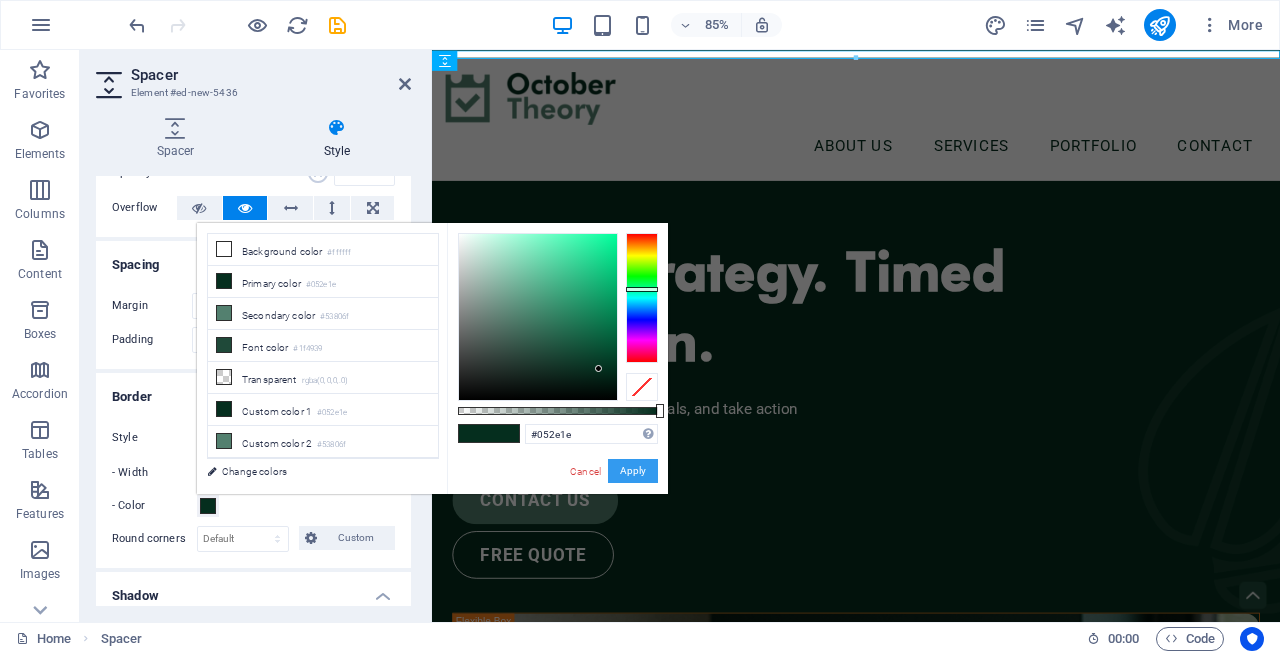 click on "Apply" at bounding box center (633, 471) 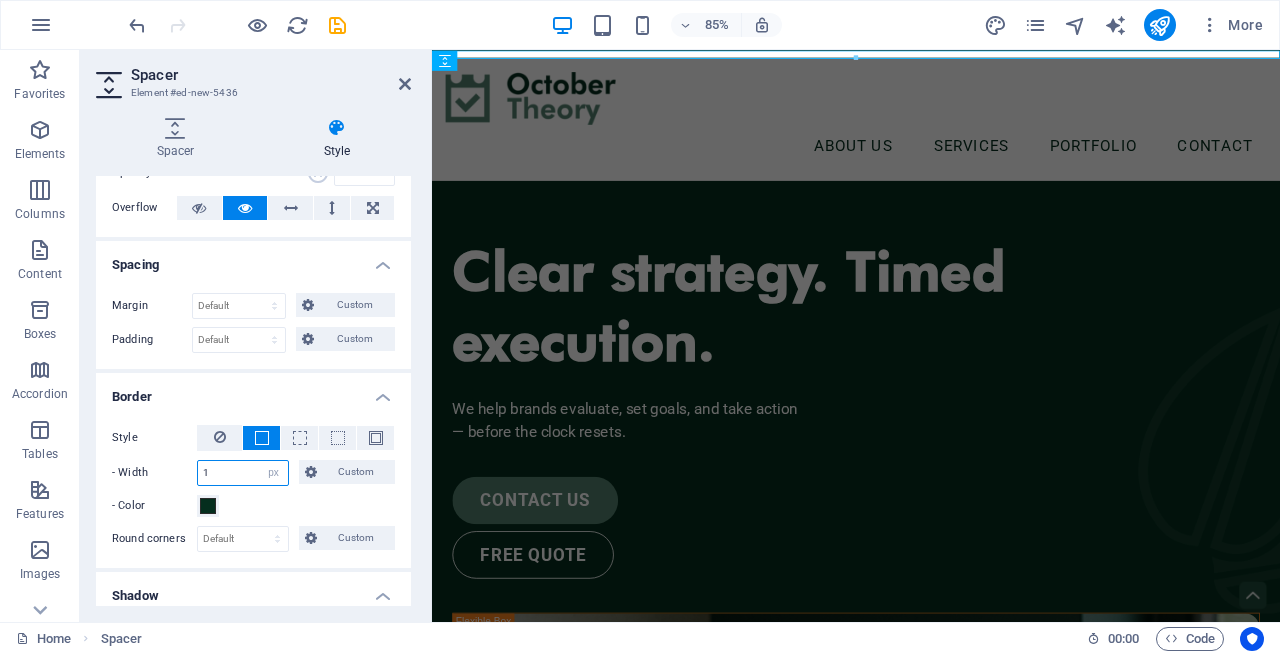click on "1" at bounding box center [243, 473] 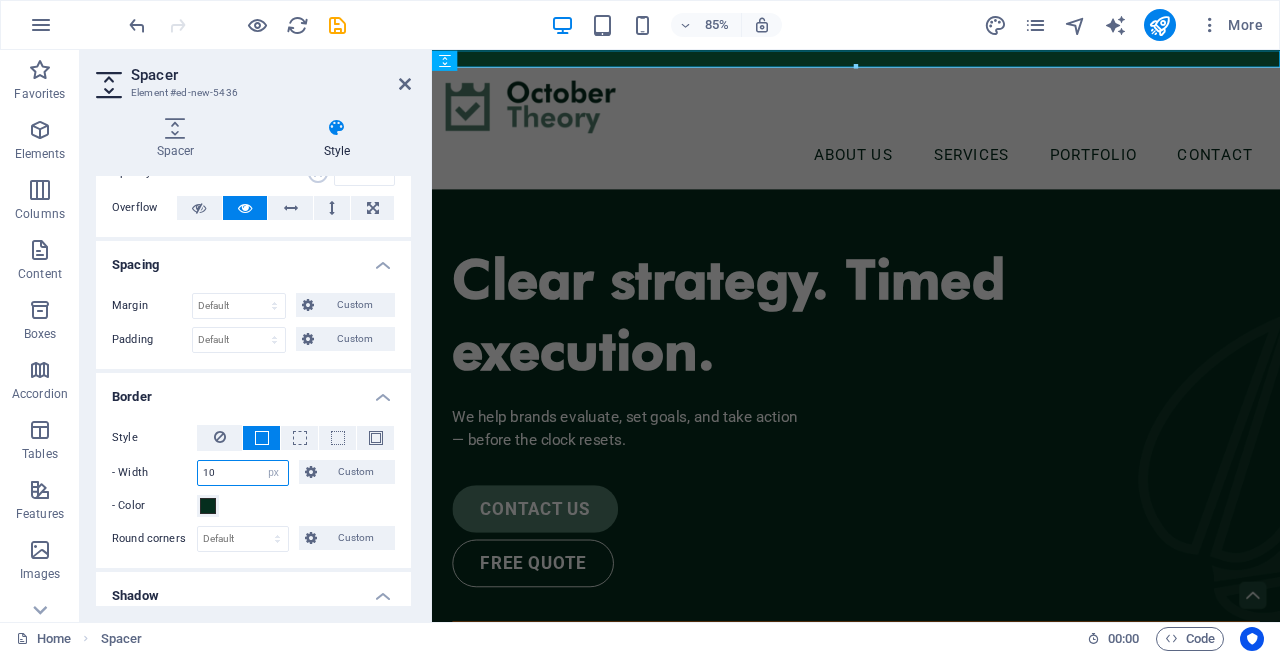 type on "10" 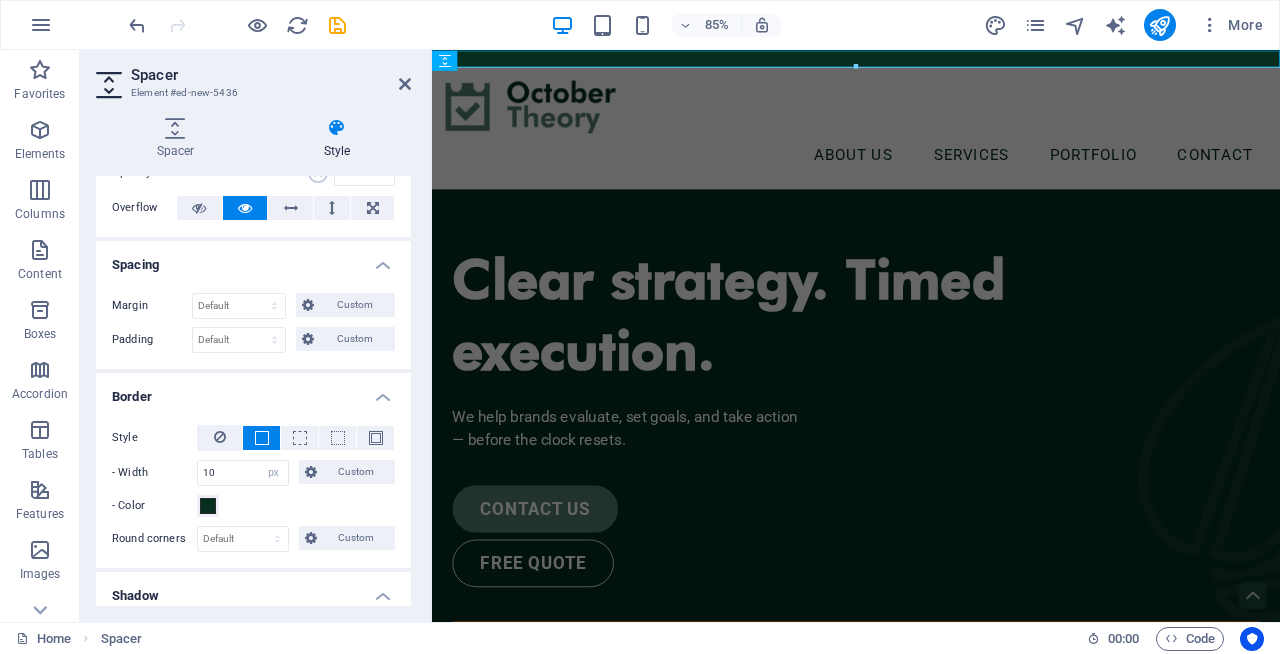click on "- Color" at bounding box center [253, 506] 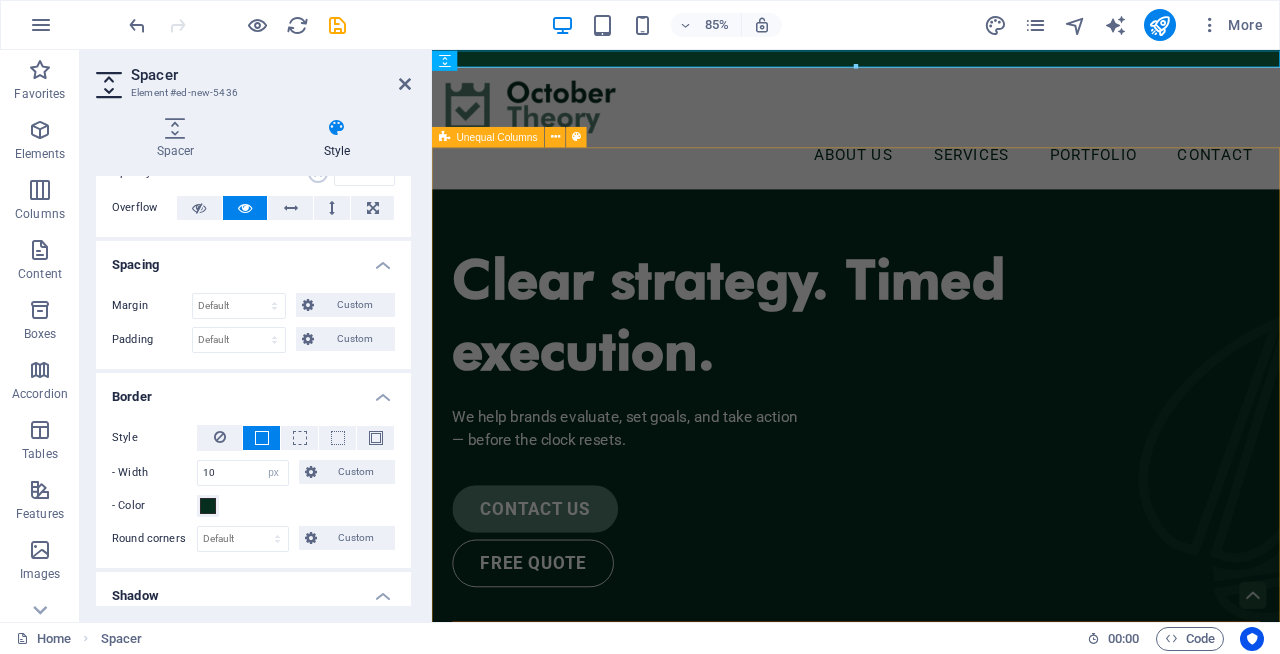 click on "Clear strategy. Timed execution.  We help brands evaluate, set goals, and take action  — before the clock resets. contact us free quote" at bounding box center (931, 1077) 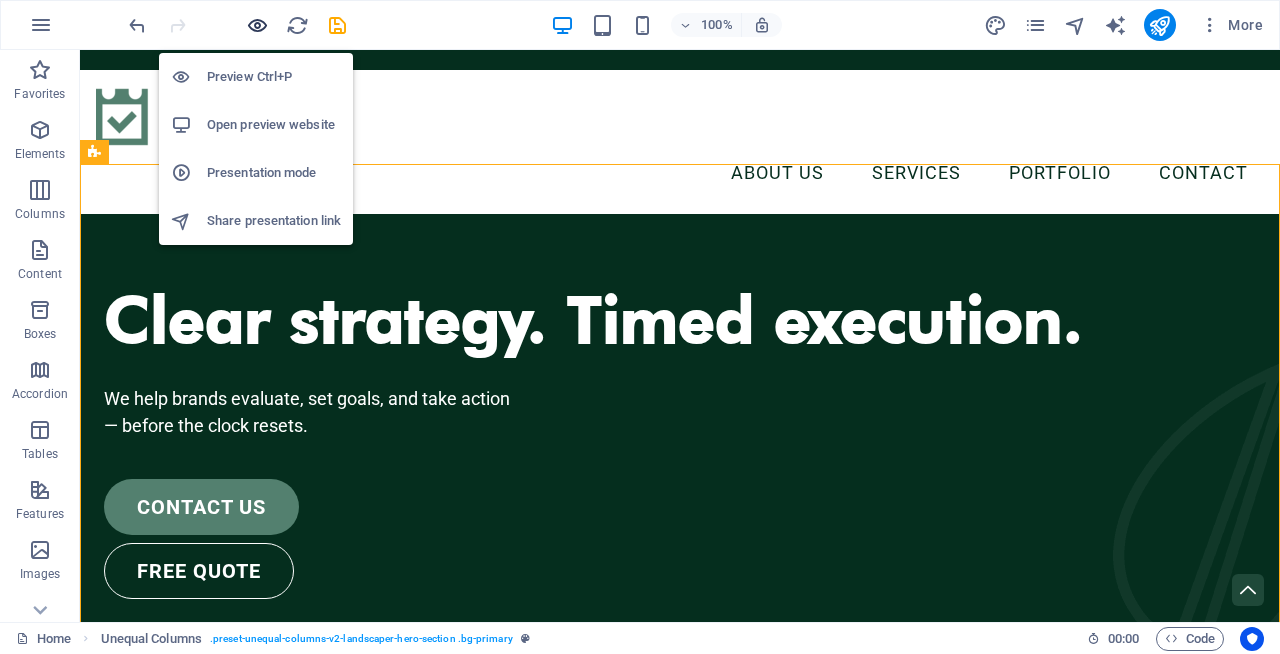 click at bounding box center [257, 25] 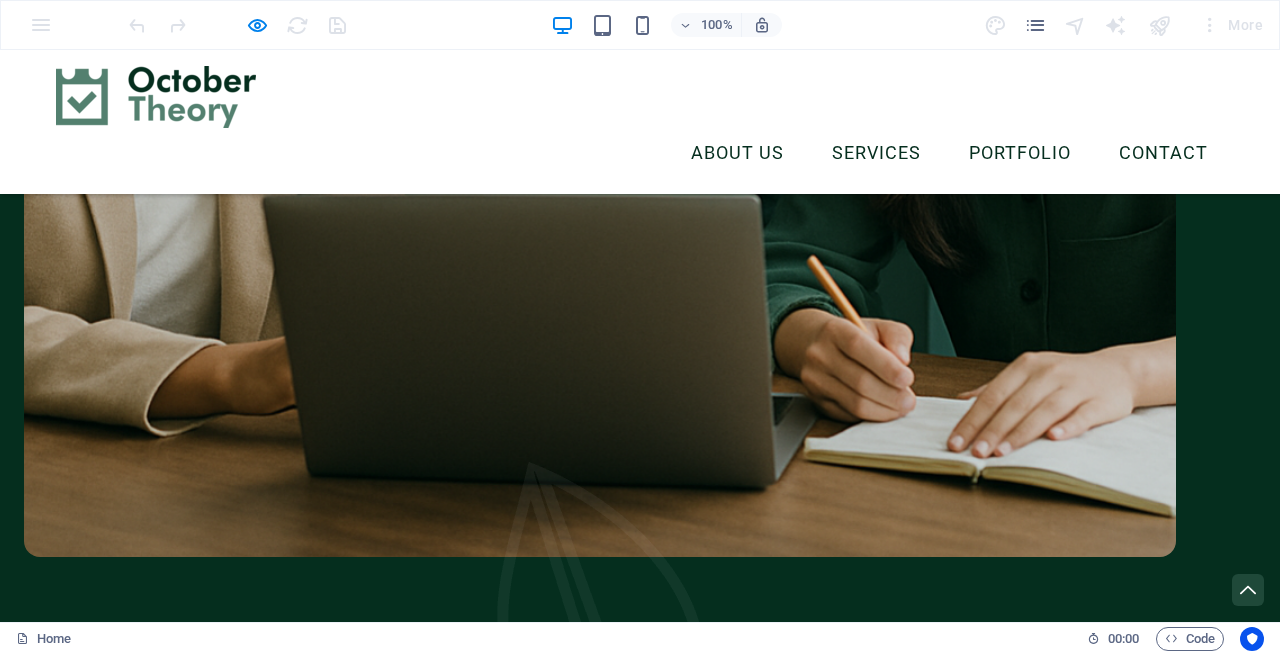 scroll, scrollTop: 1107, scrollLeft: 0, axis: vertical 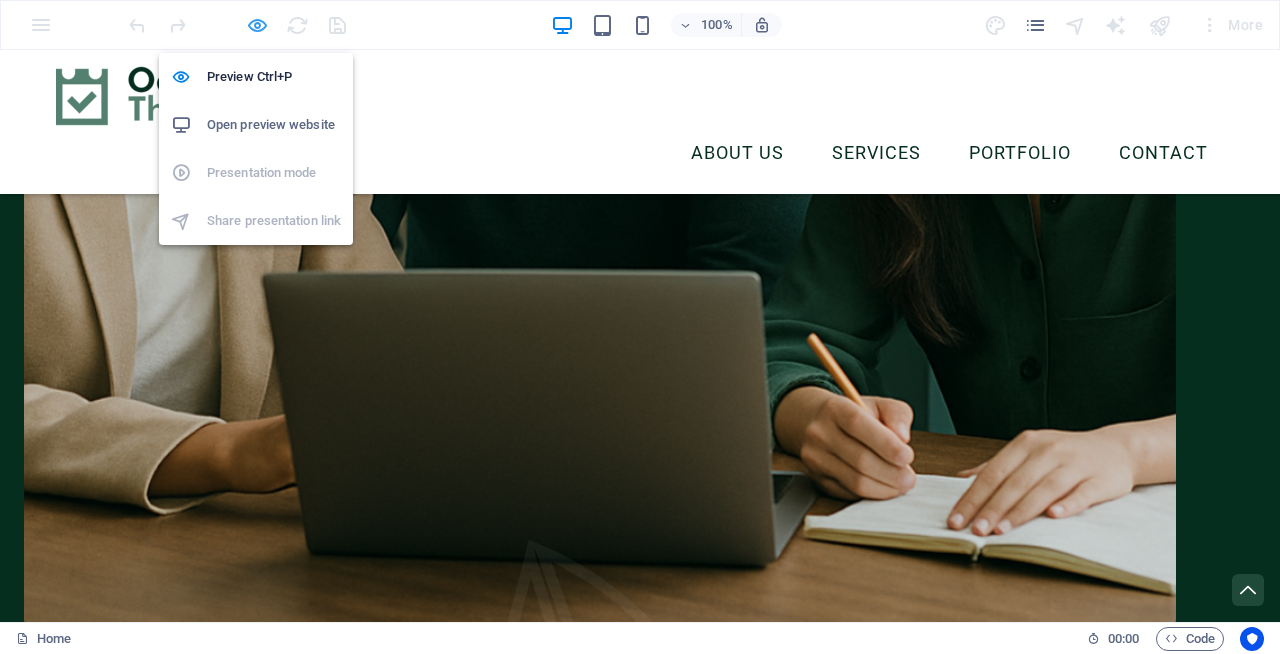 click at bounding box center [257, 25] 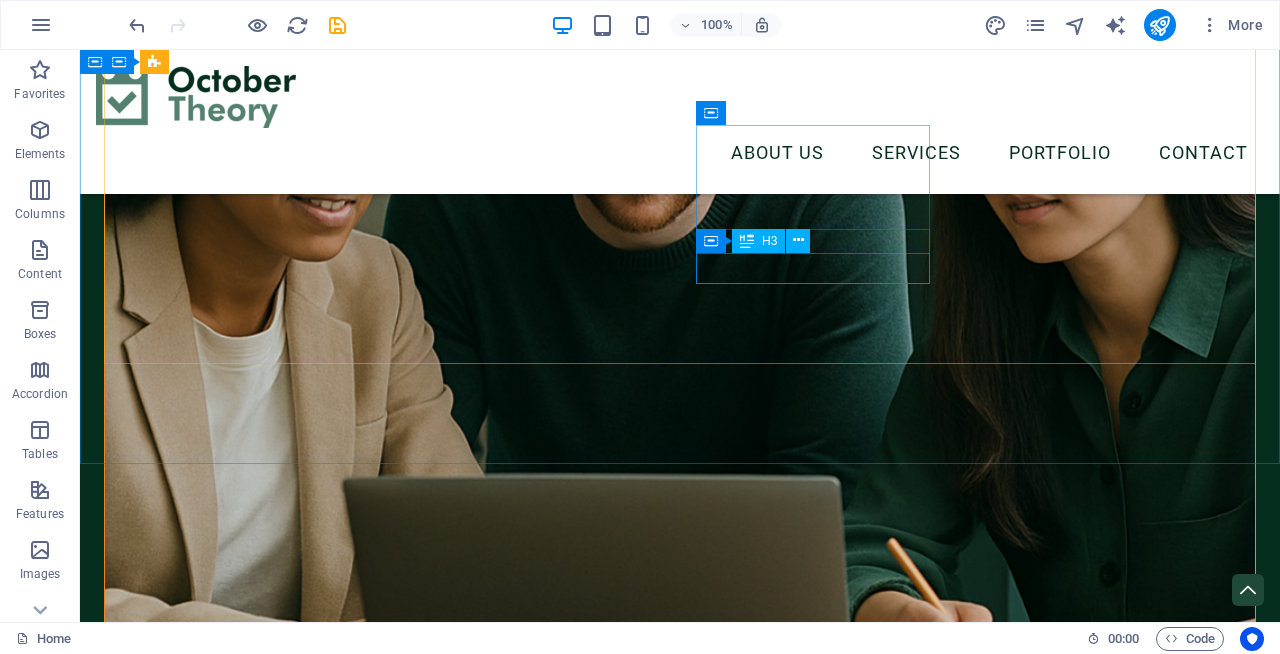 scroll, scrollTop: 903, scrollLeft: 0, axis: vertical 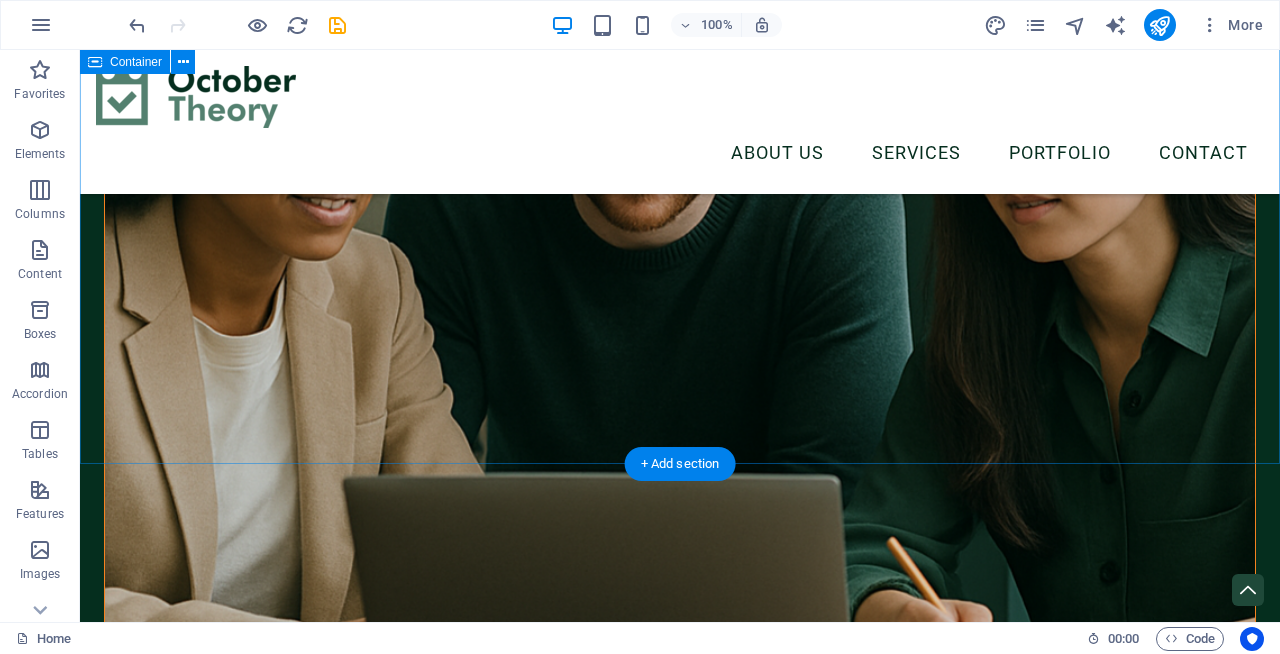 click on "What we do Strategy SEO GEO Social Media" at bounding box center [680, 1475] 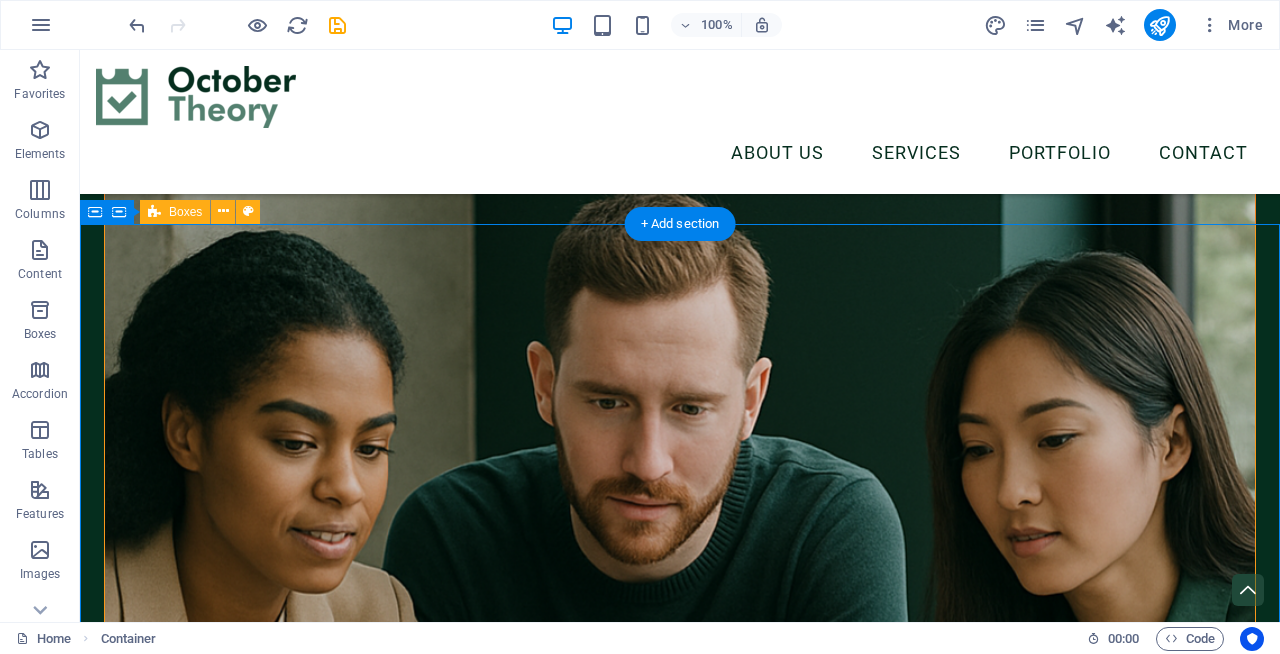 scroll, scrollTop: 567, scrollLeft: 0, axis: vertical 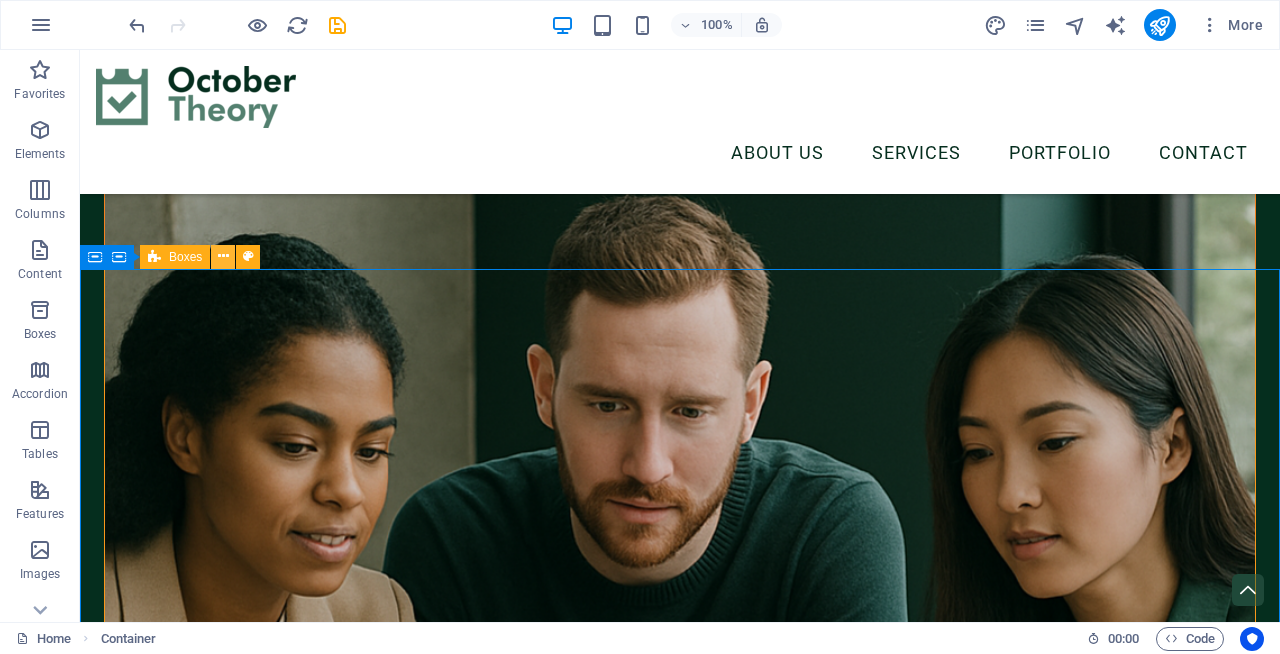 click at bounding box center [223, 256] 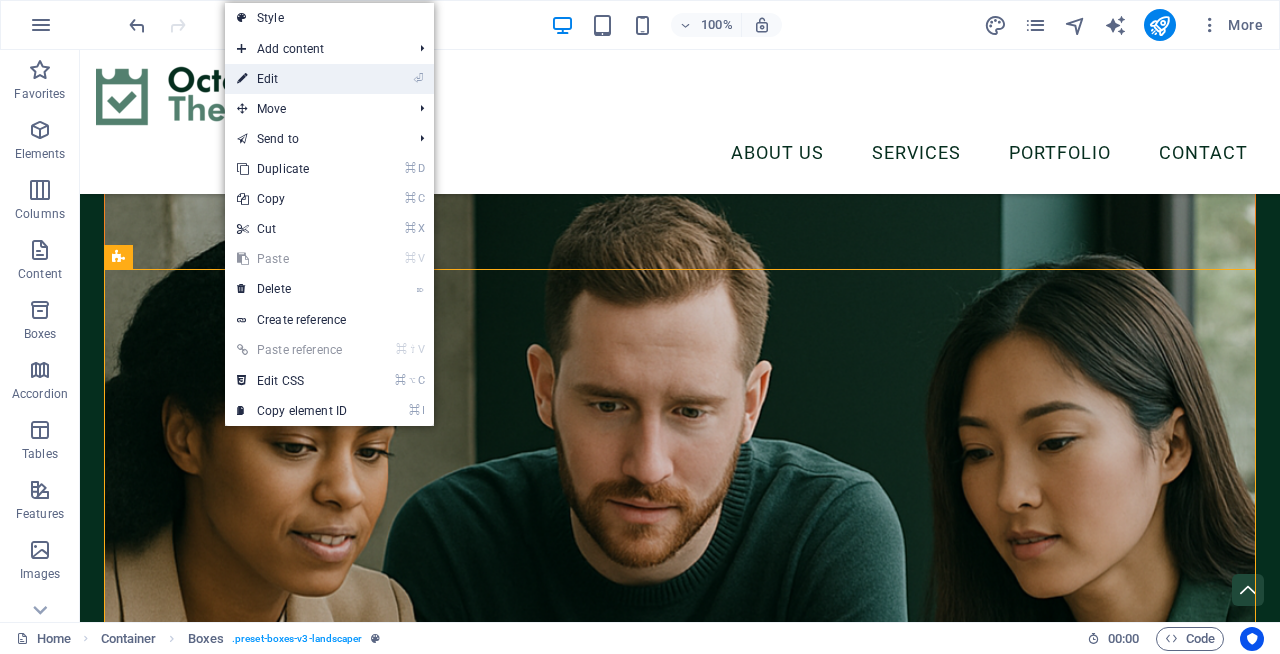 click on "⏎  Edit" at bounding box center (292, 79) 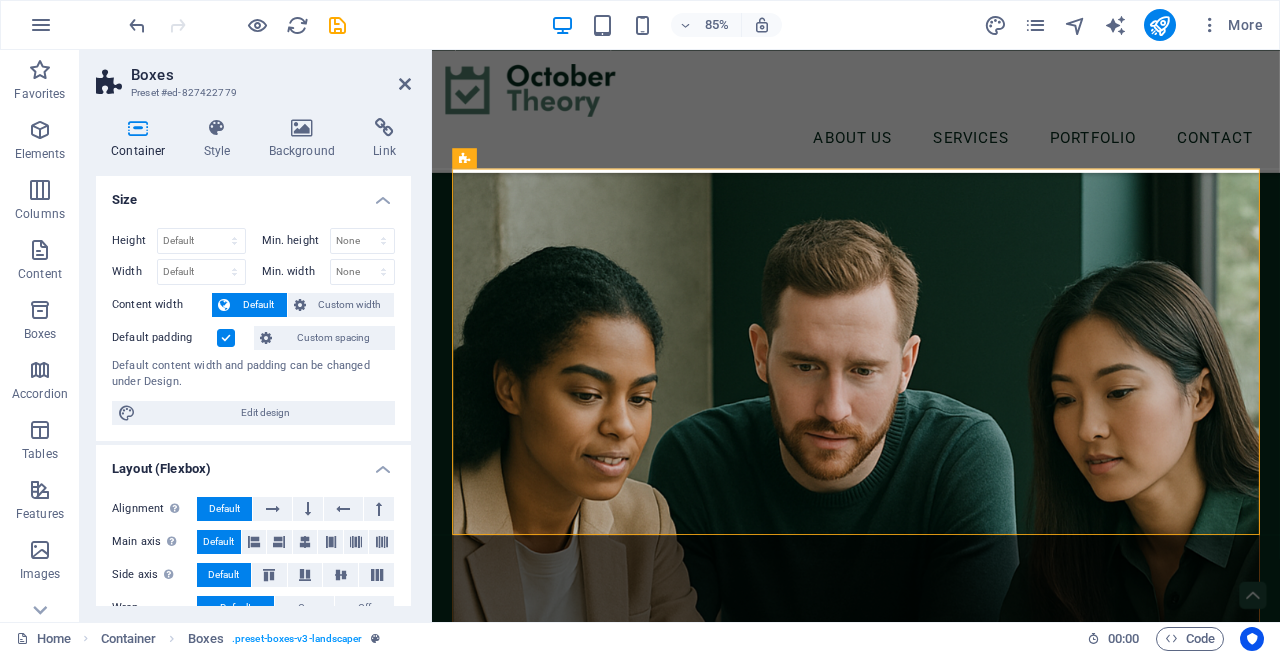 scroll, scrollTop: 570, scrollLeft: 0, axis: vertical 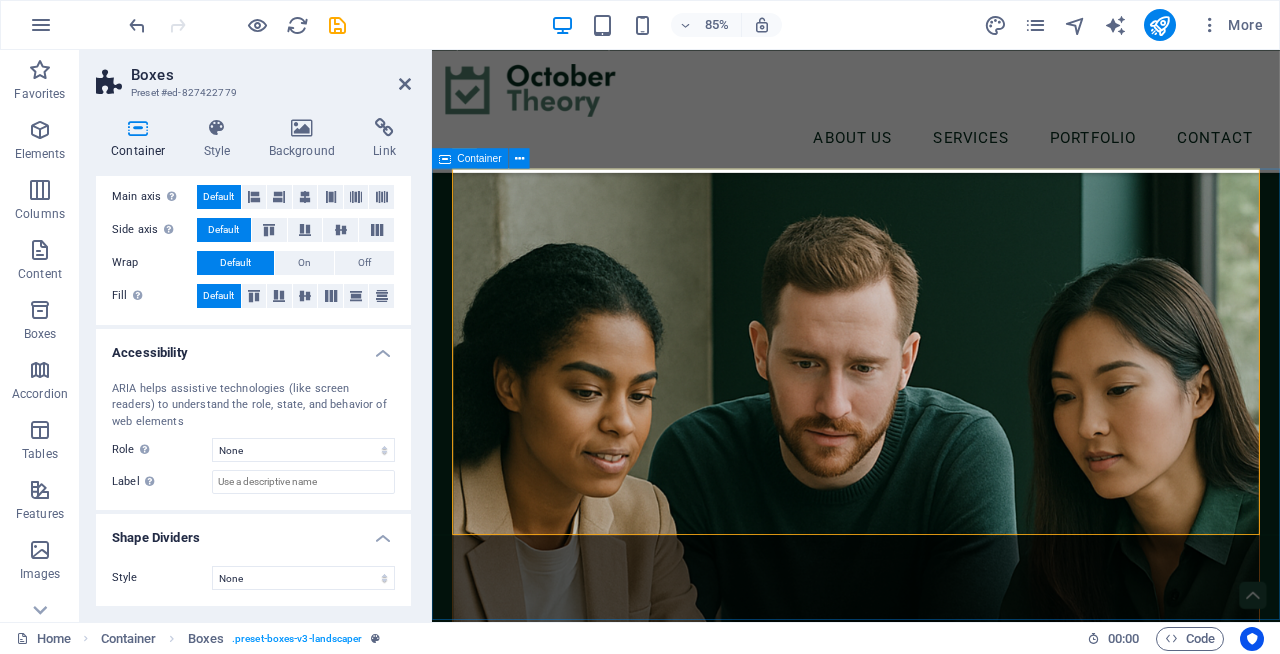 click on "What we do Strategy SEO GEO Social Media" at bounding box center [931, 1689] 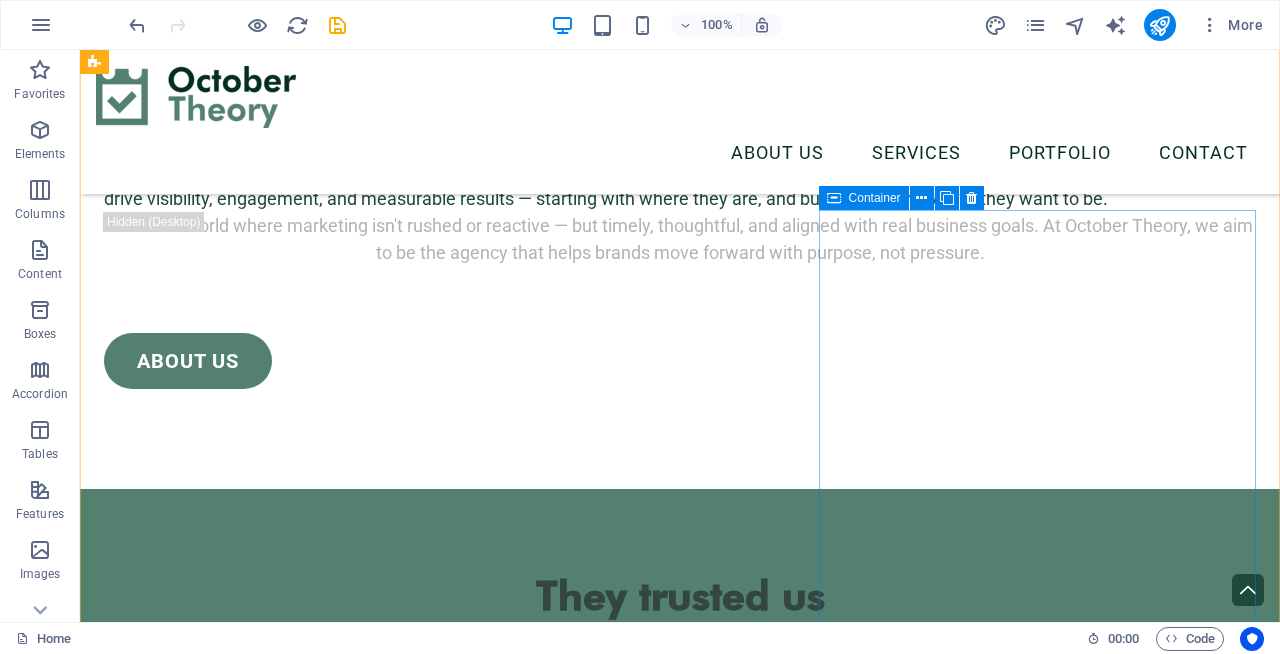 scroll, scrollTop: 4142, scrollLeft: 0, axis: vertical 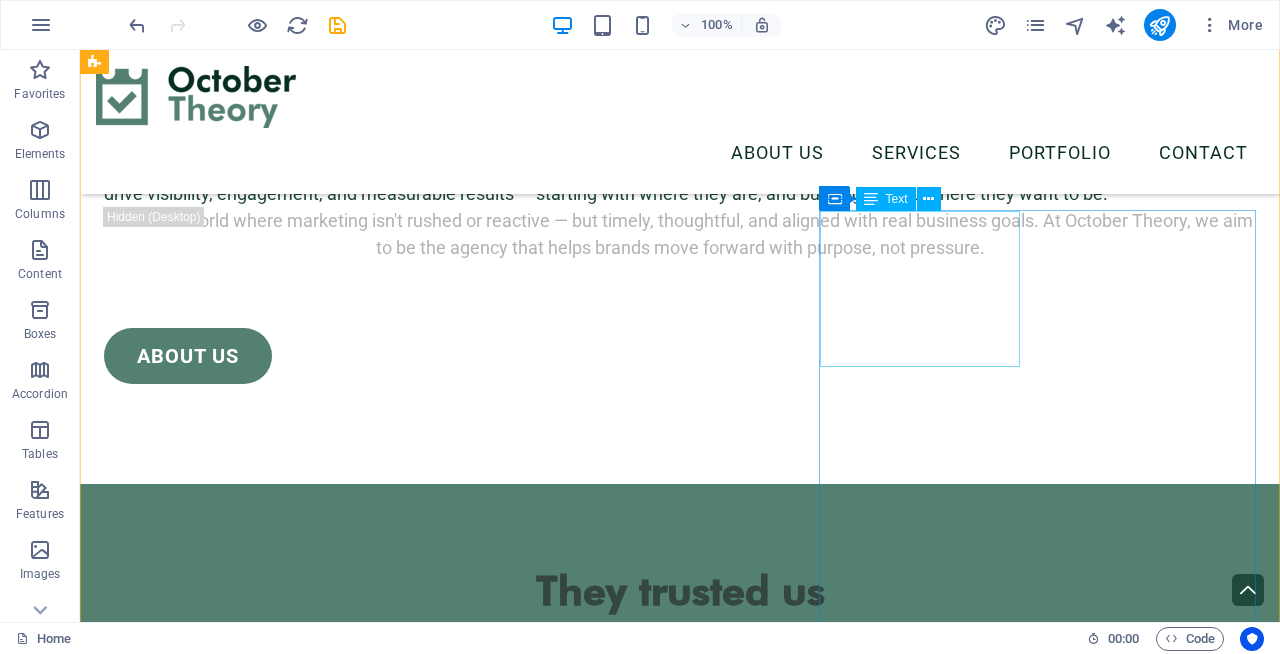 click on "Feel free  to contact us" at bounding box center (680, 9173) 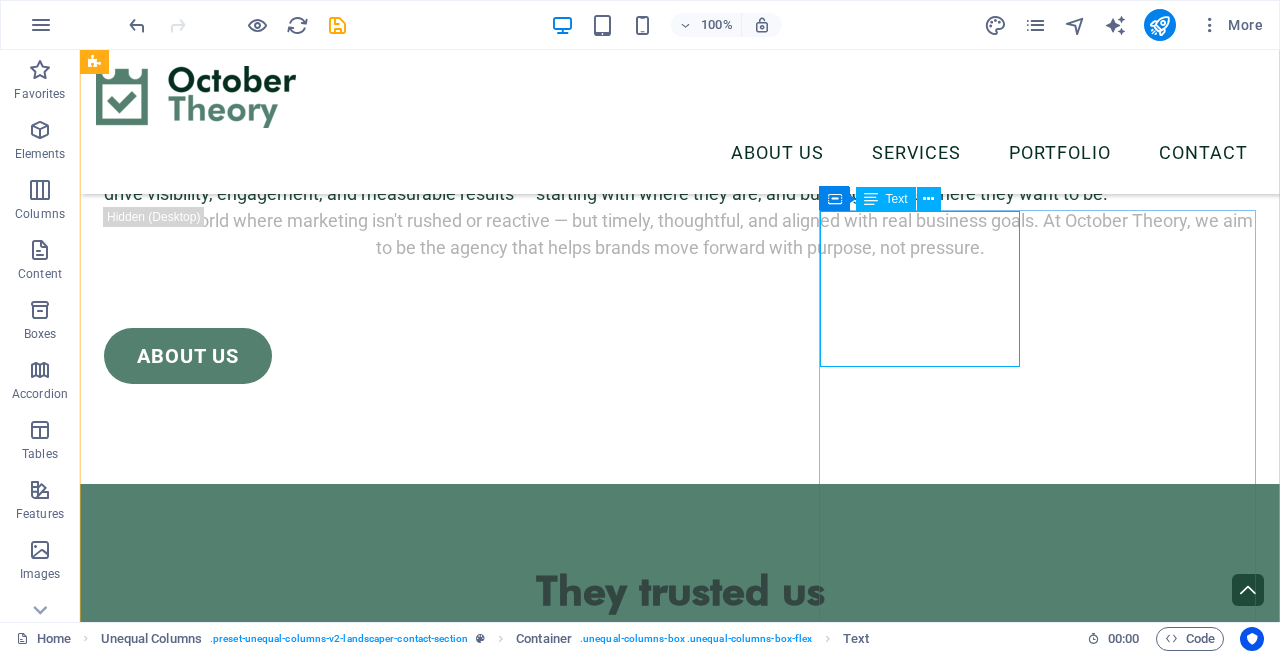 click on "Feel free  to contact us" at bounding box center [680, 9173] 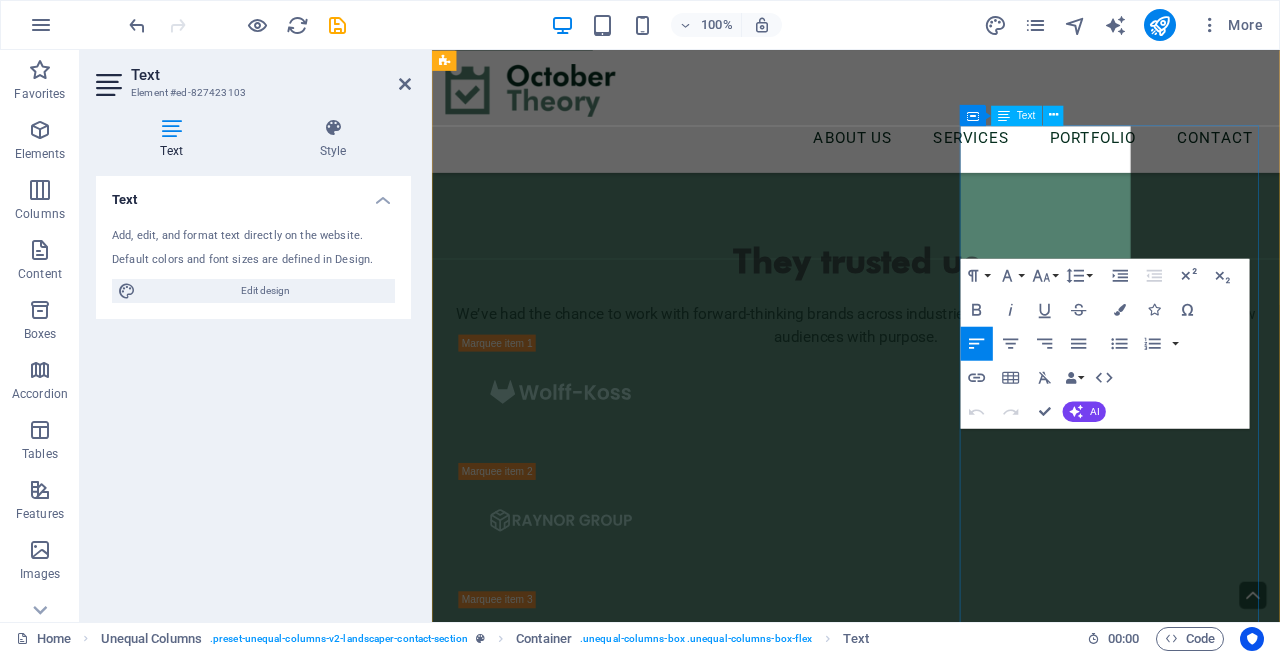 scroll, scrollTop: 4069, scrollLeft: 0, axis: vertical 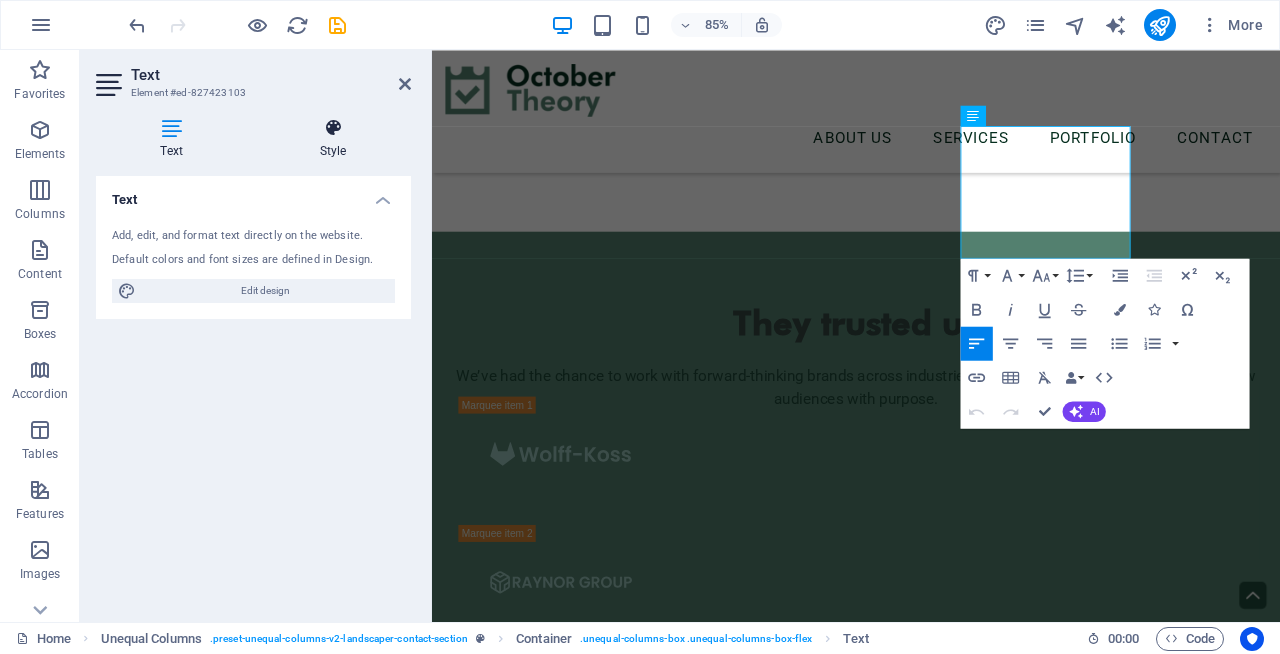 click at bounding box center (333, 128) 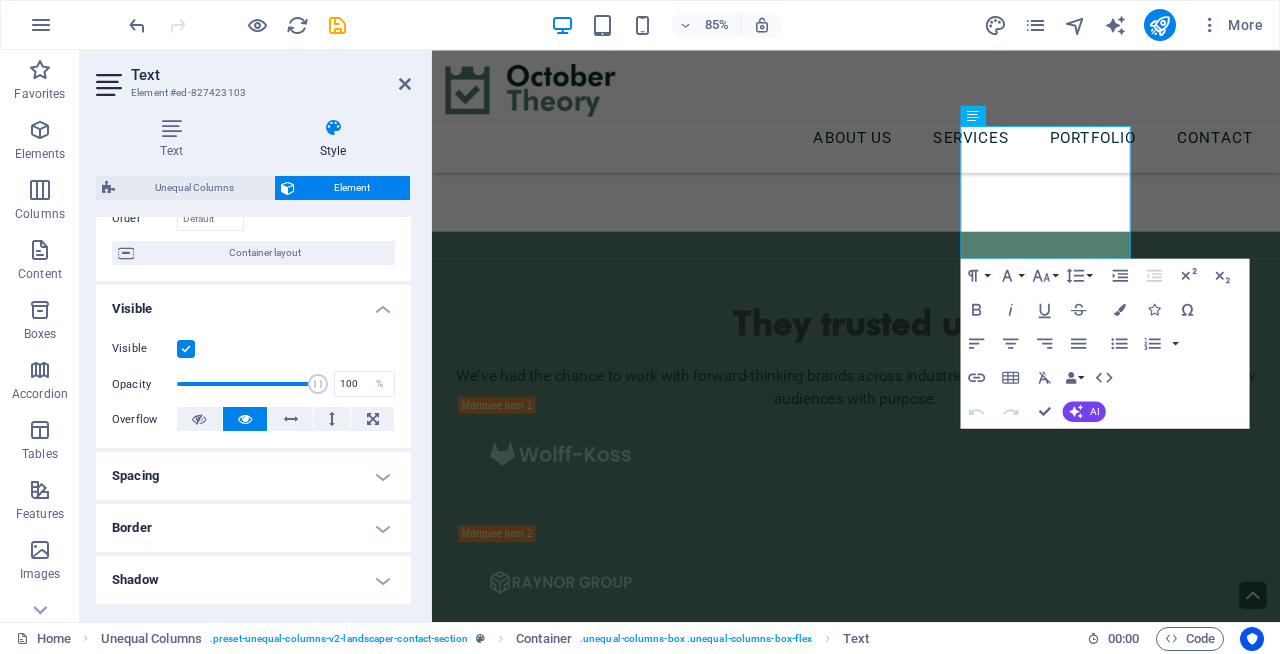 scroll, scrollTop: 76, scrollLeft: 0, axis: vertical 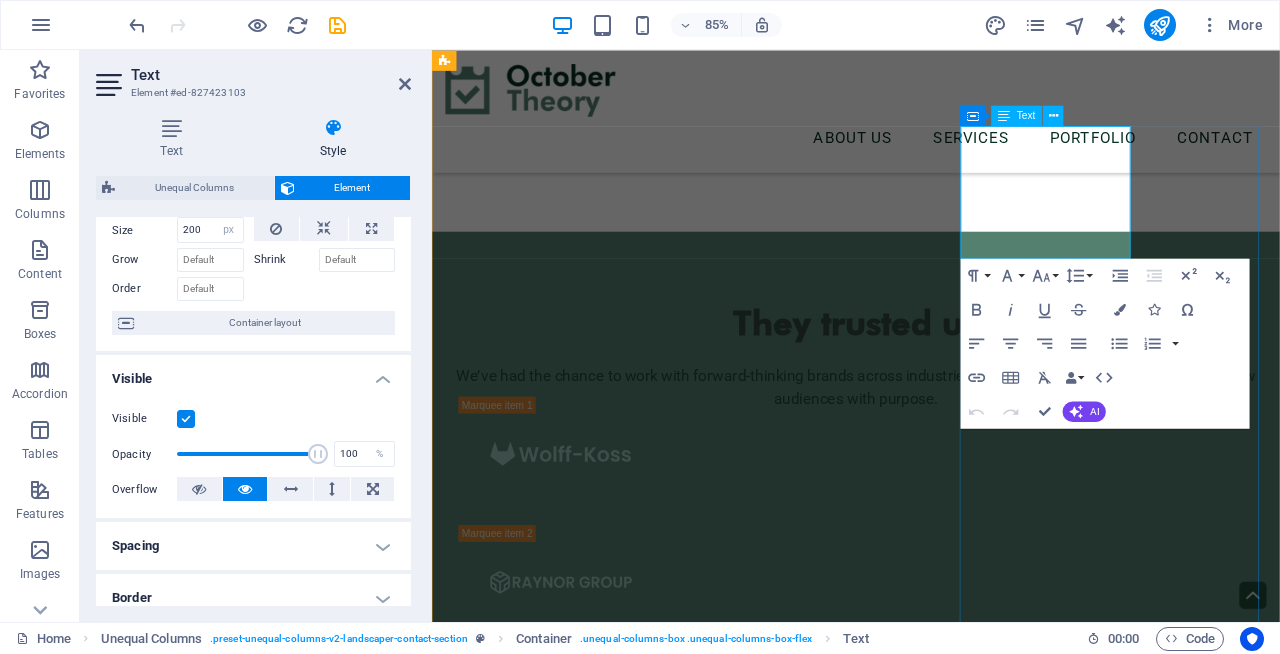 click on "Feel free  to contact us" at bounding box center (931, 8872) 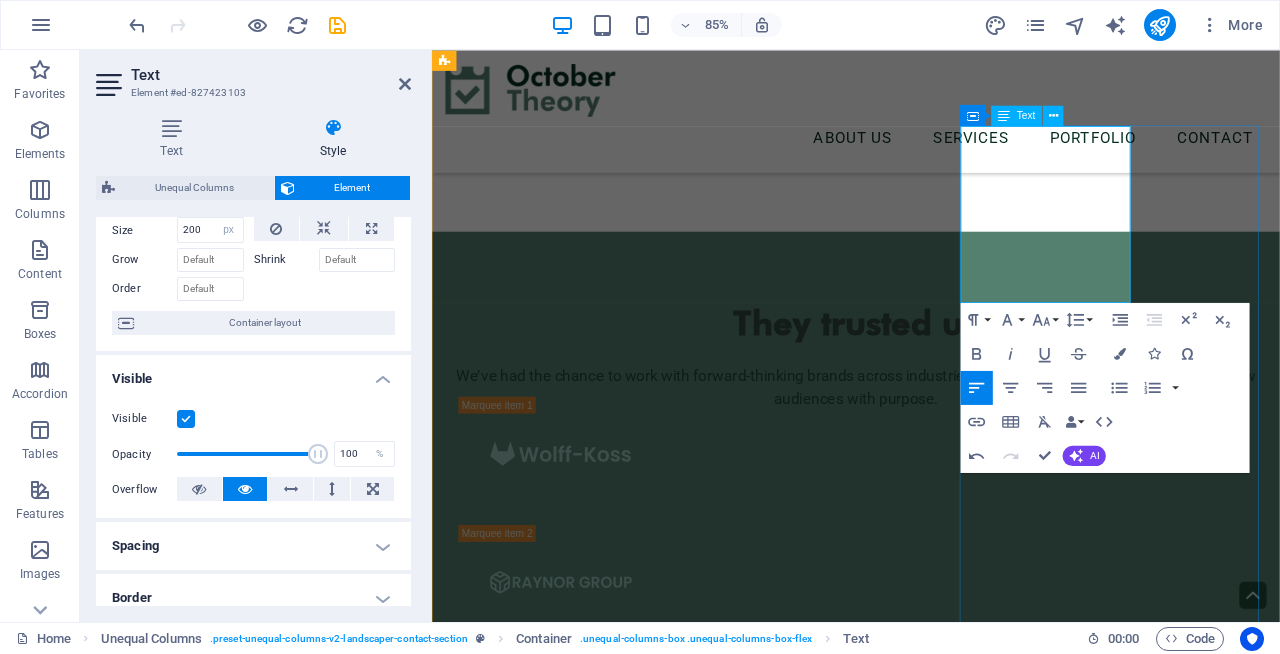 type 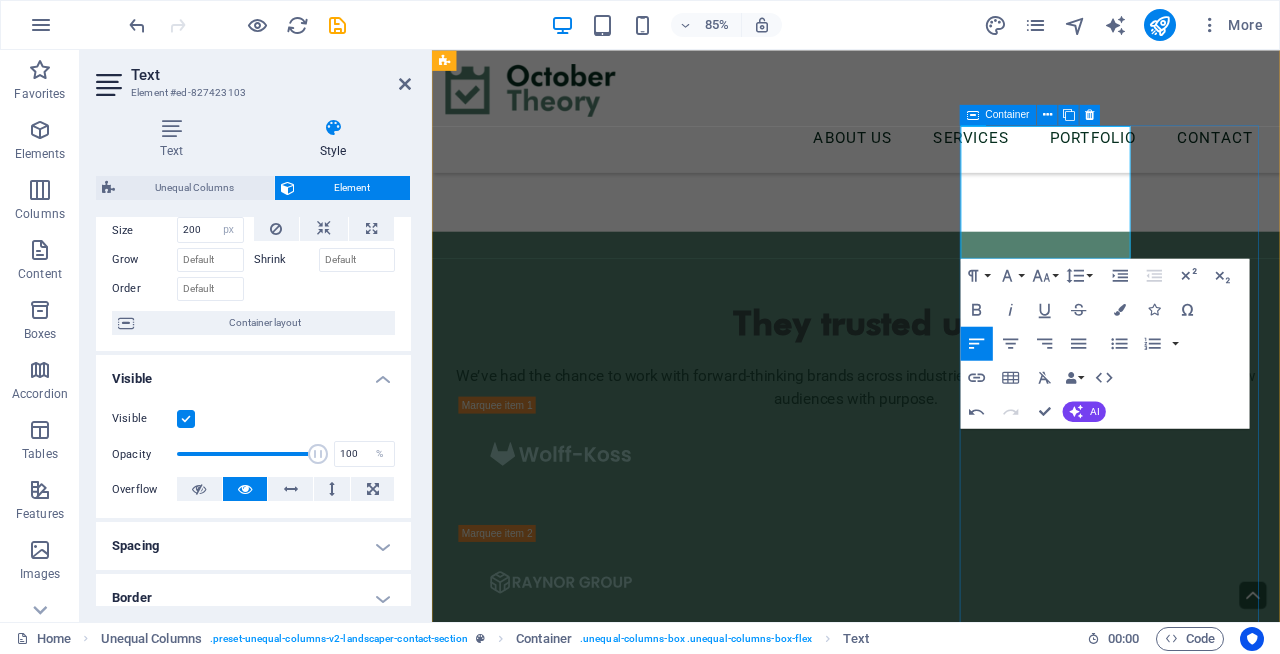 click on "Feel  free  to contact us    I have read and understand the privacy policy. Unreadable? Load new CONTACT US" at bounding box center [931, 9208] 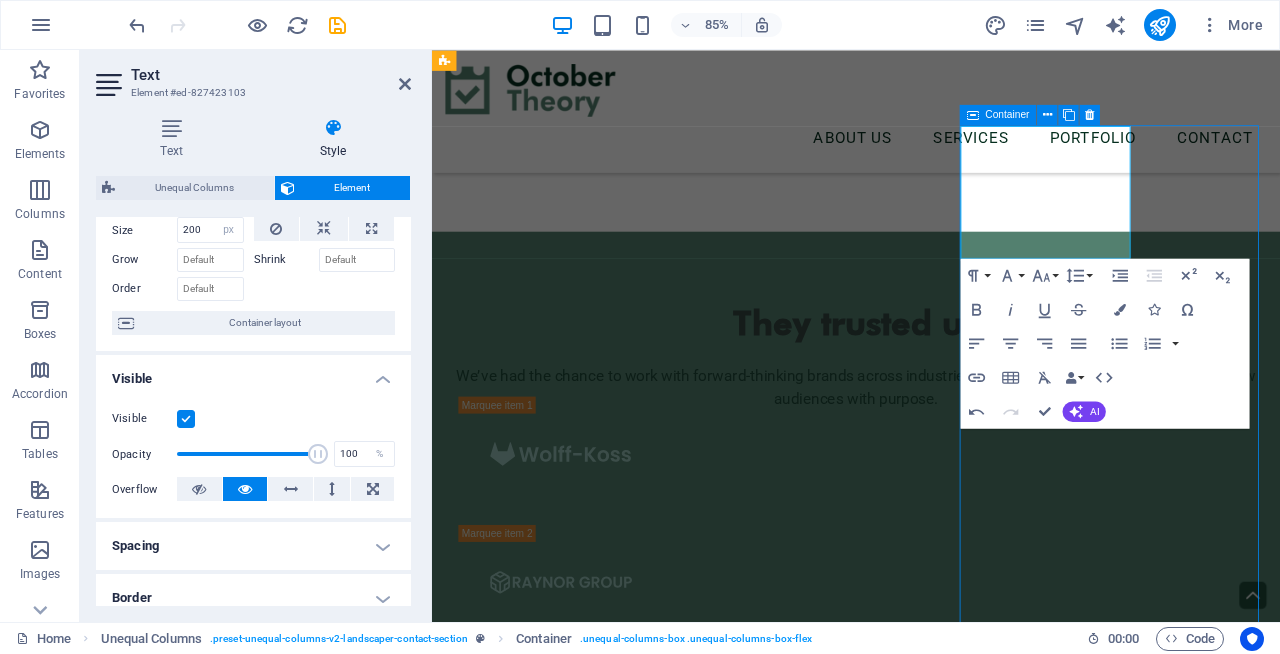 scroll, scrollTop: 4142, scrollLeft: 0, axis: vertical 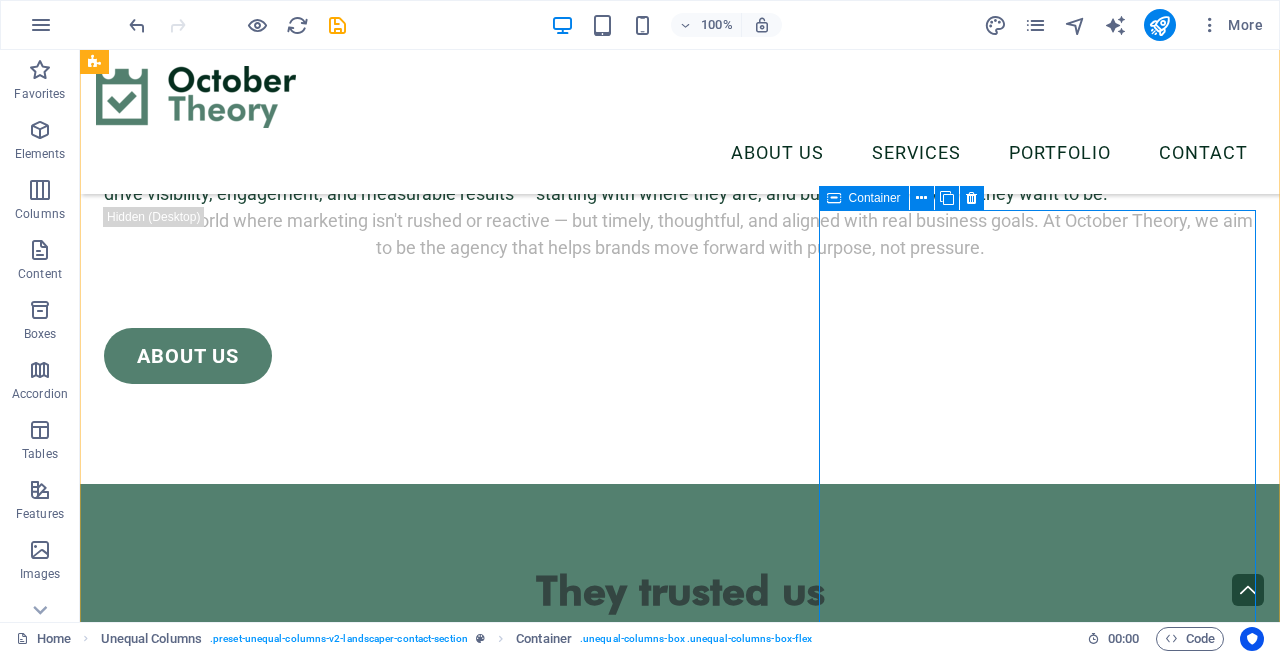 click on "Feel free  to contact us    I have read and understand the privacy policy. Unreadable? Load new CONTACT US" at bounding box center (680, 9509) 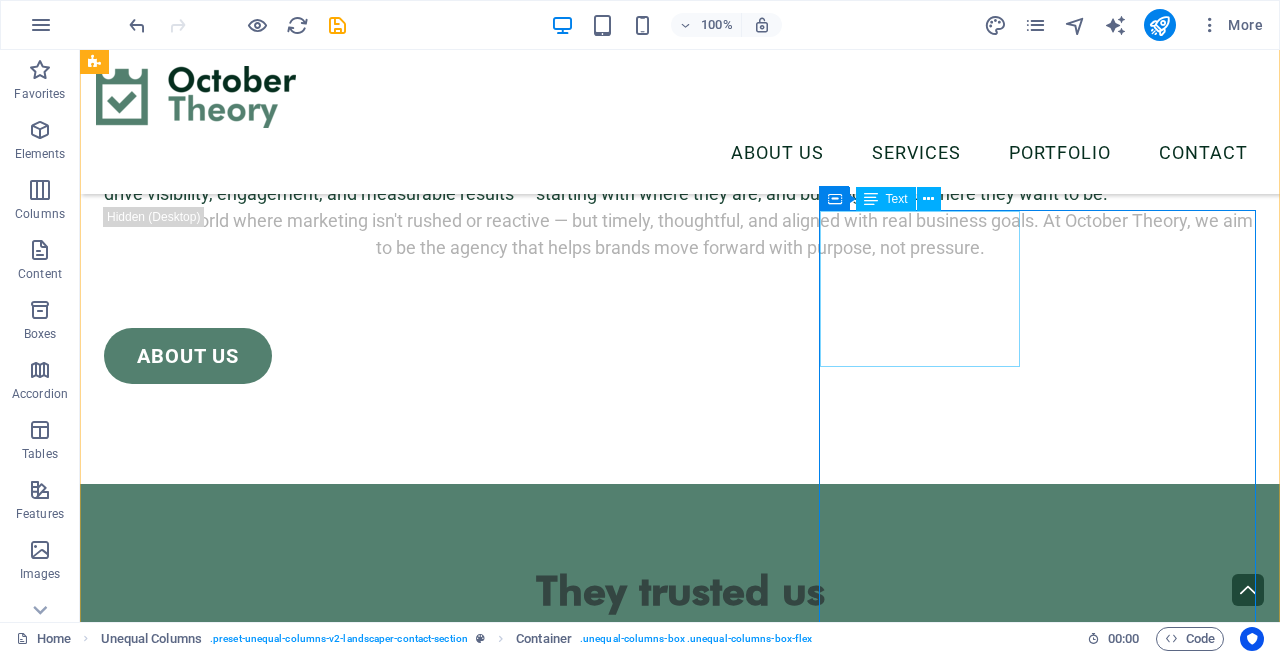 click on "Feel free  to contact us" at bounding box center (680, 9173) 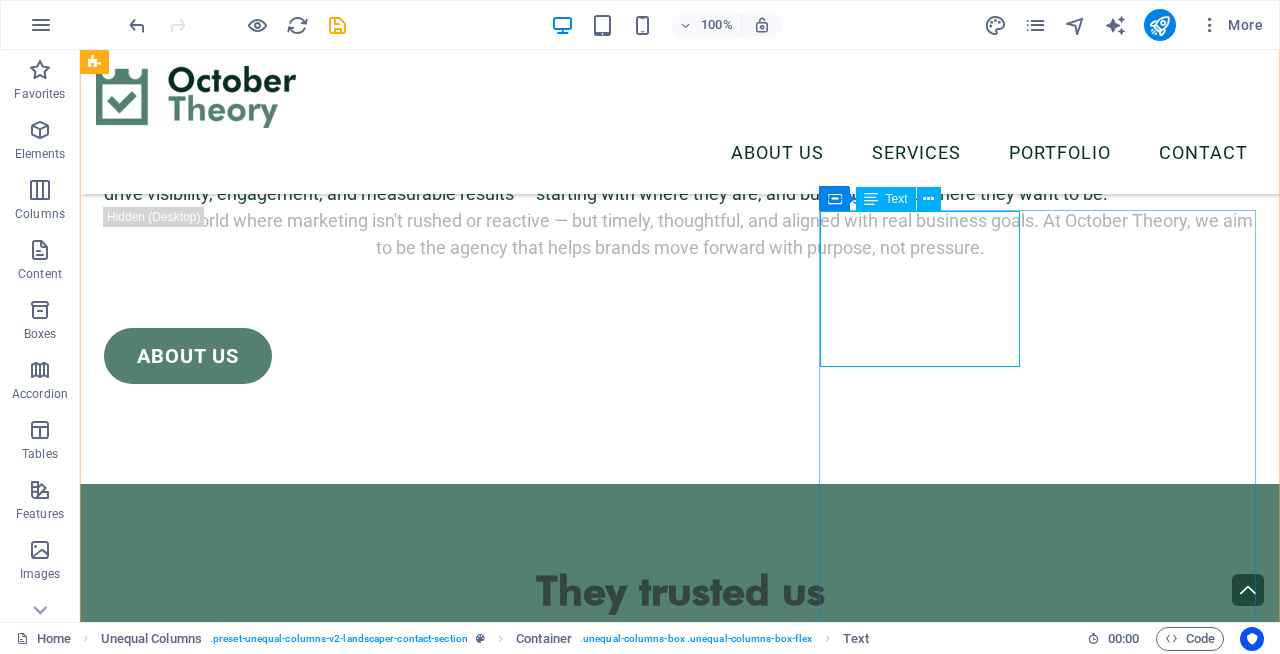 click on "Feel free  to contact us" at bounding box center (680, 9173) 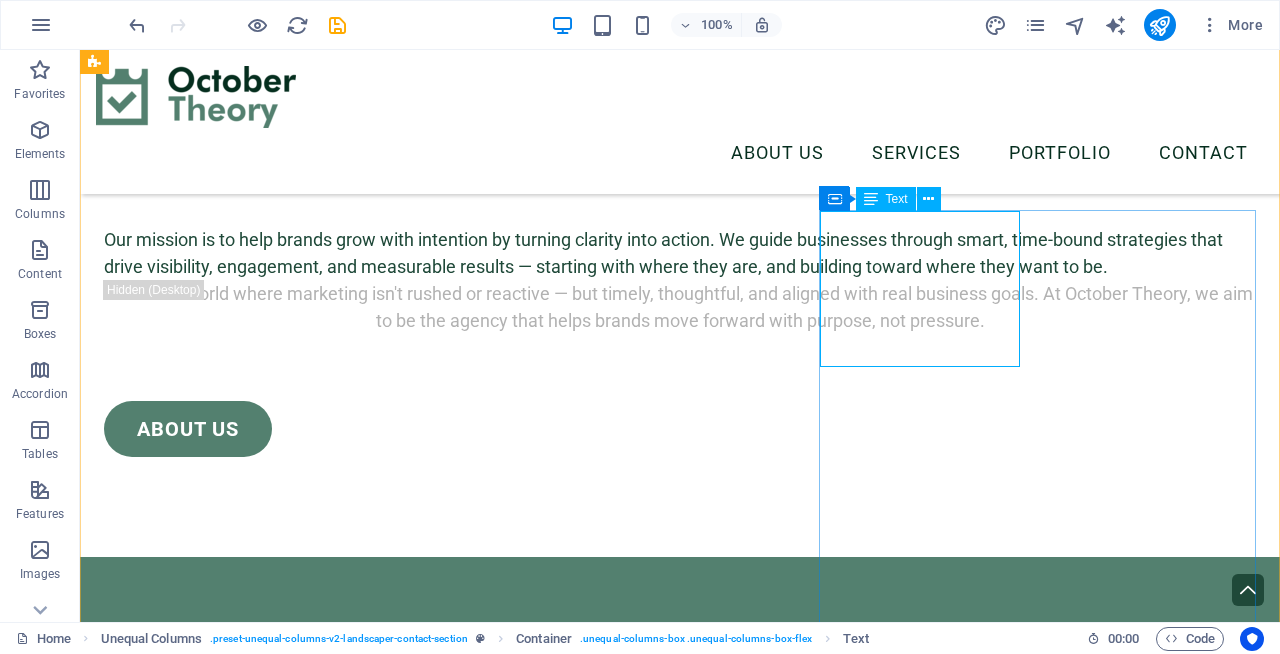 select on "px" 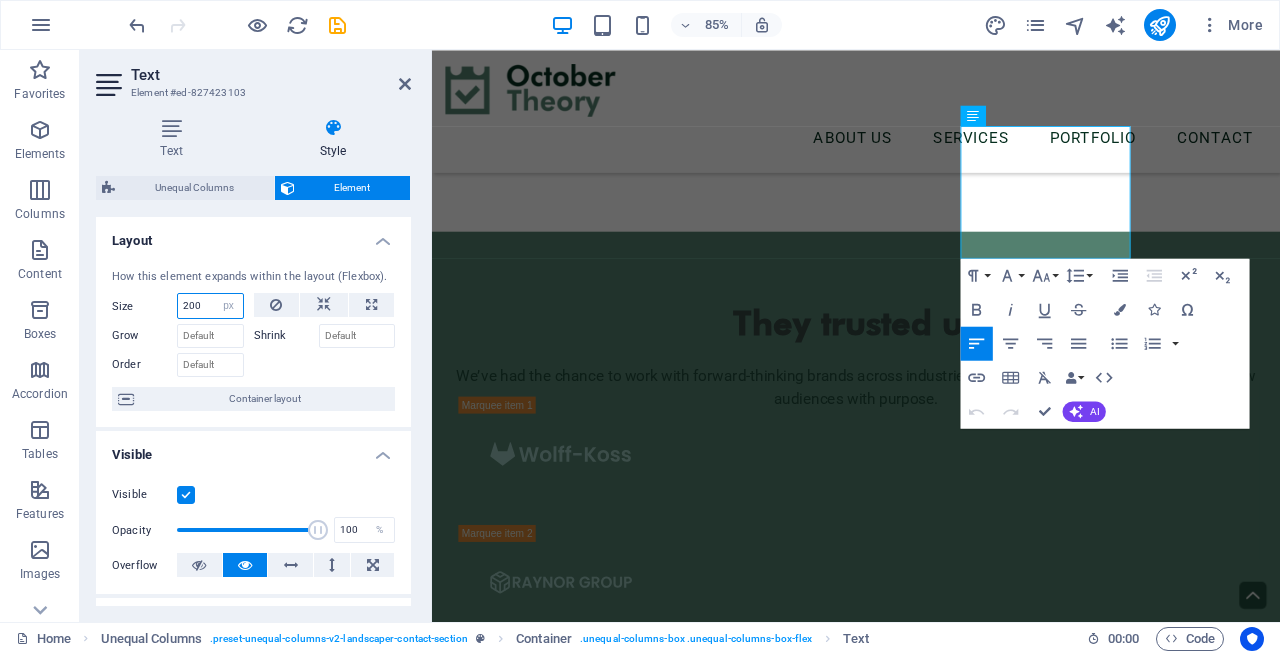 click on "200" at bounding box center (210, 306) 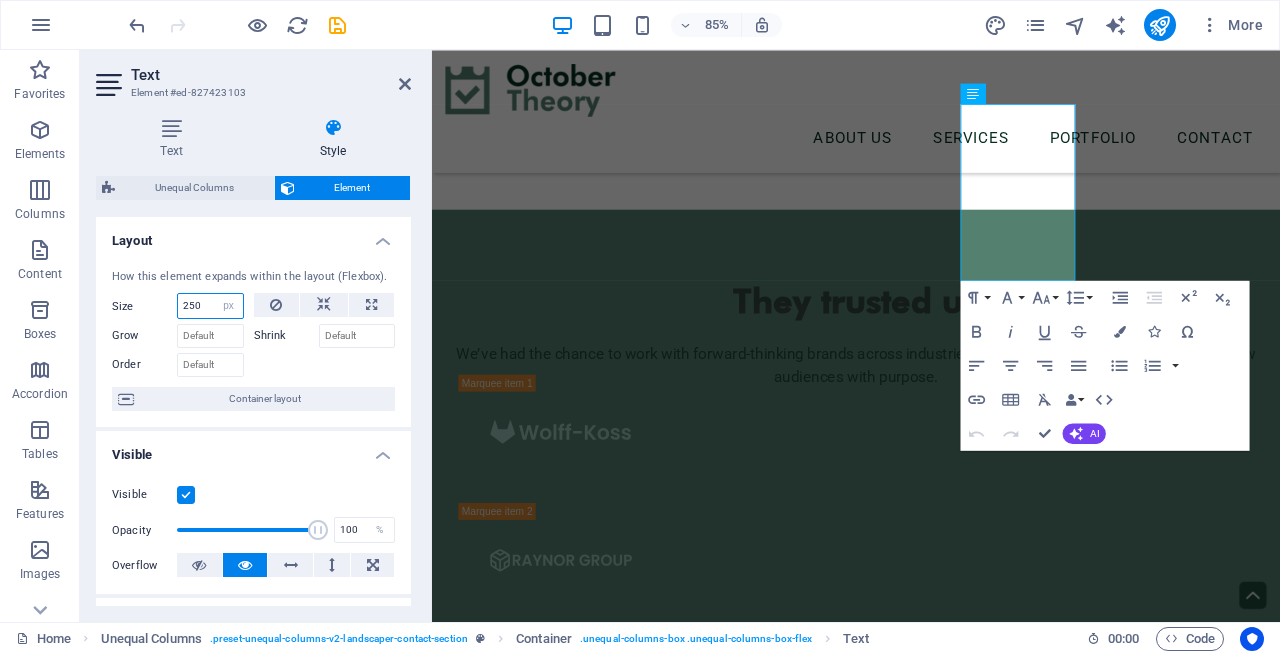 scroll, scrollTop: 4043, scrollLeft: 0, axis: vertical 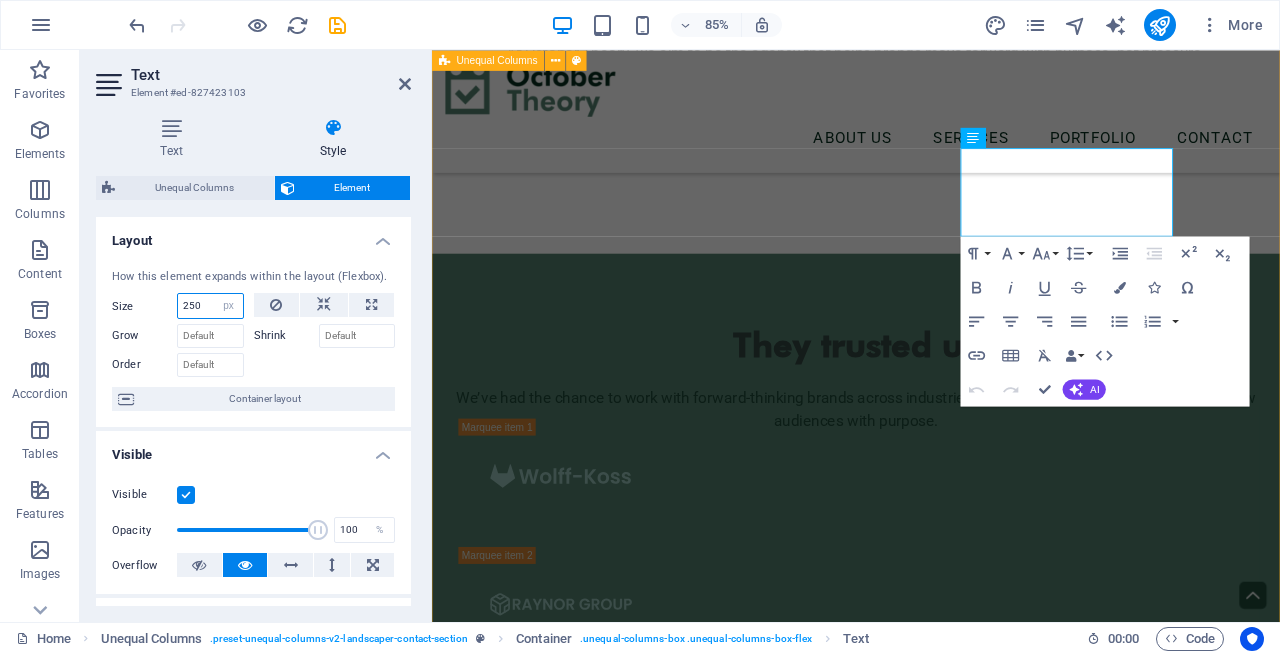 type on "250" 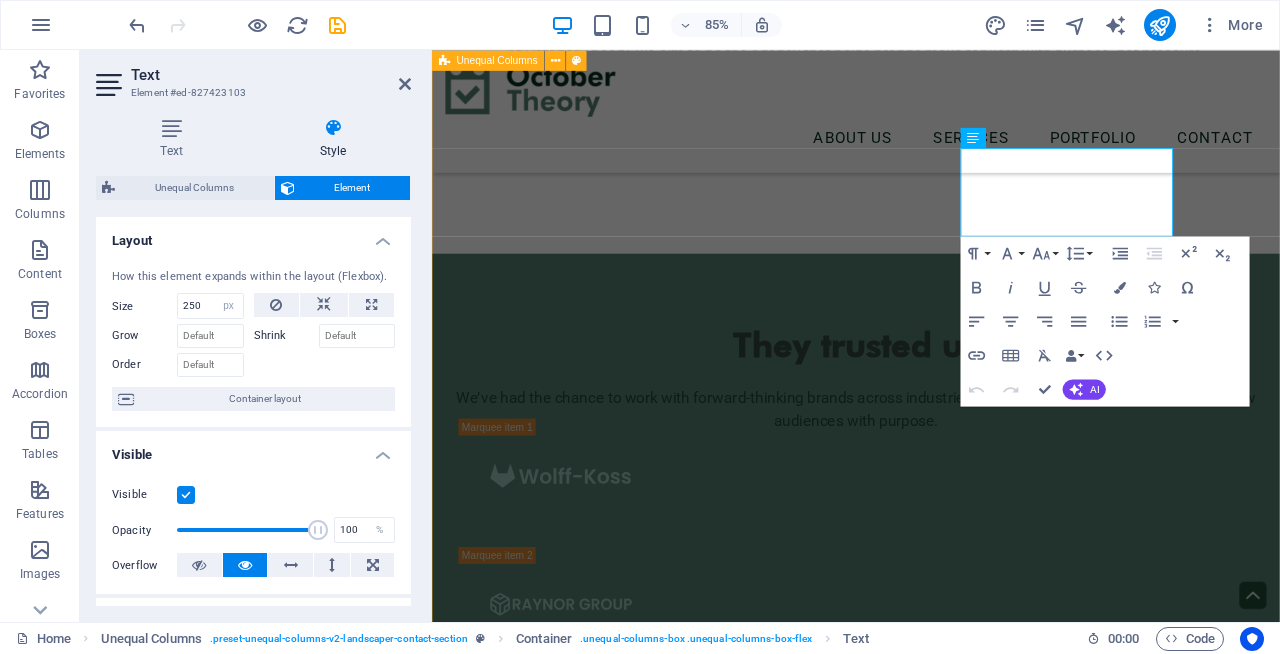 click on "Feel free  to contact us    I have read and understand the privacy policy. Unreadable? Load new CONTACT US" at bounding box center (931, 8739) 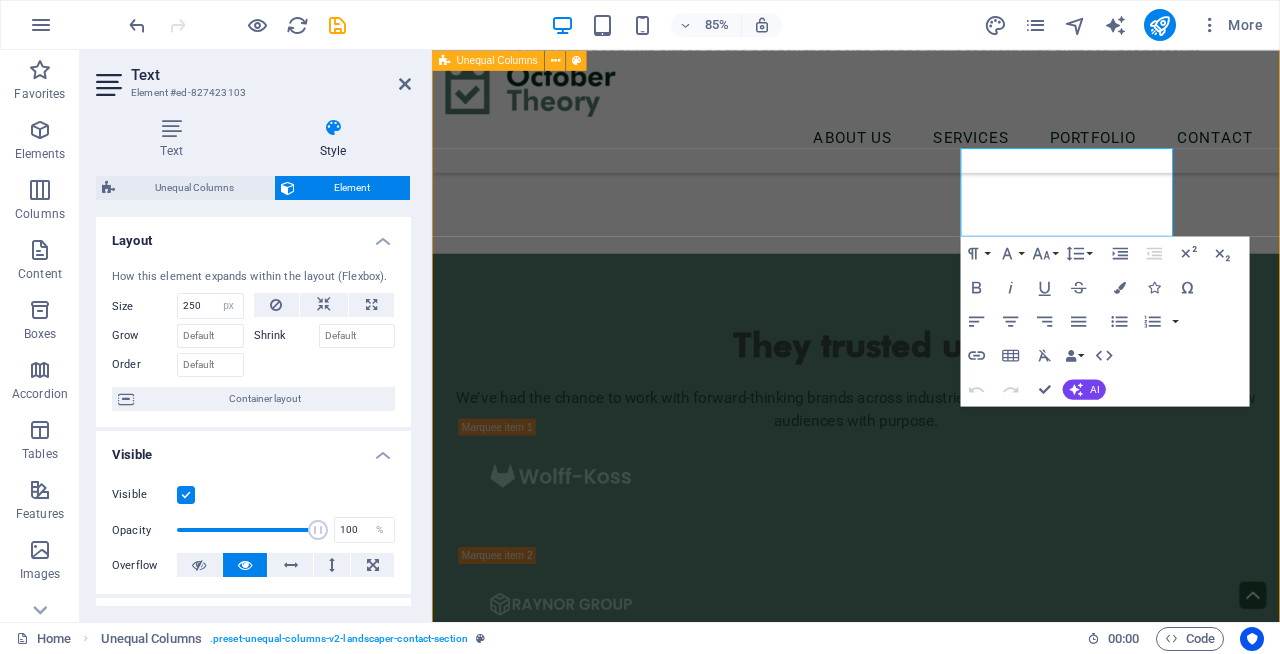 scroll, scrollTop: 4116, scrollLeft: 0, axis: vertical 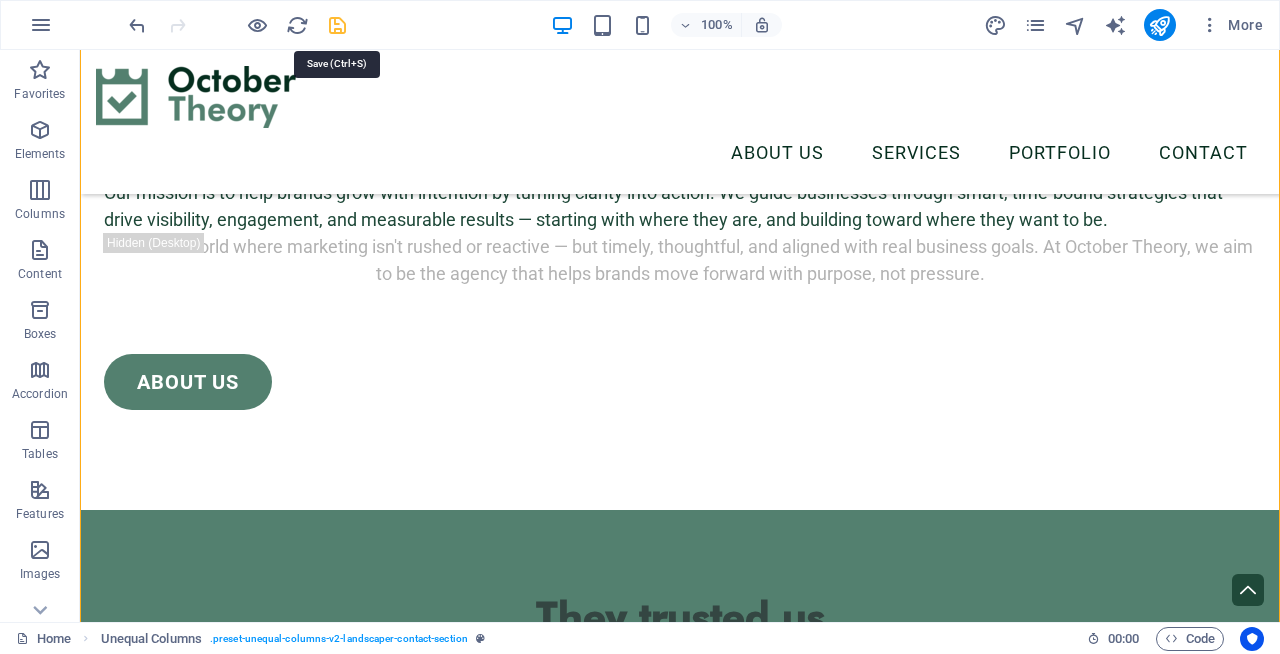 click at bounding box center (337, 25) 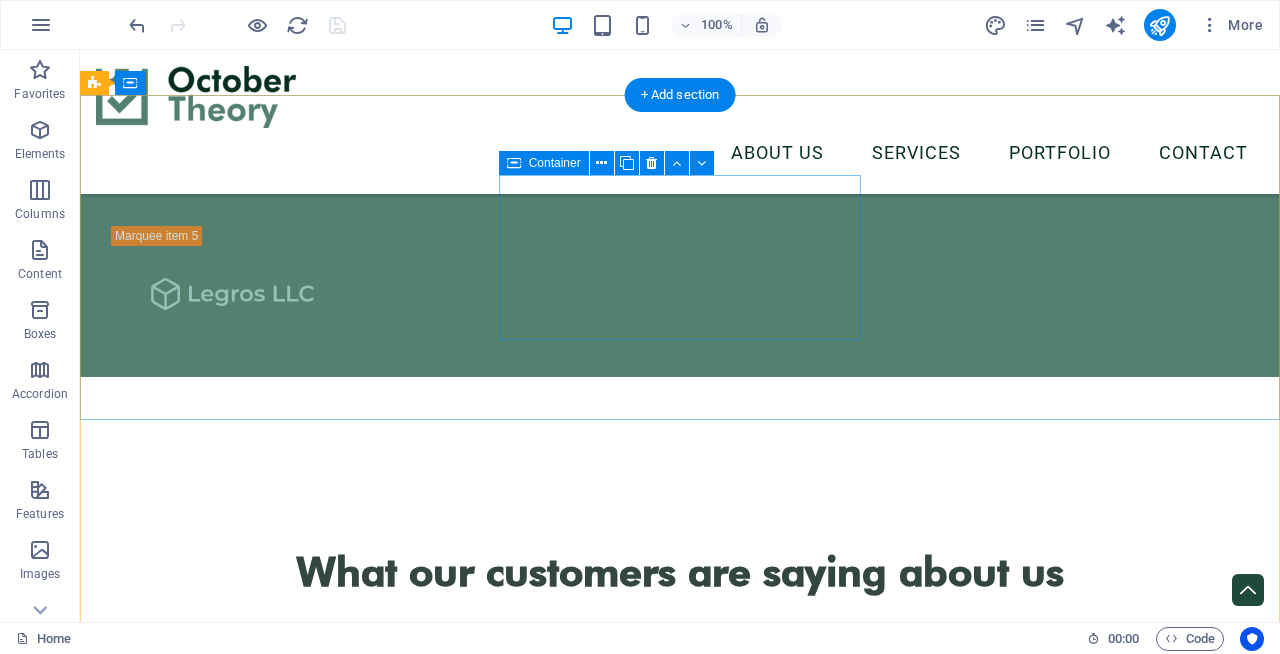 scroll, scrollTop: 5368, scrollLeft: 0, axis: vertical 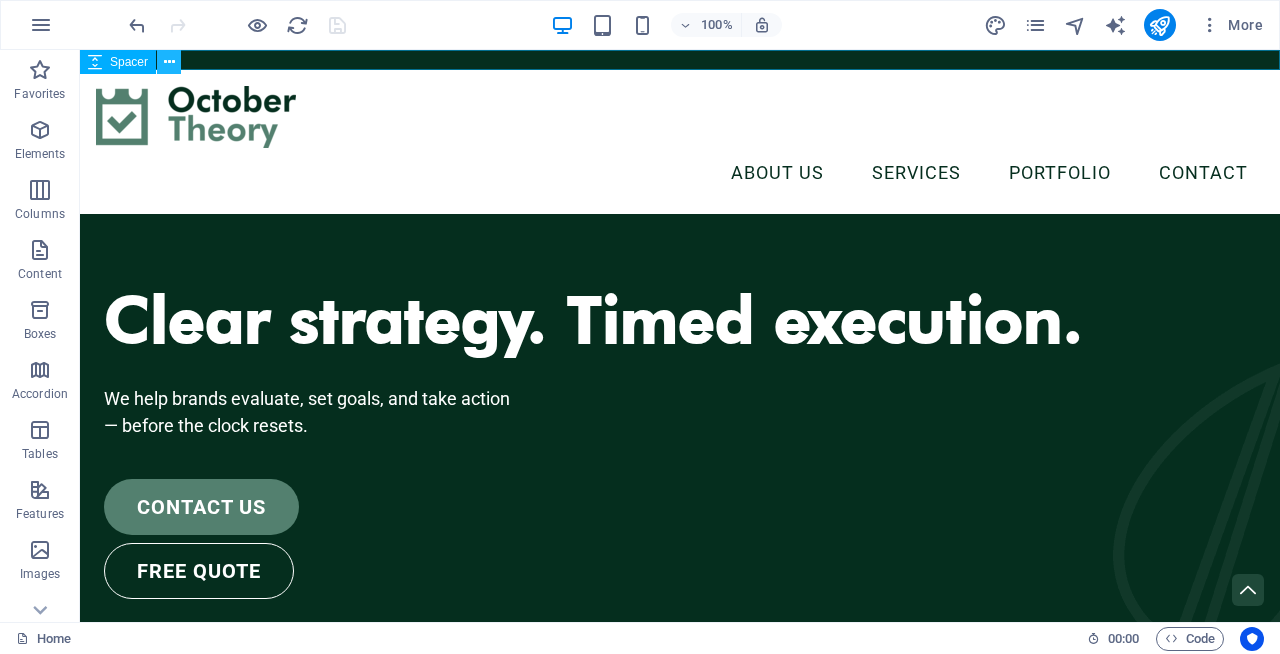 click at bounding box center (169, 62) 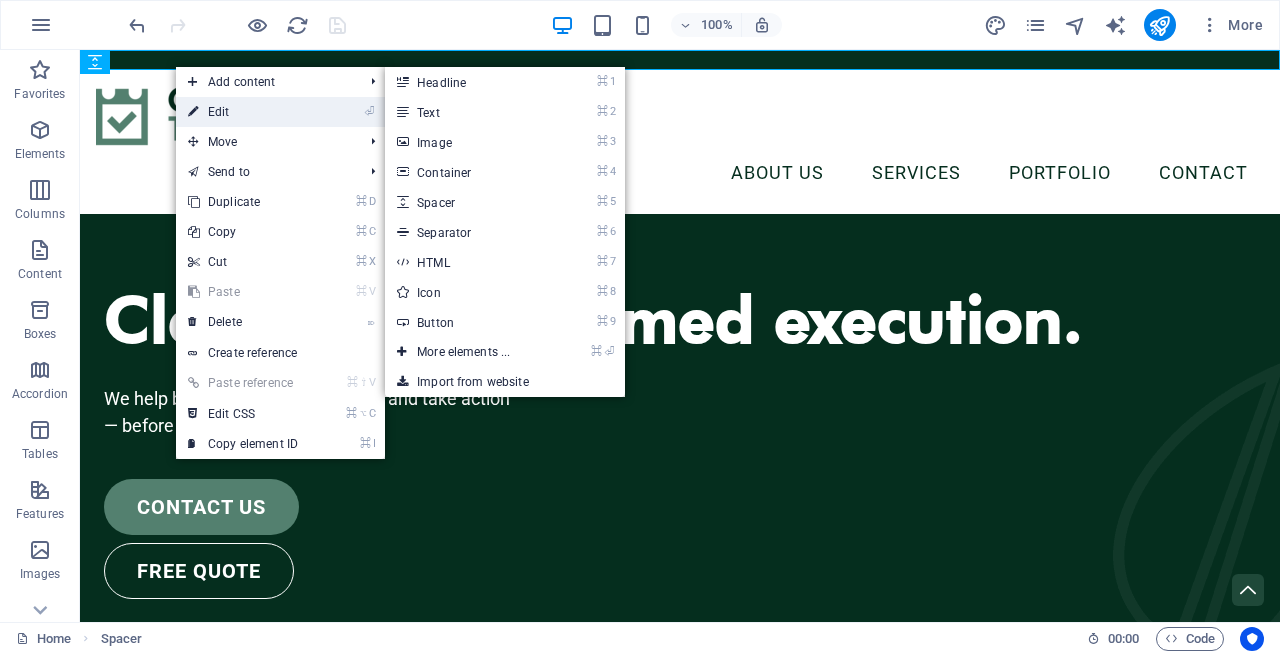 click on "⏎  Edit" at bounding box center (243, 112) 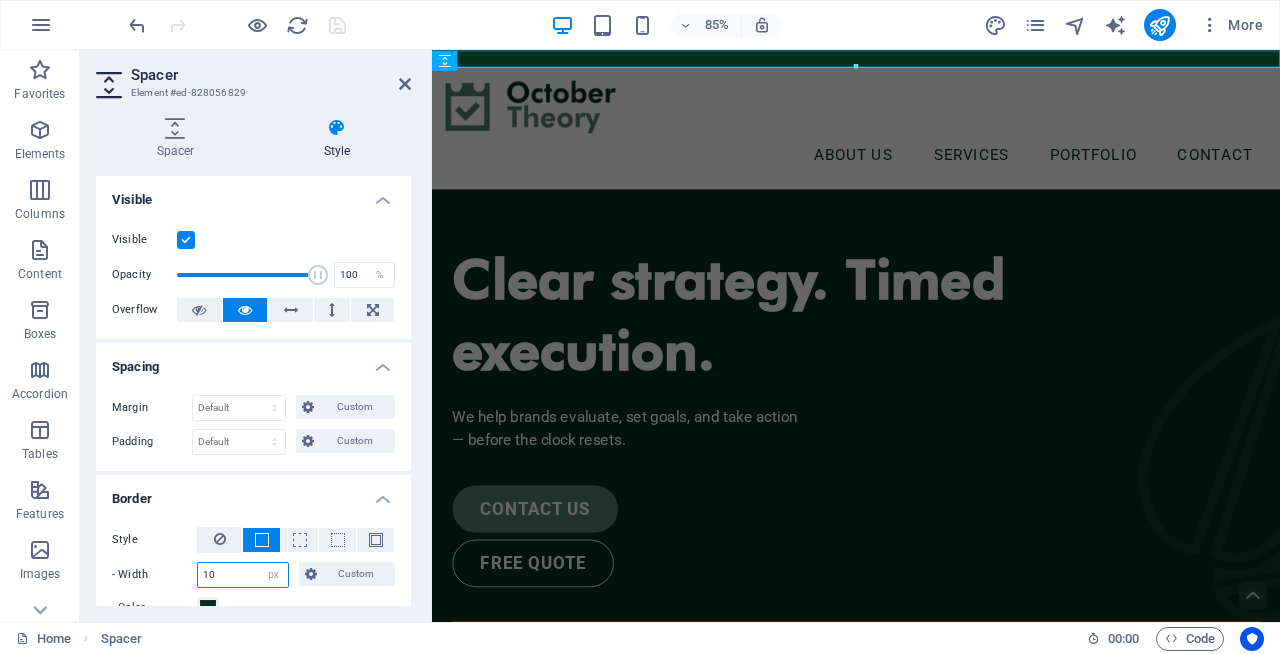click on "10" at bounding box center [243, 575] 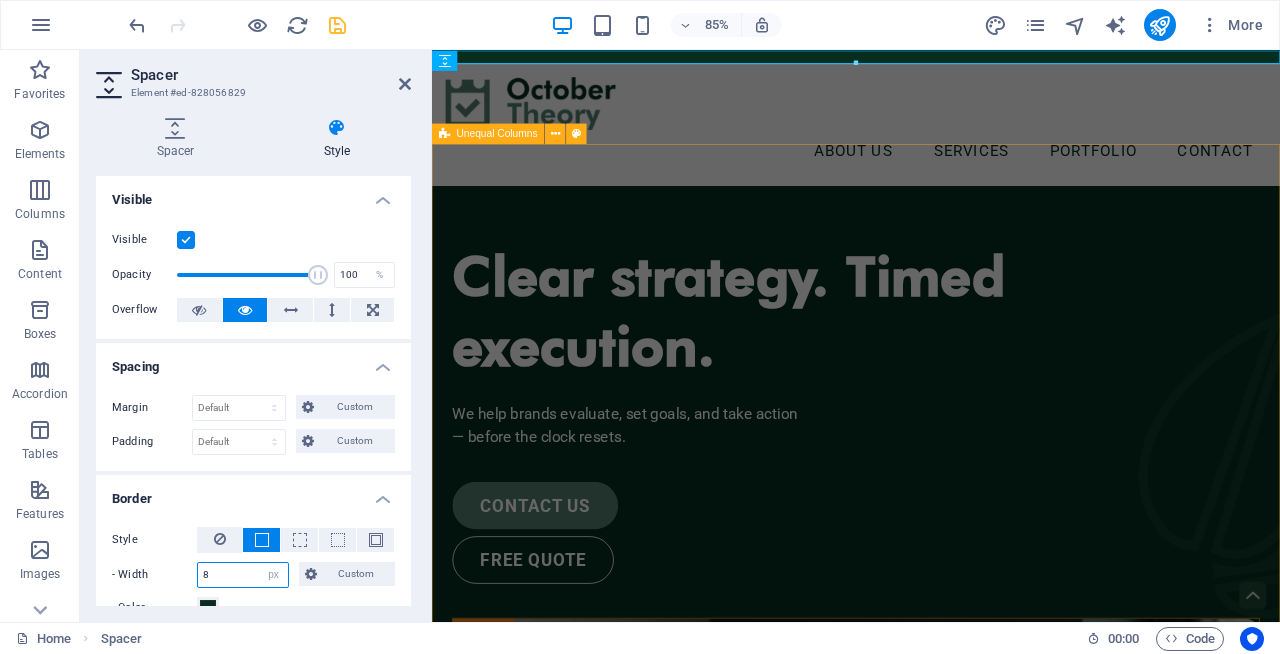 type on "8" 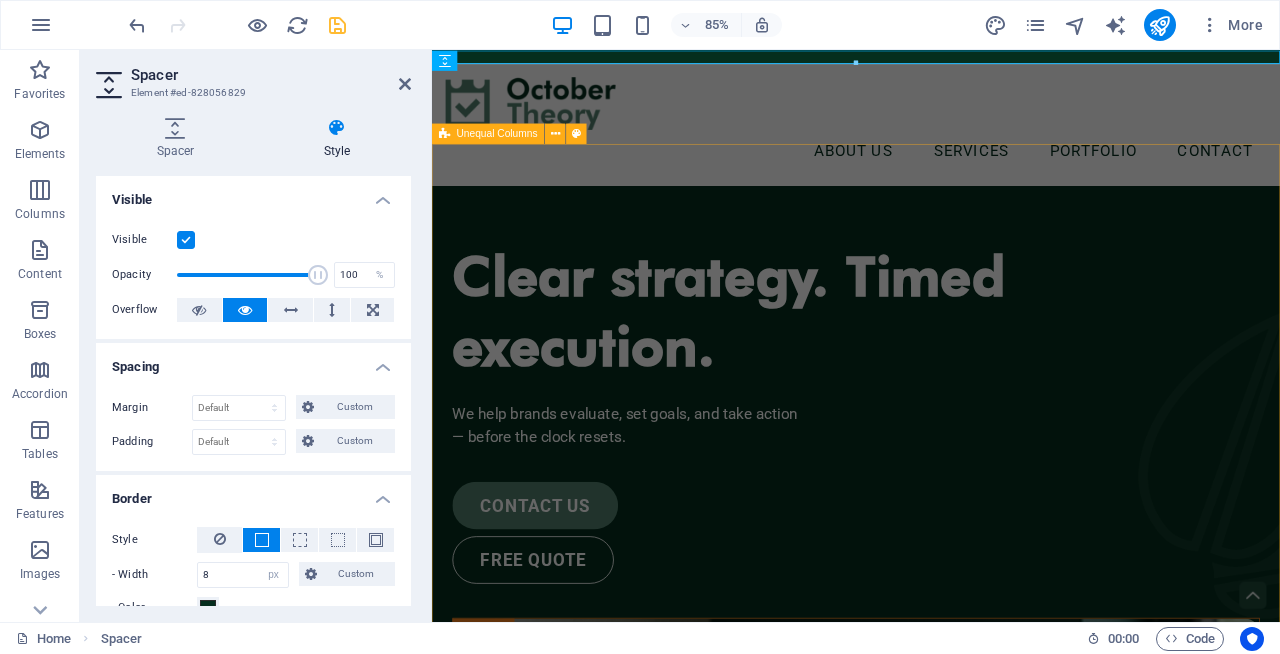 click on "Clear strategy. Timed execution.  We help brands evaluate, set goals, and take action  — before the clock resets. contact us free quote" at bounding box center [931, 1073] 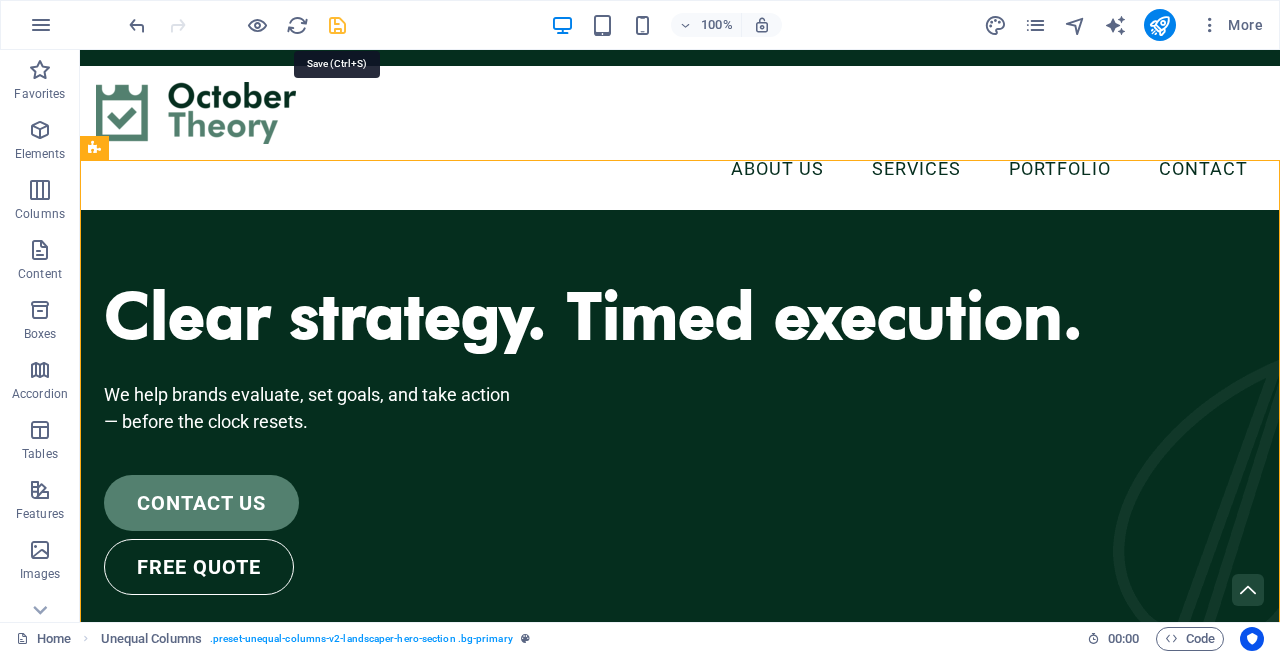 click at bounding box center [337, 25] 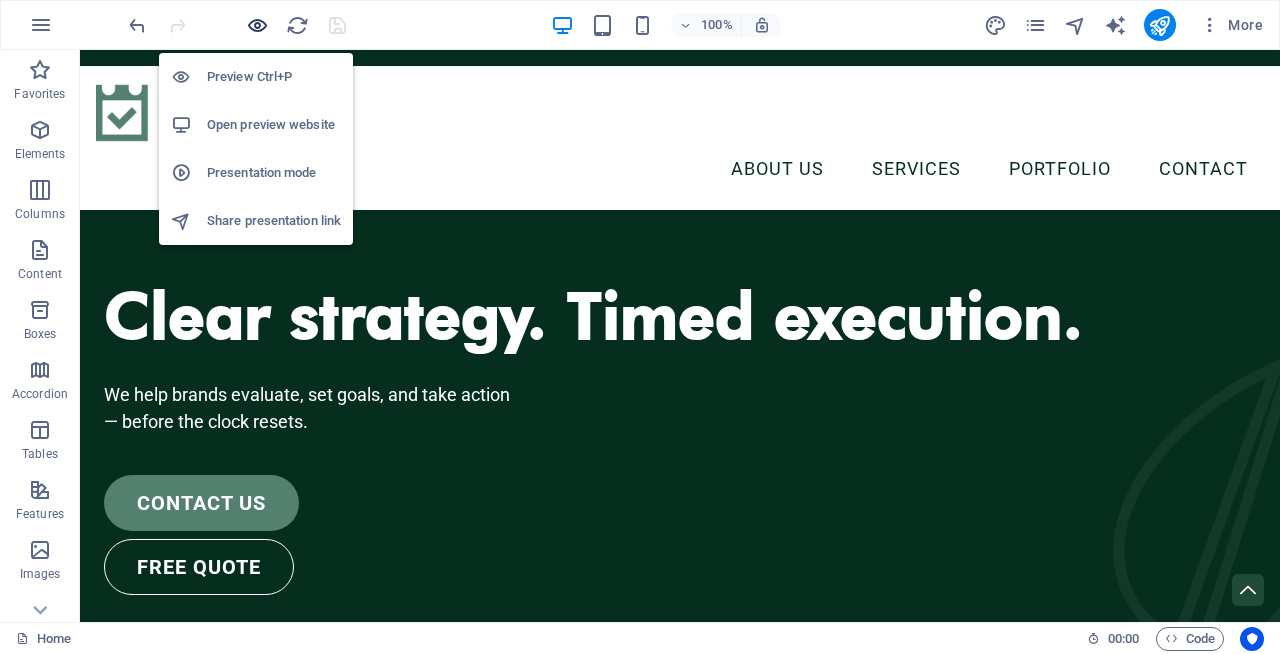 click at bounding box center (257, 25) 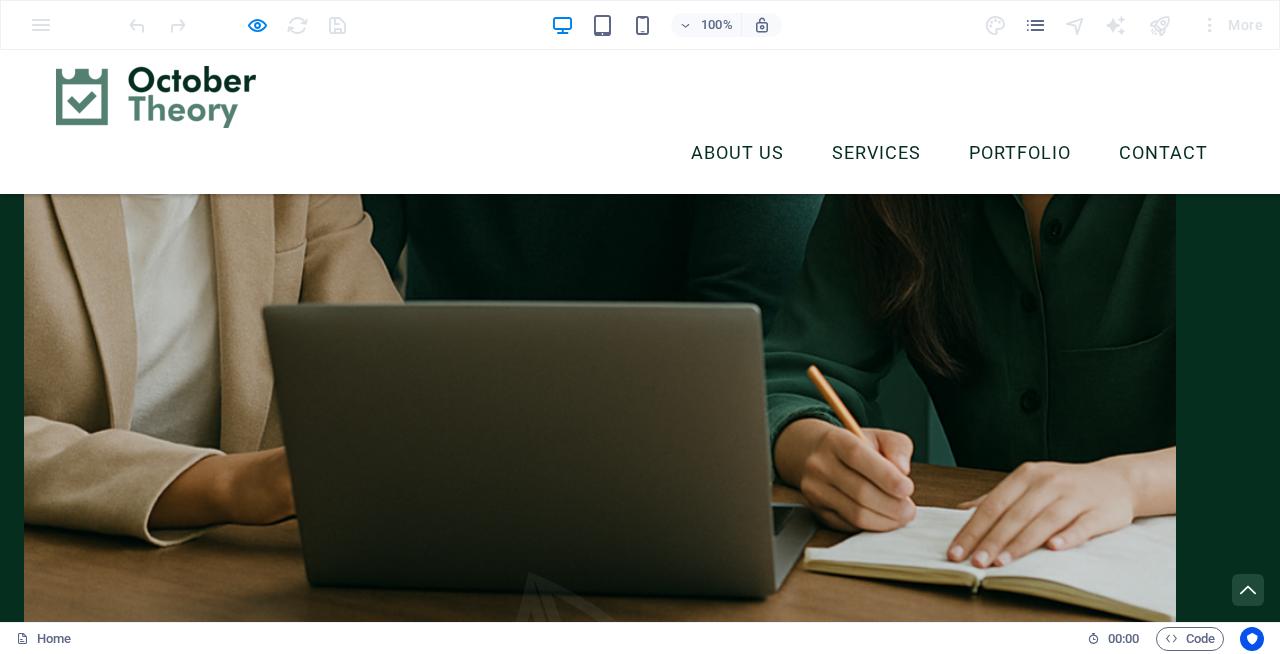 scroll, scrollTop: 0, scrollLeft: 0, axis: both 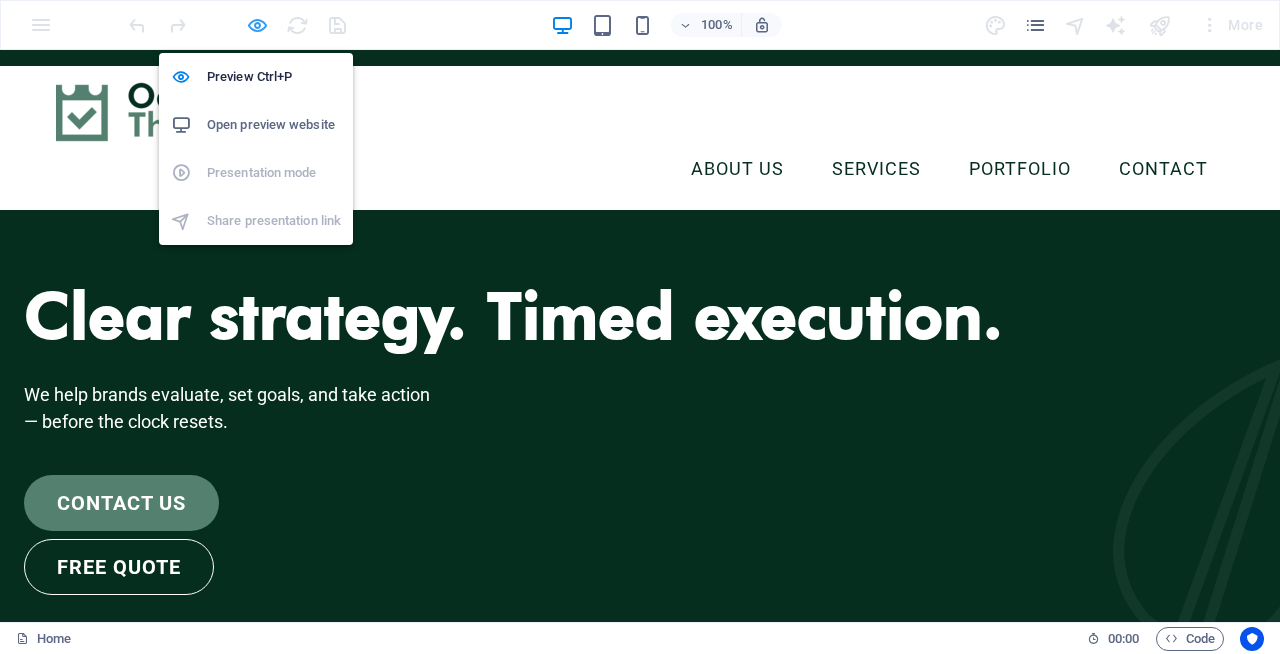 click at bounding box center (257, 25) 